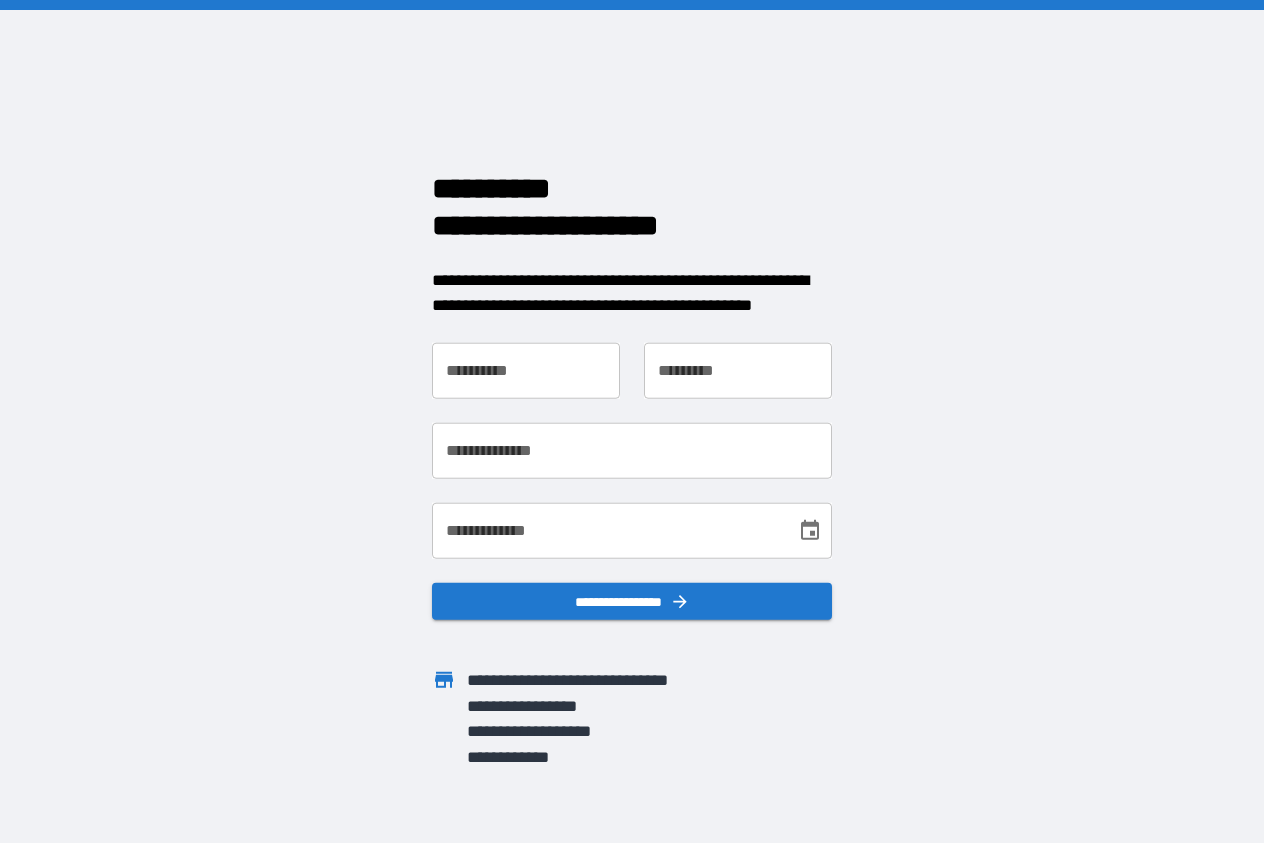 scroll, scrollTop: 0, scrollLeft: 0, axis: both 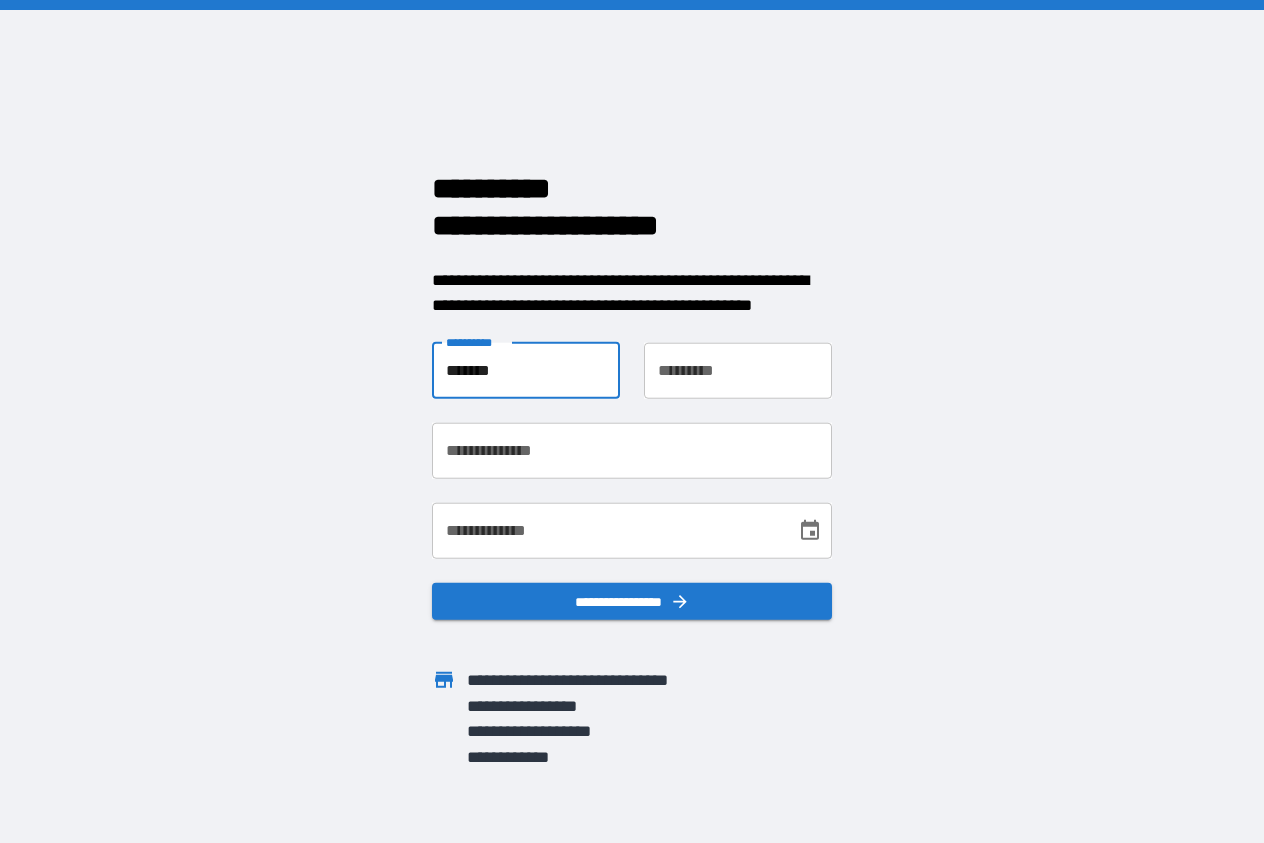 type on "*******" 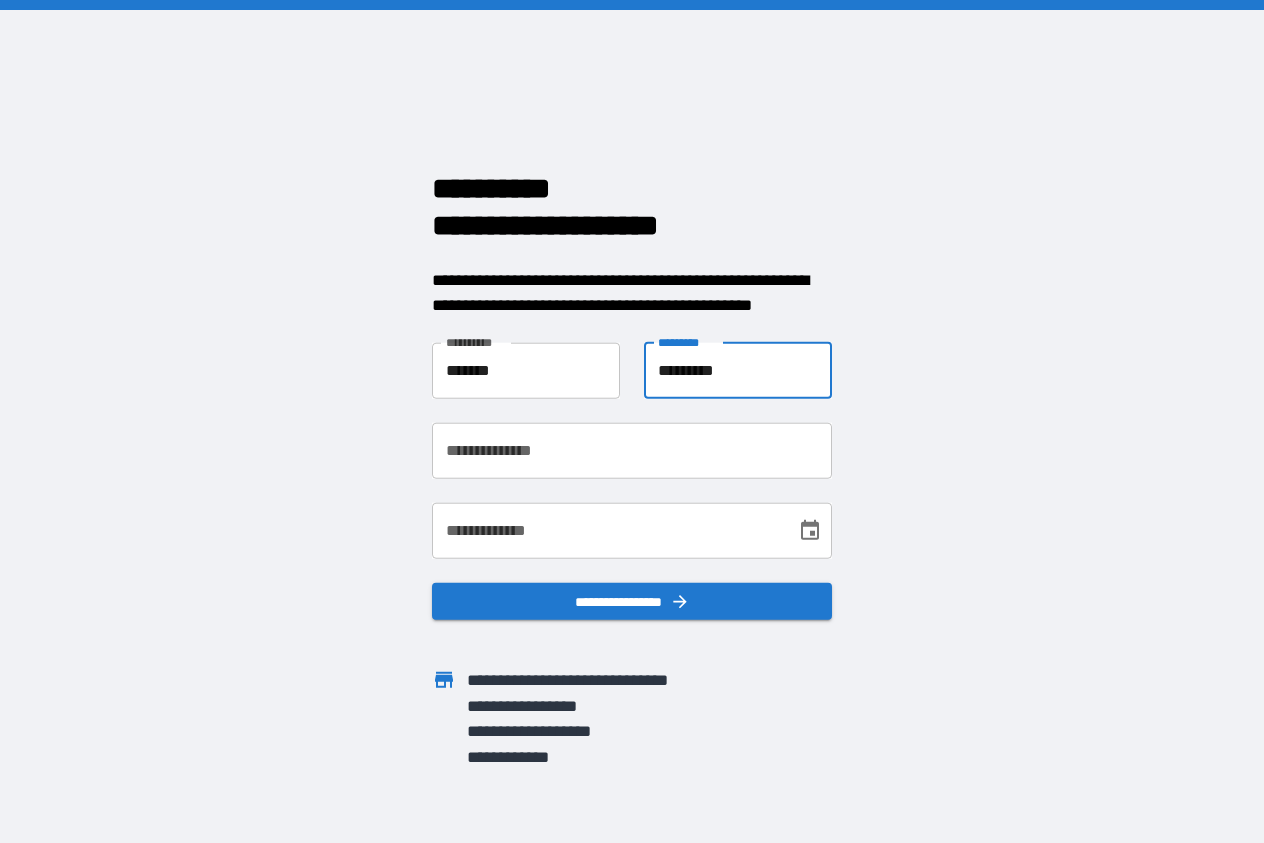 type on "*********" 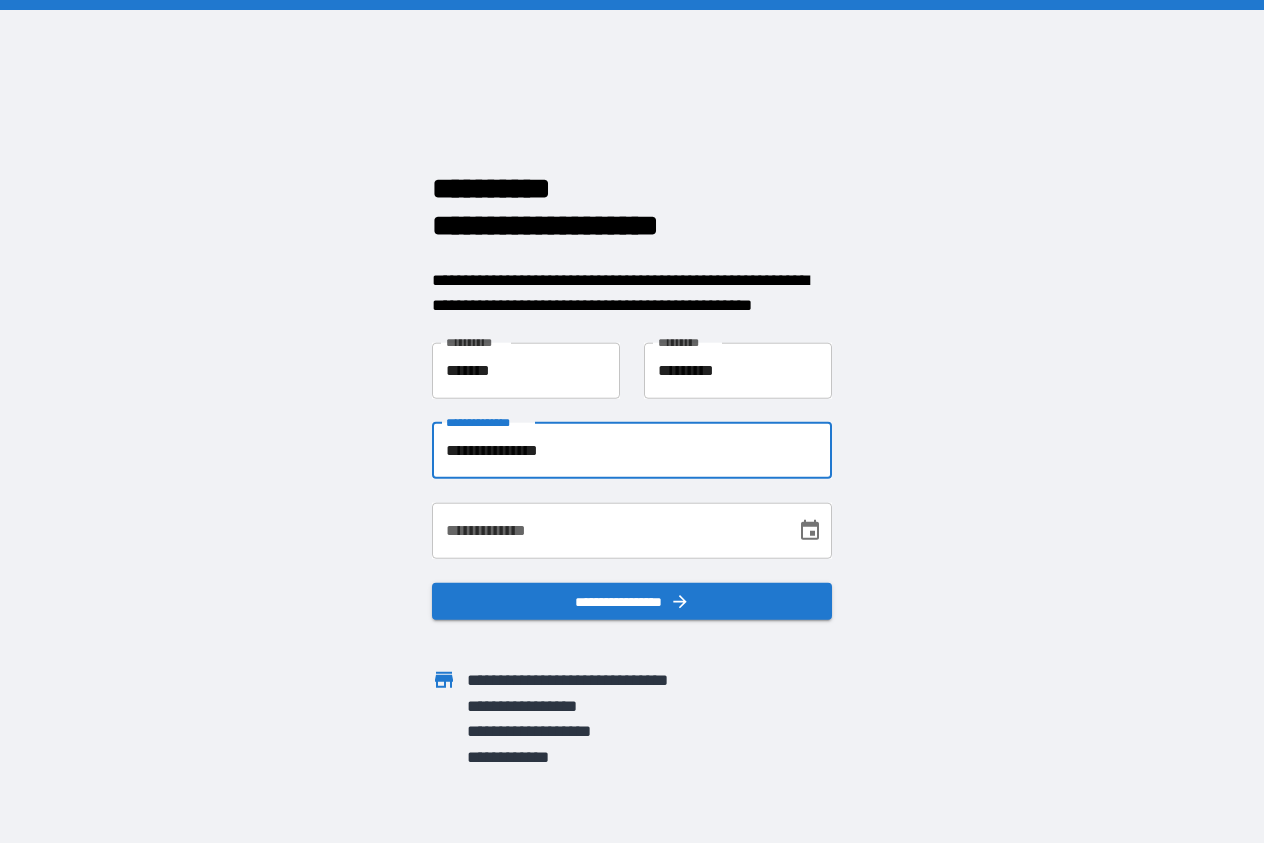 type on "**********" 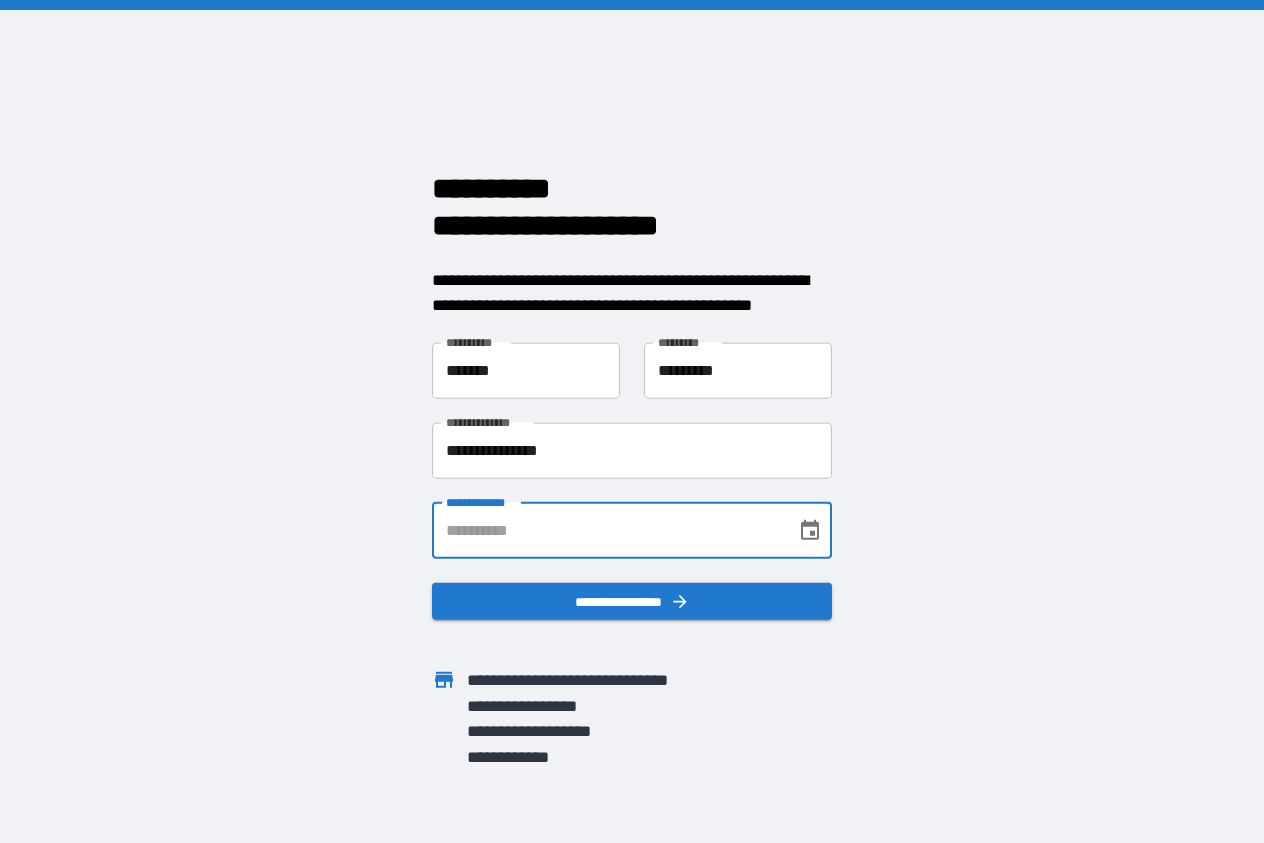 click on "**********" at bounding box center [607, 530] 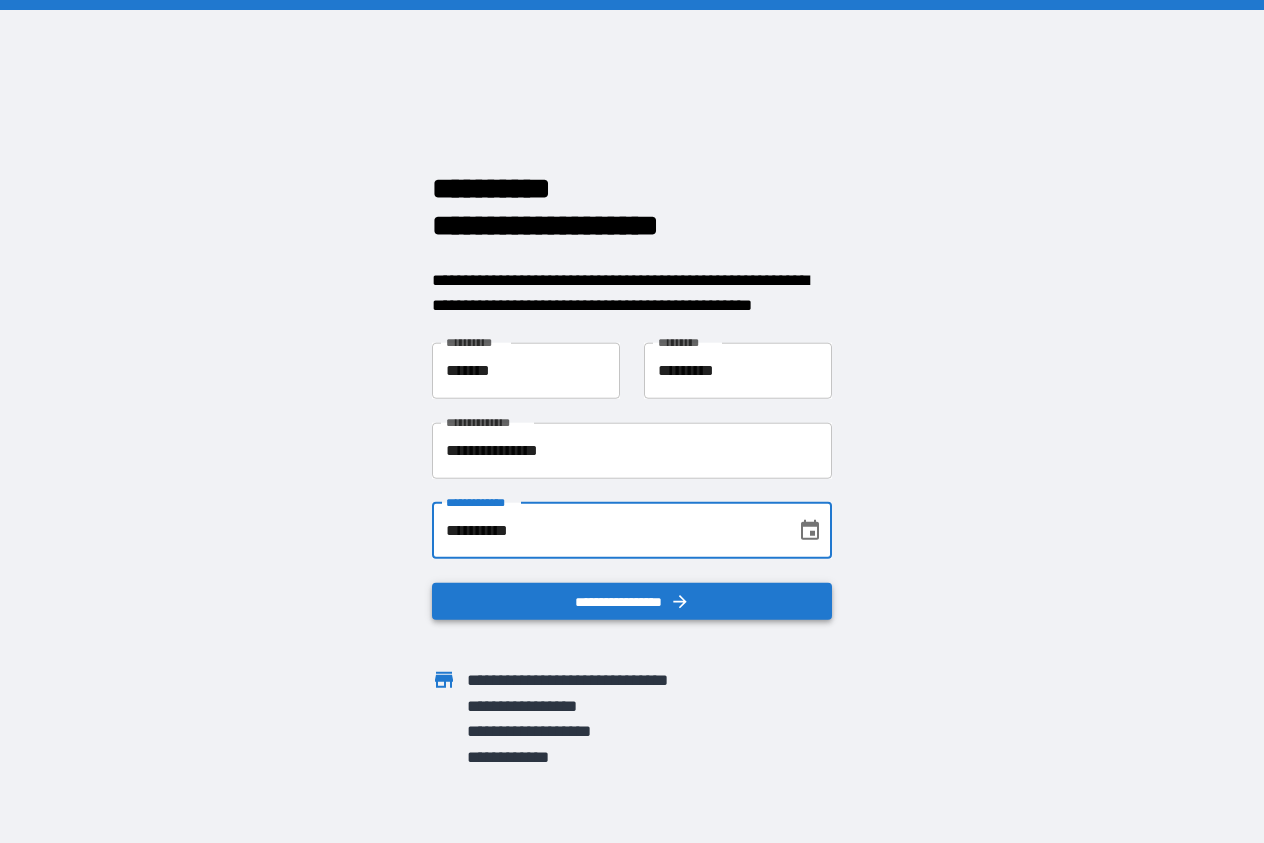 type on "**********" 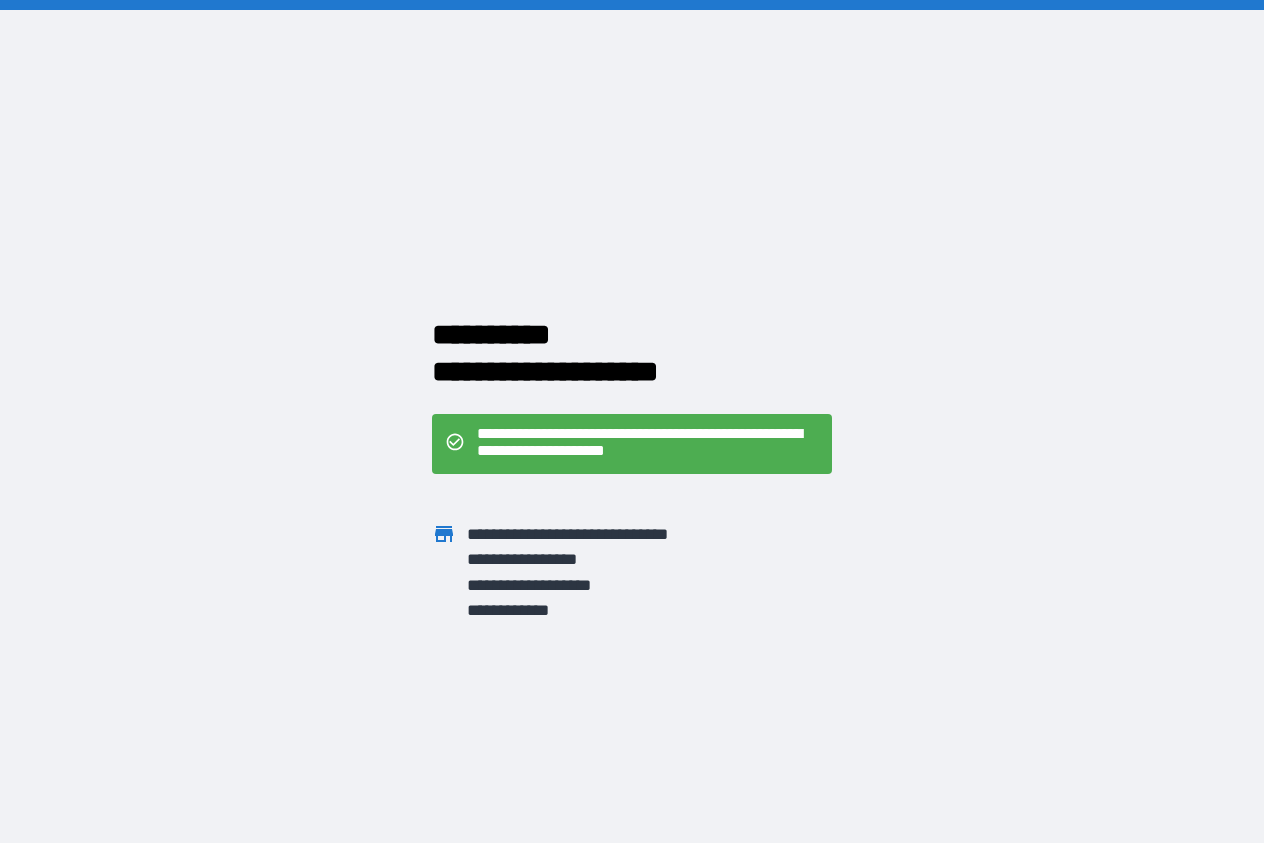 click on "**********" at bounding box center (614, 585) 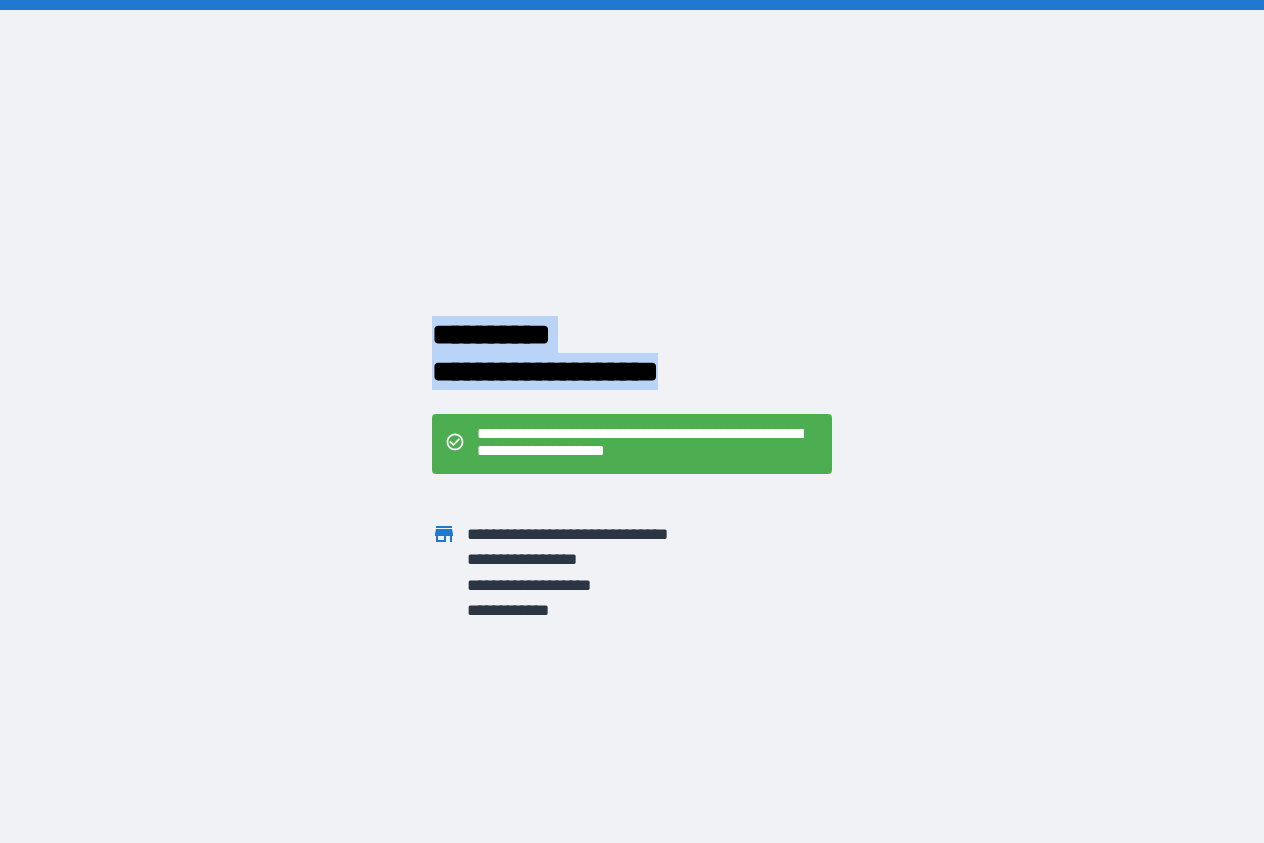 click on "**********" at bounding box center (632, 421) 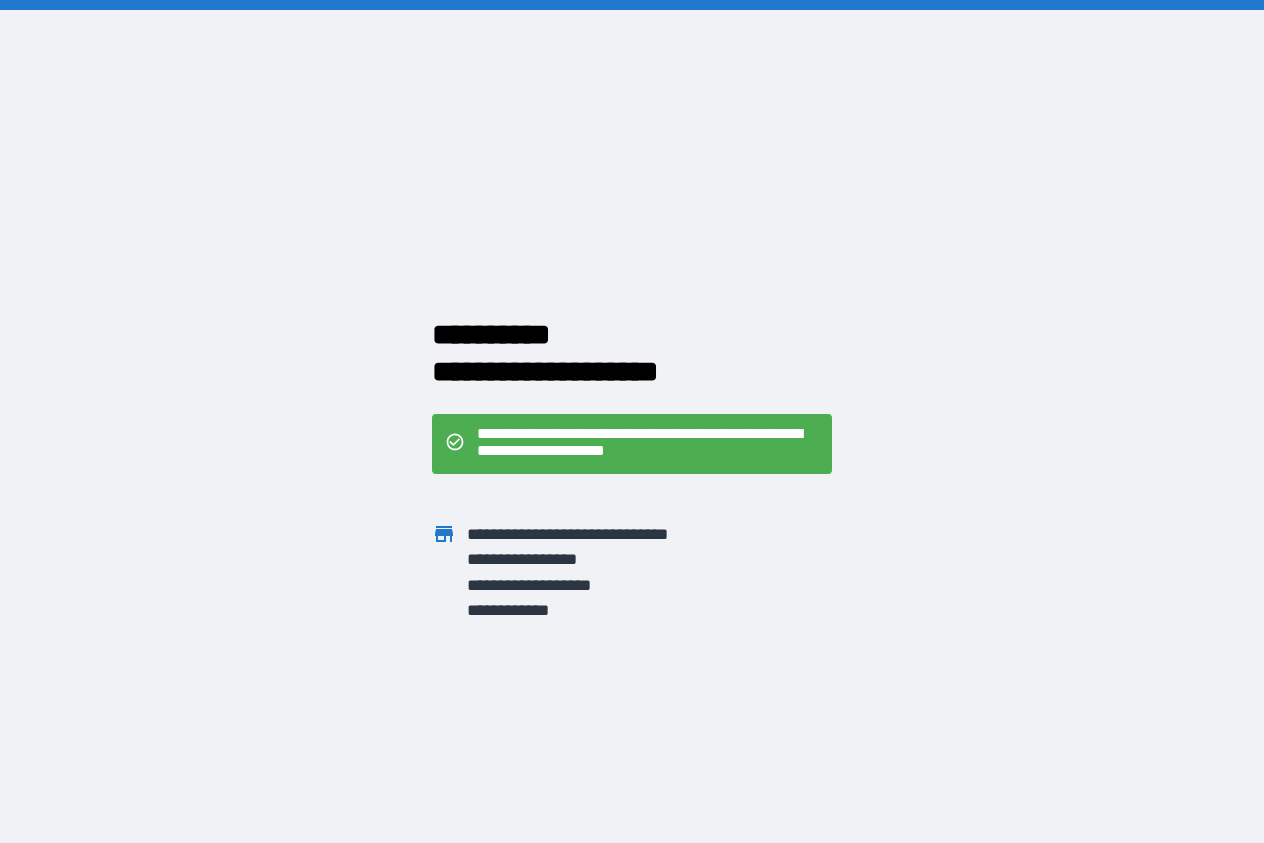 click on "**********" at bounding box center (632, 421) 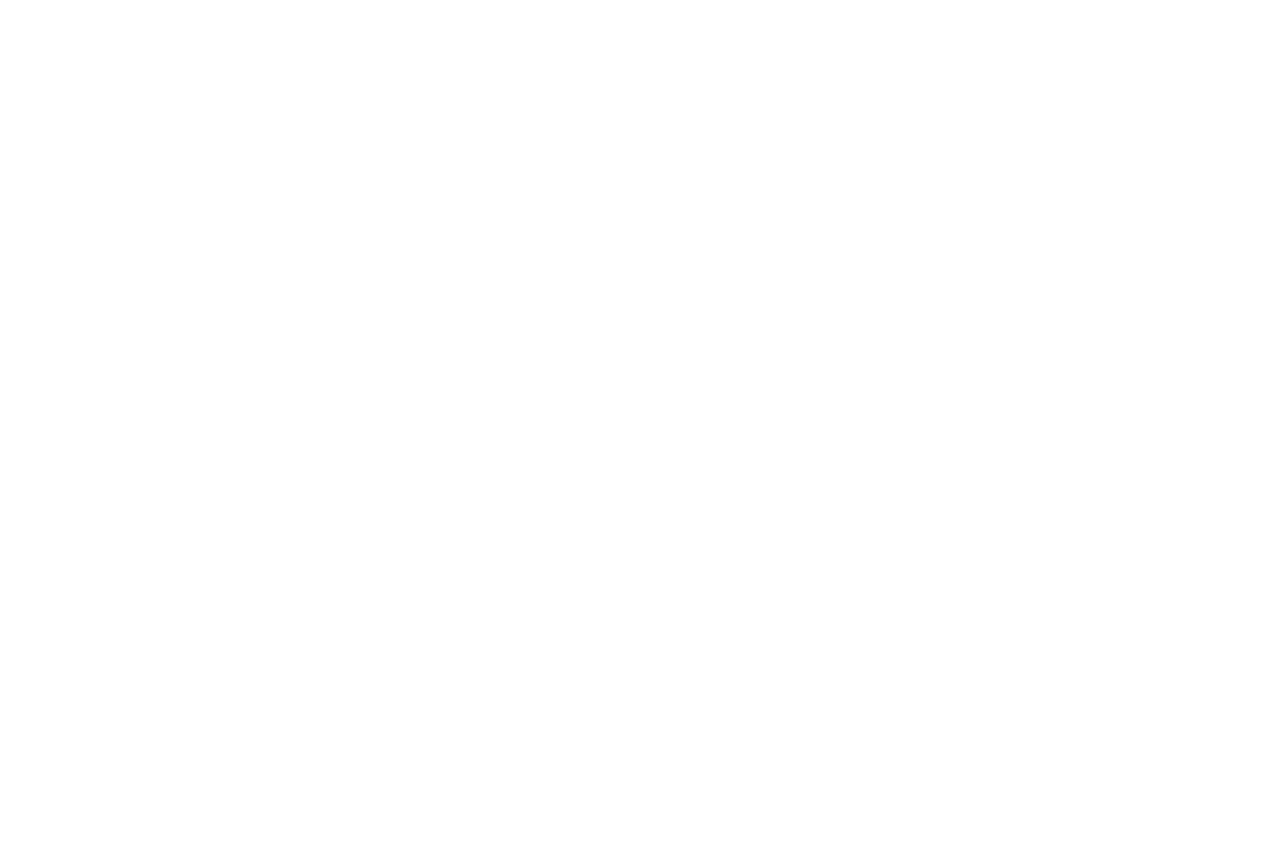 scroll, scrollTop: 0, scrollLeft: 0, axis: both 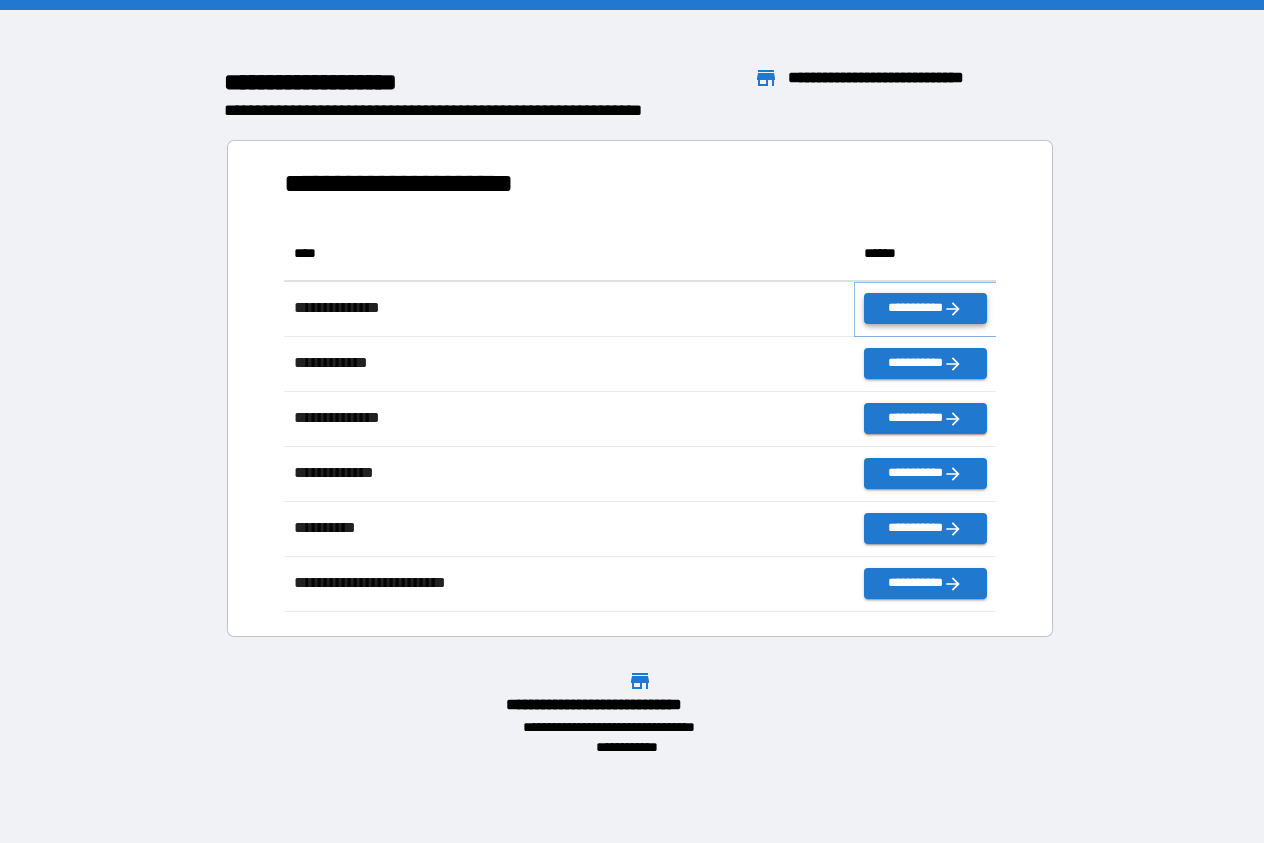 click on "**********" at bounding box center (925, 308) 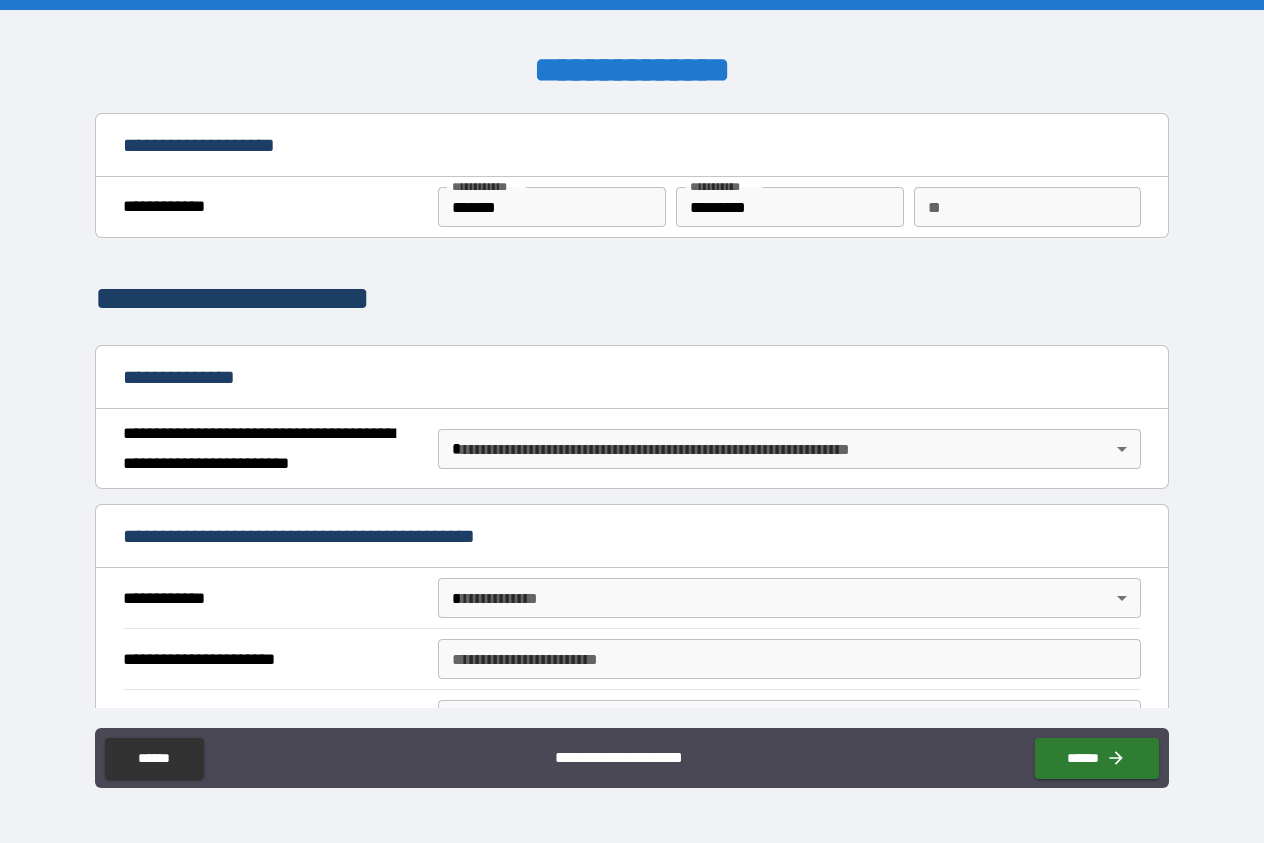 click on "**********" at bounding box center (632, 421) 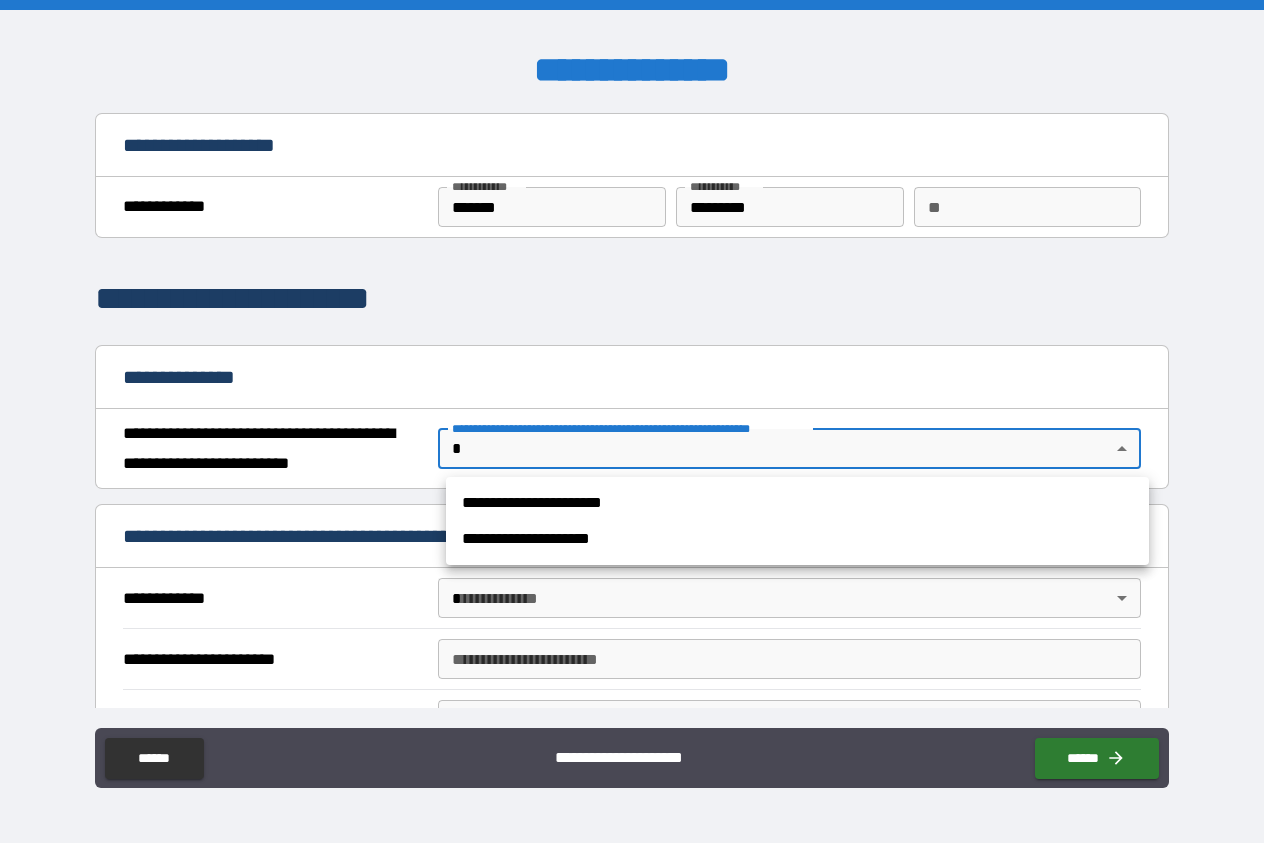 click on "**********" at bounding box center (797, 539) 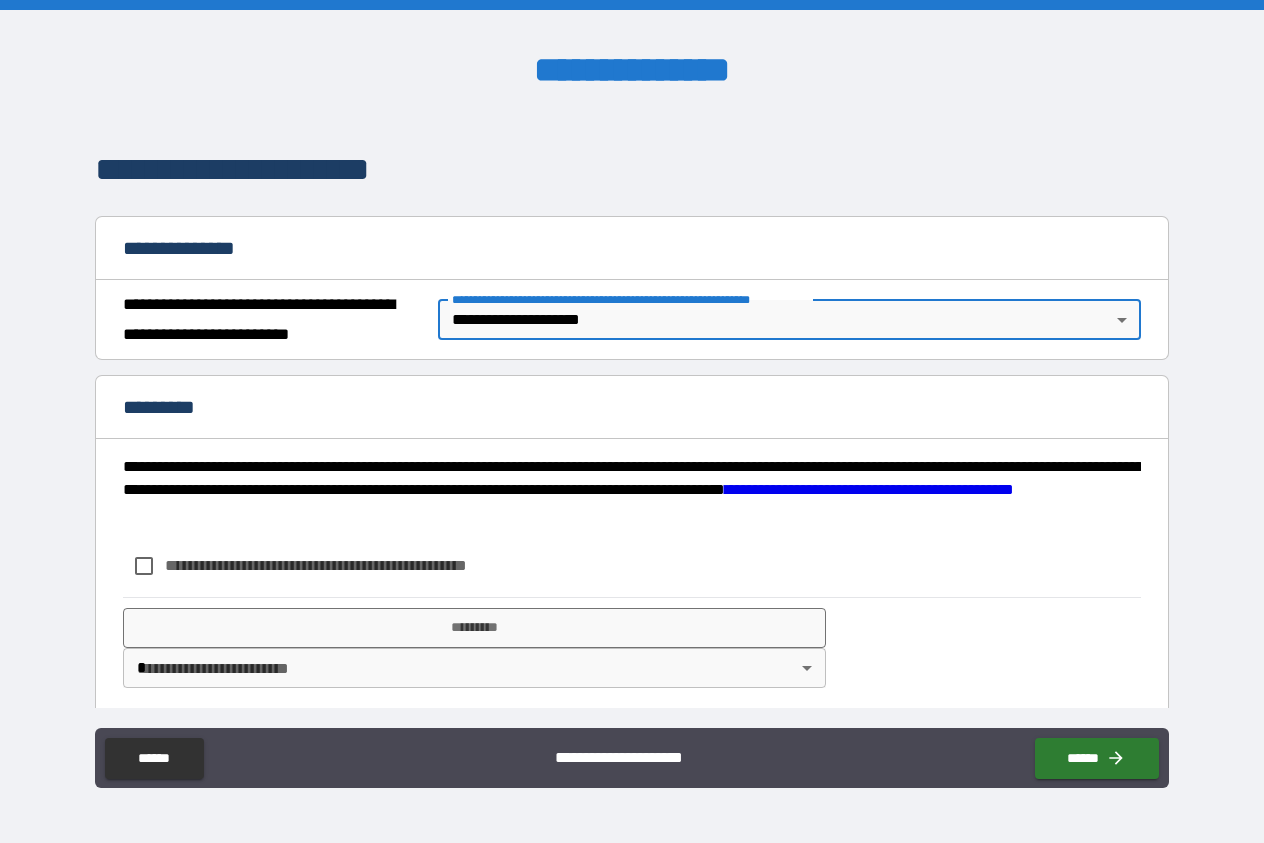 scroll, scrollTop: 140, scrollLeft: 0, axis: vertical 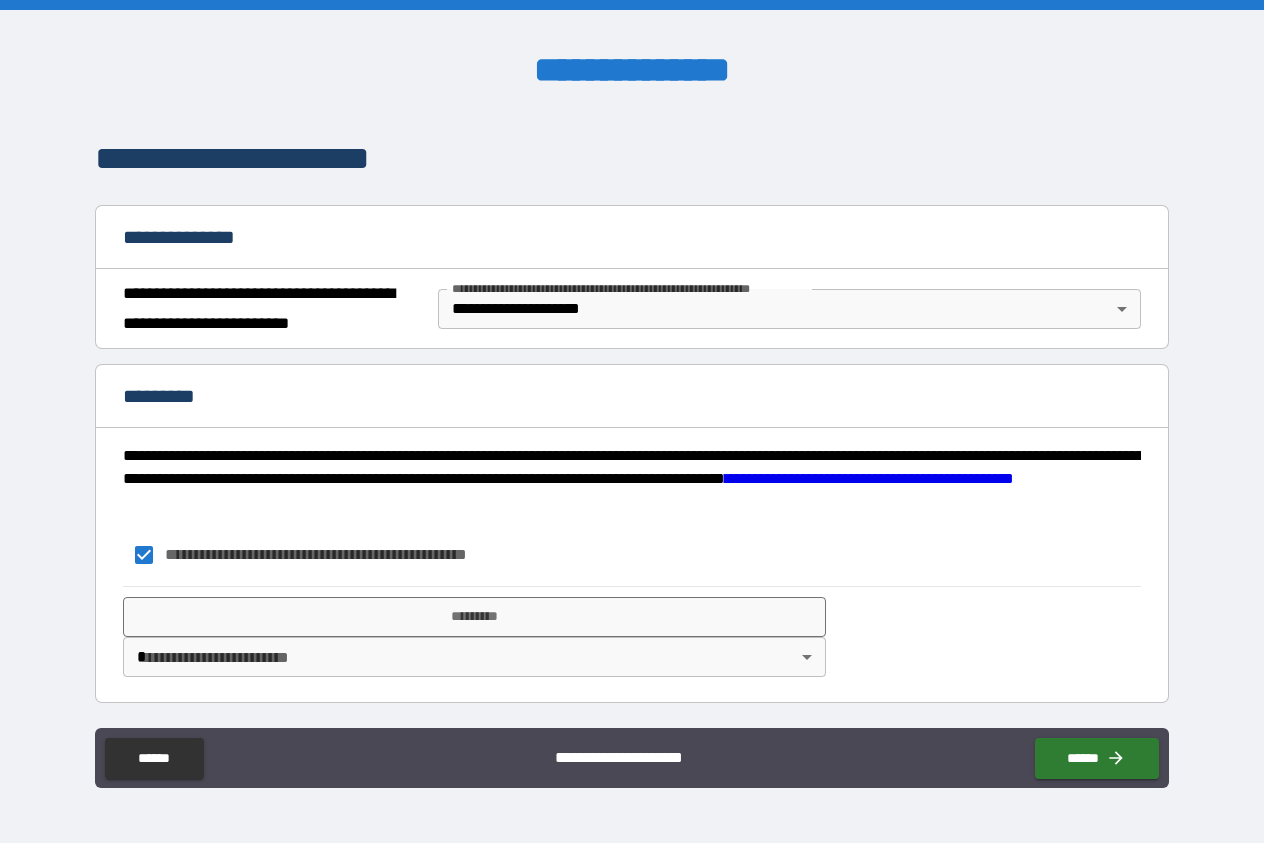 click on "**********" at bounding box center [632, 421] 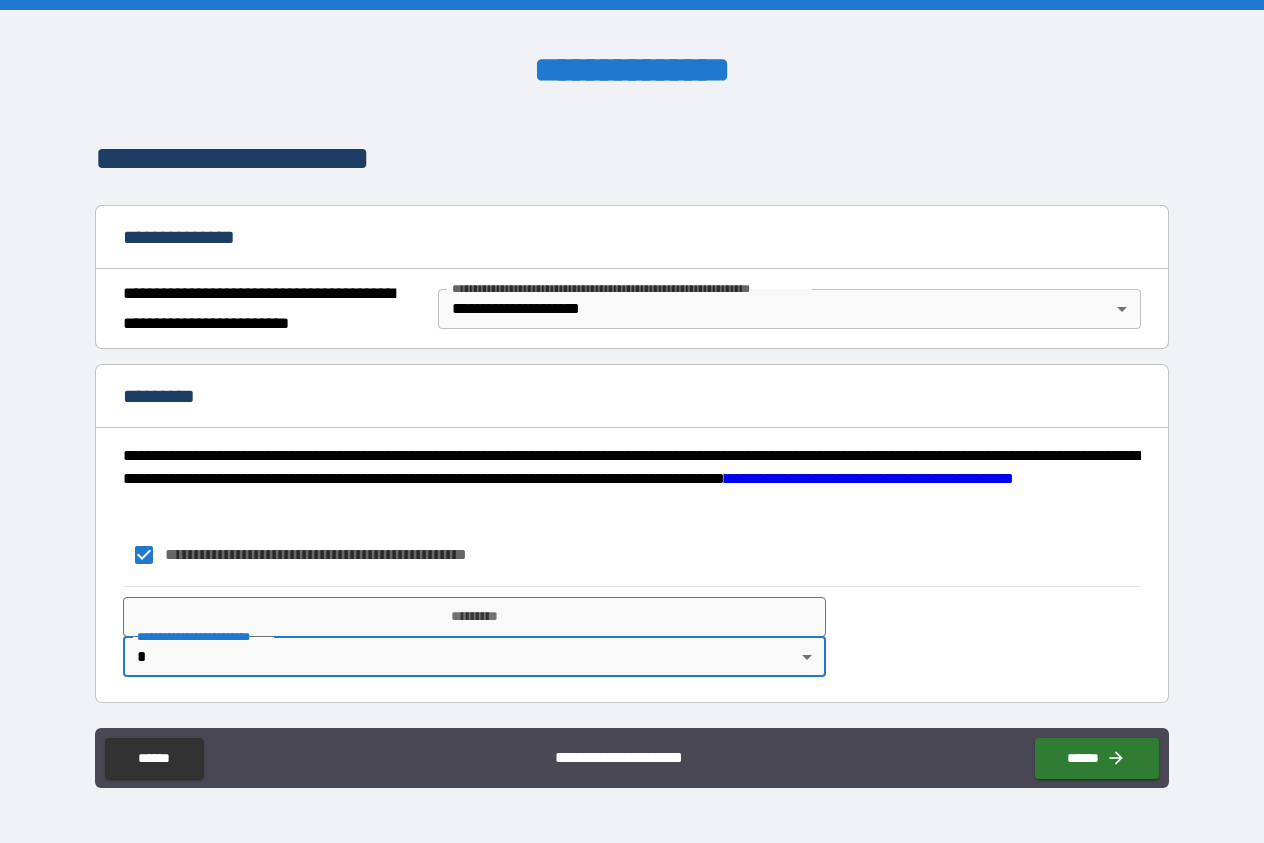 click on "**********" at bounding box center (632, 421) 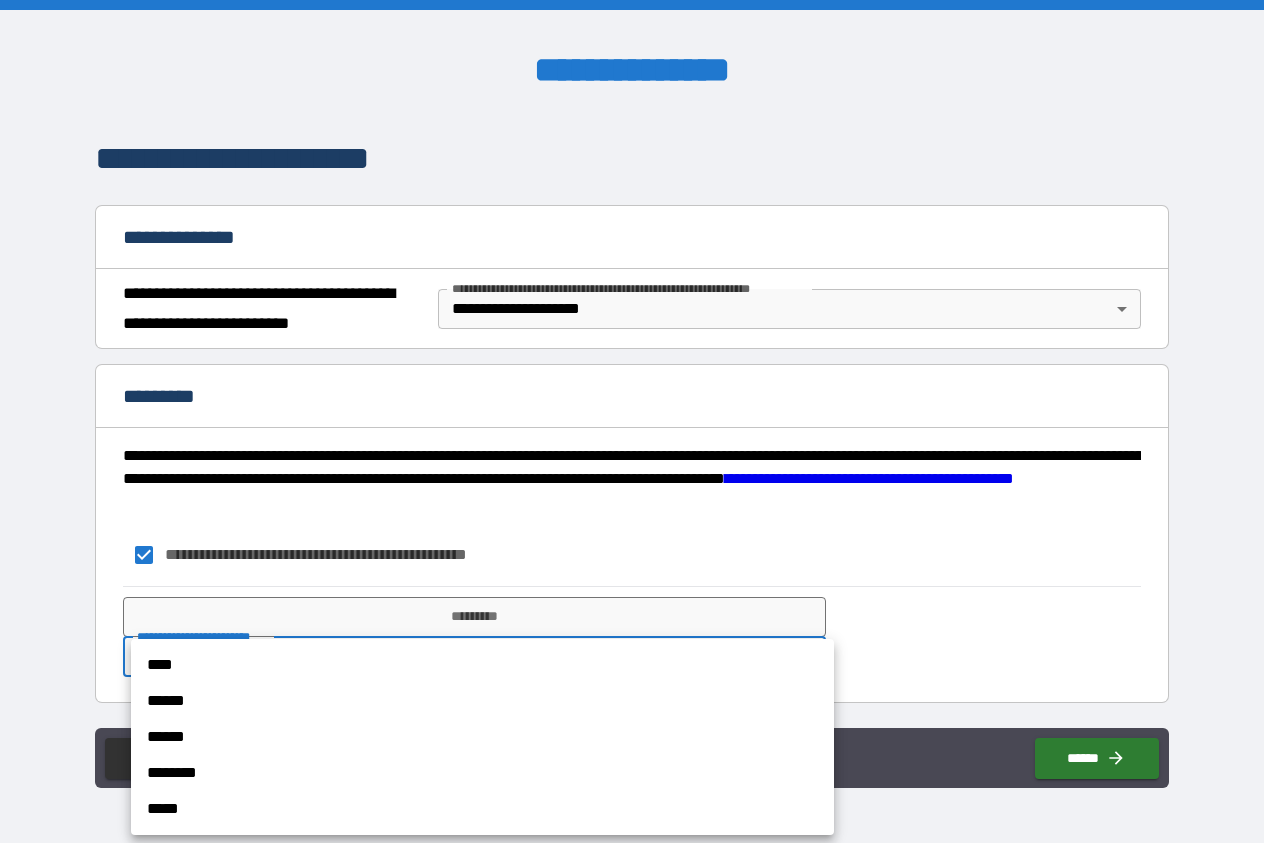 click on "****" at bounding box center (482, 665) 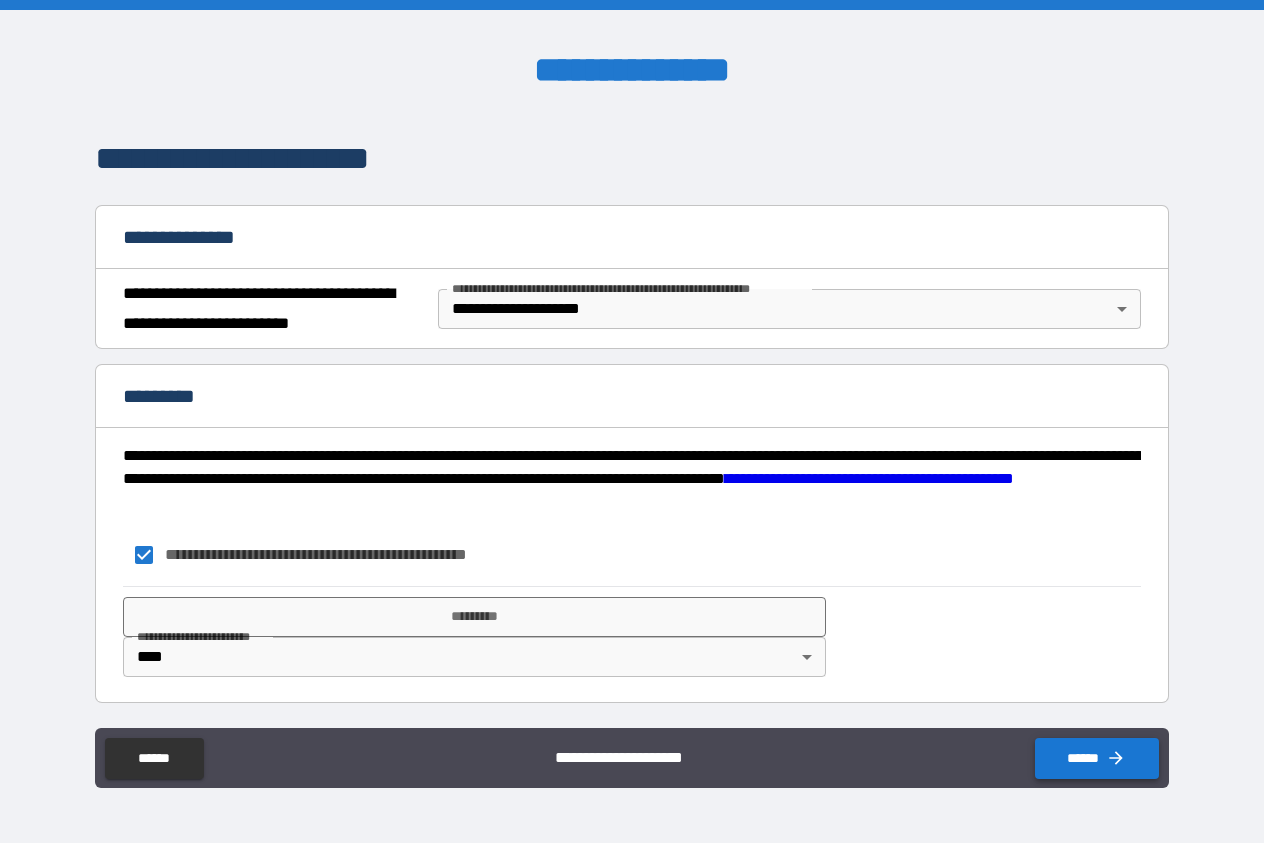 click on "******" at bounding box center [1097, 758] 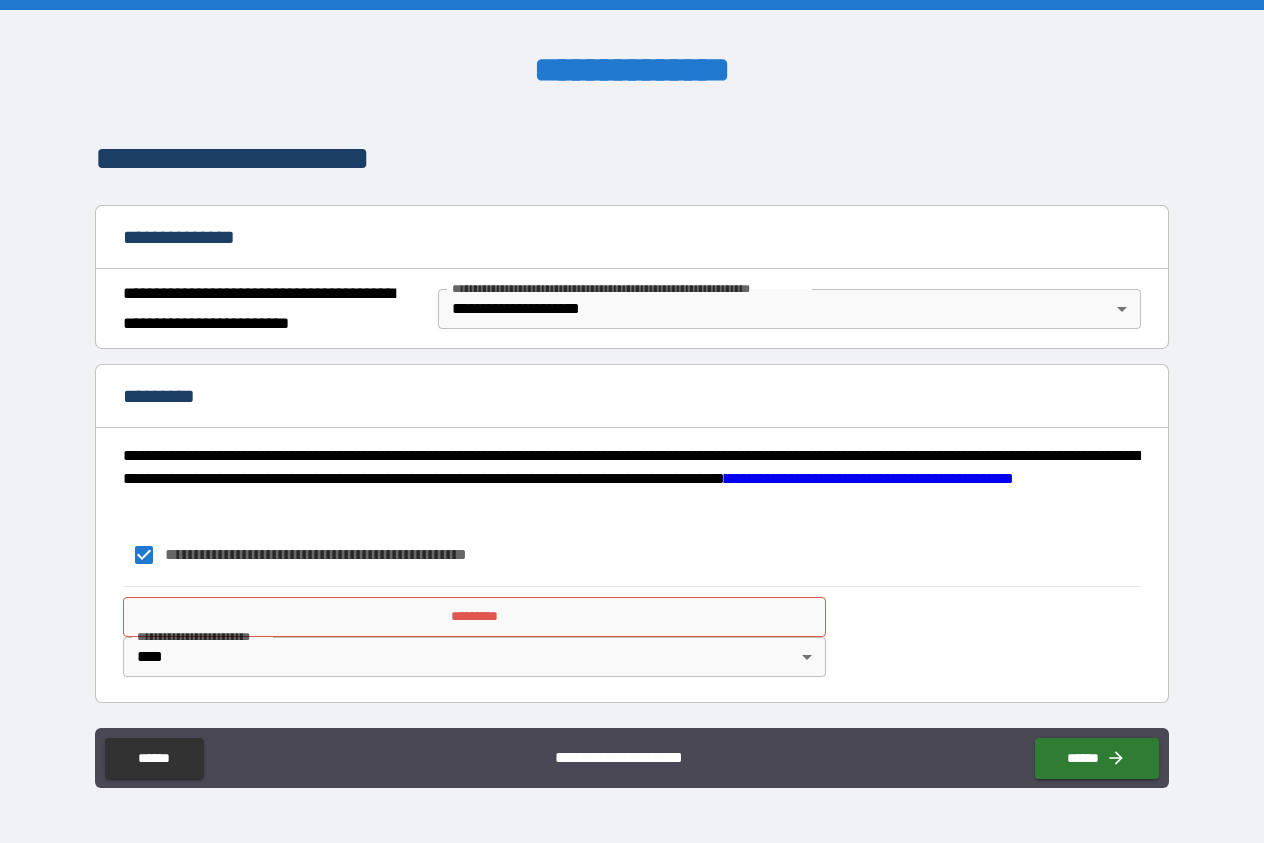 click on "*********" at bounding box center (474, 617) 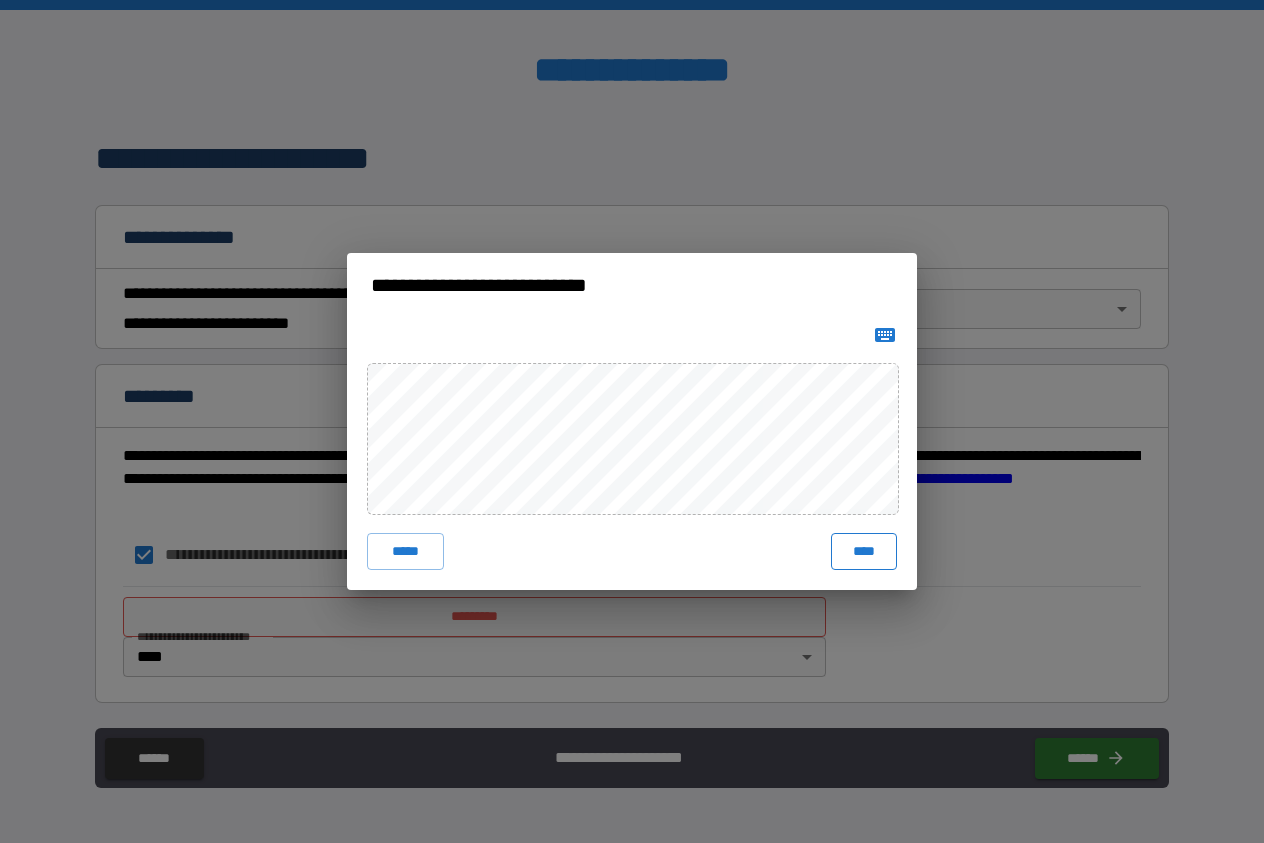 click on "****" at bounding box center [864, 551] 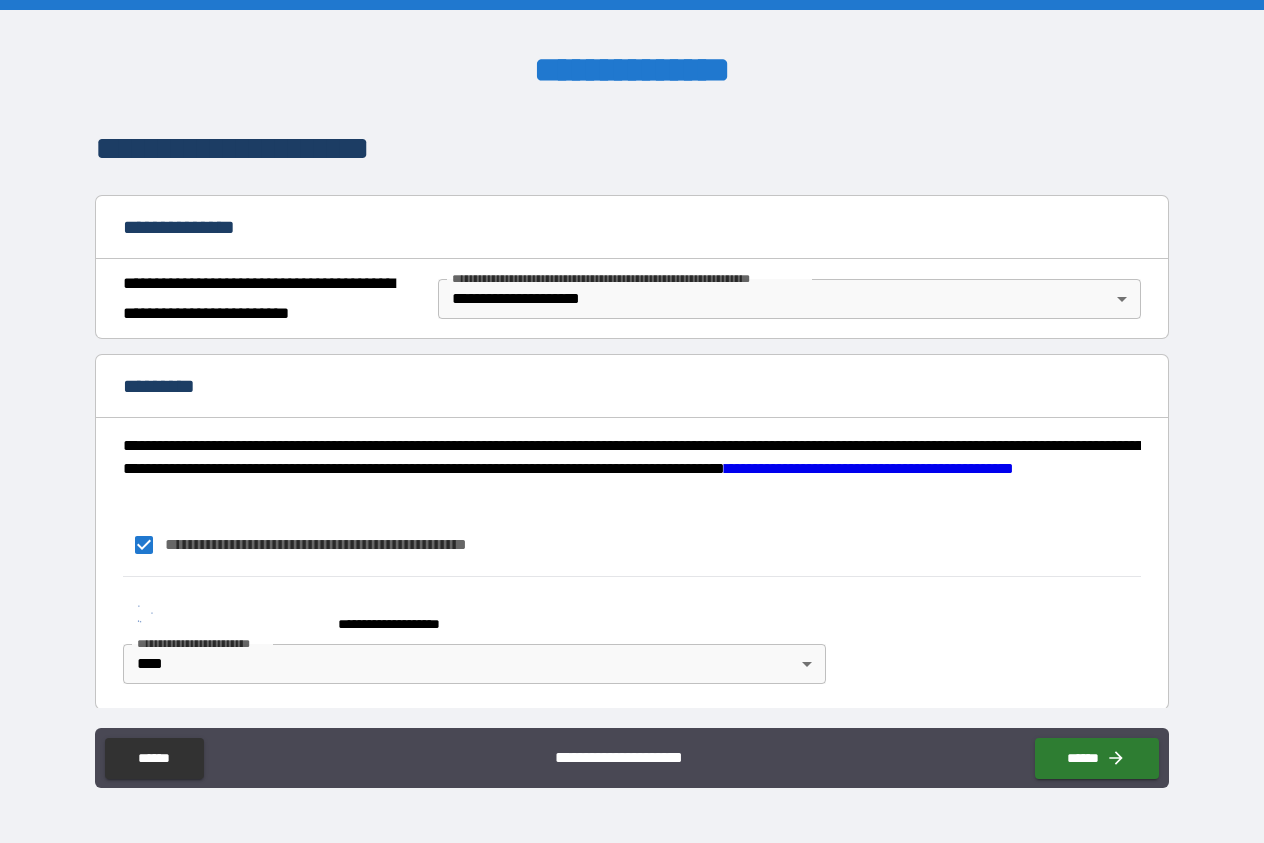 scroll, scrollTop: 157, scrollLeft: 0, axis: vertical 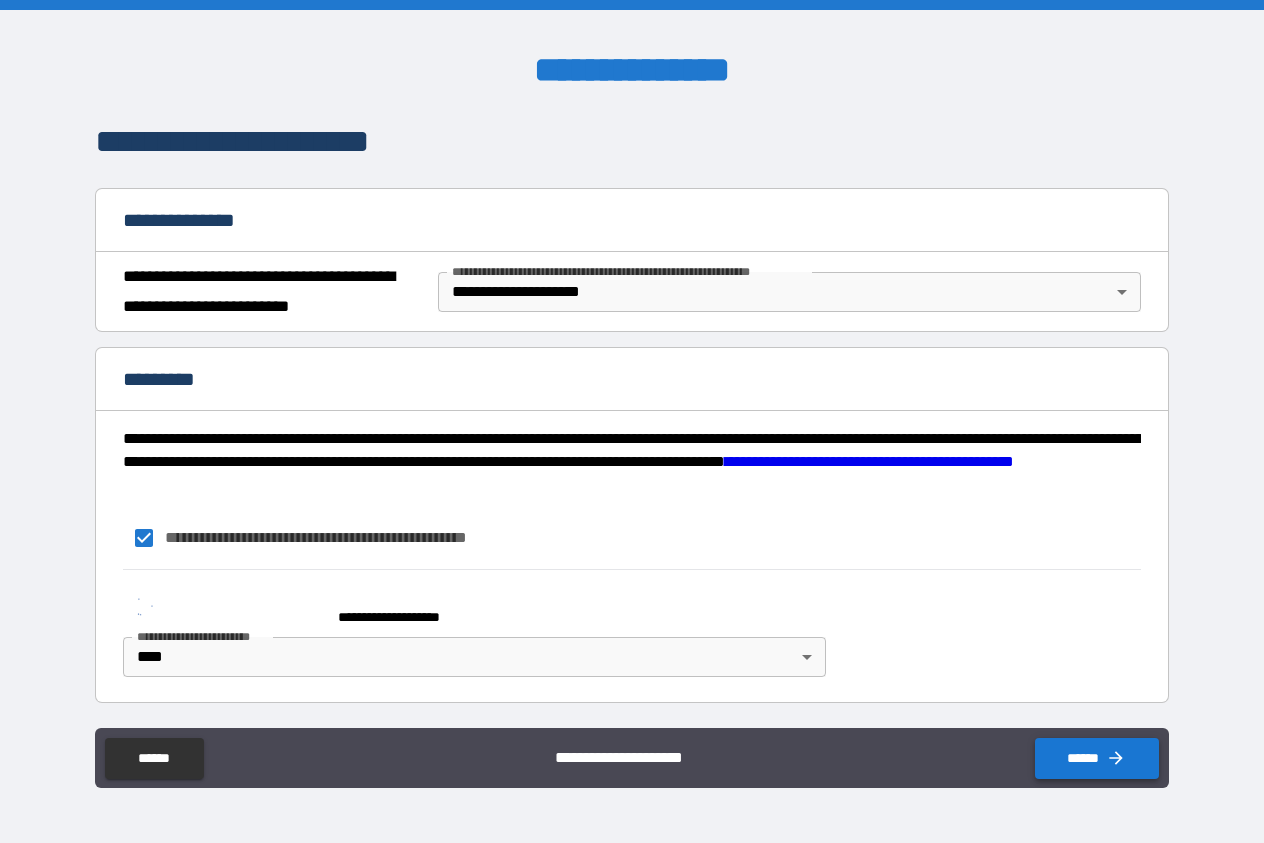 click on "******" at bounding box center (1097, 758) 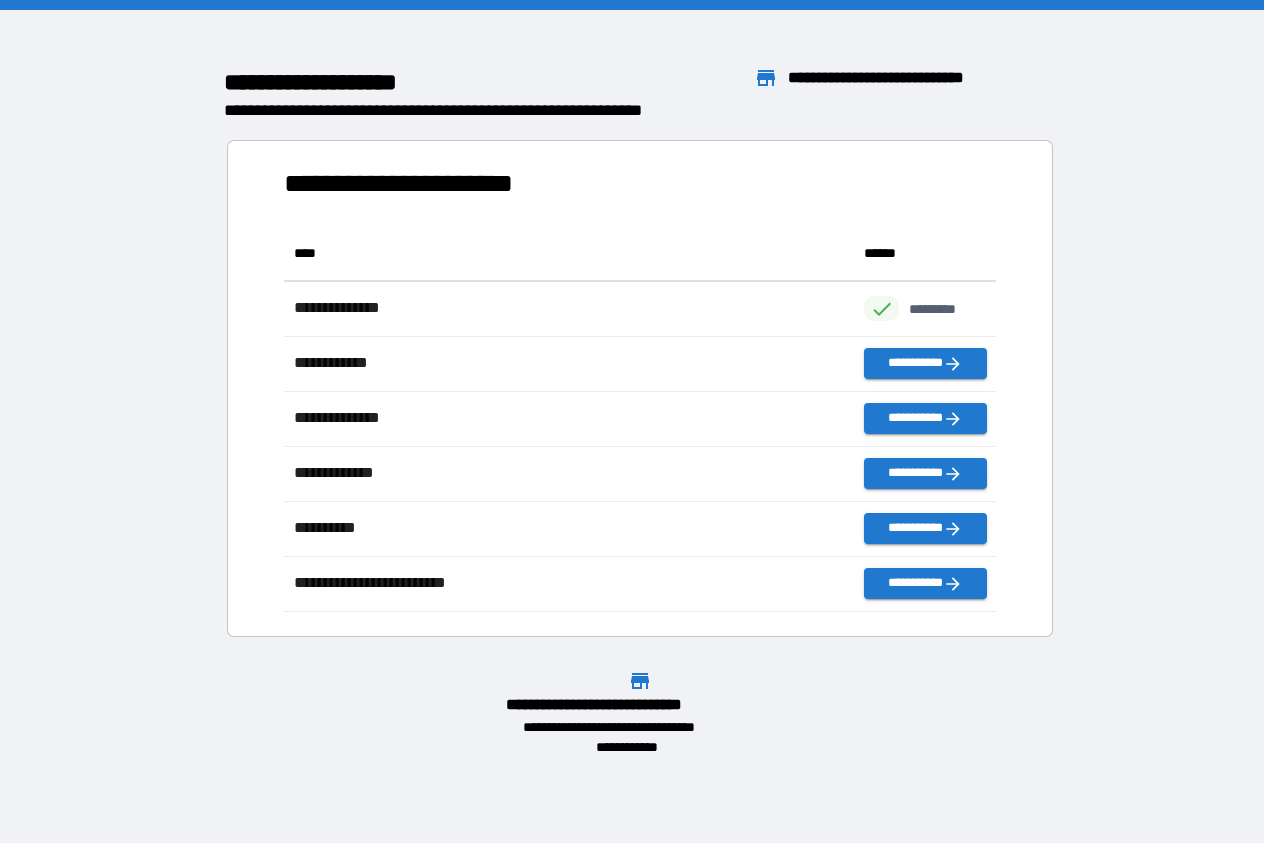 scroll, scrollTop: 1, scrollLeft: 2, axis: both 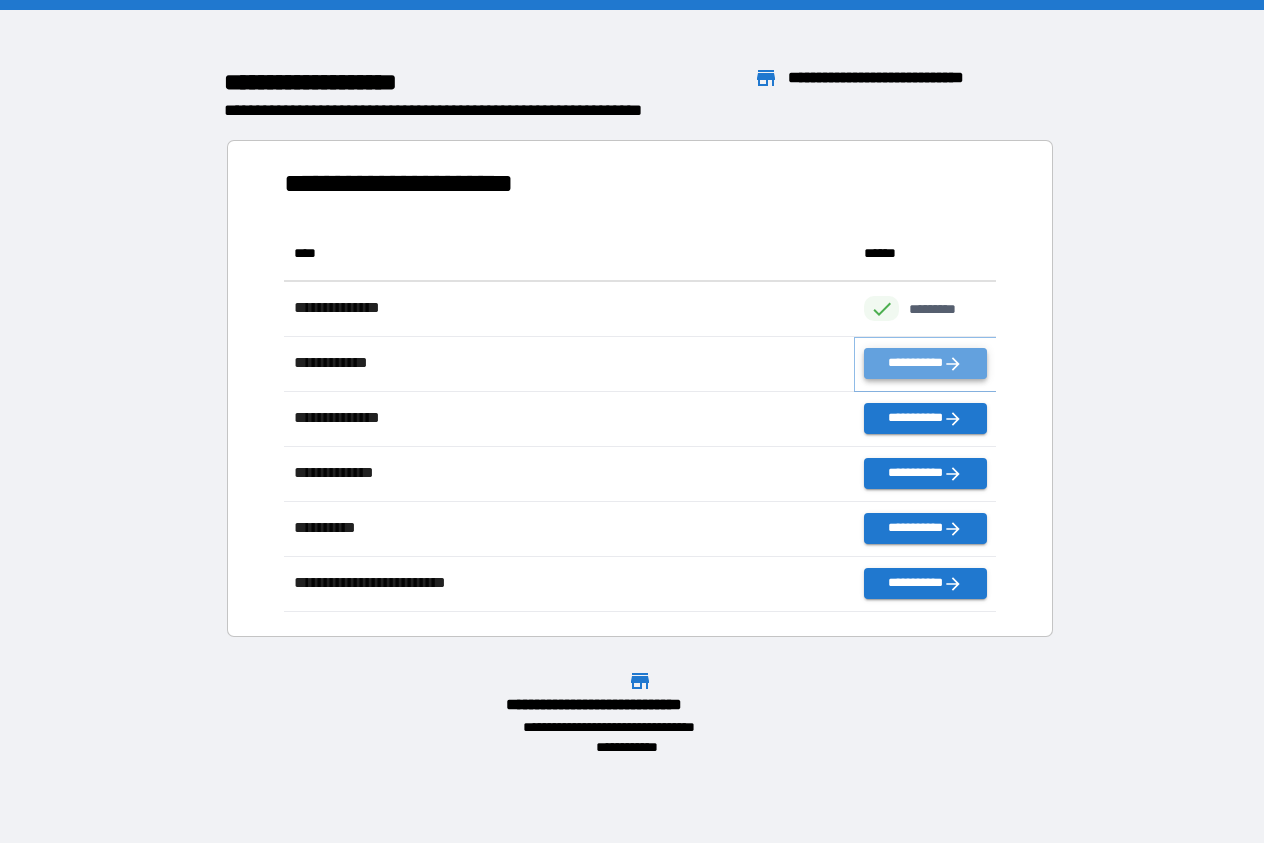 click on "**********" at bounding box center (925, 363) 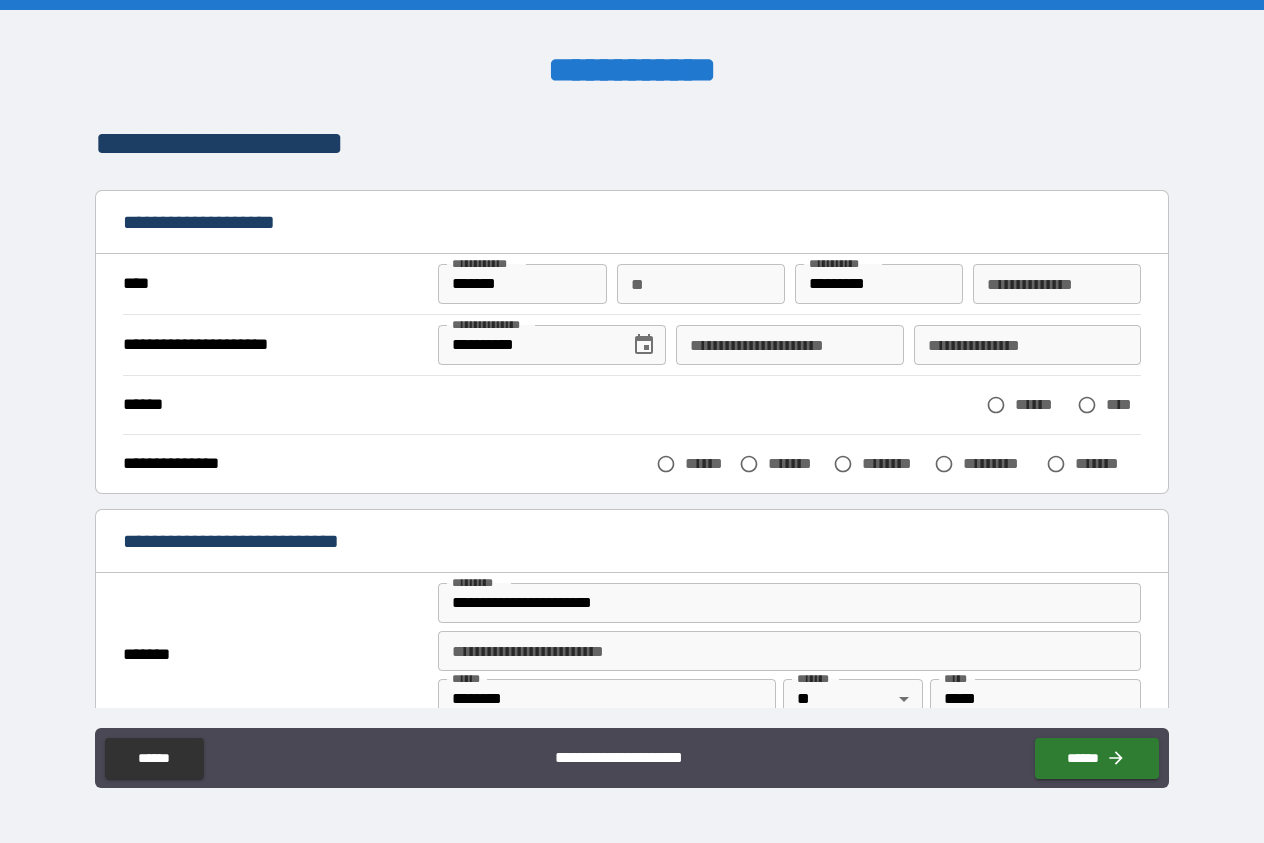 click on "**********" at bounding box center [790, 345] 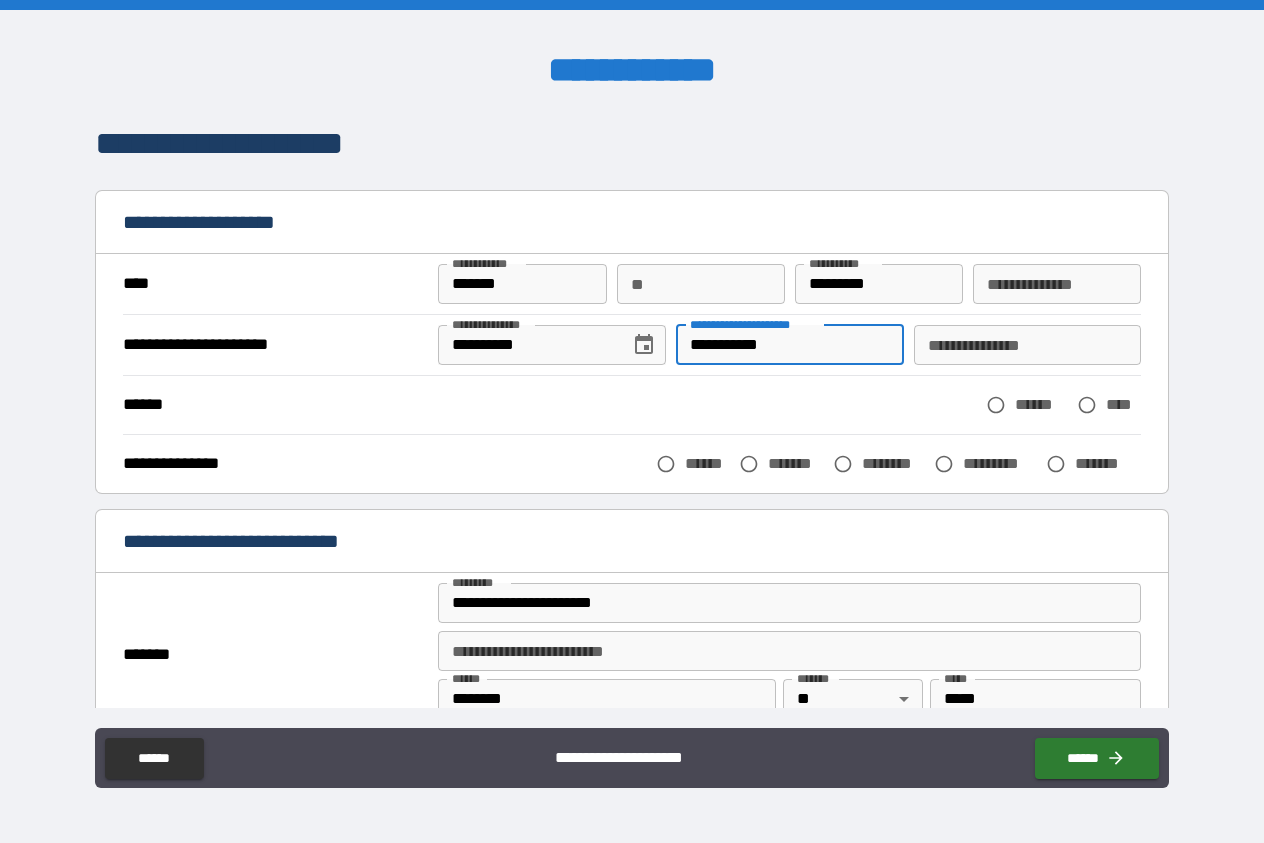 type on "**********" 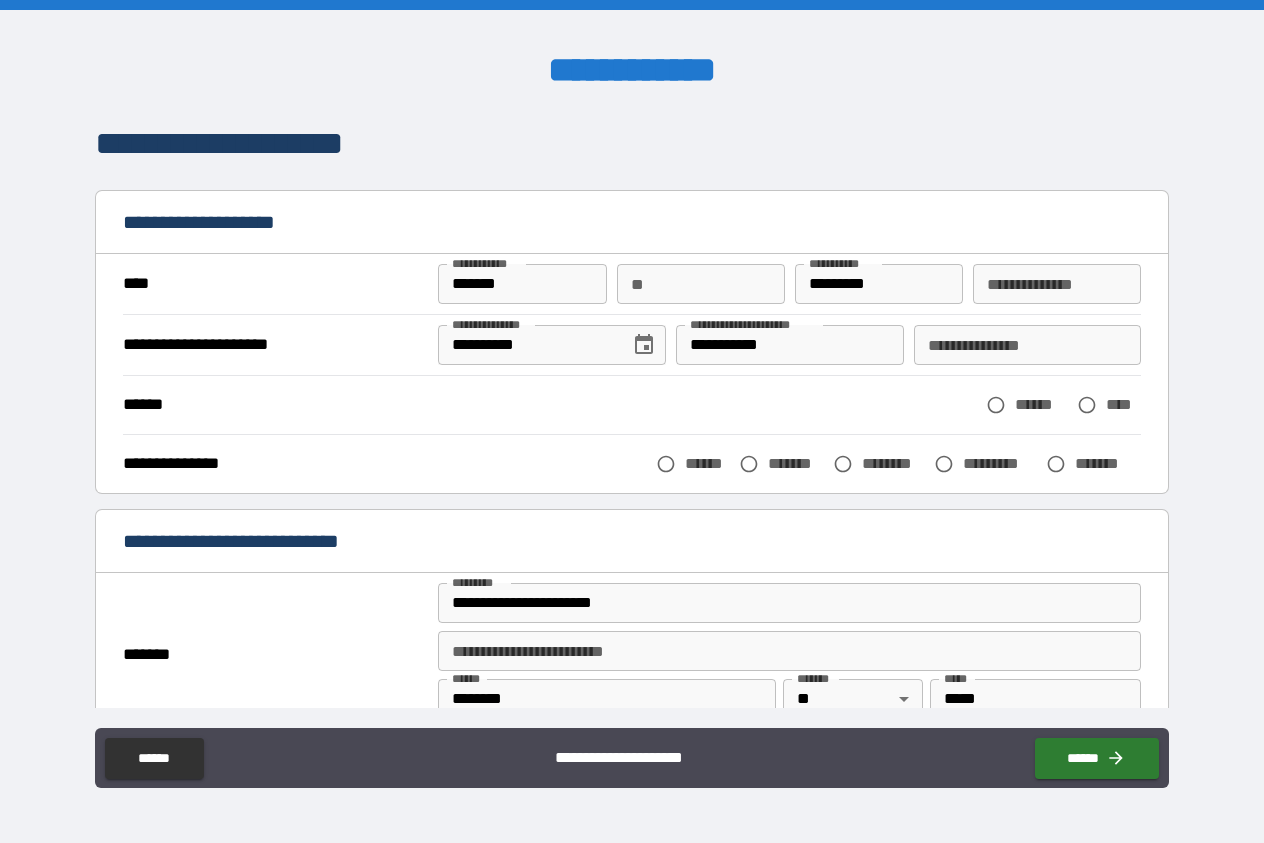 click on "**********" at bounding box center [1057, 284] 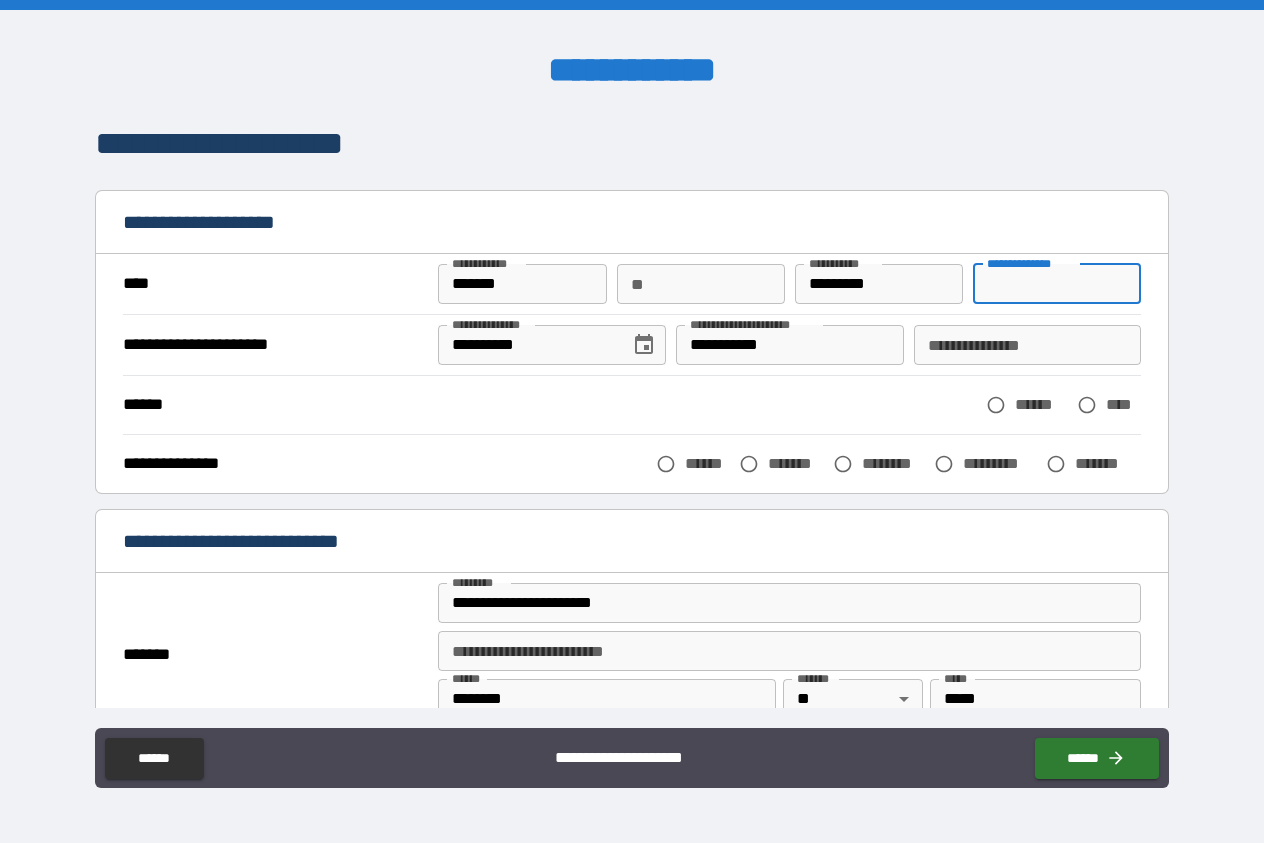 click on "**********" at bounding box center (1057, 284) 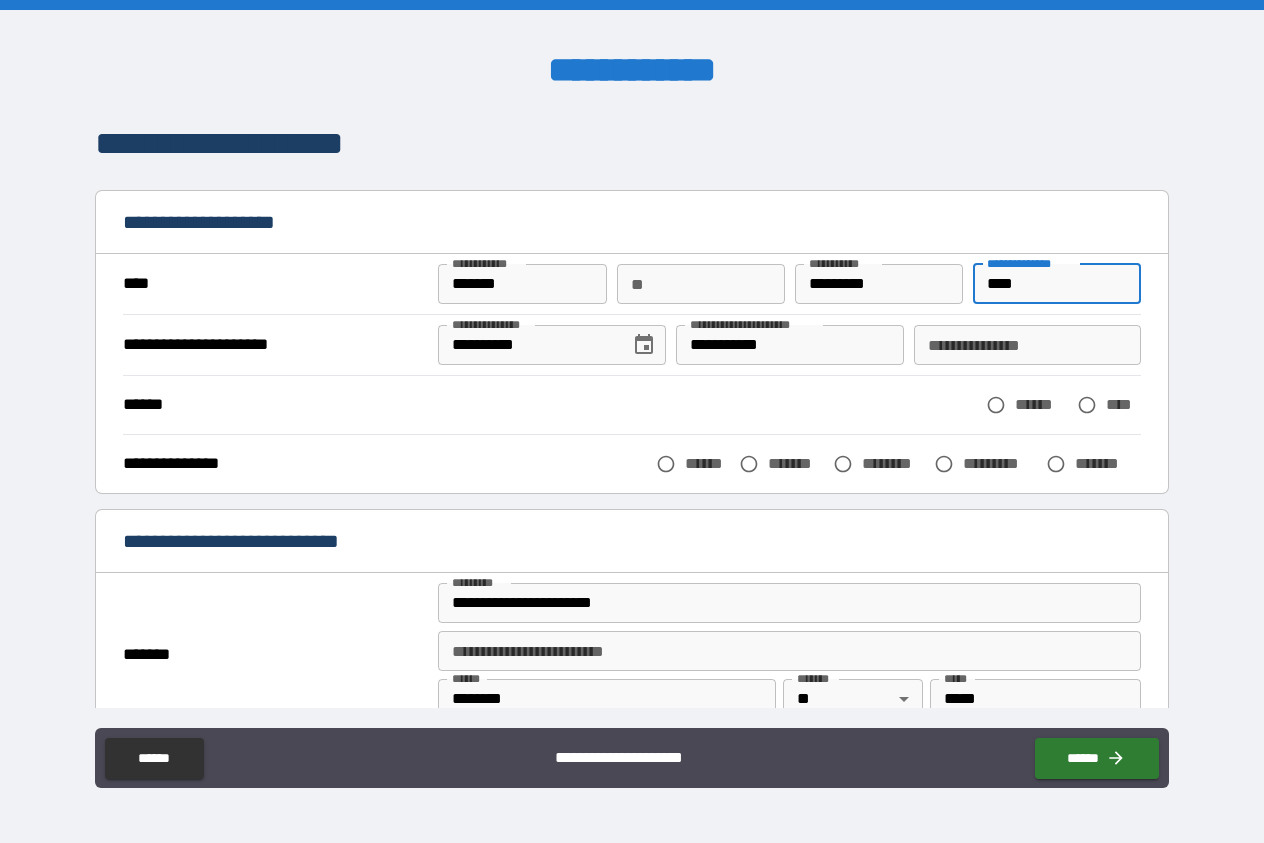 scroll, scrollTop: 114, scrollLeft: 0, axis: vertical 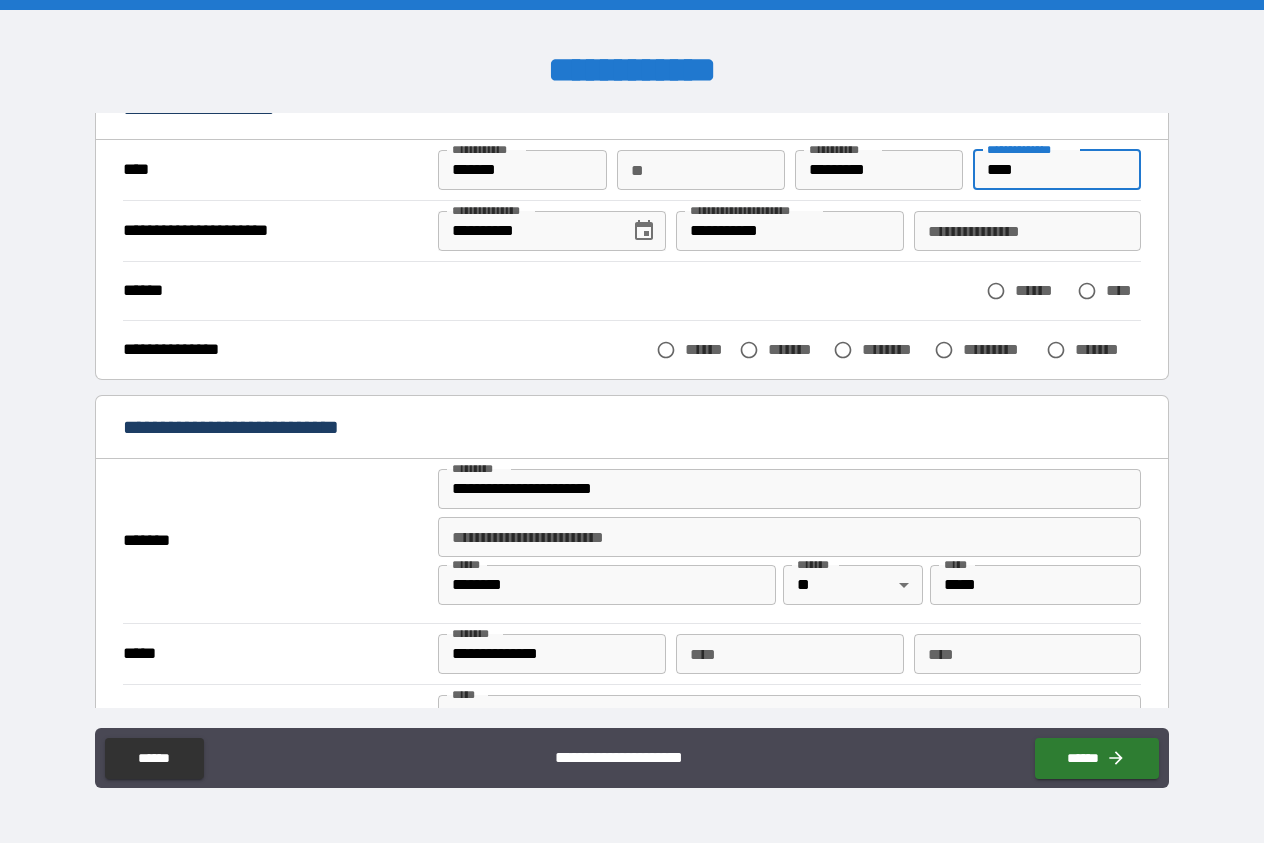 type on "****" 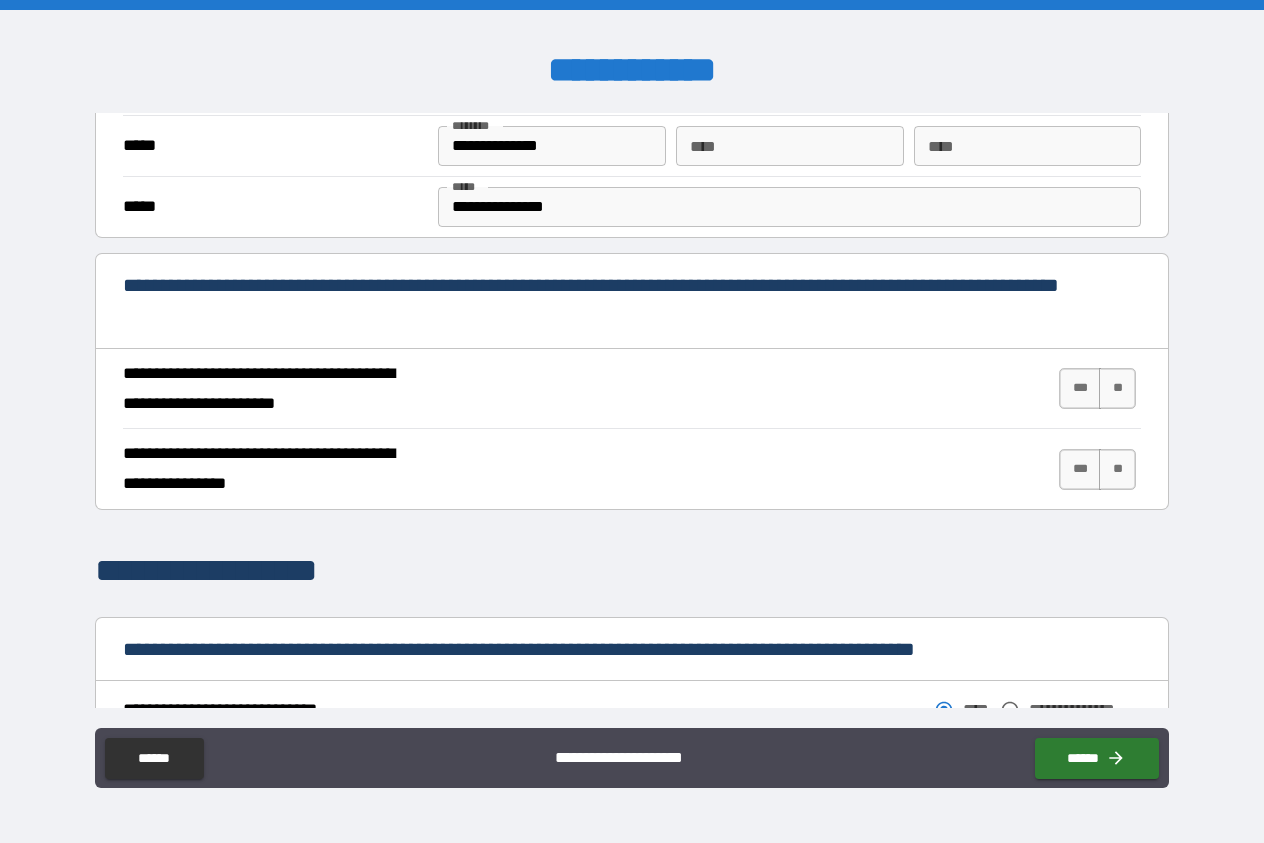 scroll, scrollTop: 684, scrollLeft: 0, axis: vertical 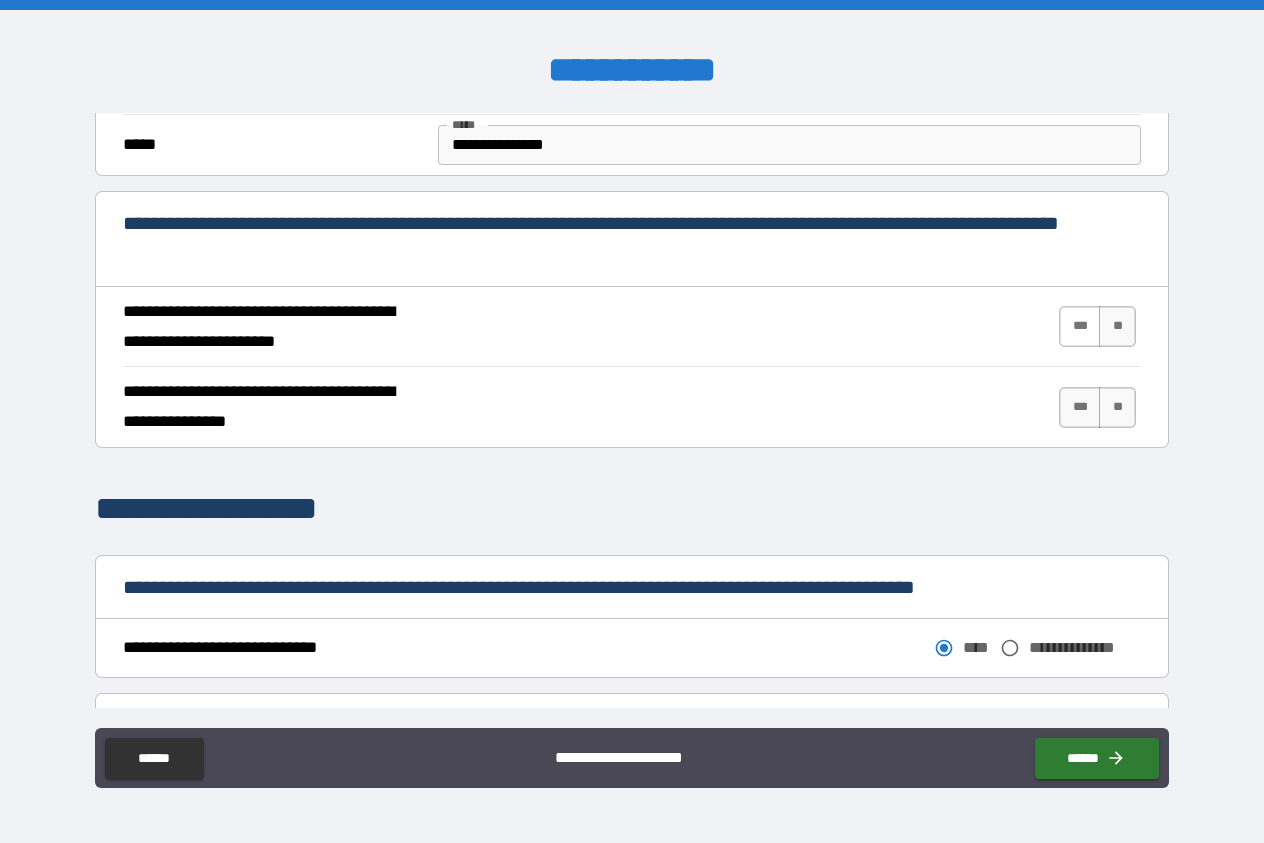 click on "***" at bounding box center (1080, 326) 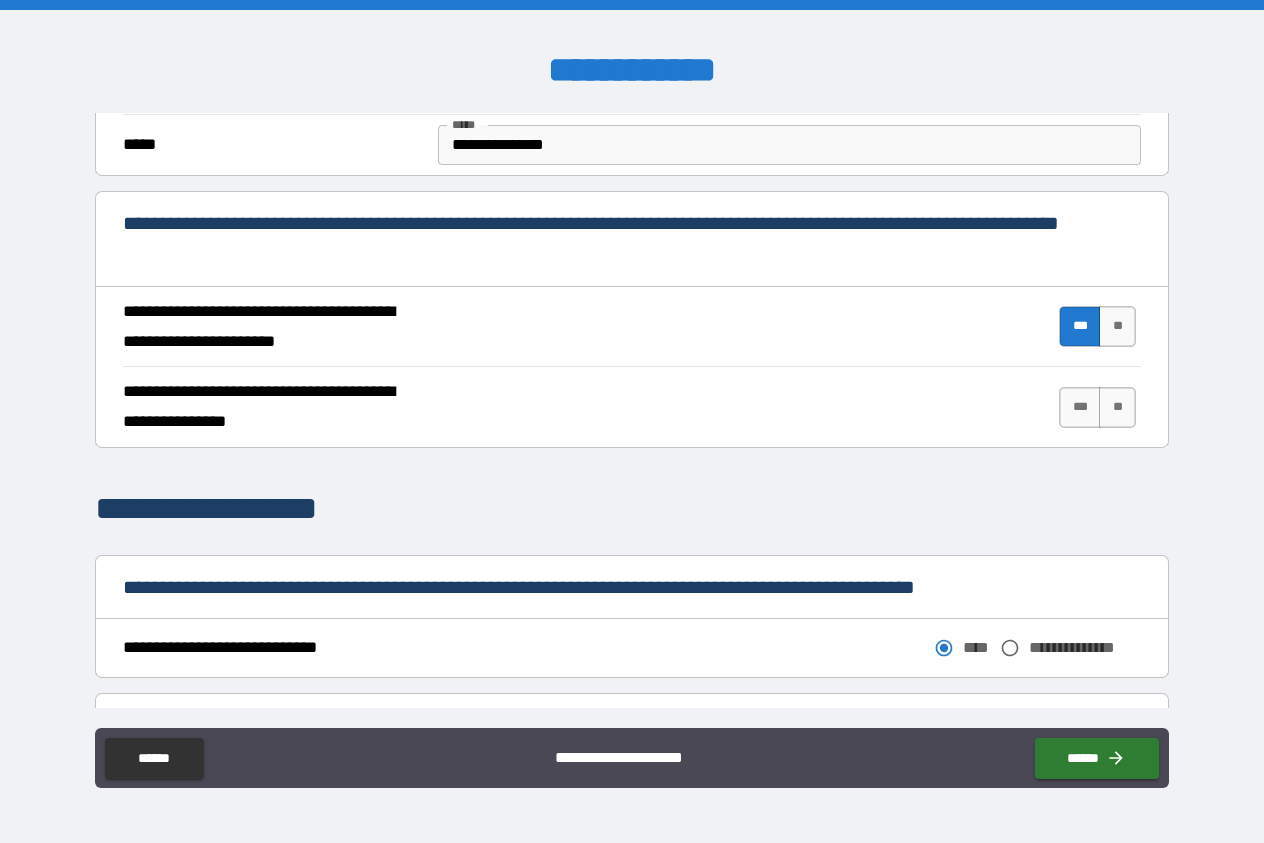 click on "***" at bounding box center [1080, 326] 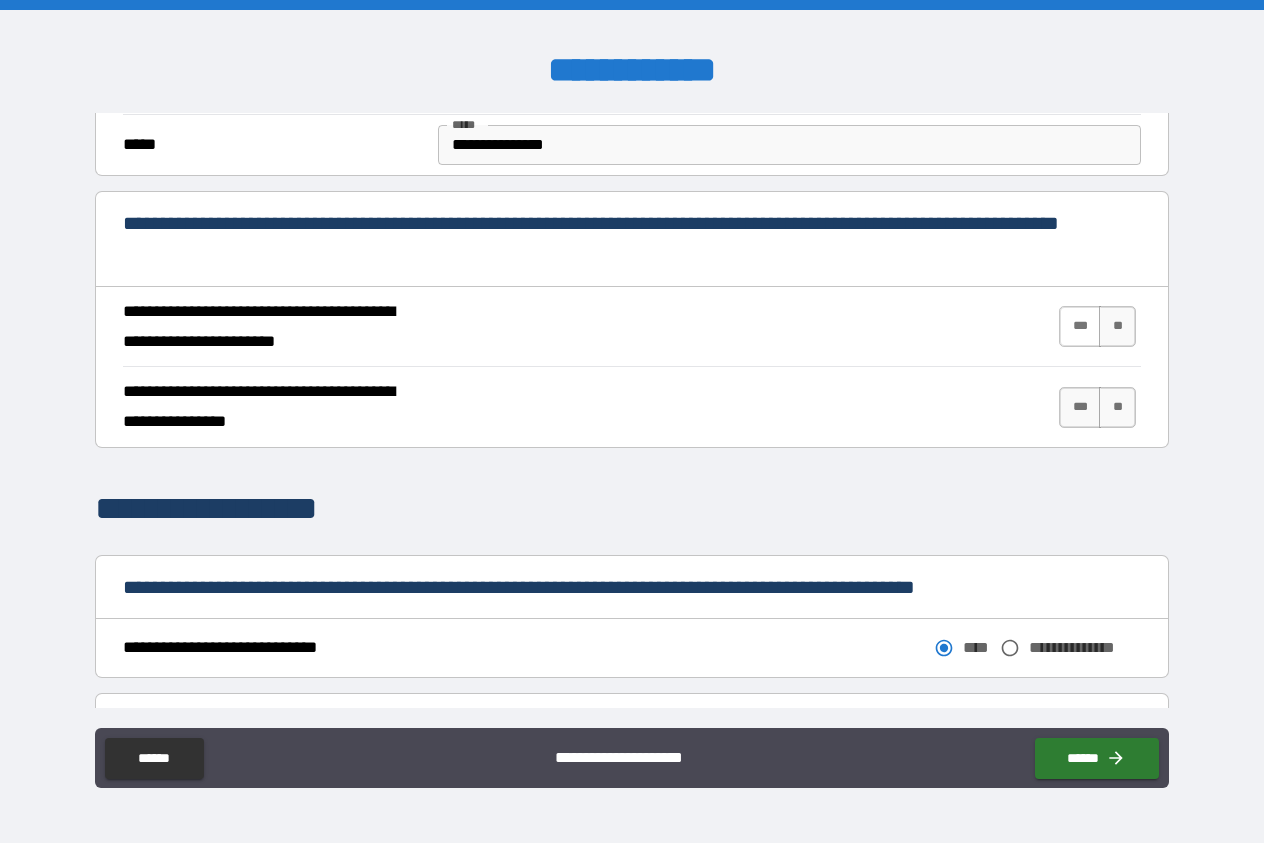 click on "***" at bounding box center (1080, 326) 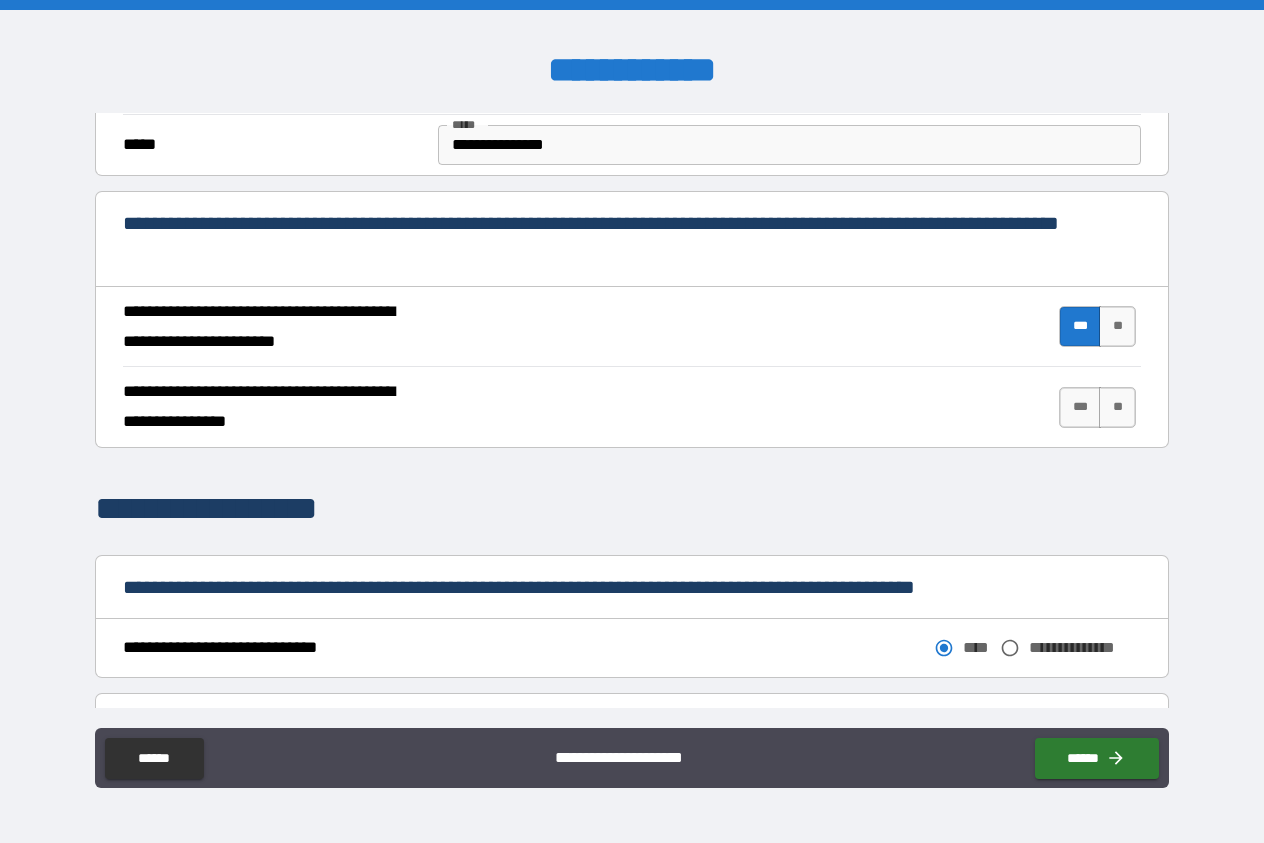 click on "***" at bounding box center [1080, 326] 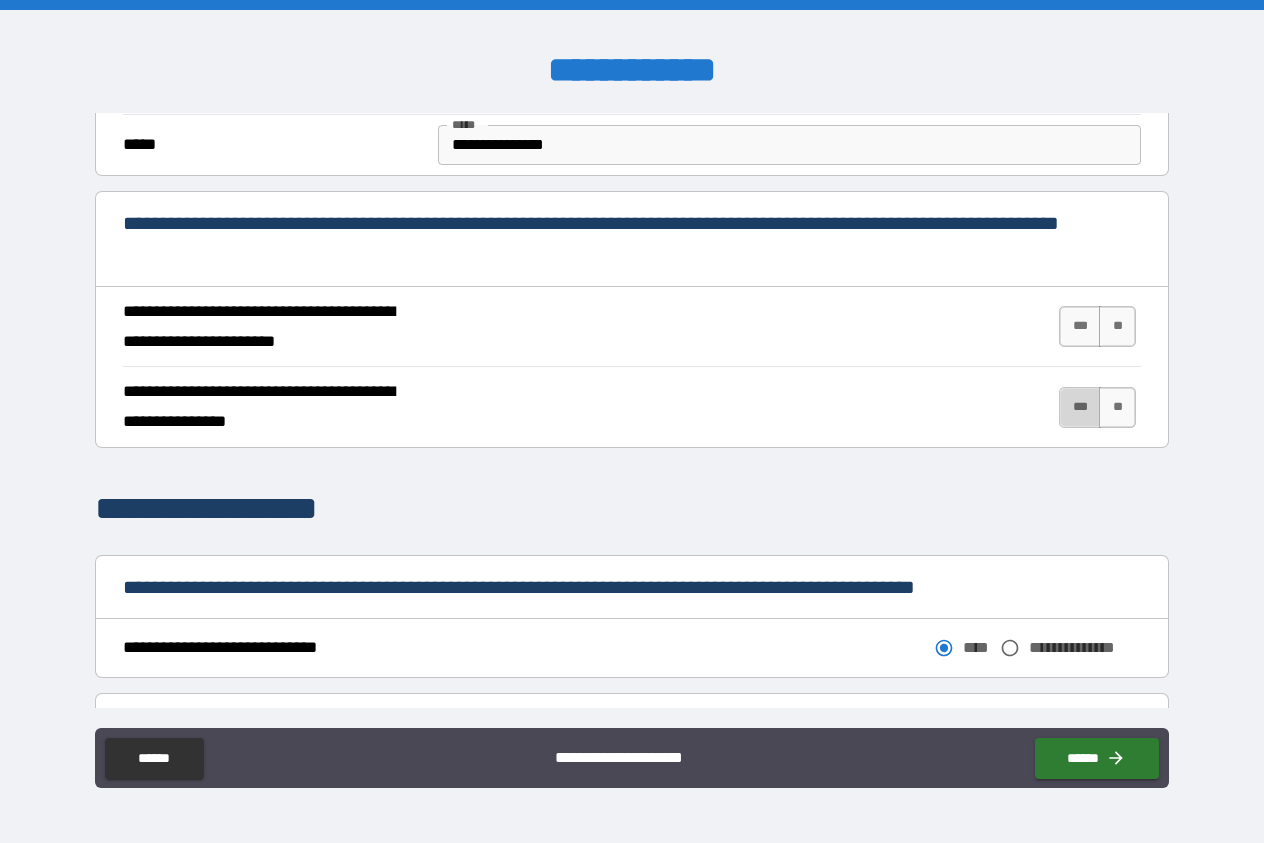 click on "***" at bounding box center (1080, 407) 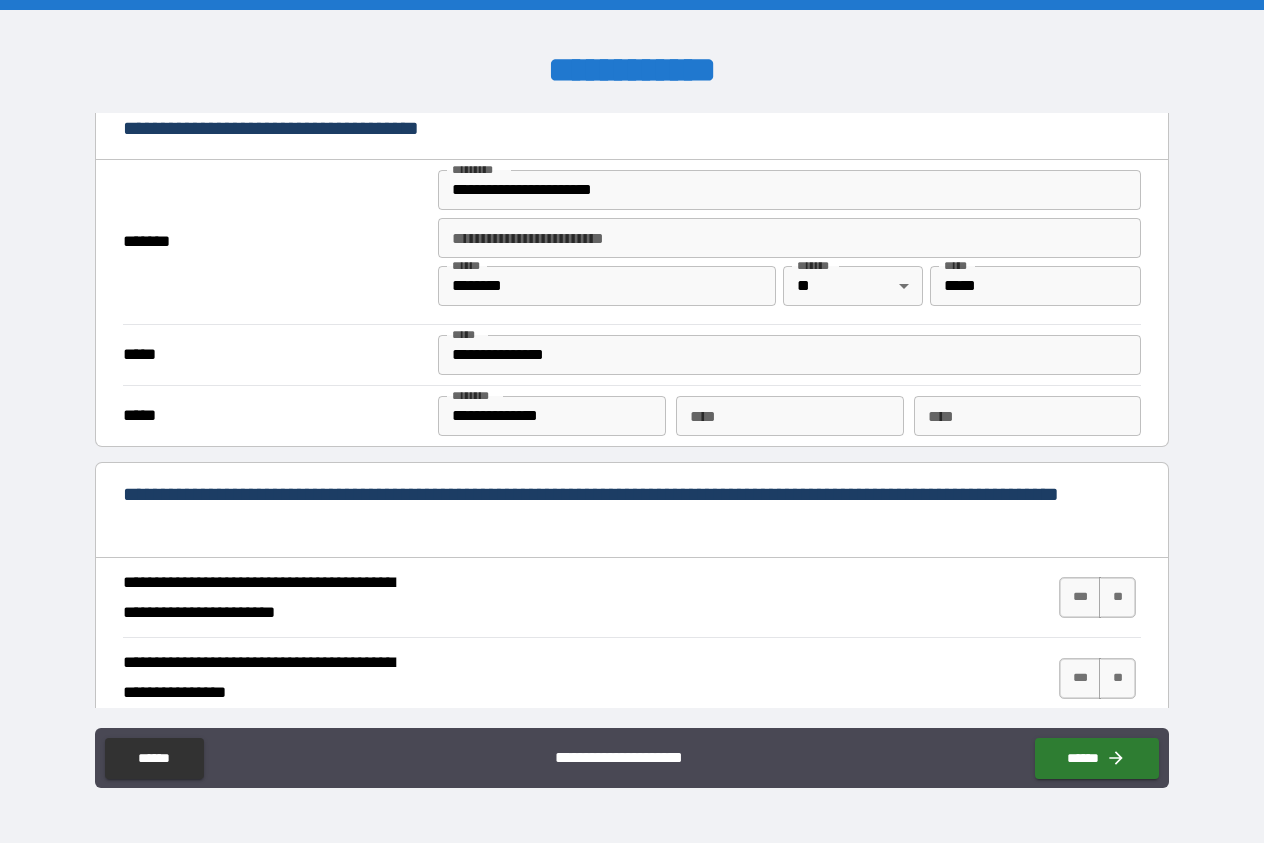 scroll, scrollTop: 1710, scrollLeft: 0, axis: vertical 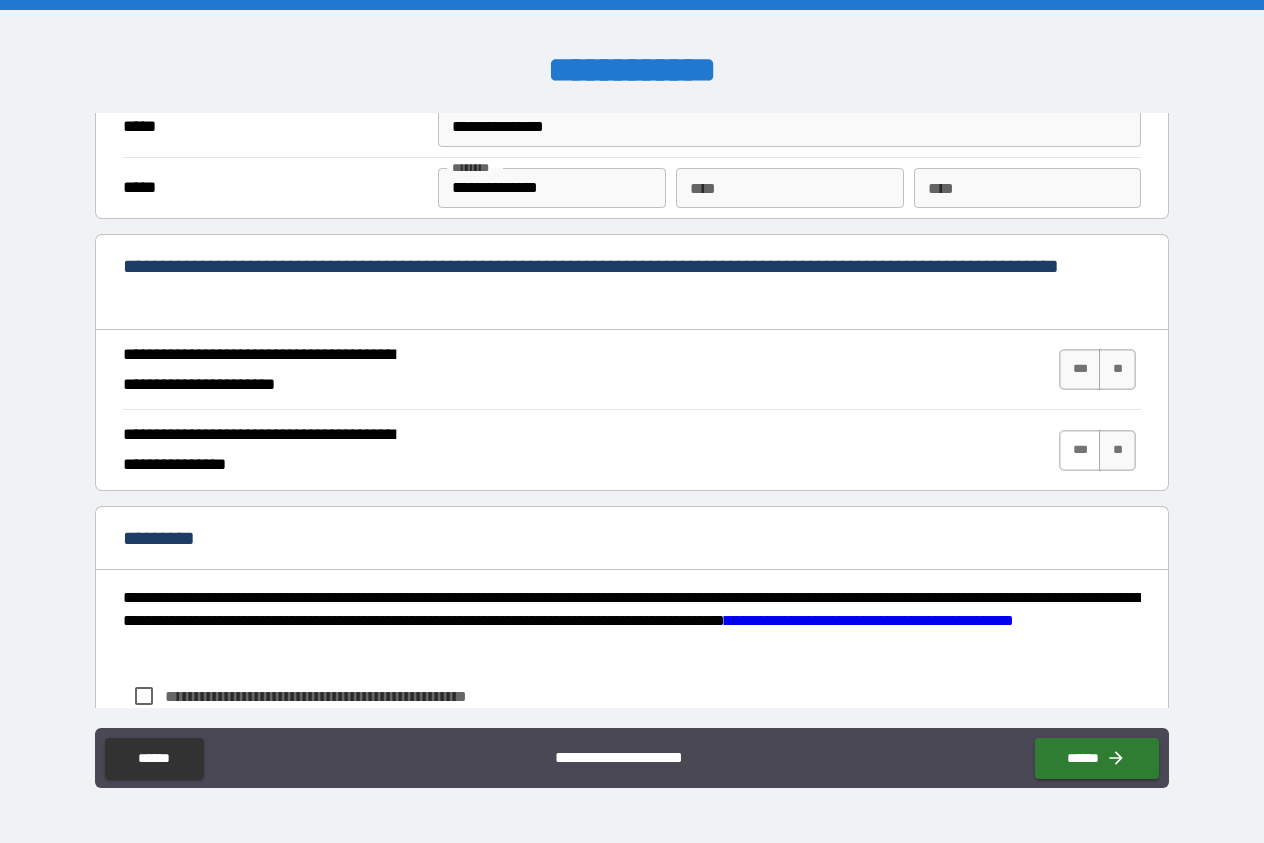 click on "***" at bounding box center (1080, 450) 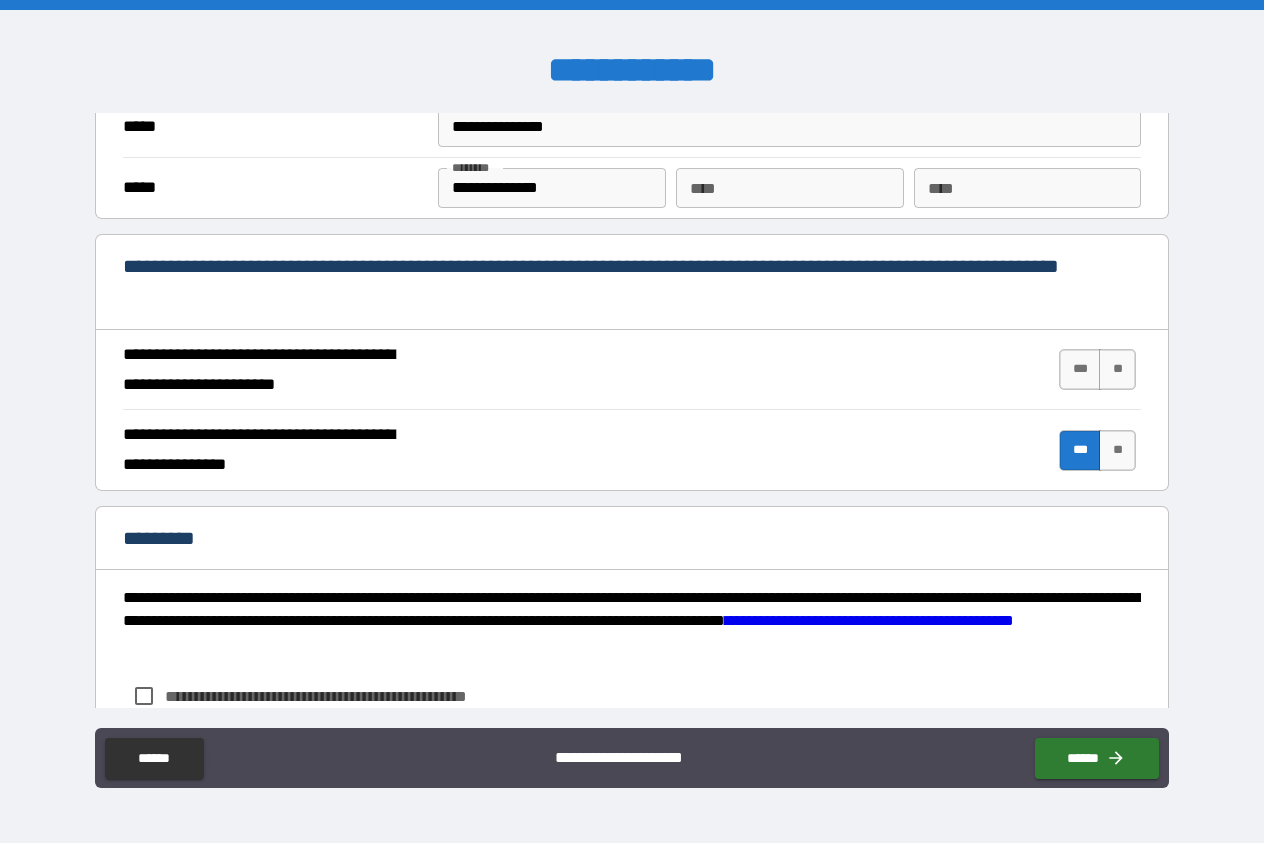 scroll, scrollTop: 1851, scrollLeft: 0, axis: vertical 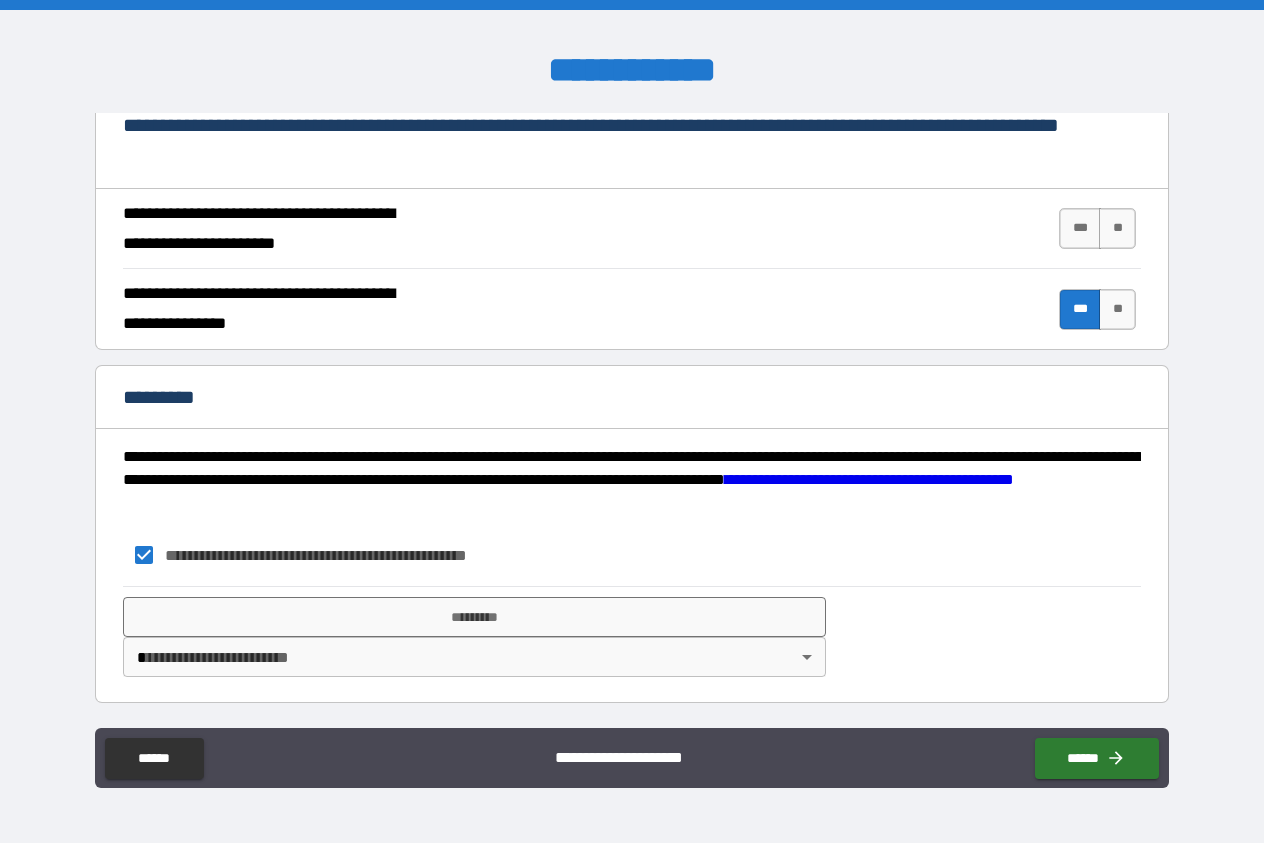 click on "**********" at bounding box center [632, 421] 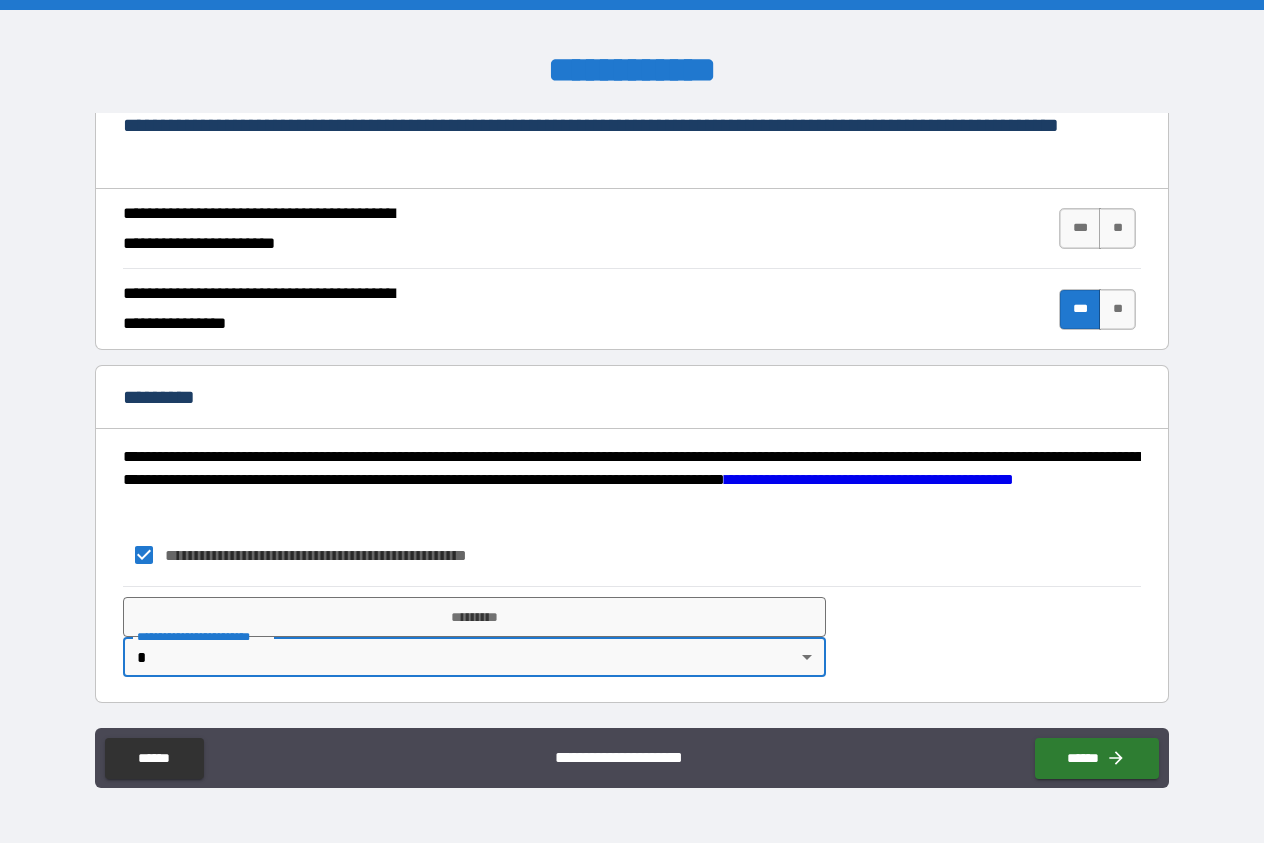 click on "**********" at bounding box center [632, 421] 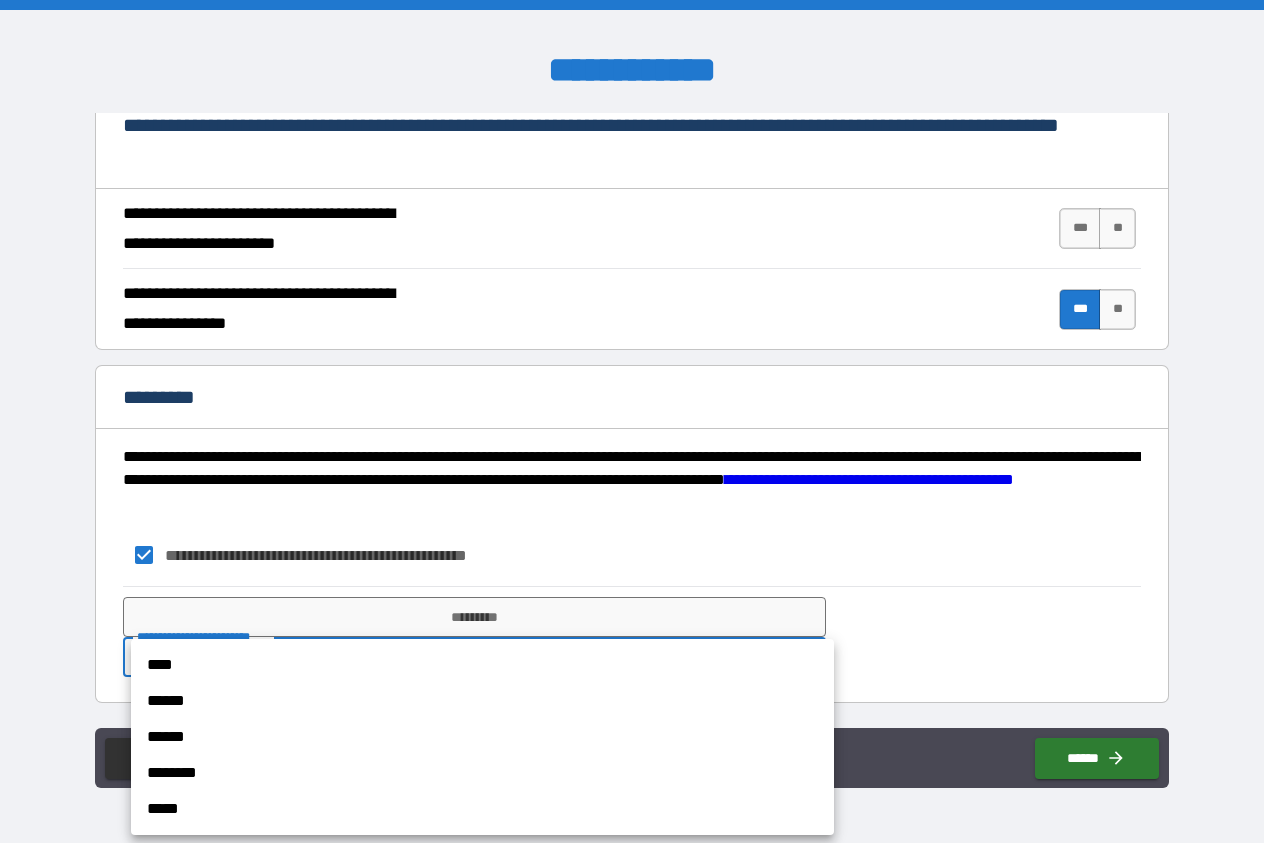 click on "****" at bounding box center [482, 665] 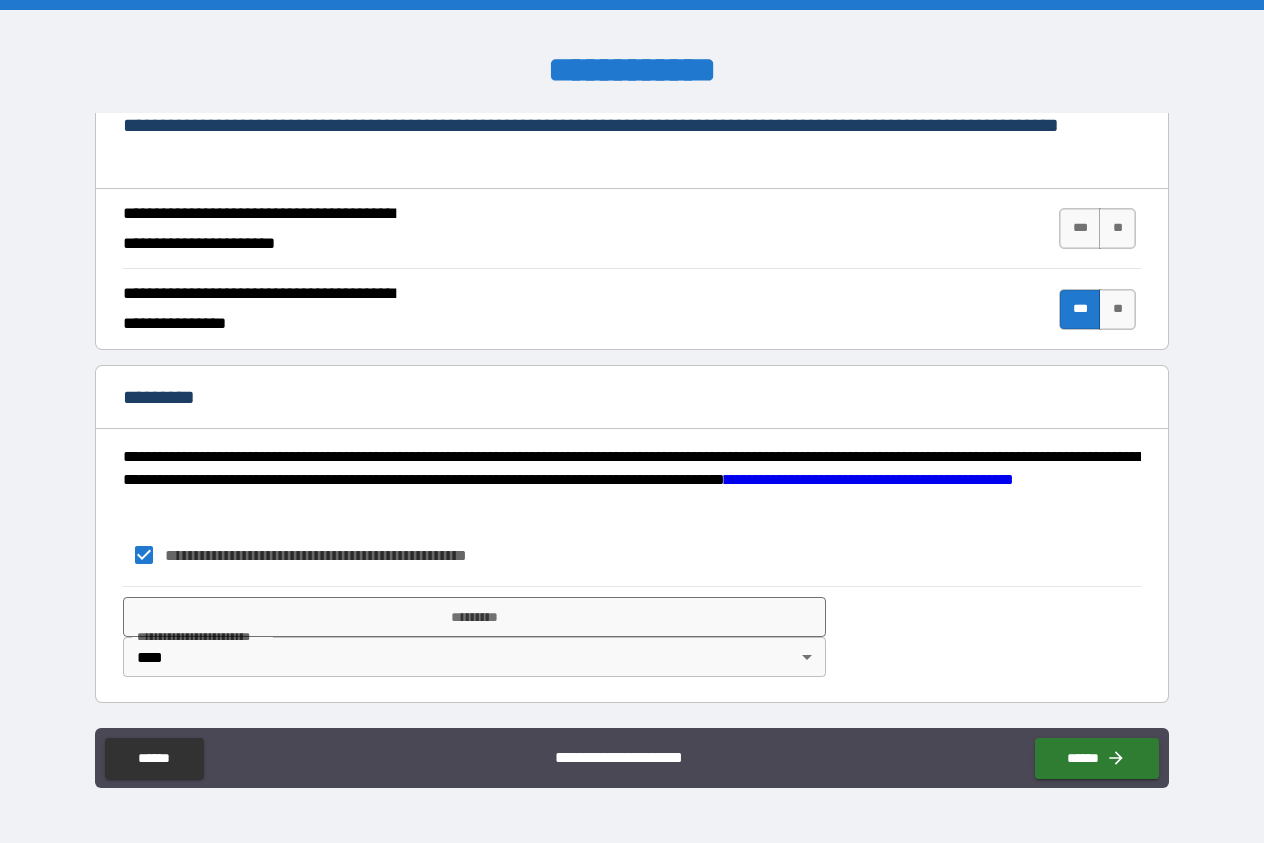 click on "****" at bounding box center [482, 674] 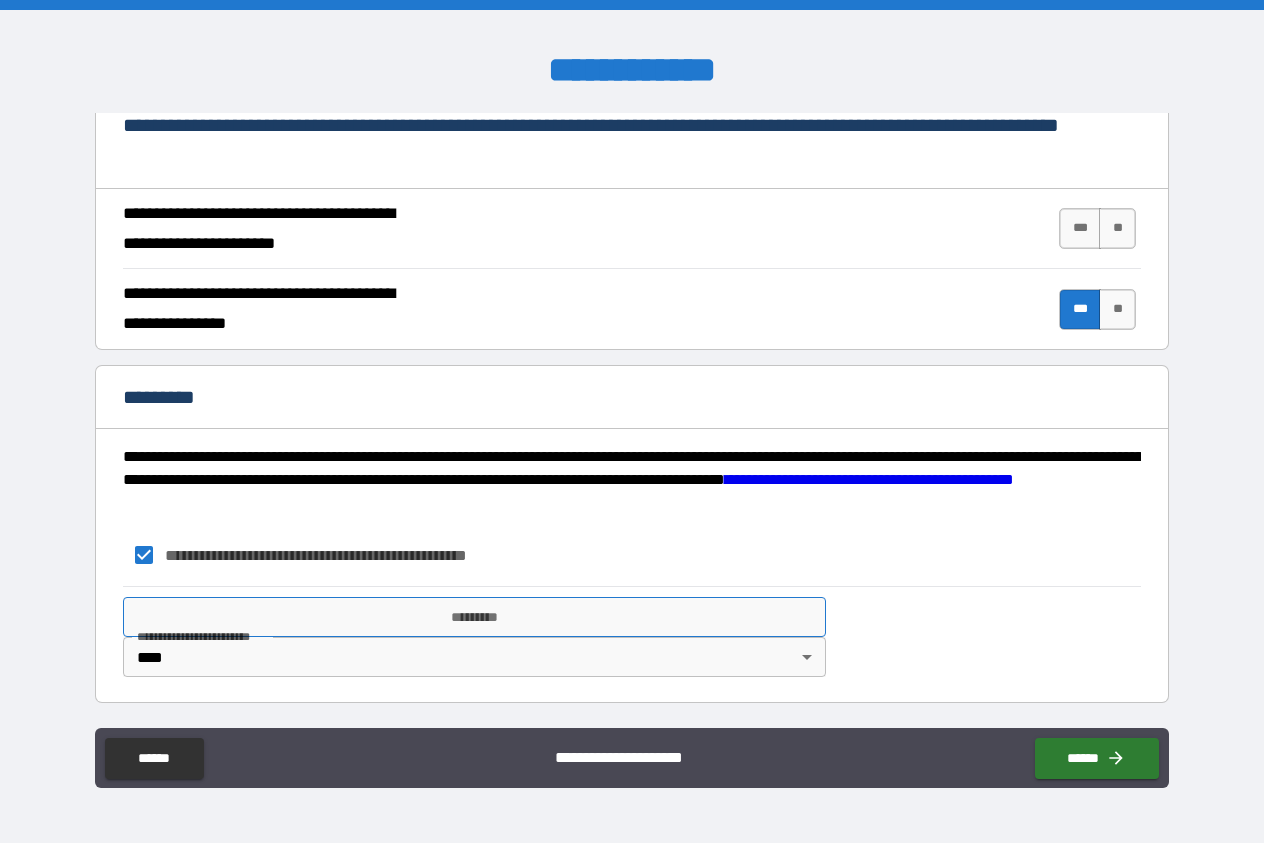 click on "*********" at bounding box center (474, 617) 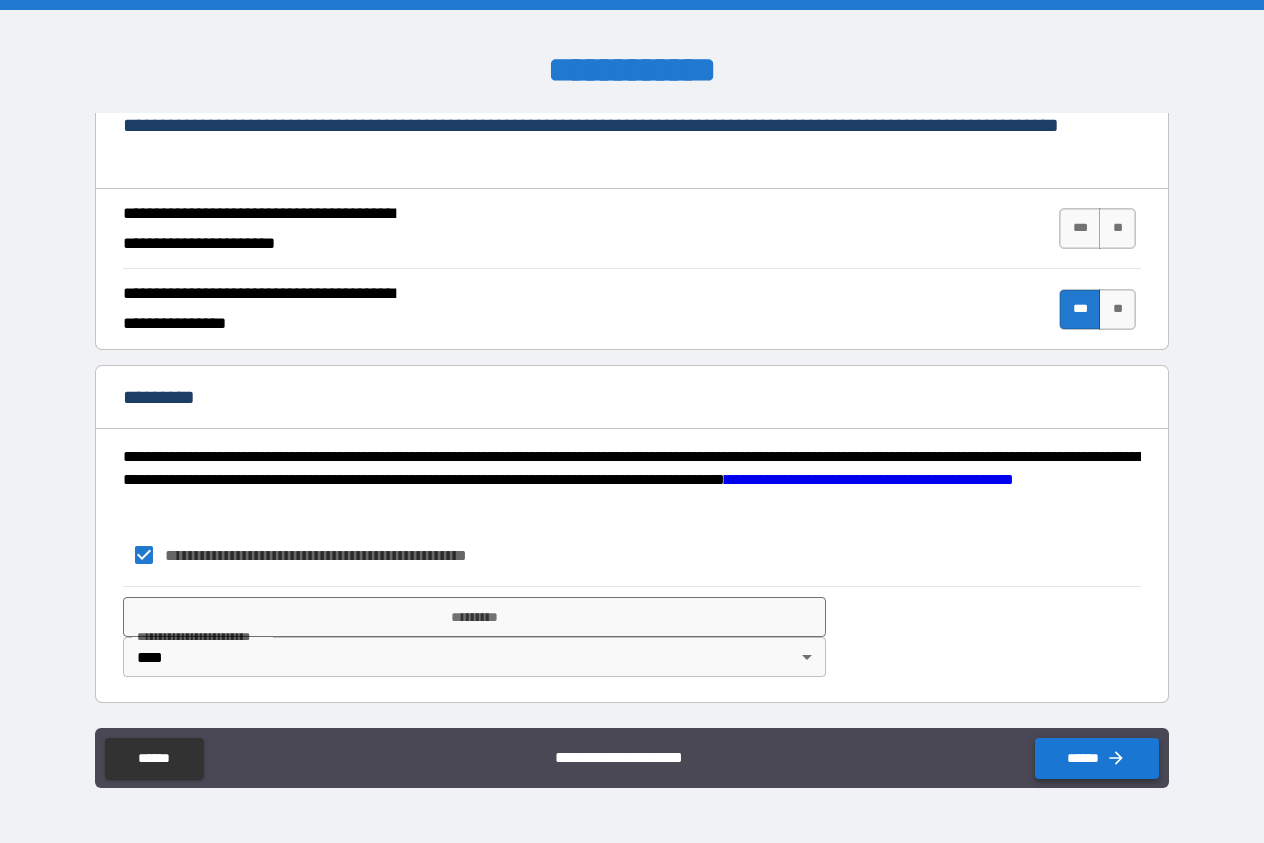 click on "******" at bounding box center (1097, 758) 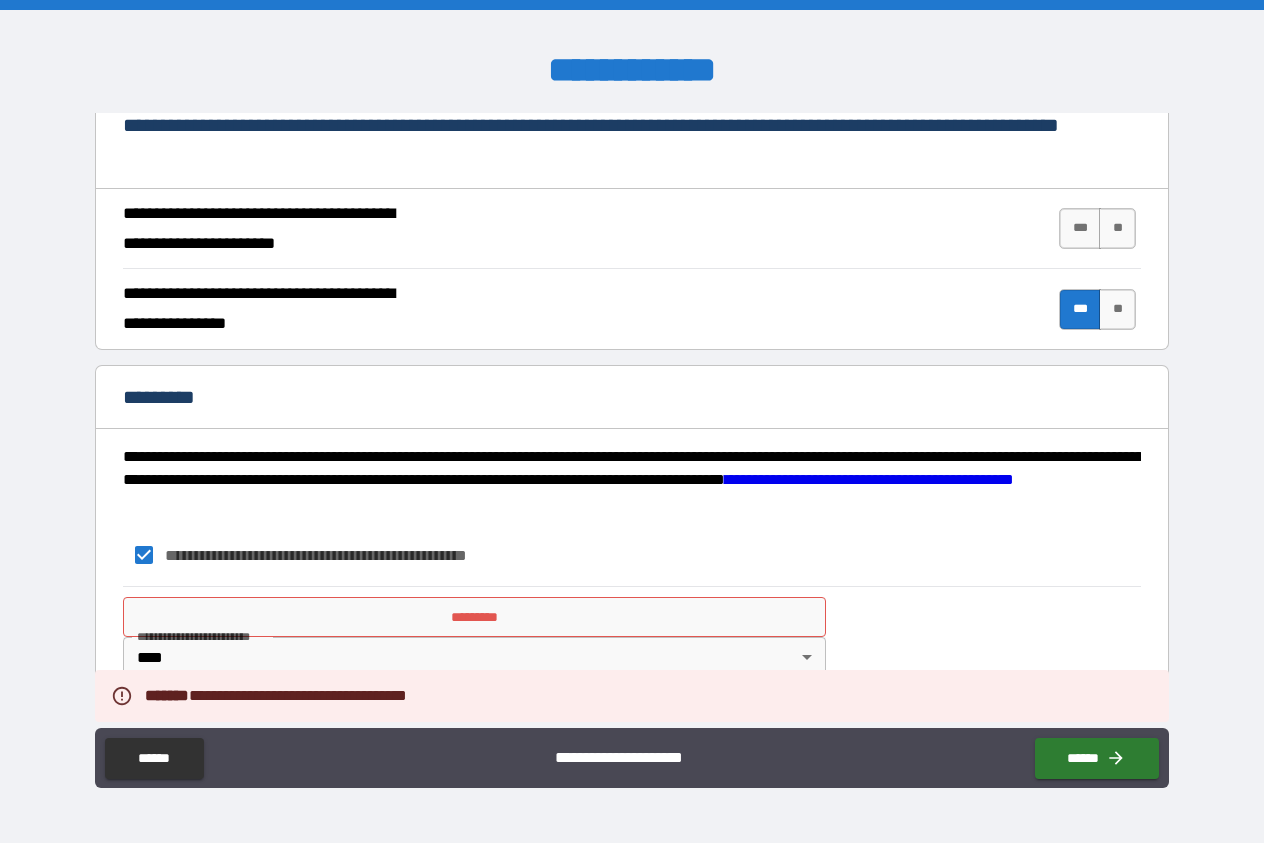 click on "*********" at bounding box center (474, 617) 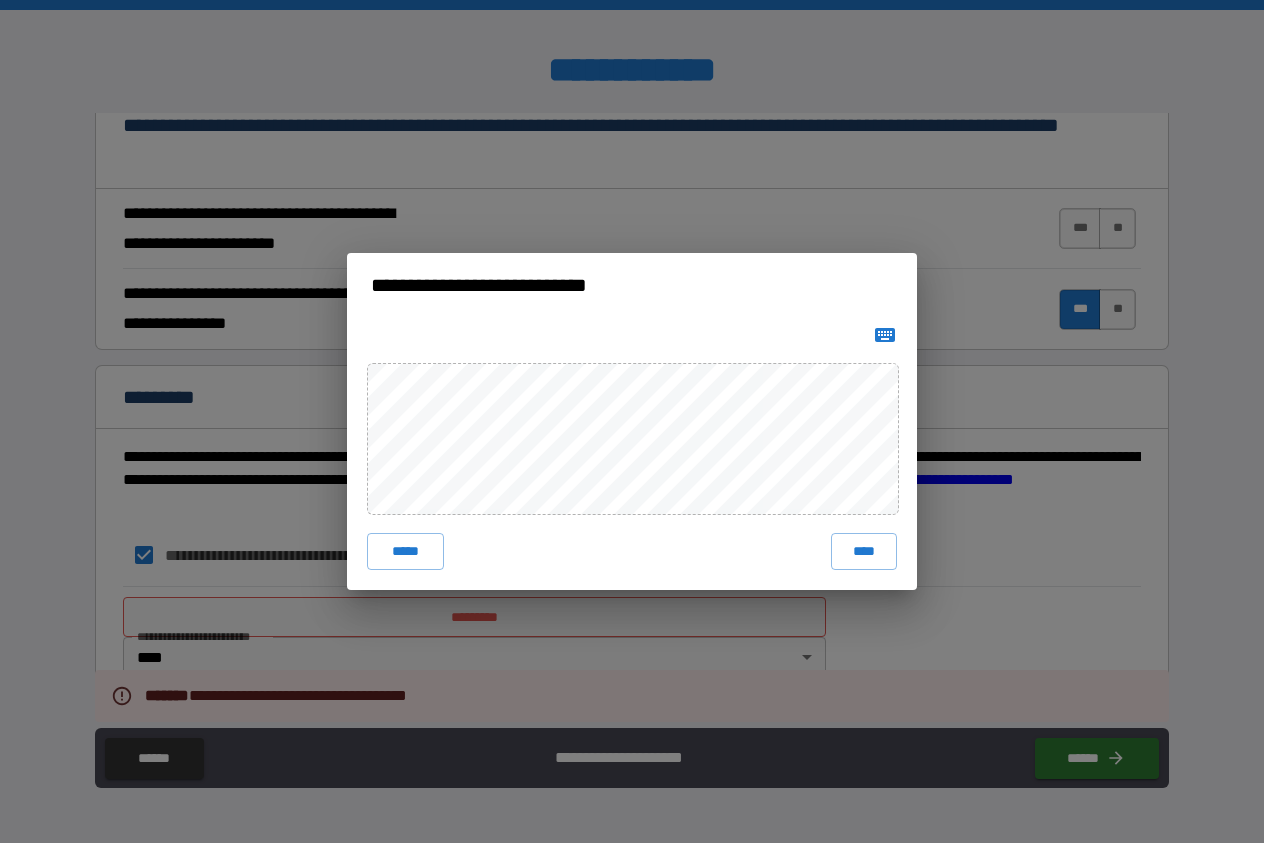click on "**********" at bounding box center [632, 421] 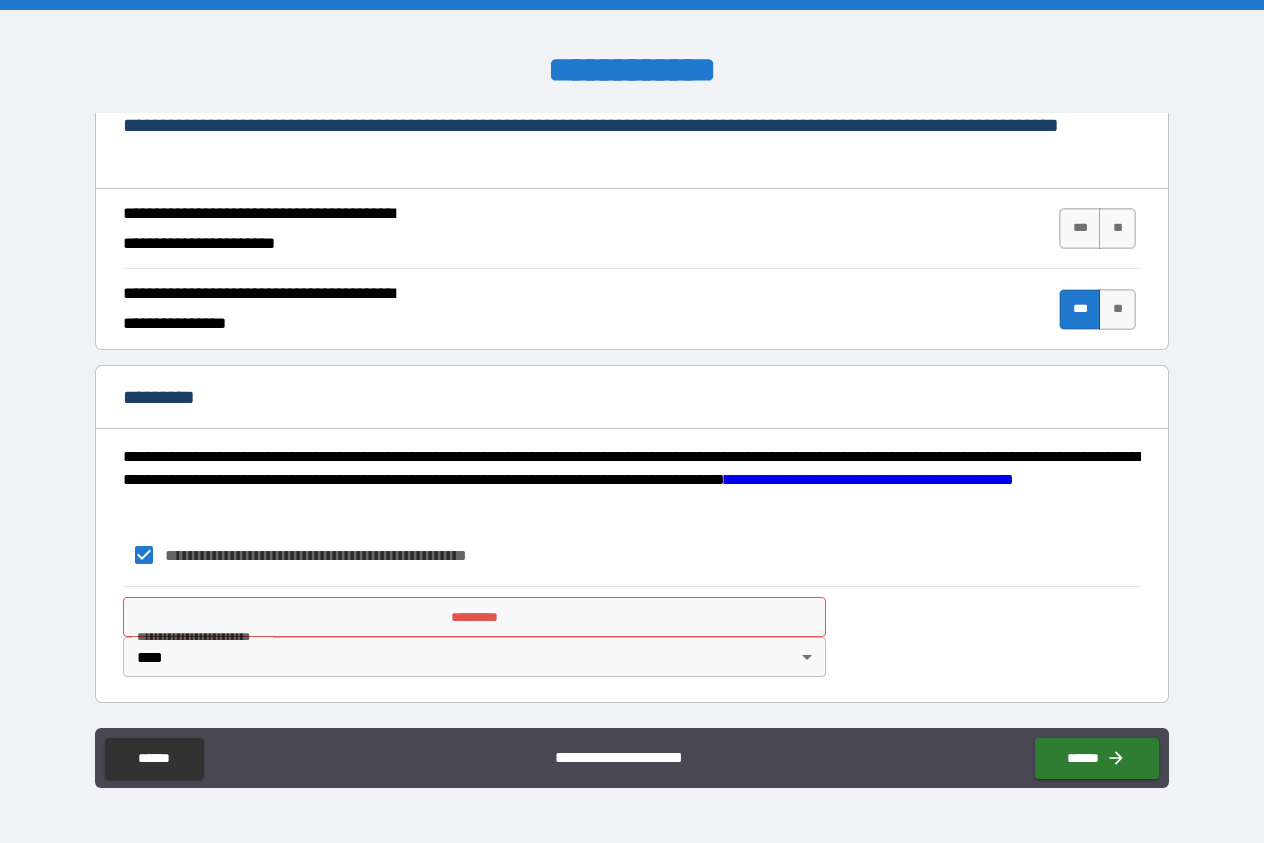 click on "*********" at bounding box center (474, 617) 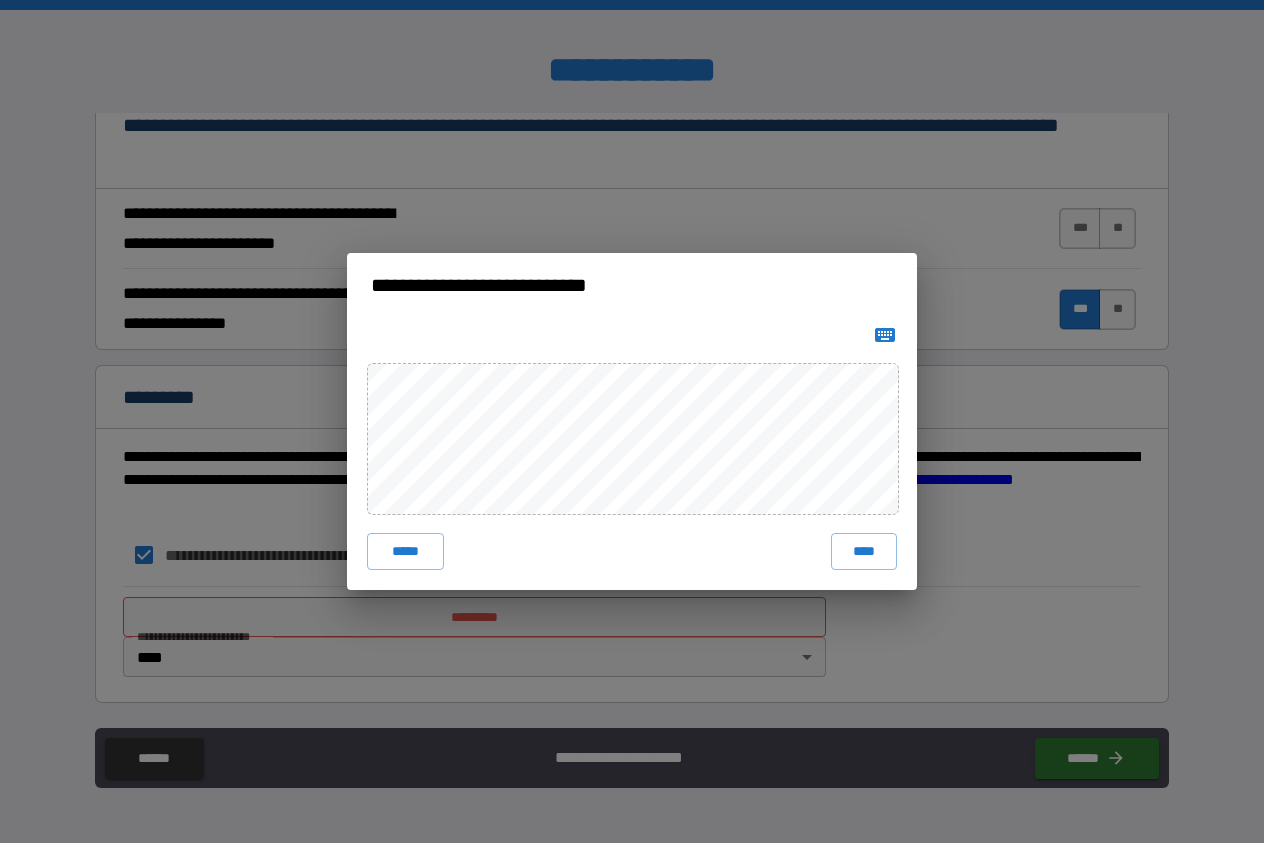 click on "**********" at bounding box center (632, 421) 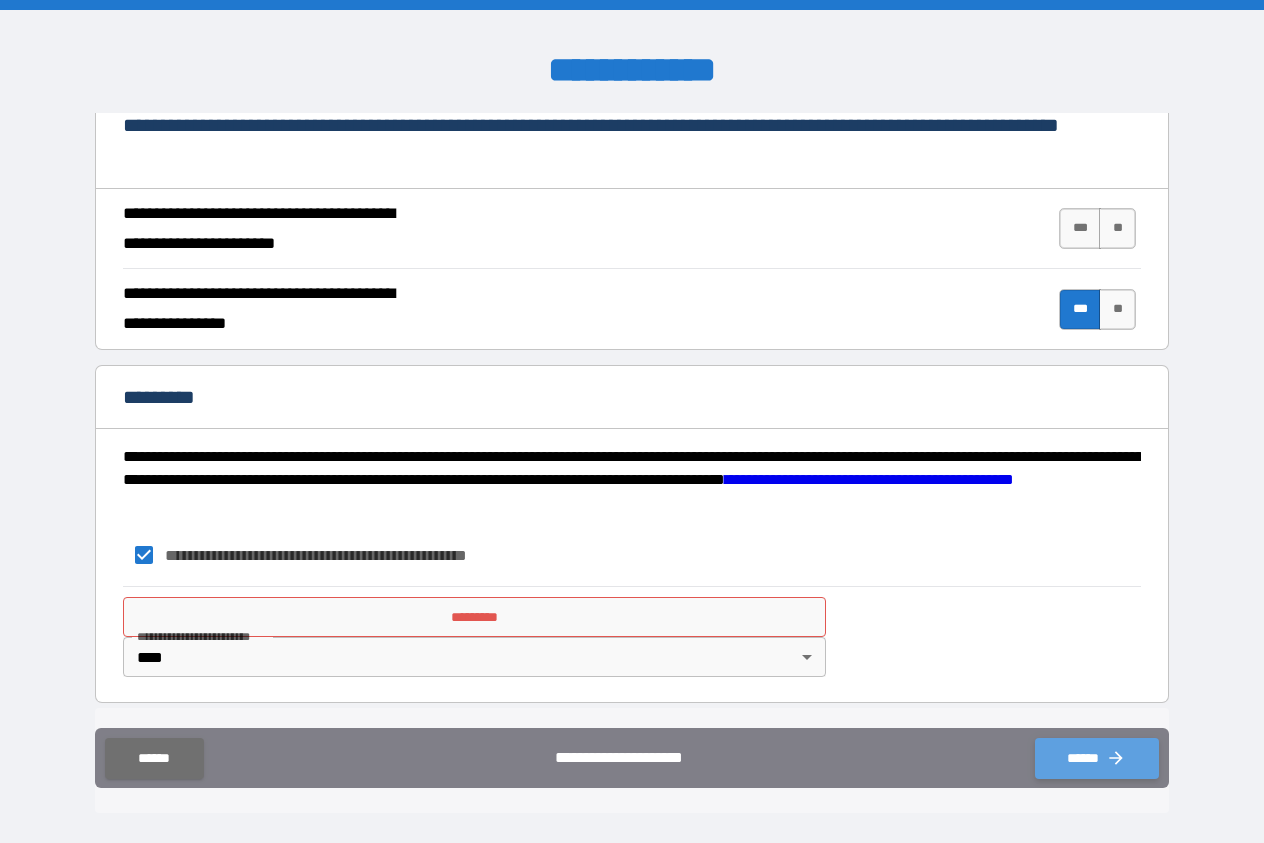 click on "******" at bounding box center [1097, 758] 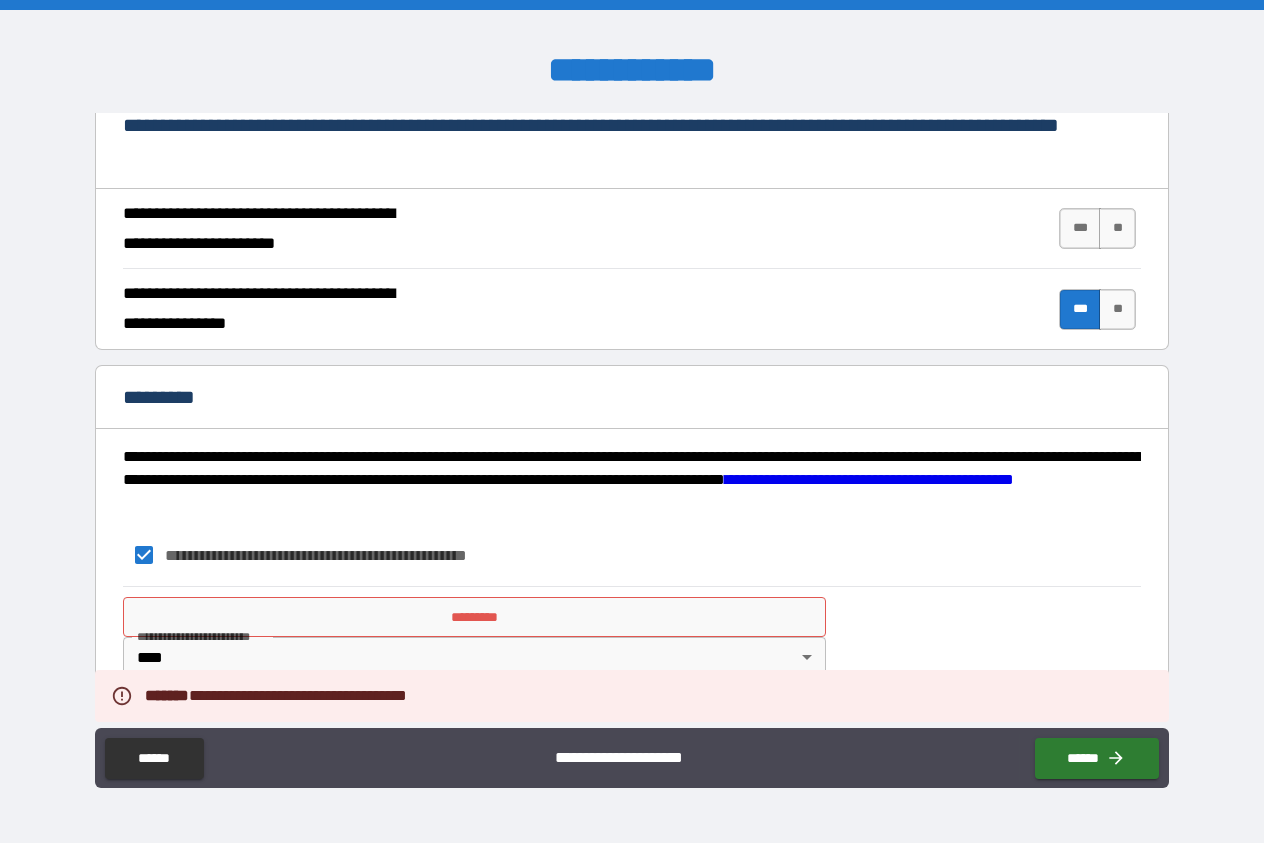 click on "*********" at bounding box center [474, 617] 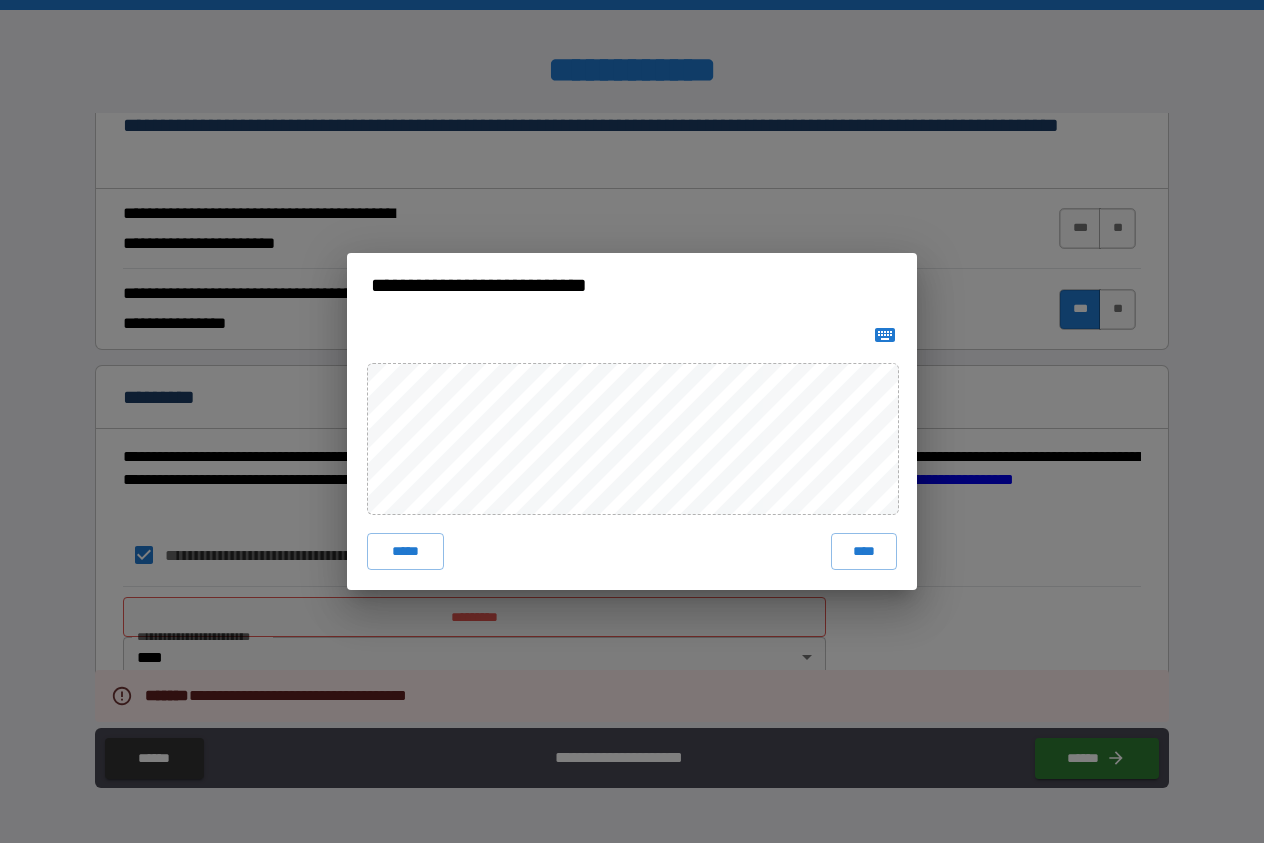 click on "**********" at bounding box center (632, 421) 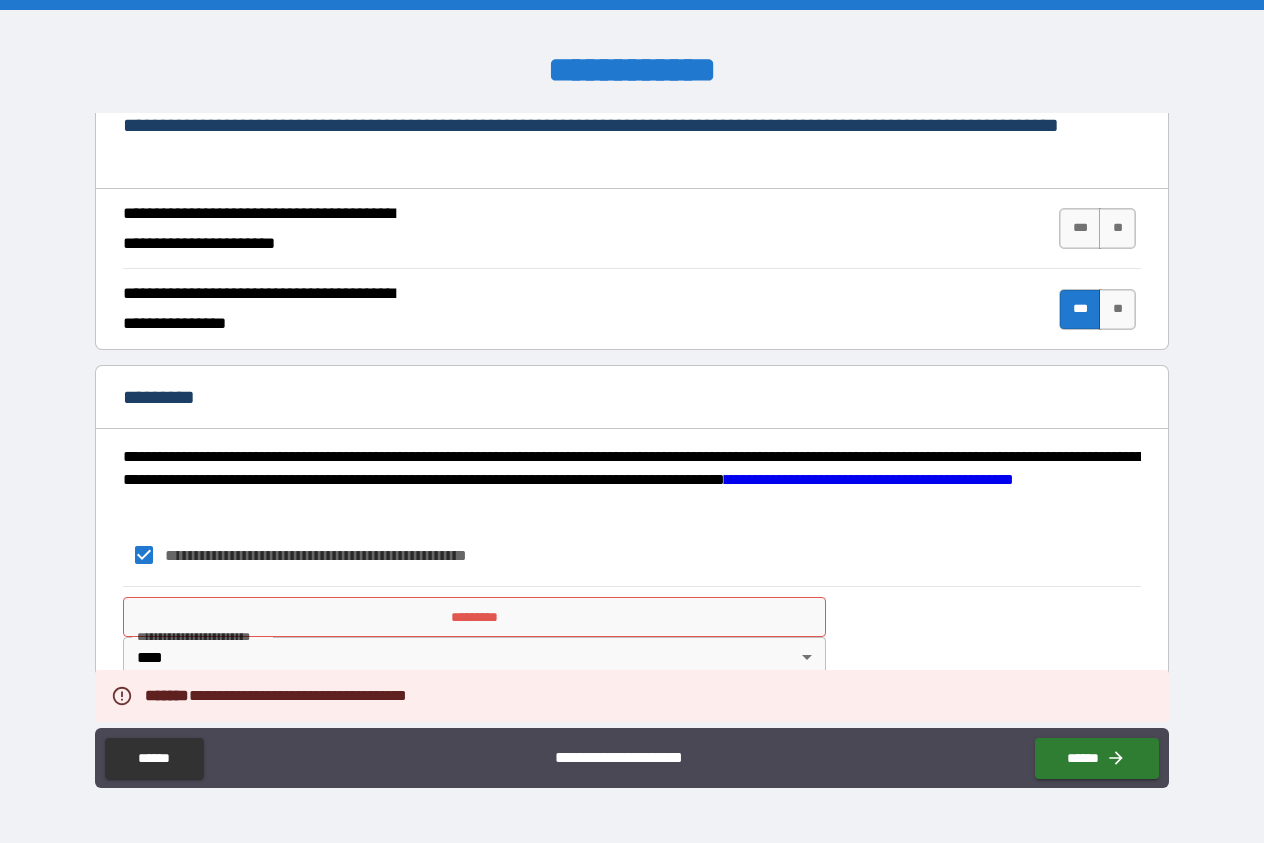 click on "*********" at bounding box center (474, 617) 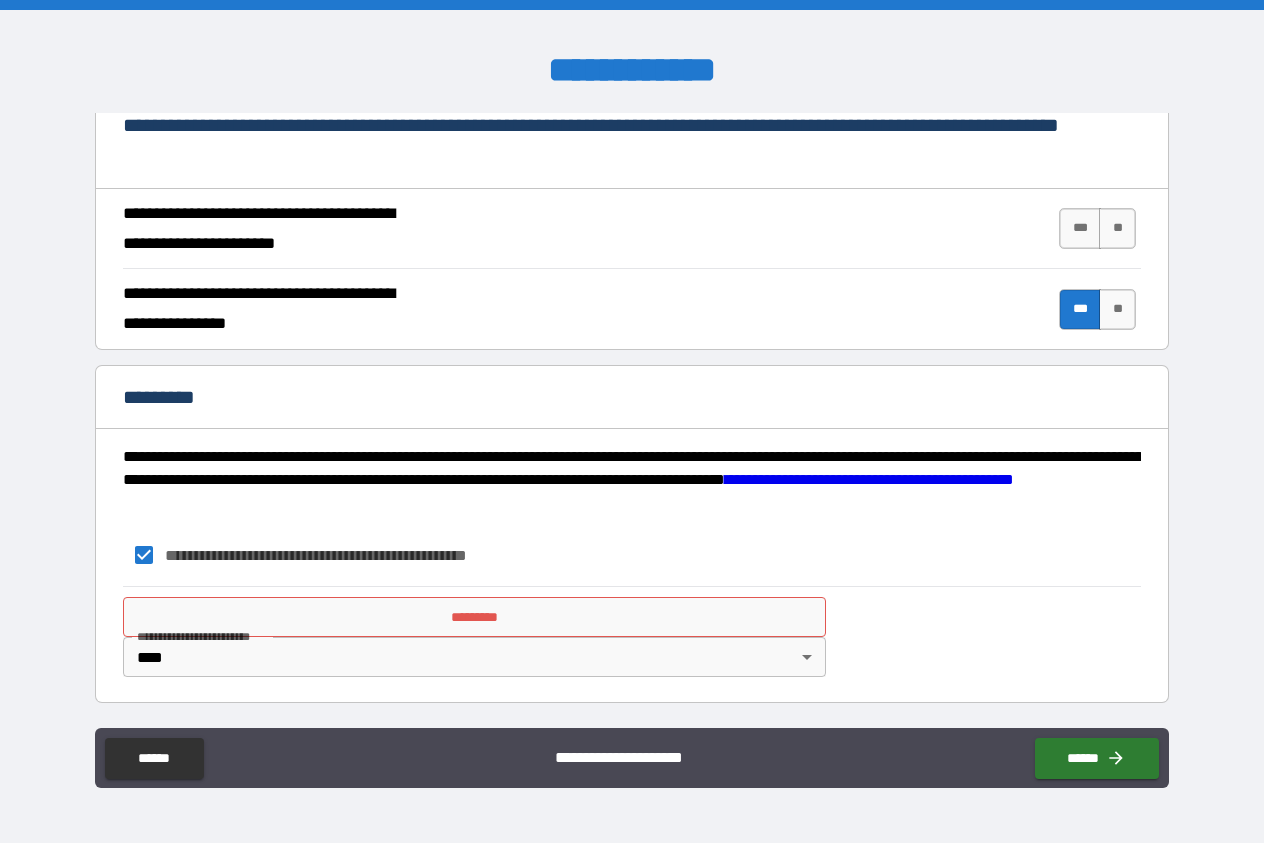 click on "*********" at bounding box center (474, 617) 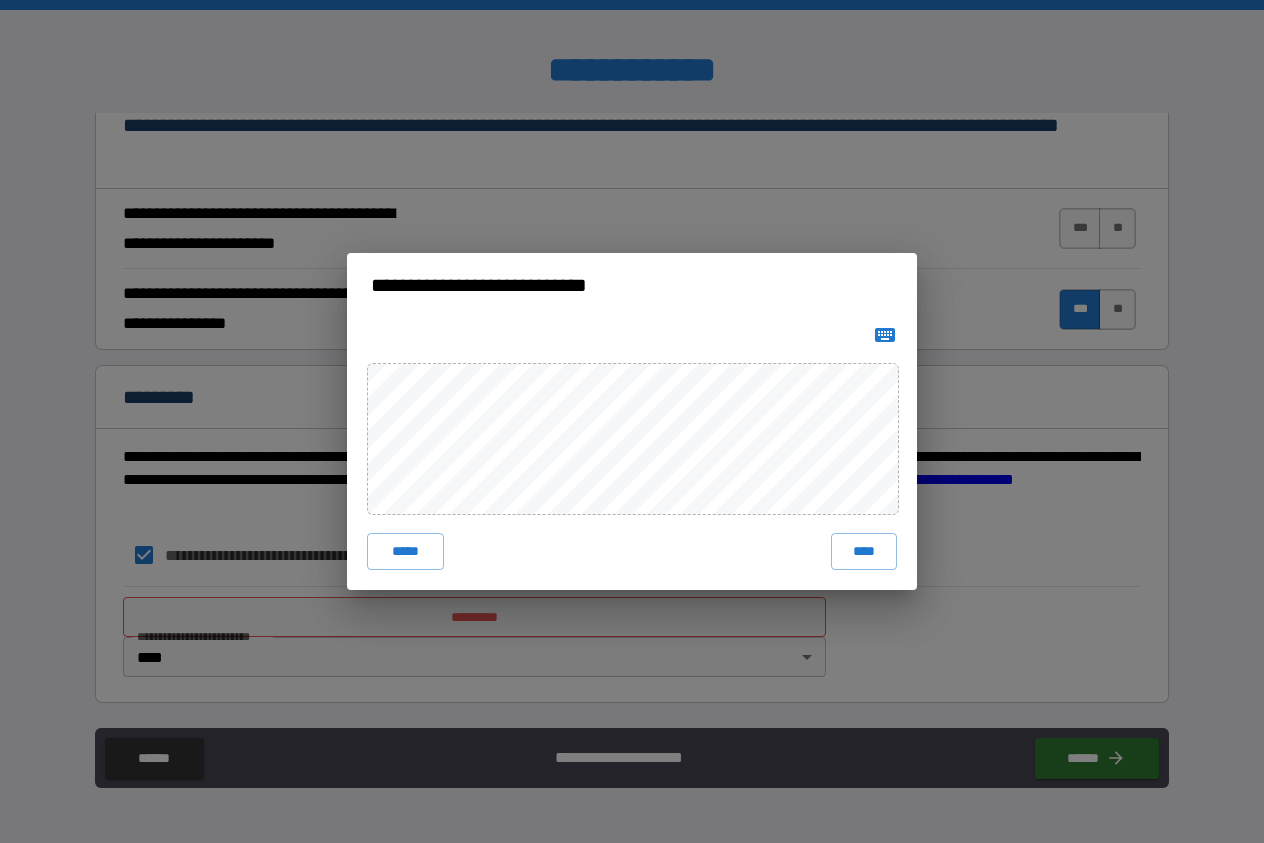 click on "**********" at bounding box center (632, 421) 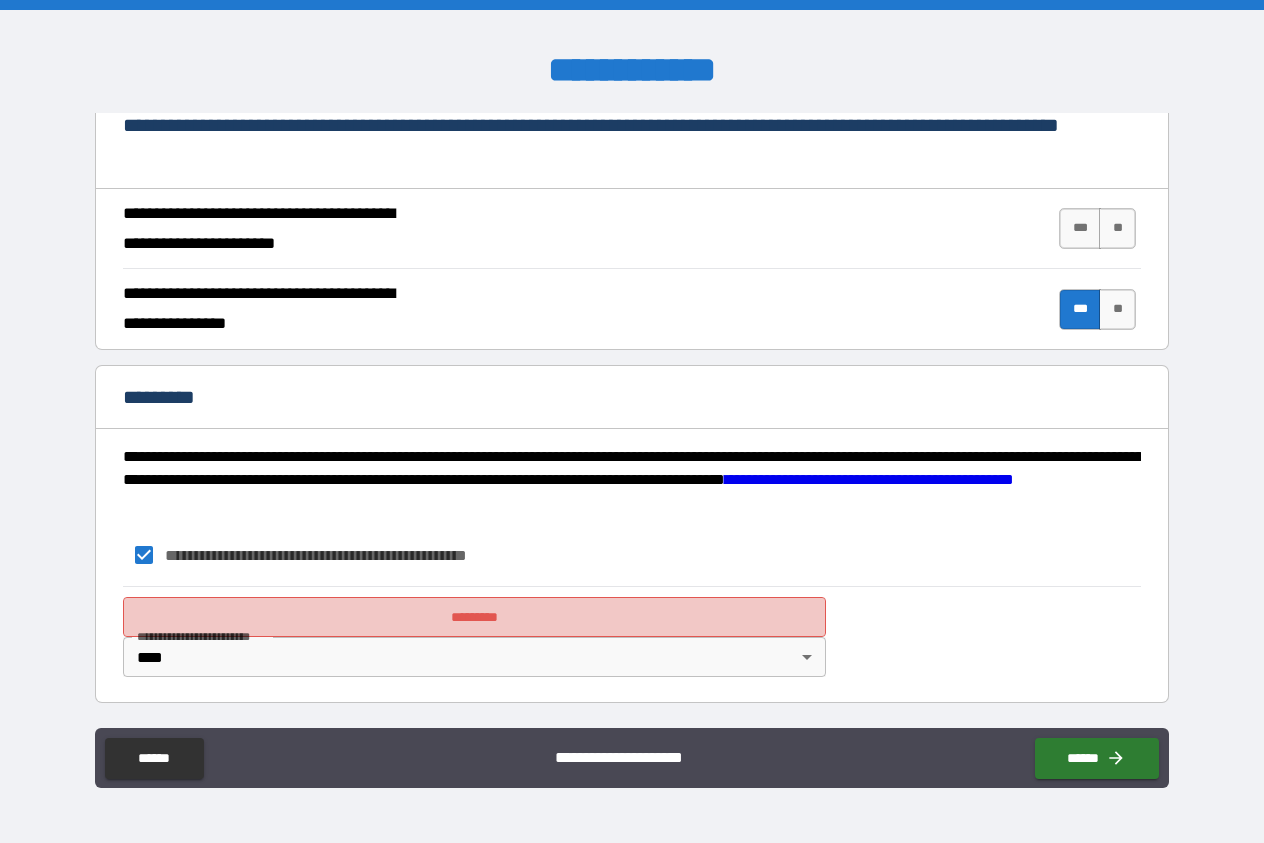 click on "*********" at bounding box center [474, 617] 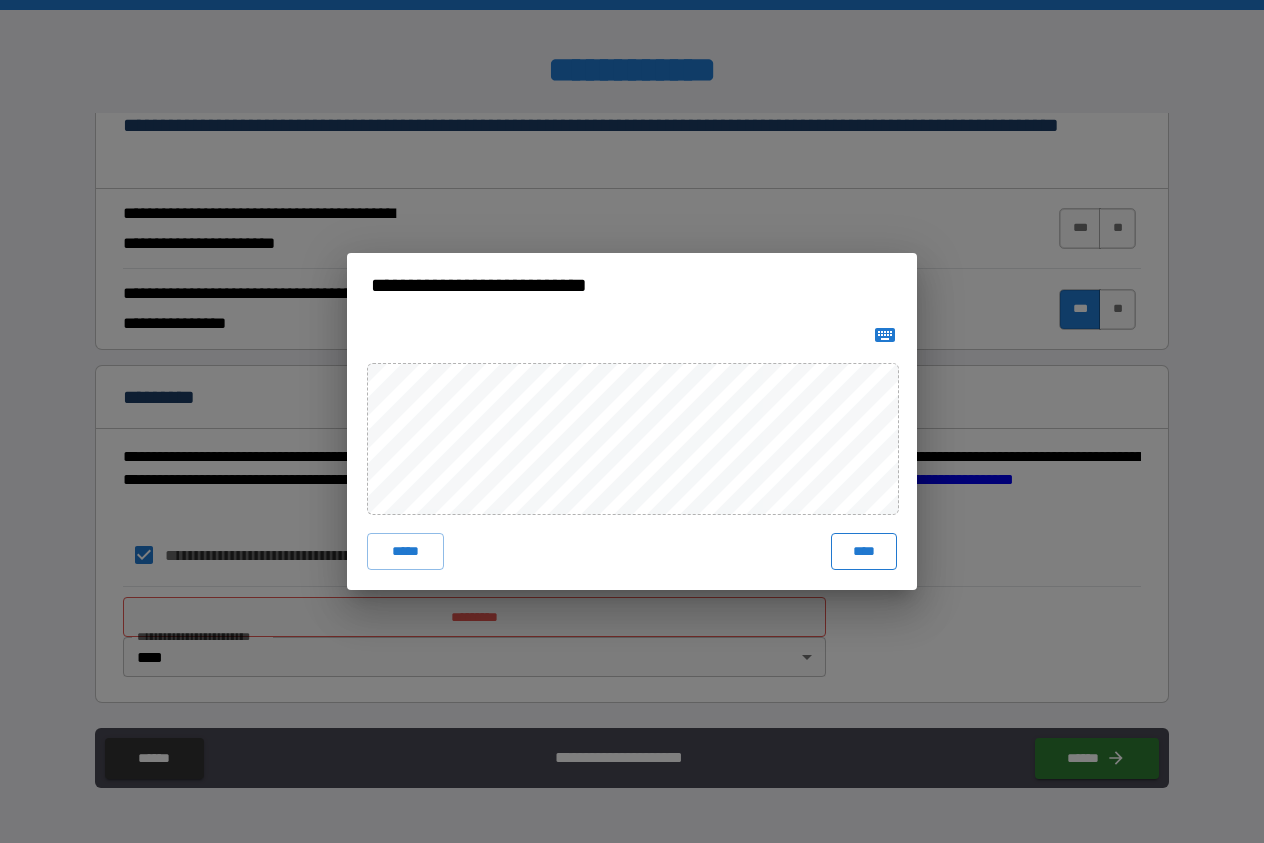 click on "****" at bounding box center (864, 551) 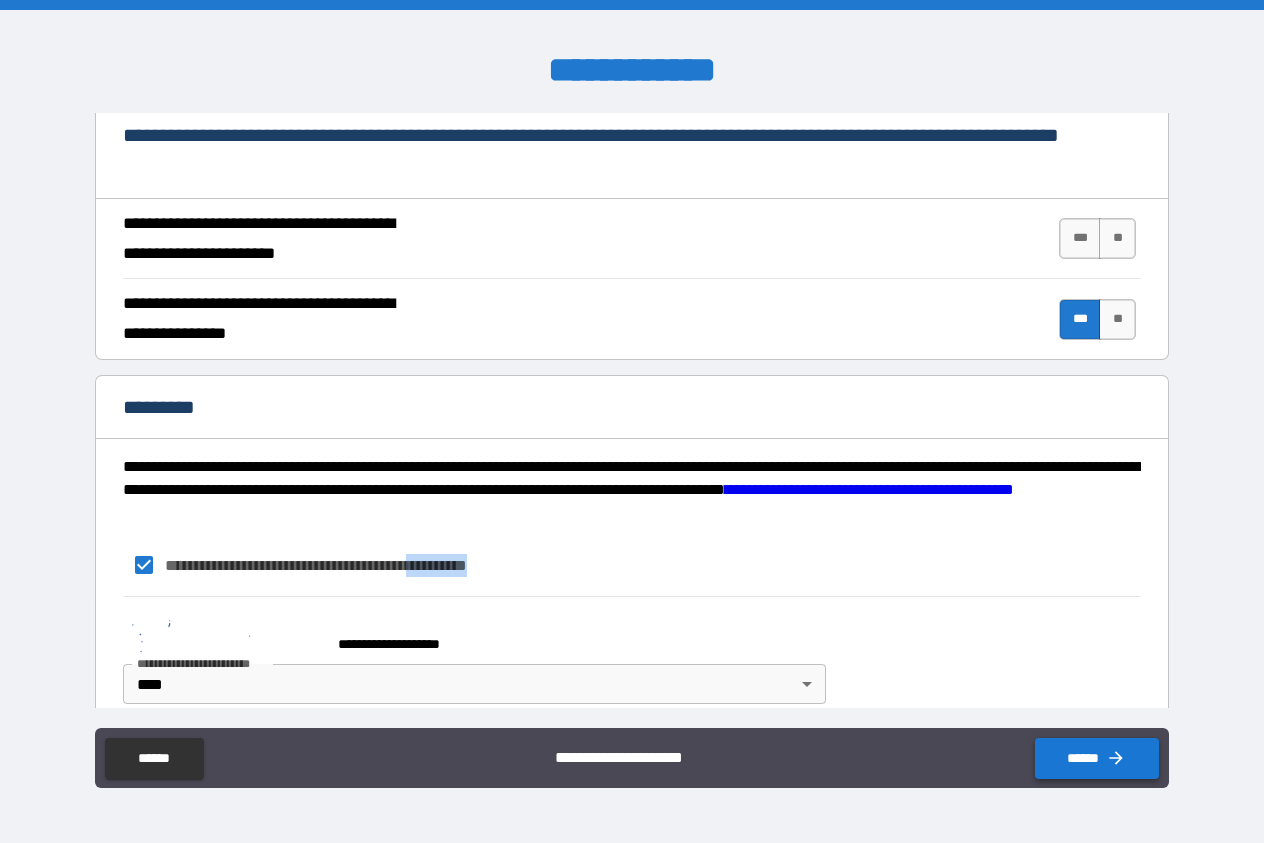 click on "******" at bounding box center (1097, 758) 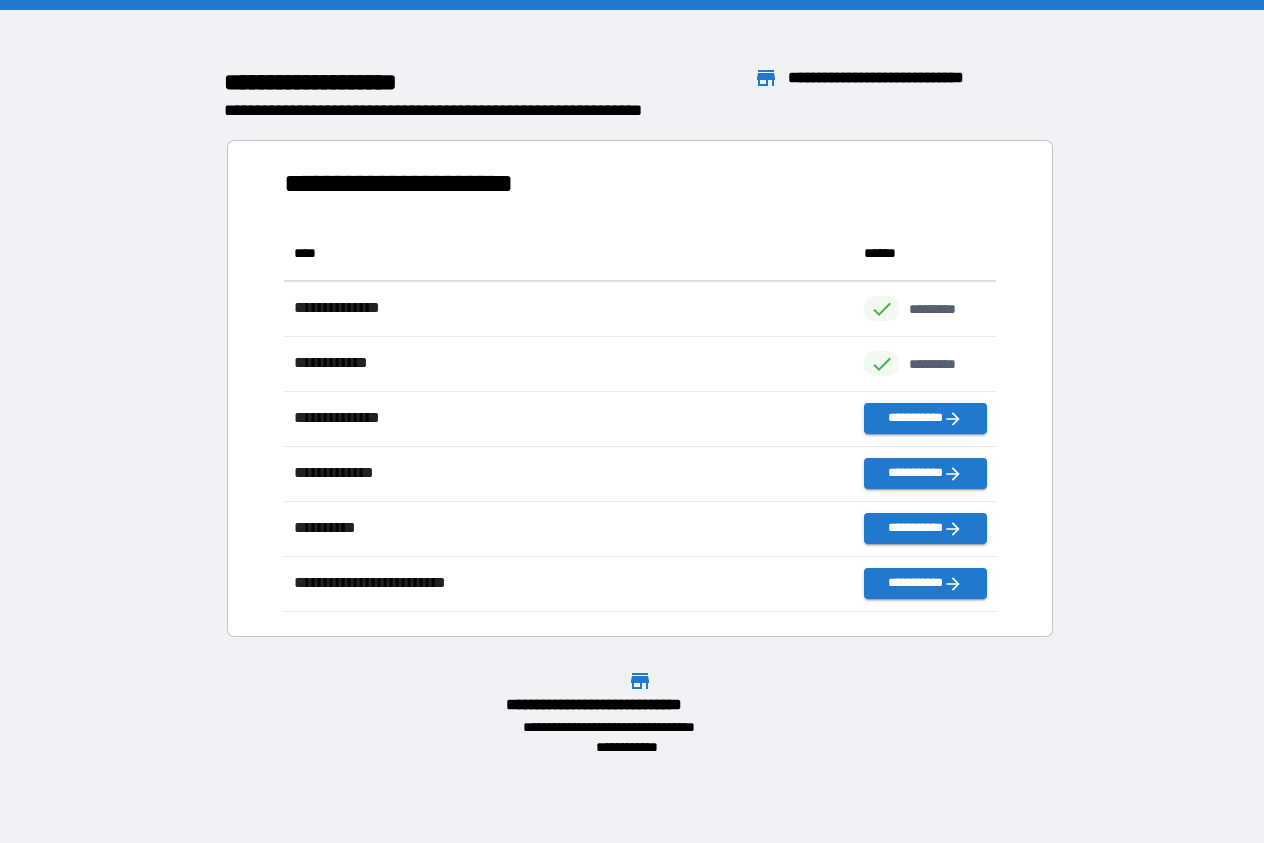 scroll, scrollTop: 1, scrollLeft: 2, axis: both 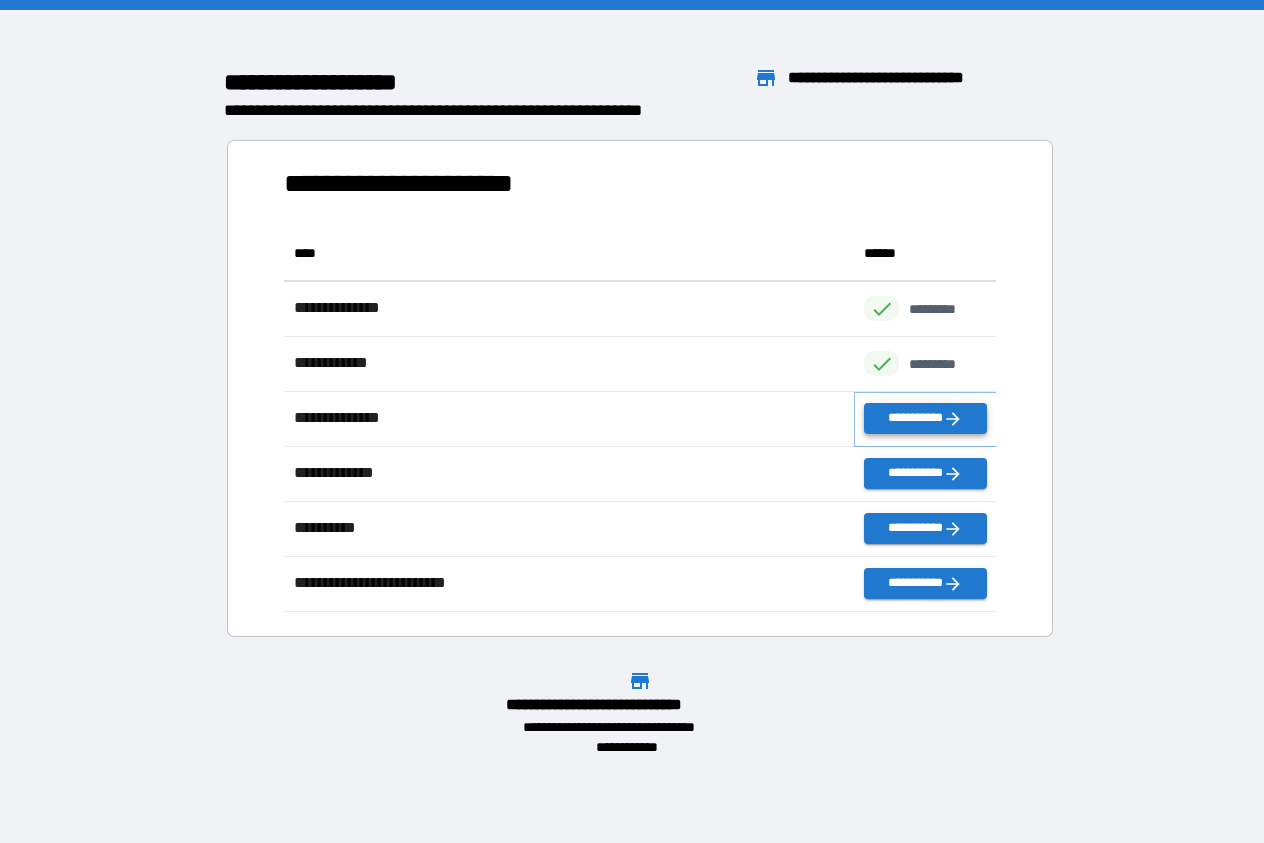 click on "**********" at bounding box center (925, 418) 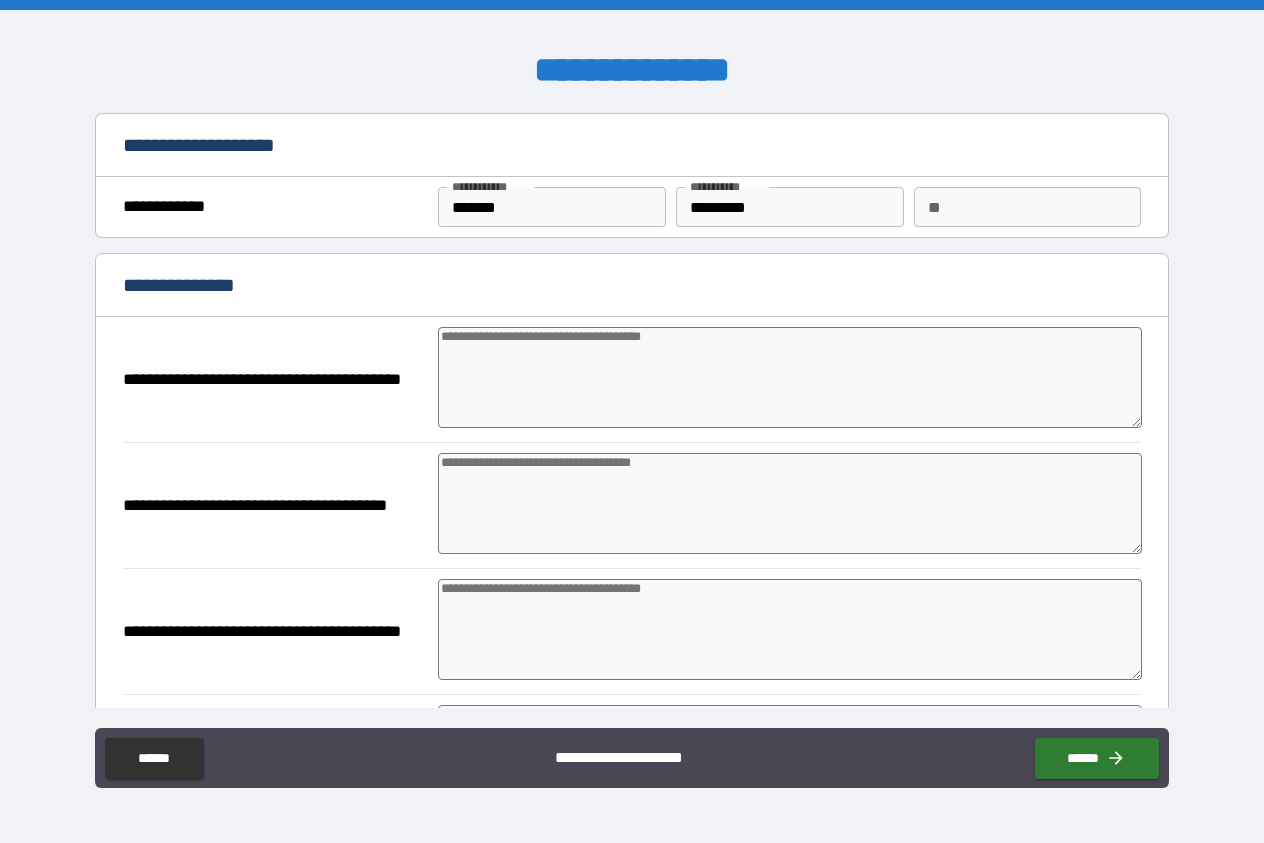 type on "*" 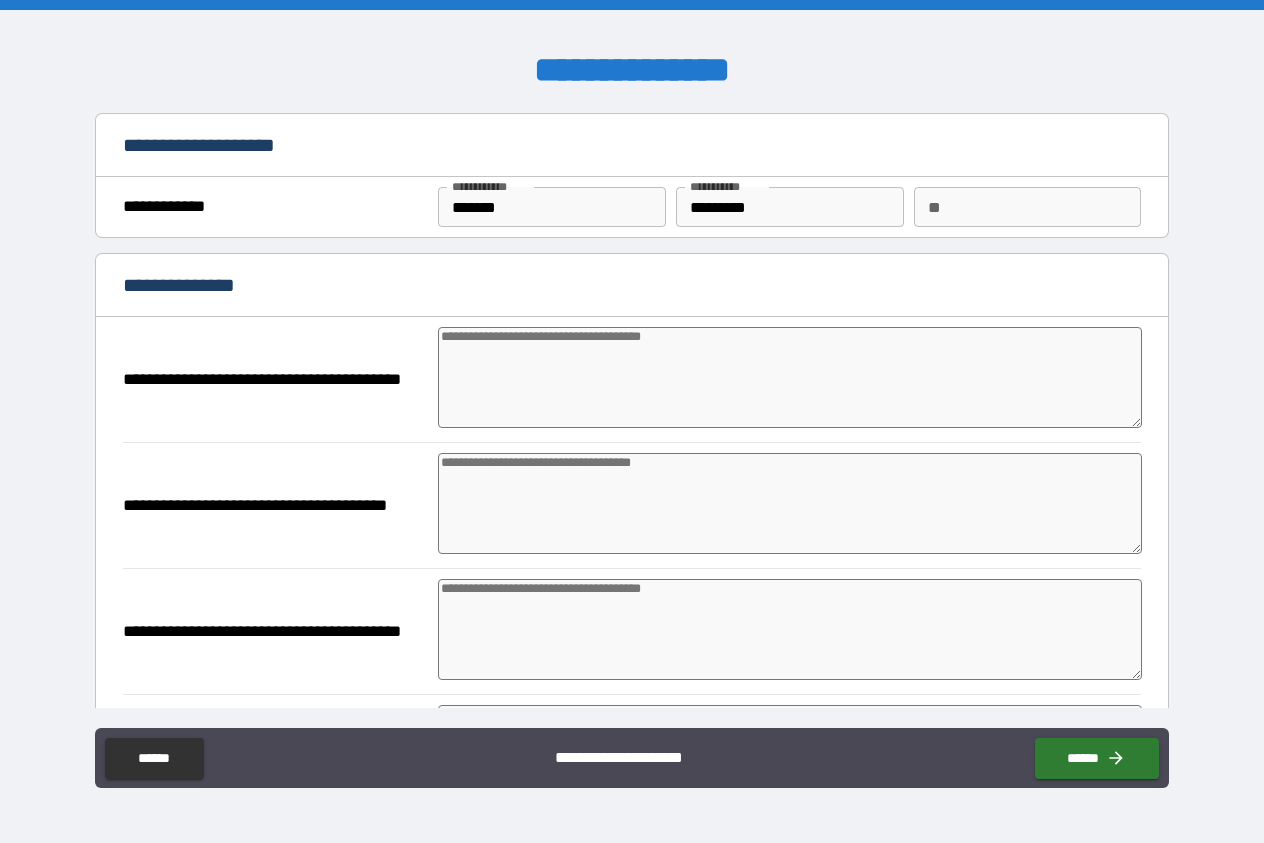 type on "*" 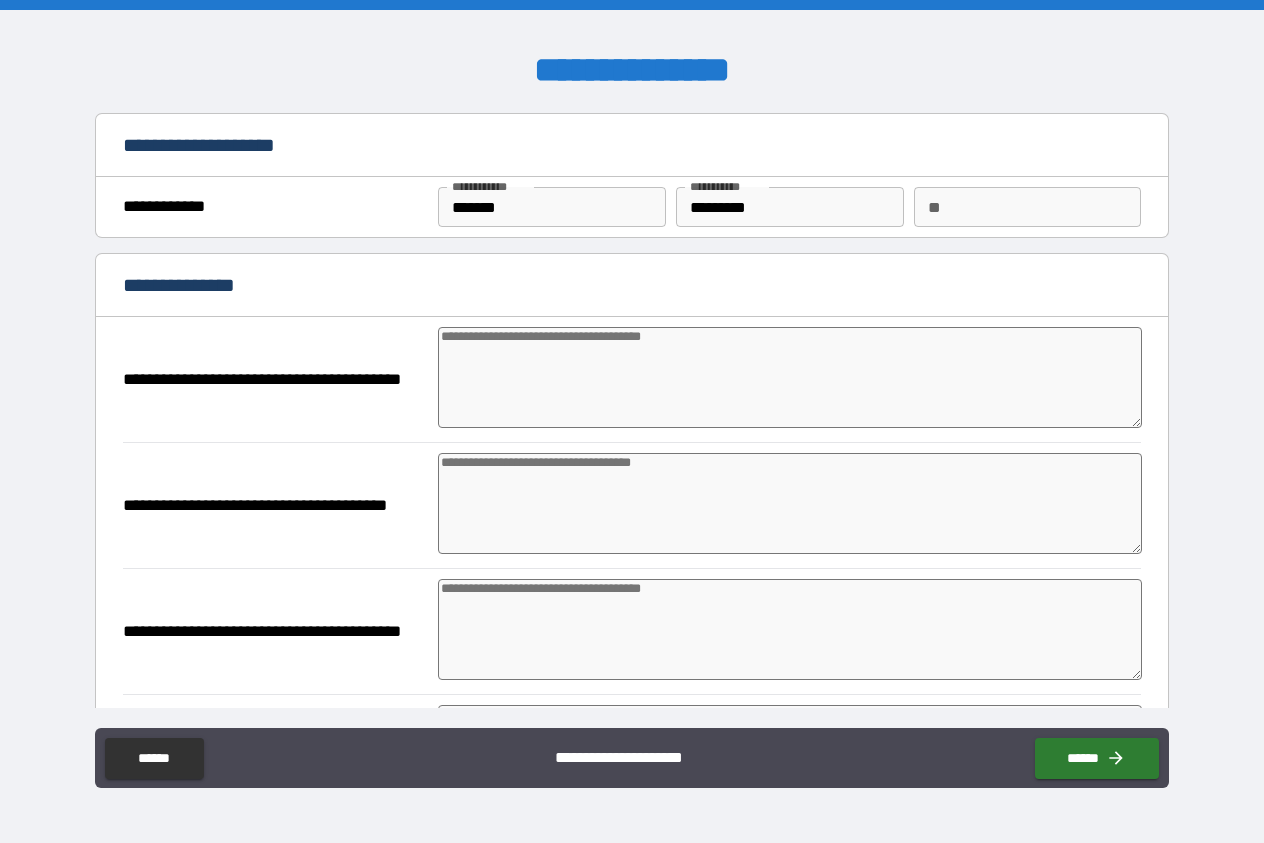 type on "*" 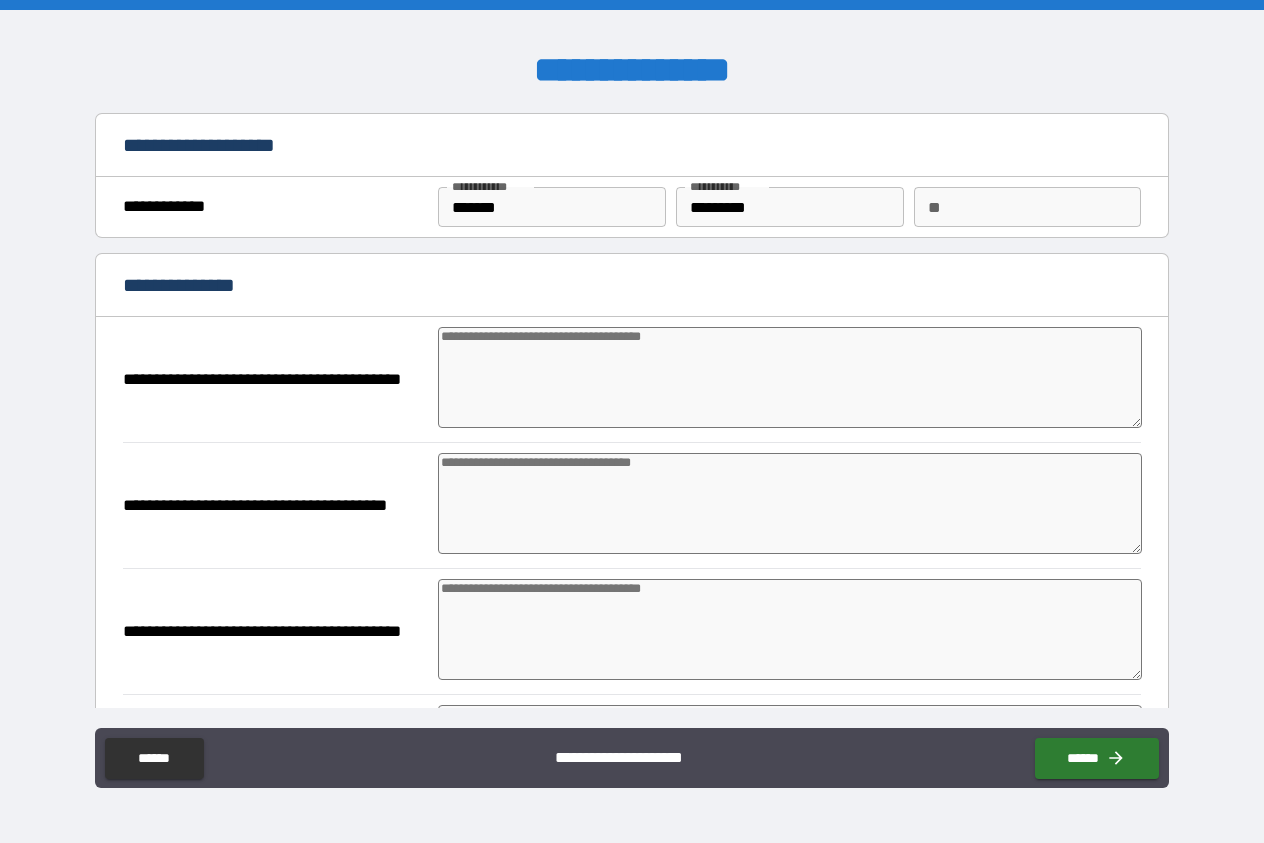 type on "*" 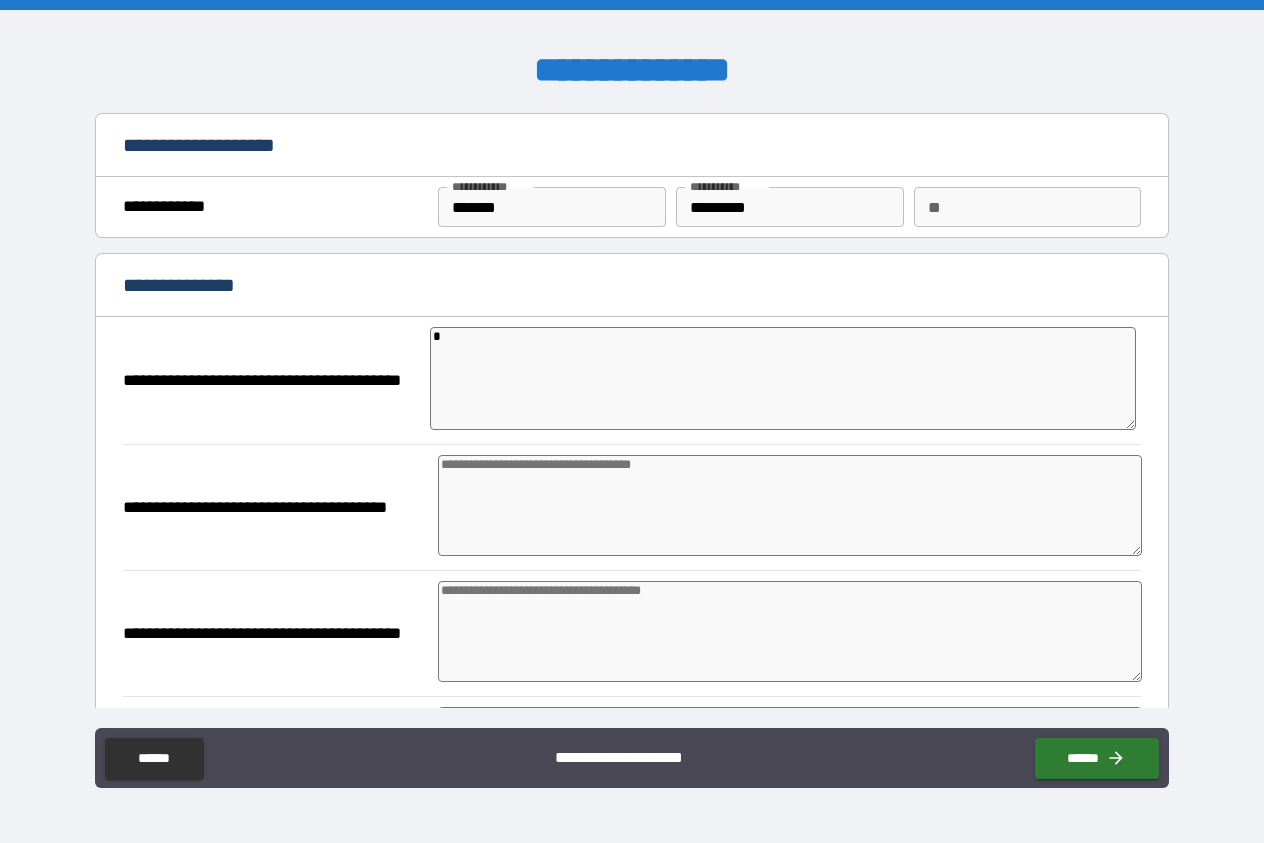 type on "*" 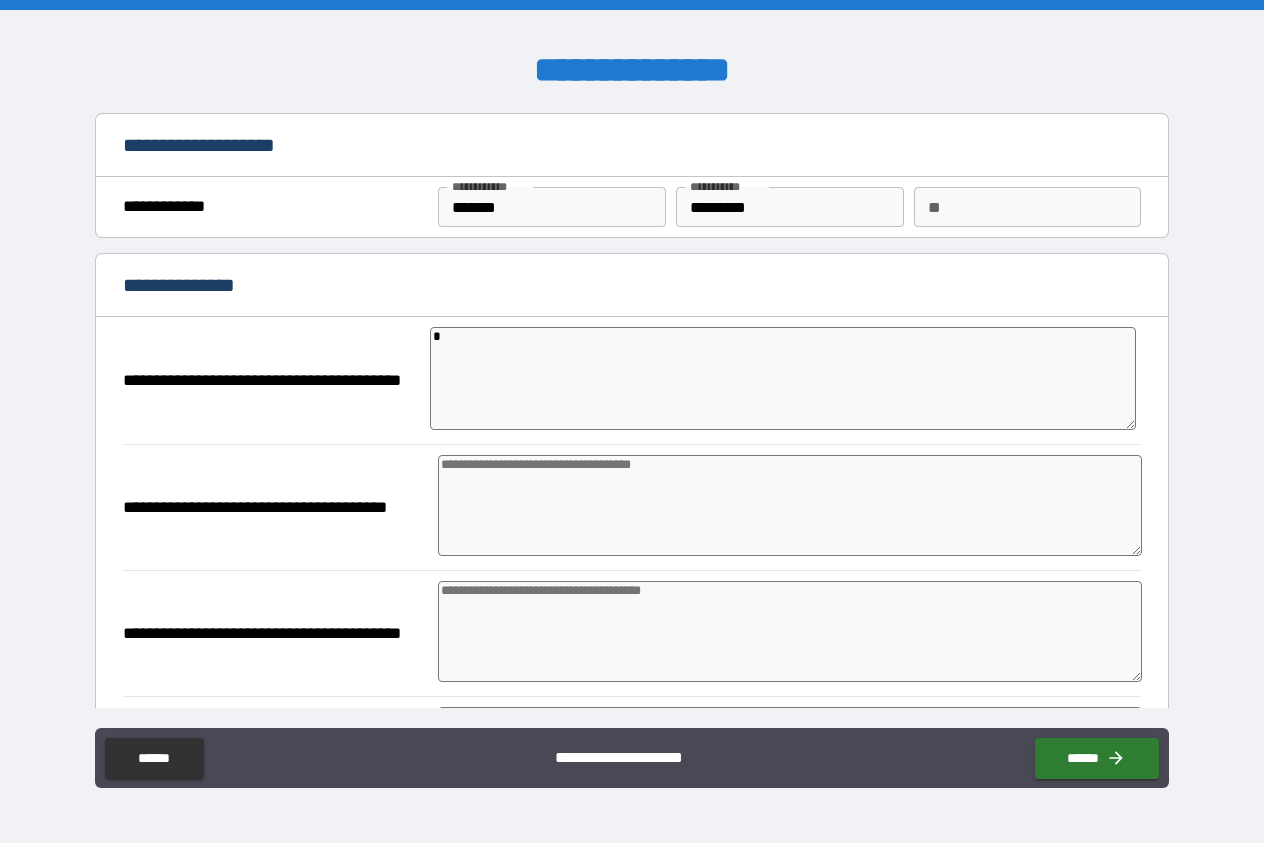 type on "*" 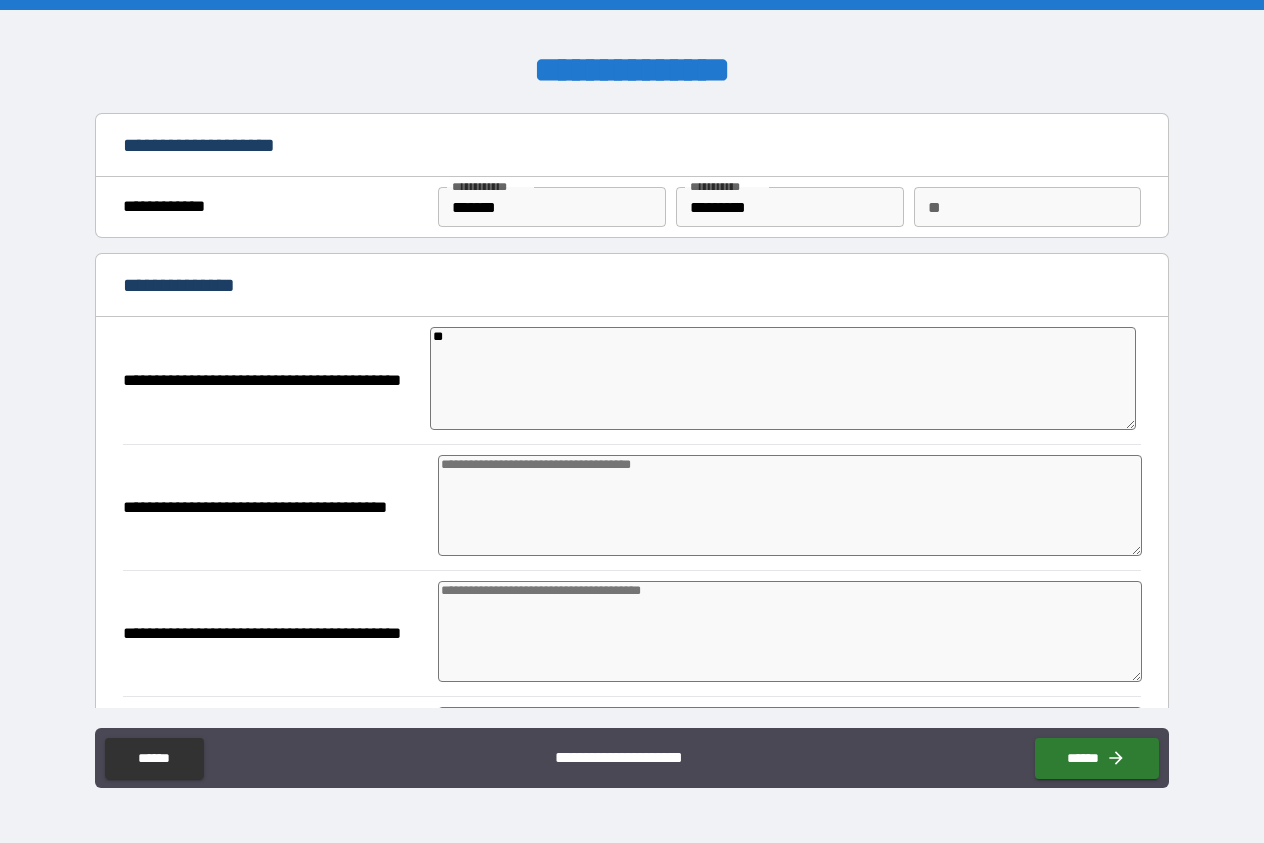 type on "*" 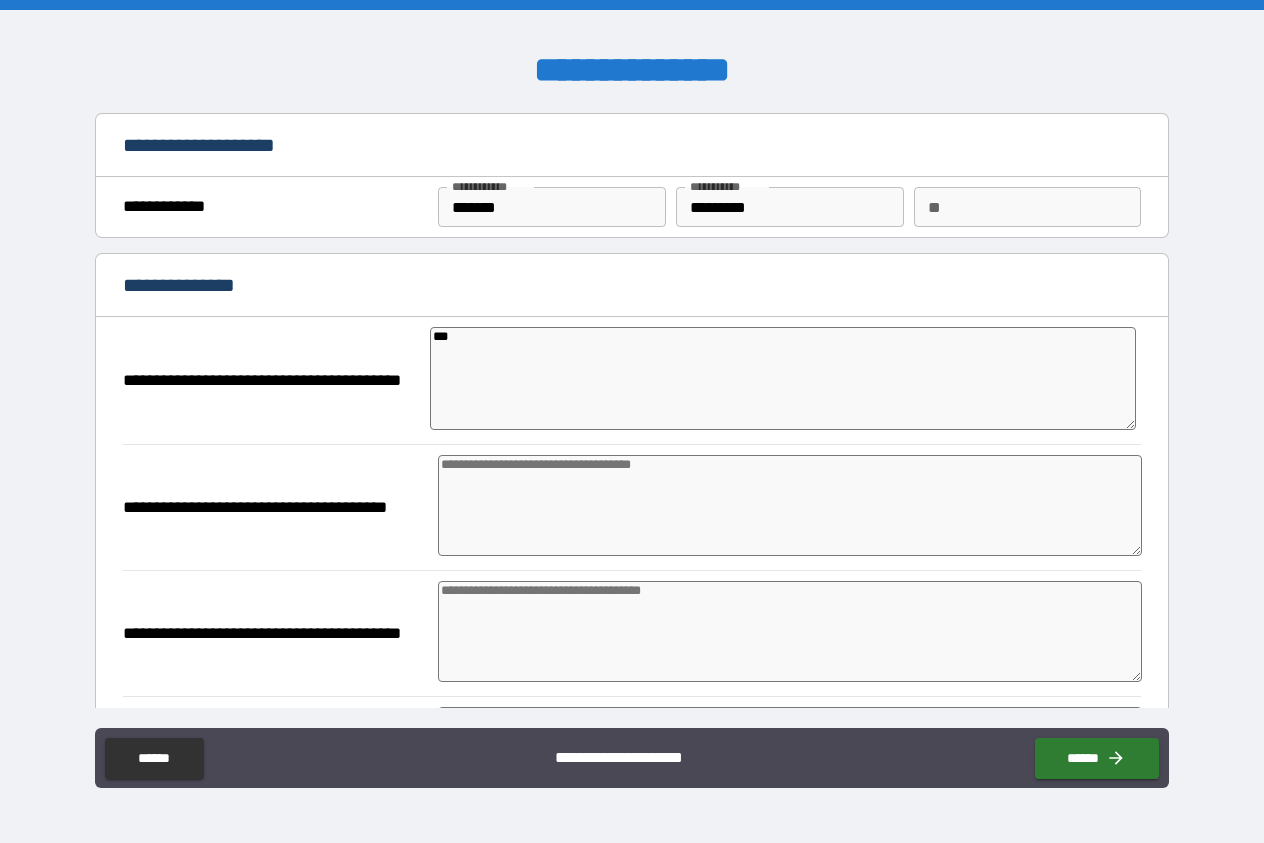 type on "*" 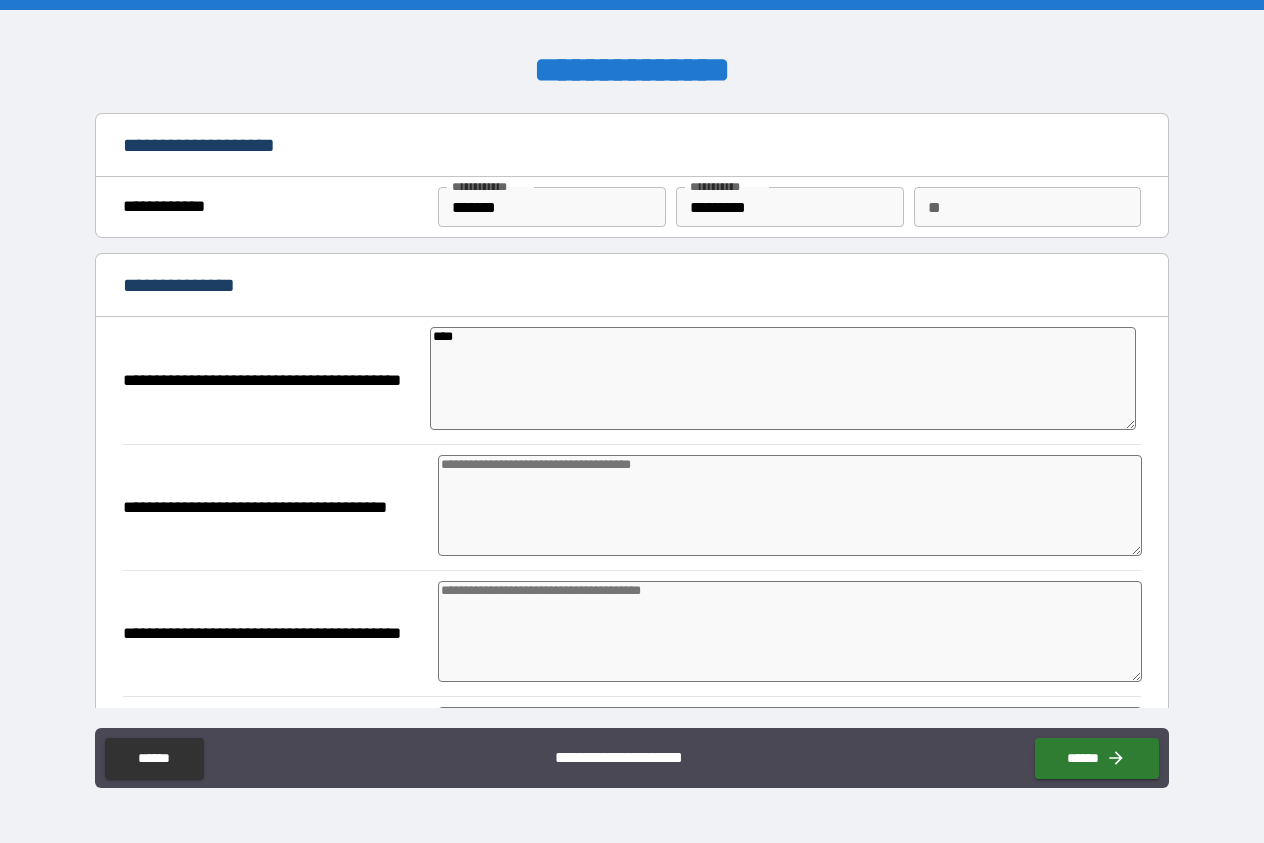 type on "*" 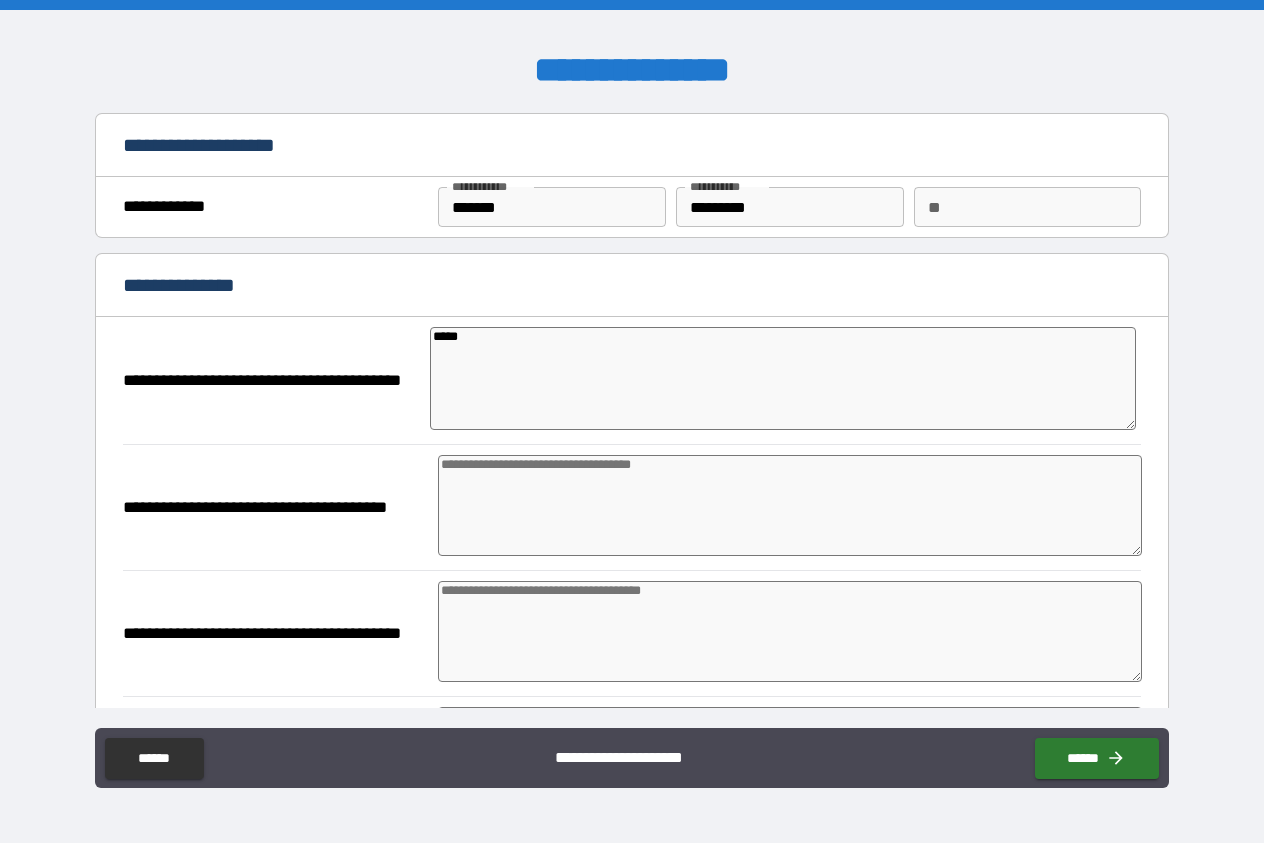 type on "*" 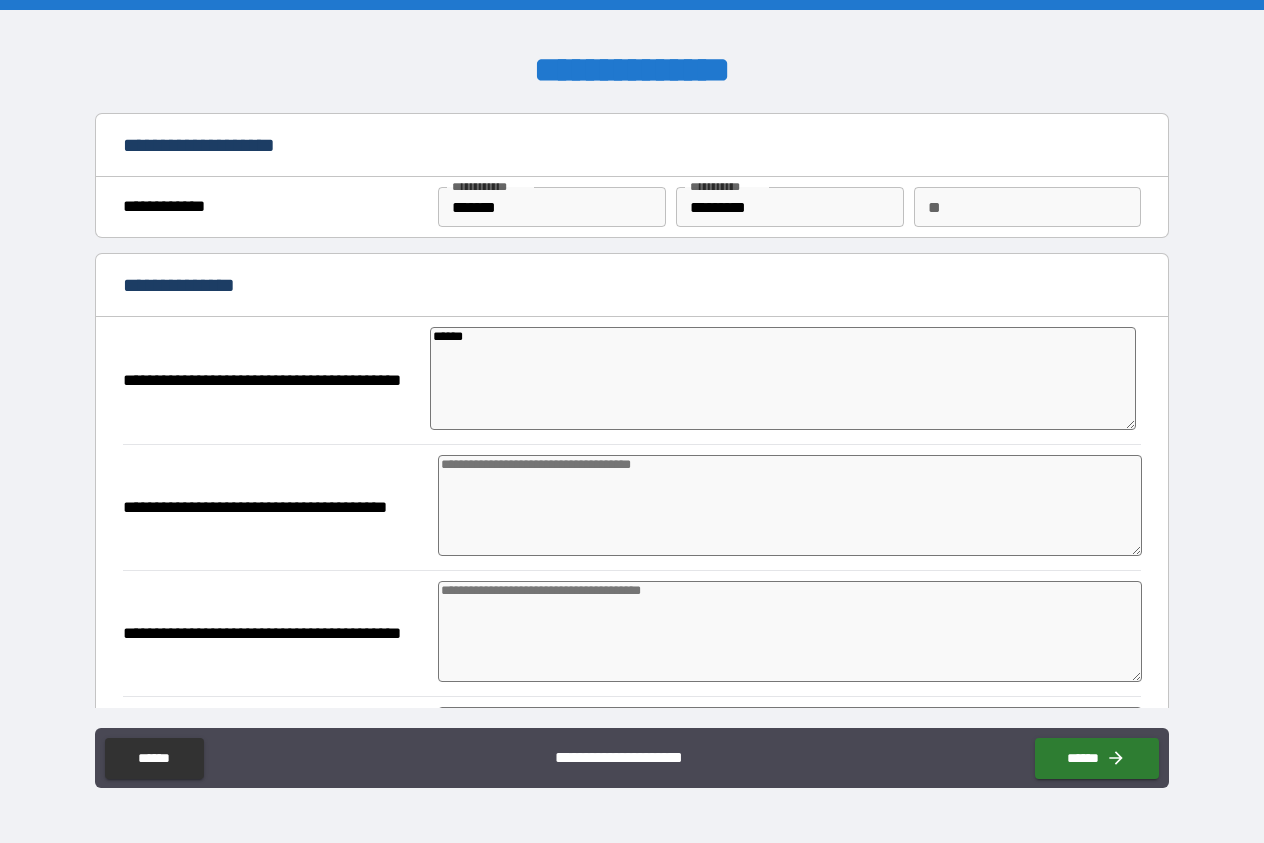 type on "*******" 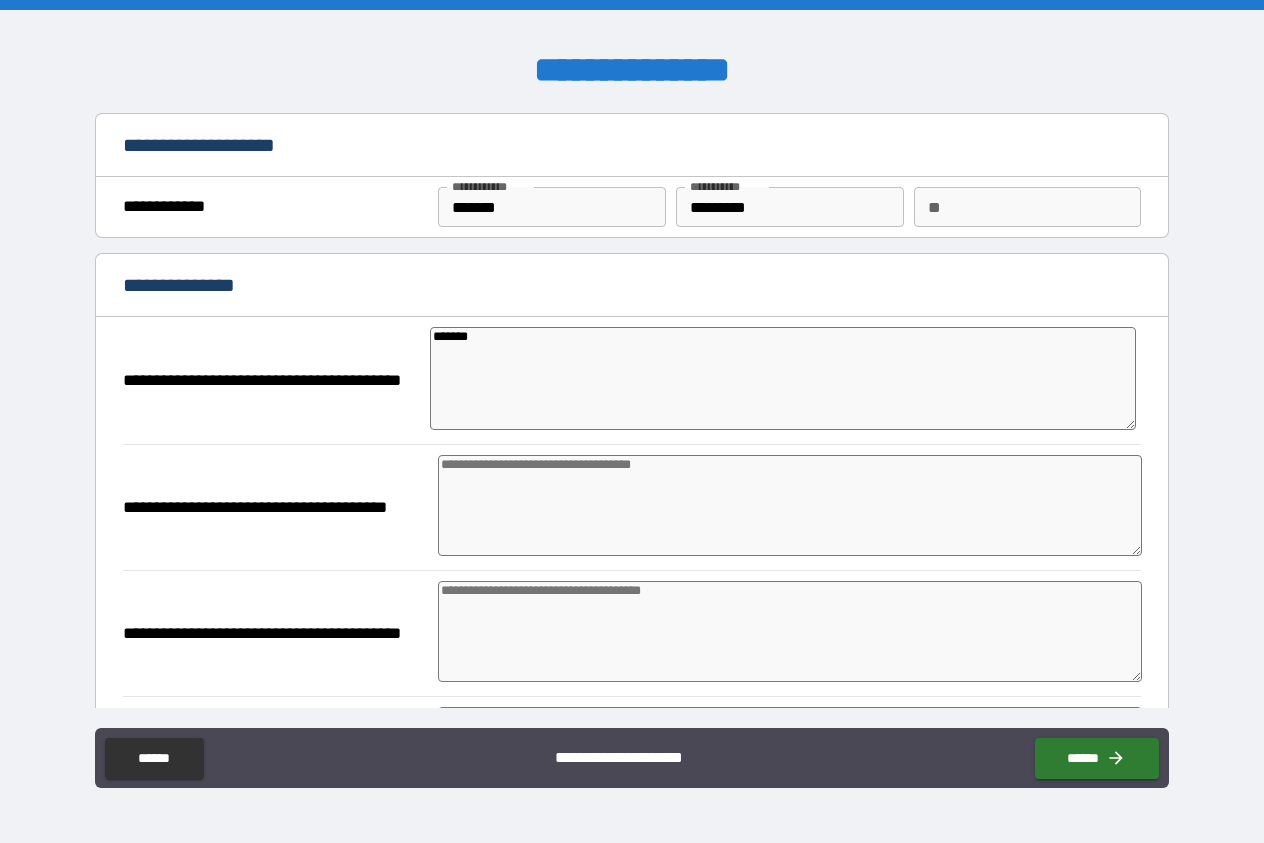 type on "********" 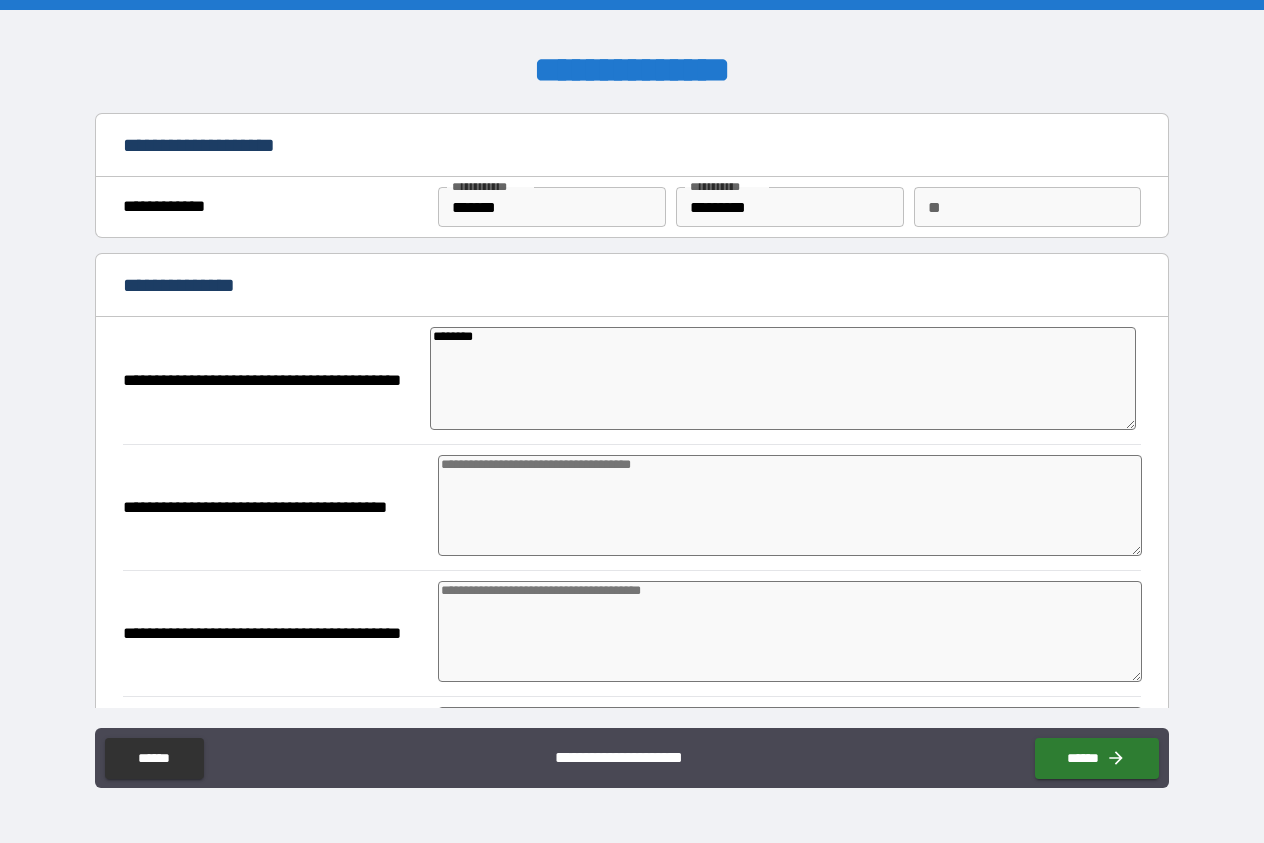 type on "*" 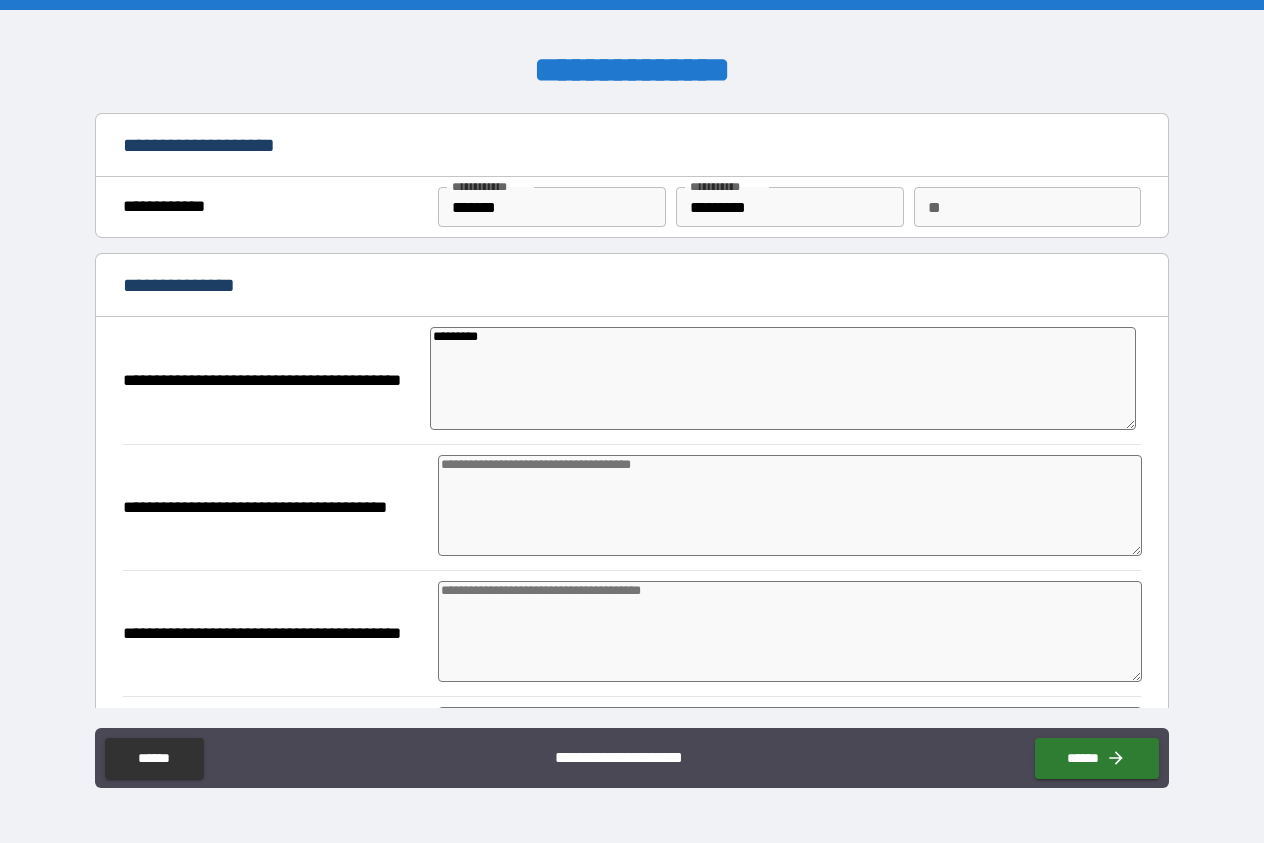 type on "*" 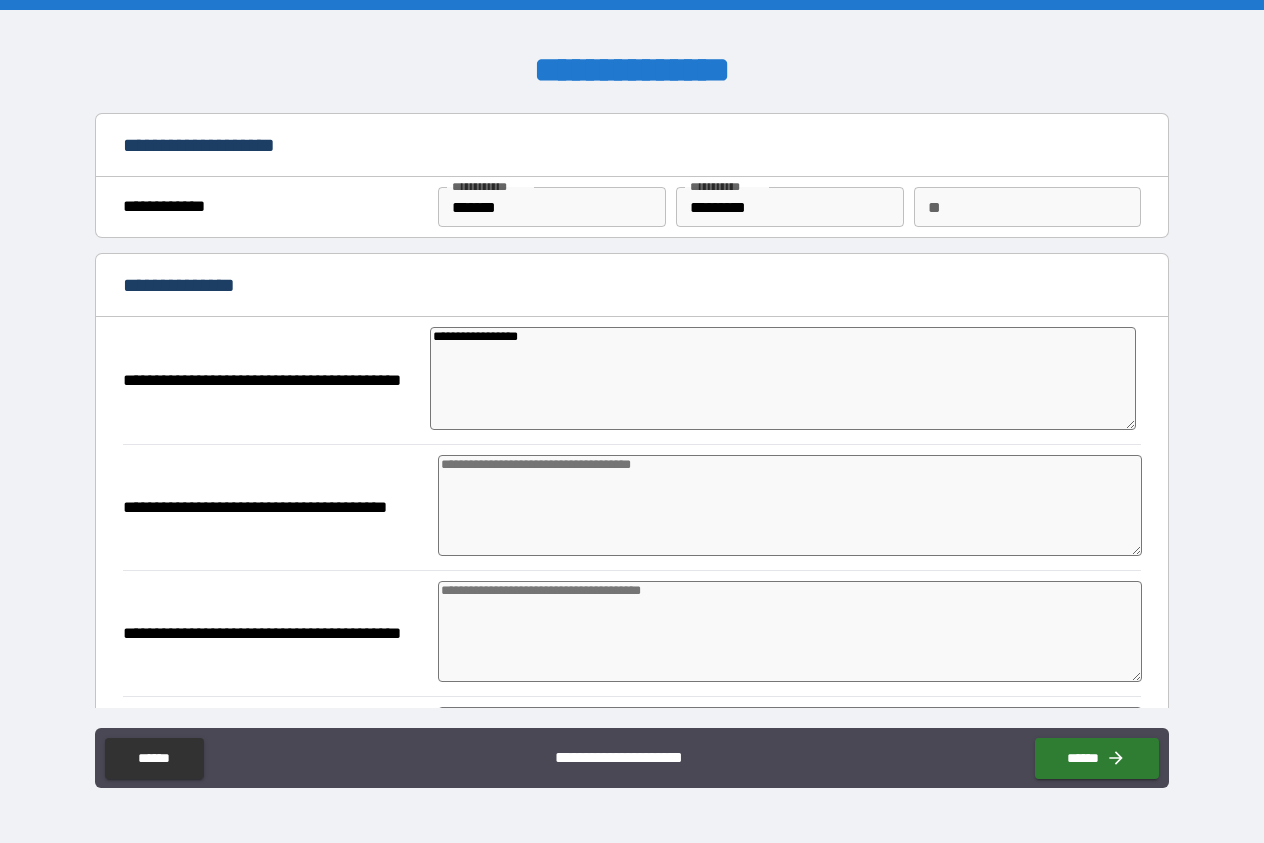 click at bounding box center (790, 505) 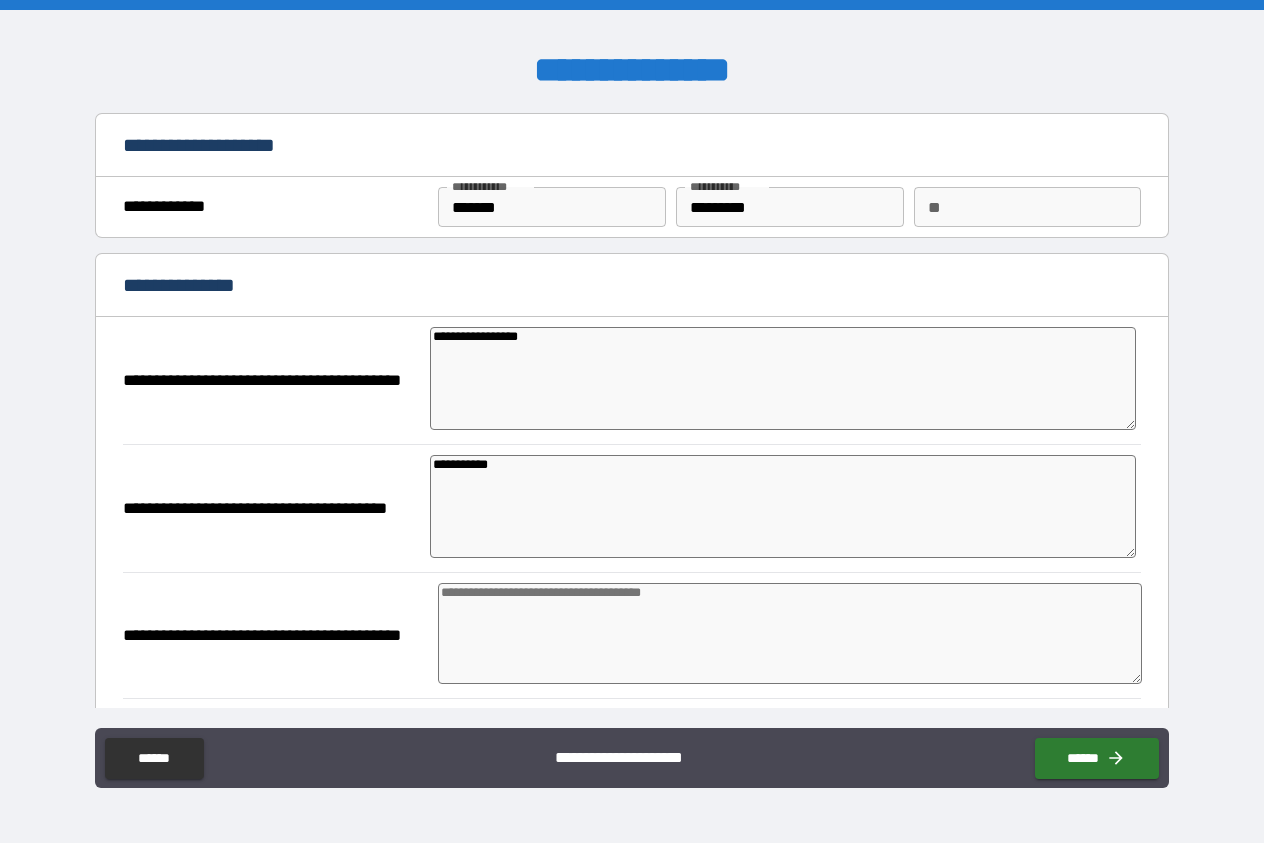click at bounding box center [790, 633] 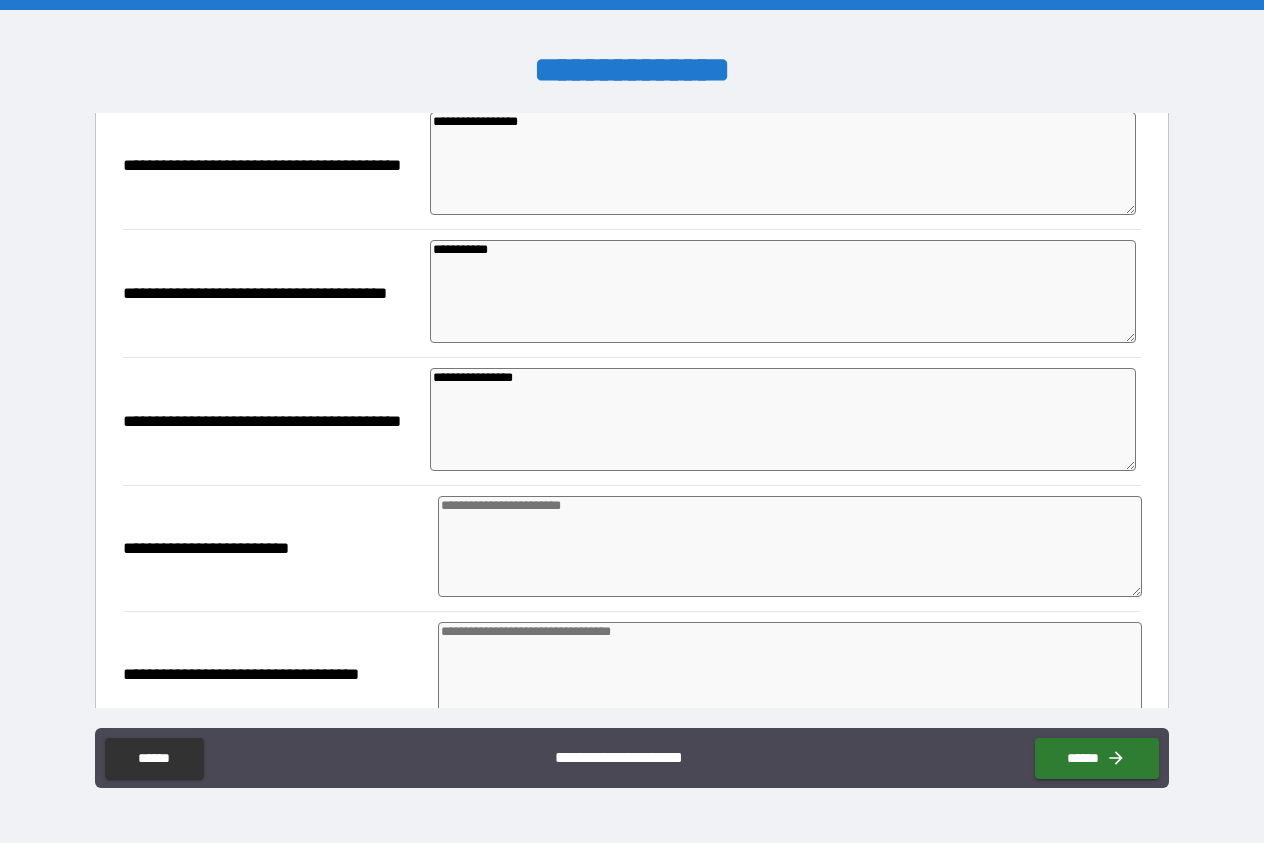 scroll, scrollTop: 456, scrollLeft: 0, axis: vertical 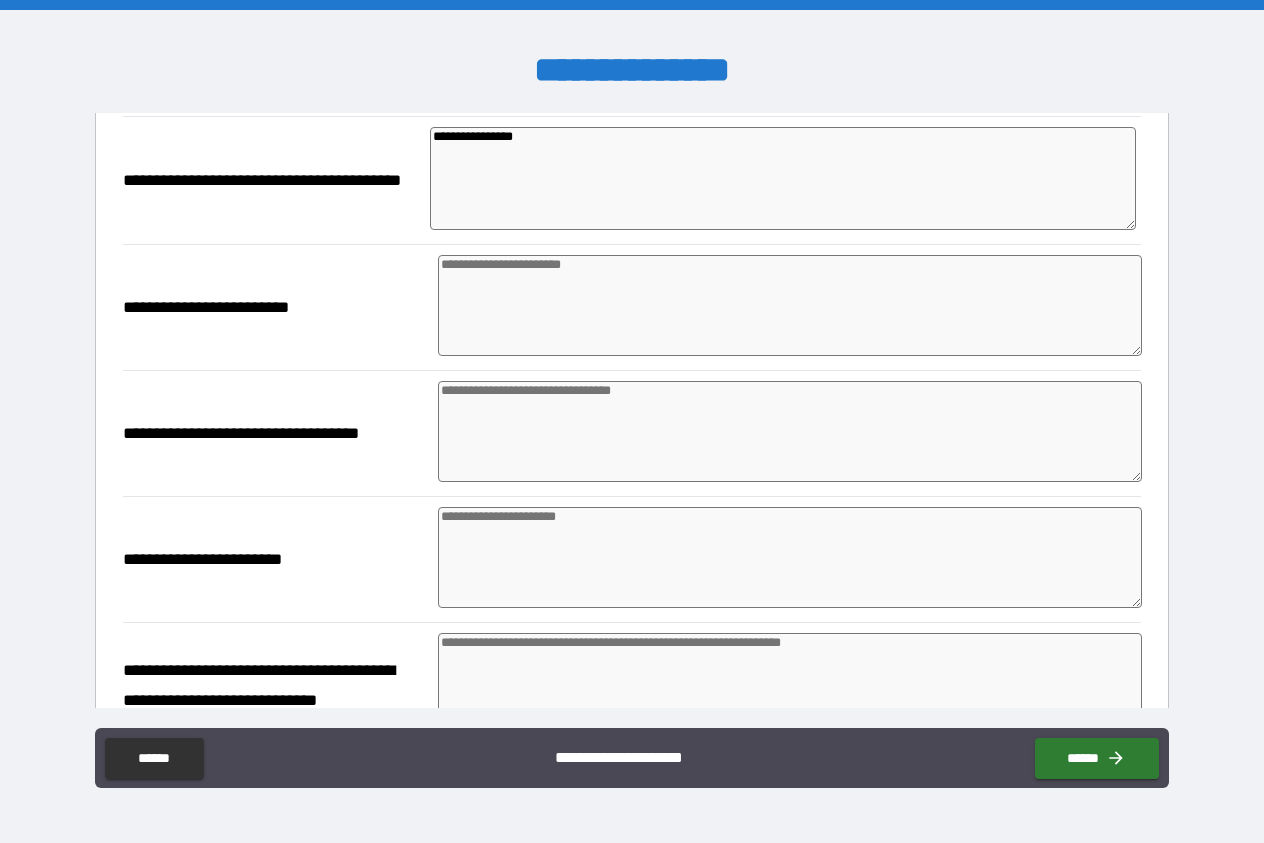 click at bounding box center (790, 305) 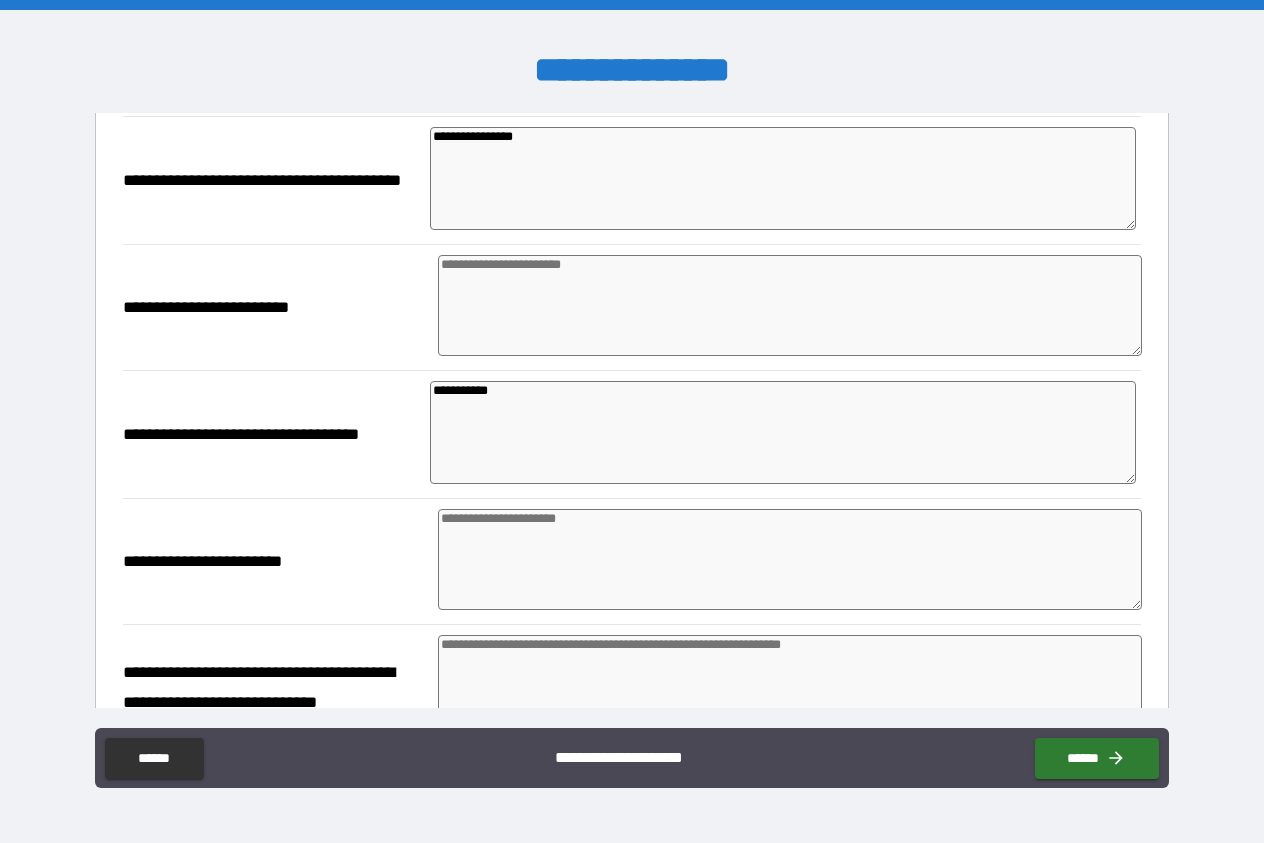 click at bounding box center (790, 559) 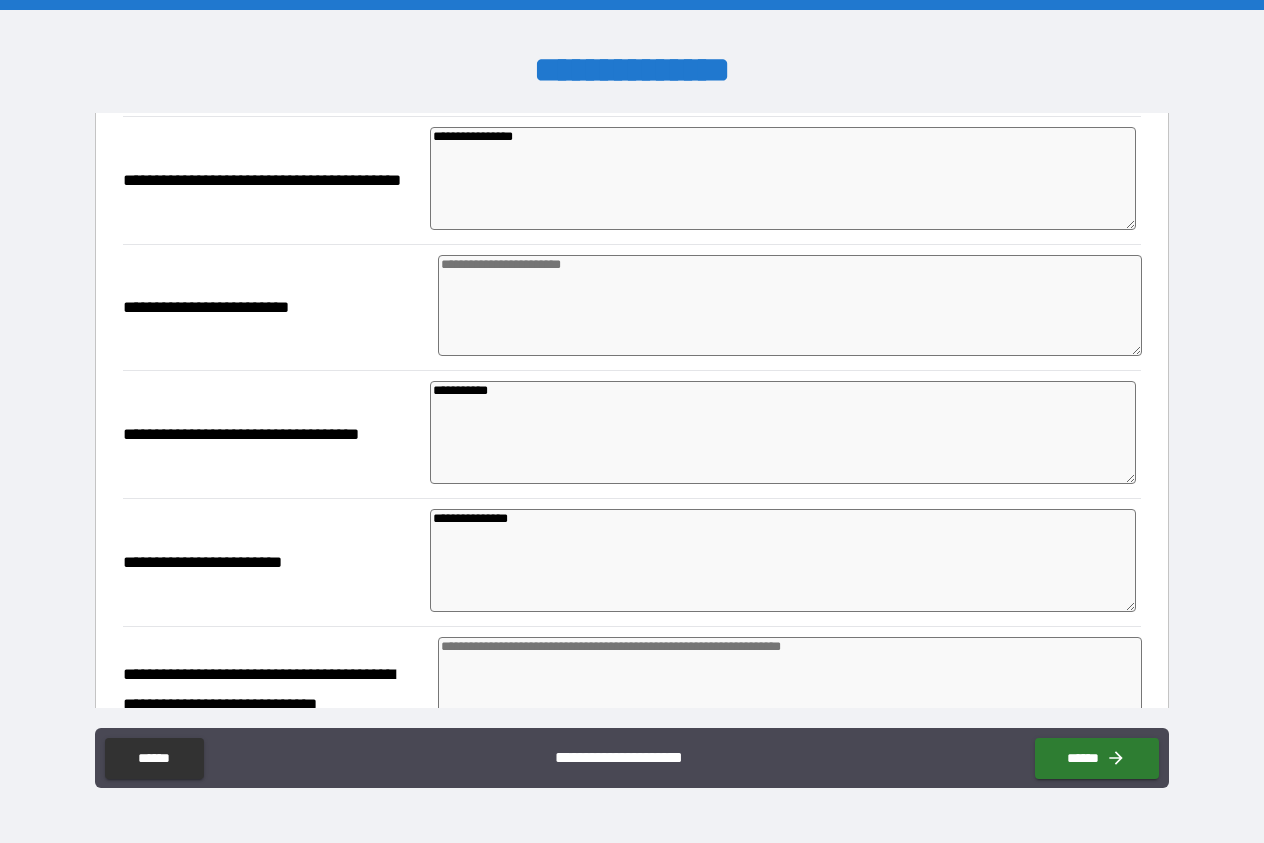 click at bounding box center (790, 305) 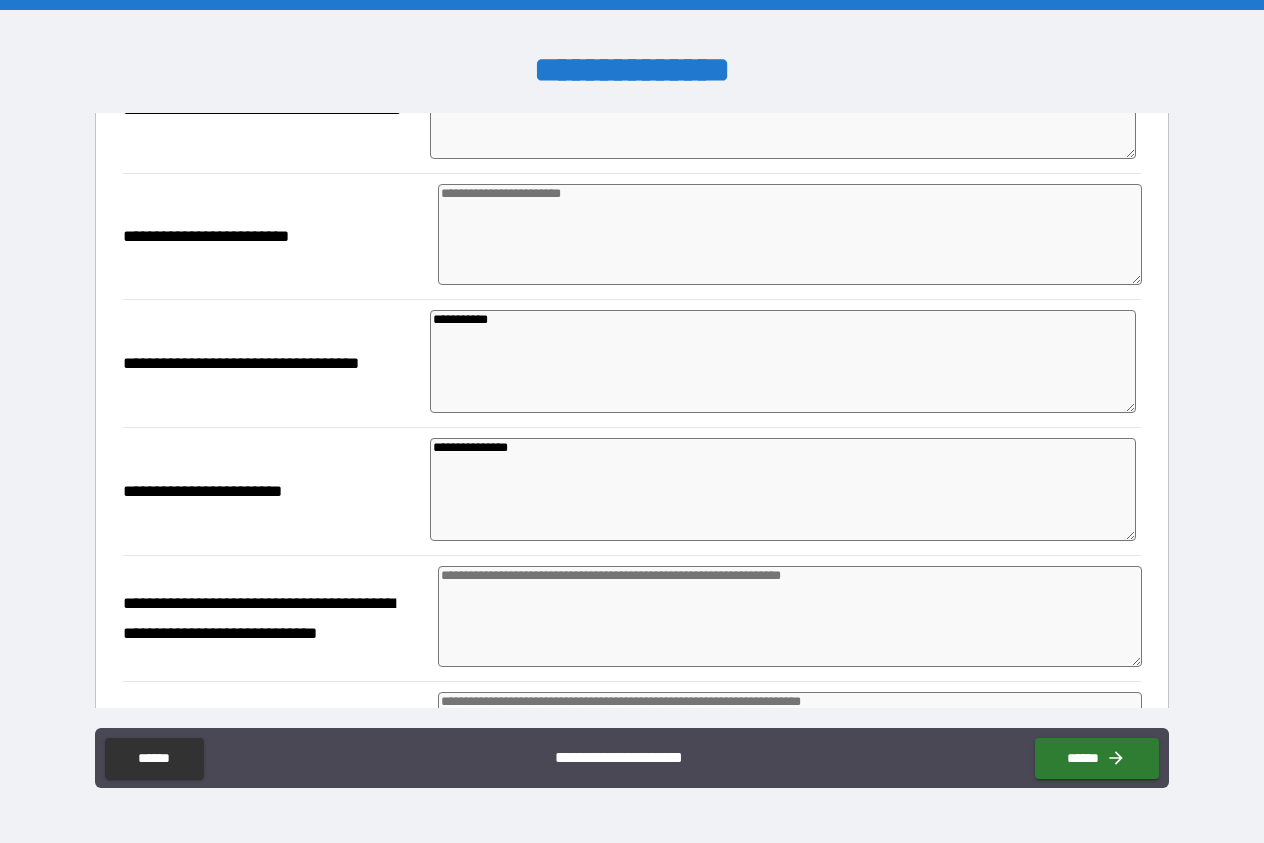 scroll, scrollTop: 570, scrollLeft: 0, axis: vertical 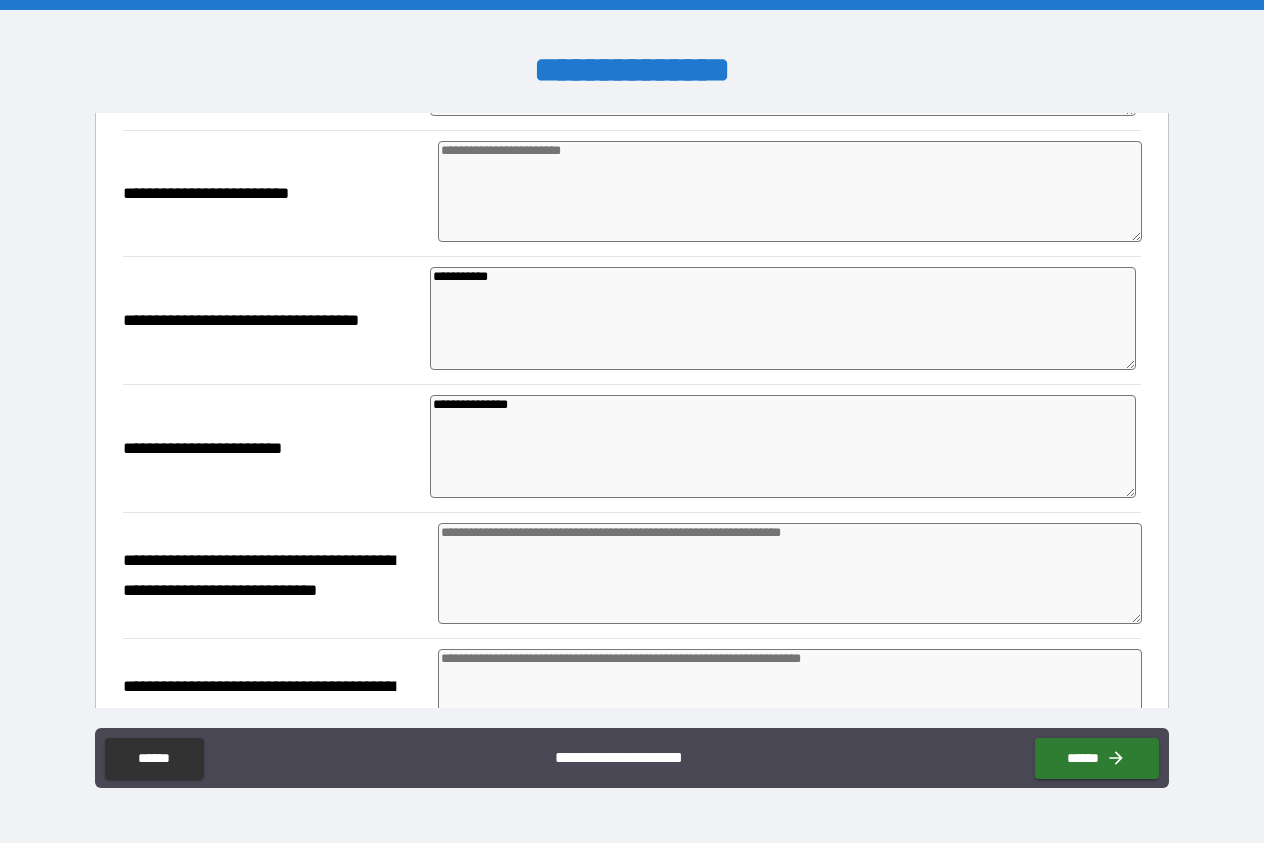 click at bounding box center (790, 573) 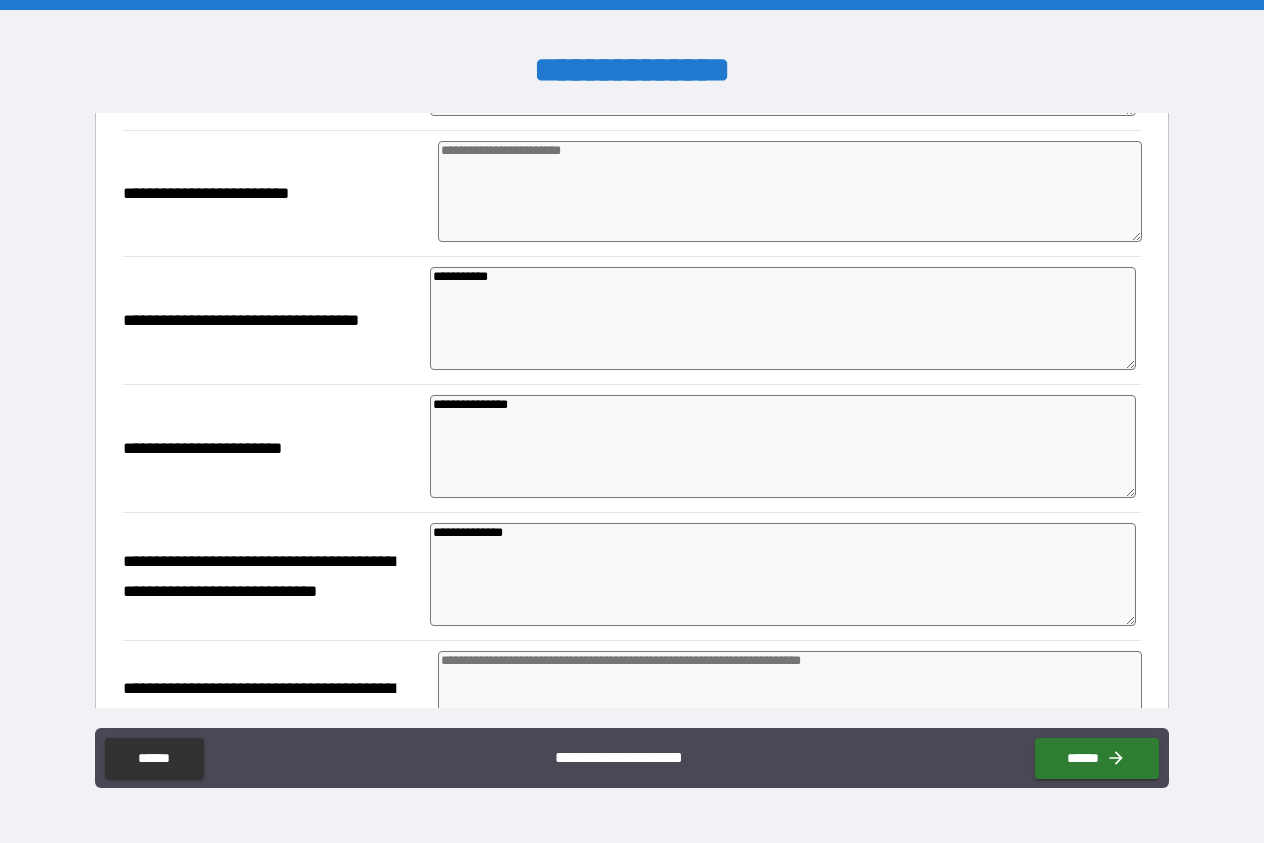 click at bounding box center (790, 191) 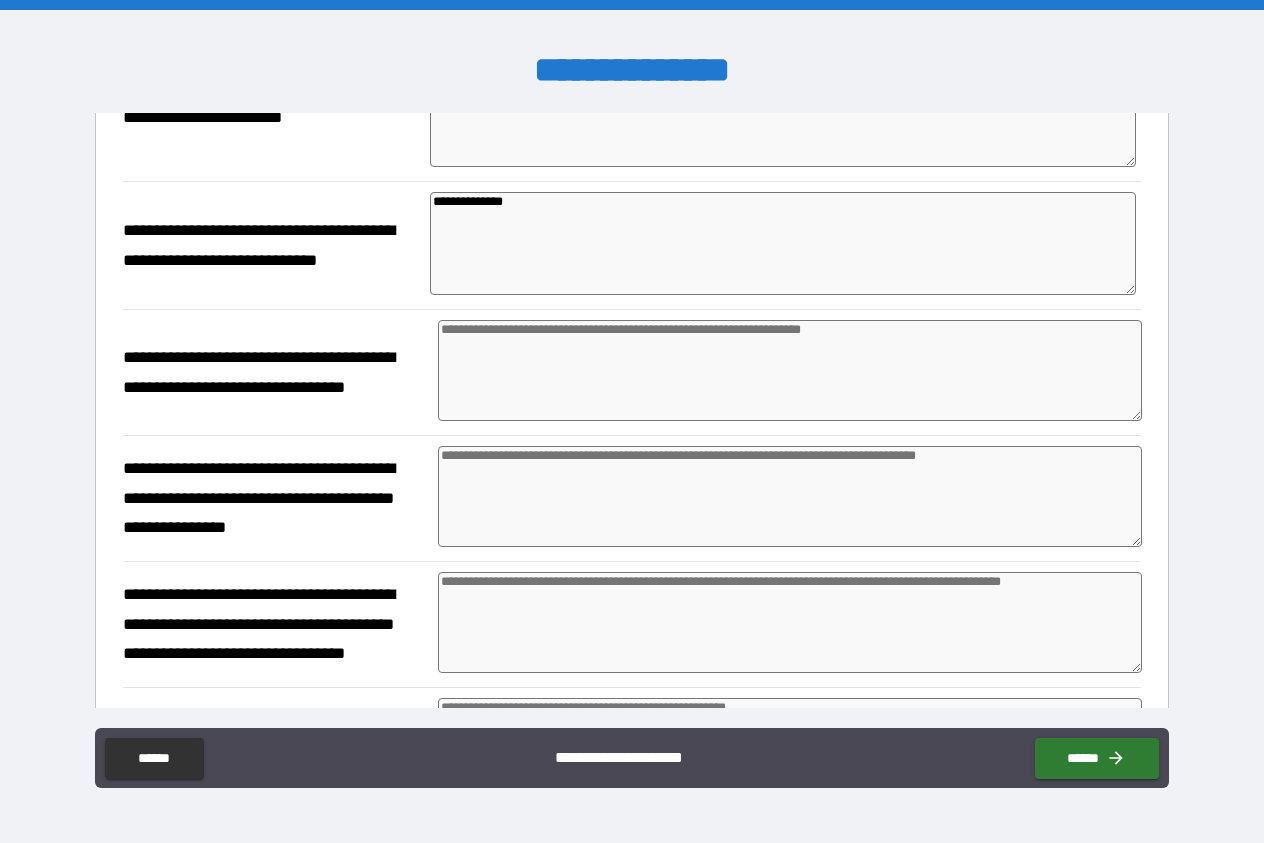 scroll, scrollTop: 1026, scrollLeft: 0, axis: vertical 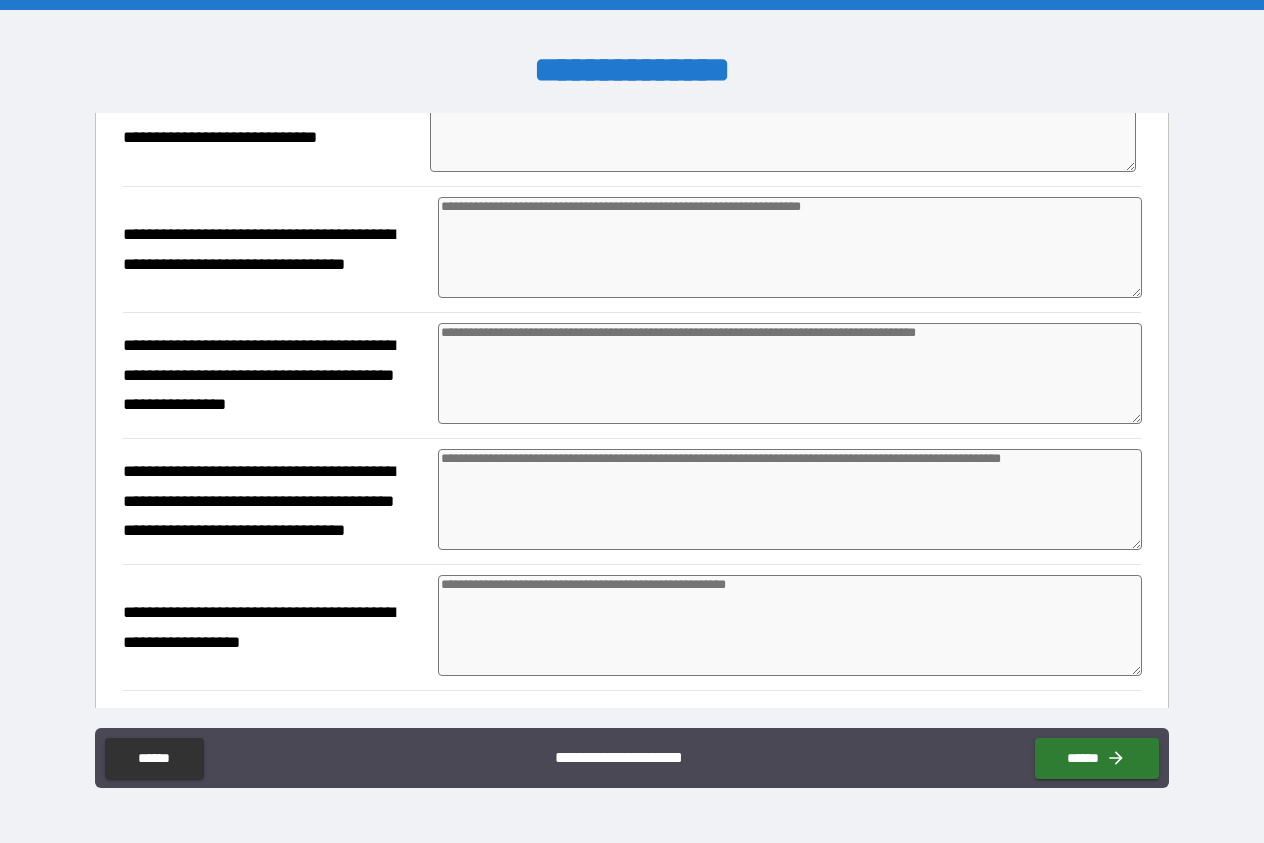 click at bounding box center [790, 247] 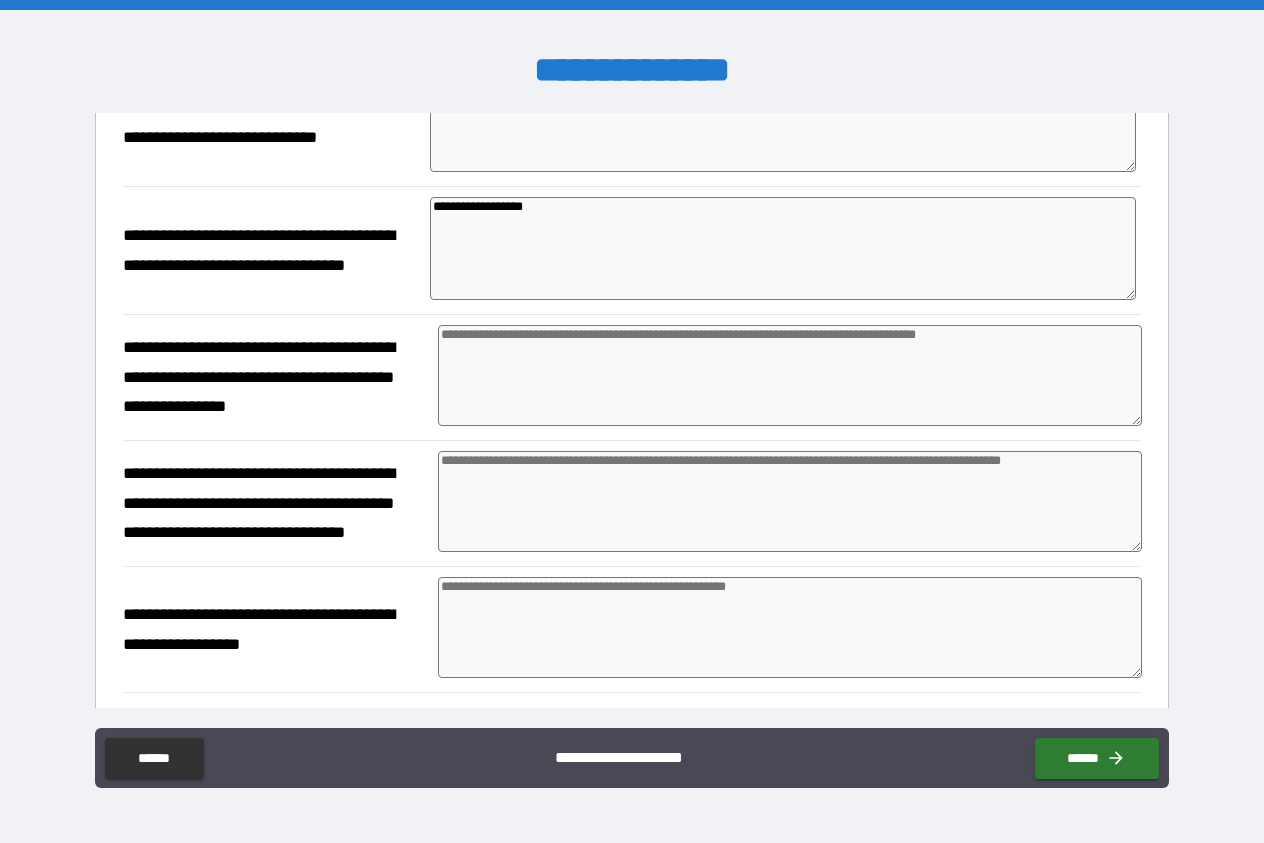 click at bounding box center [790, 375] 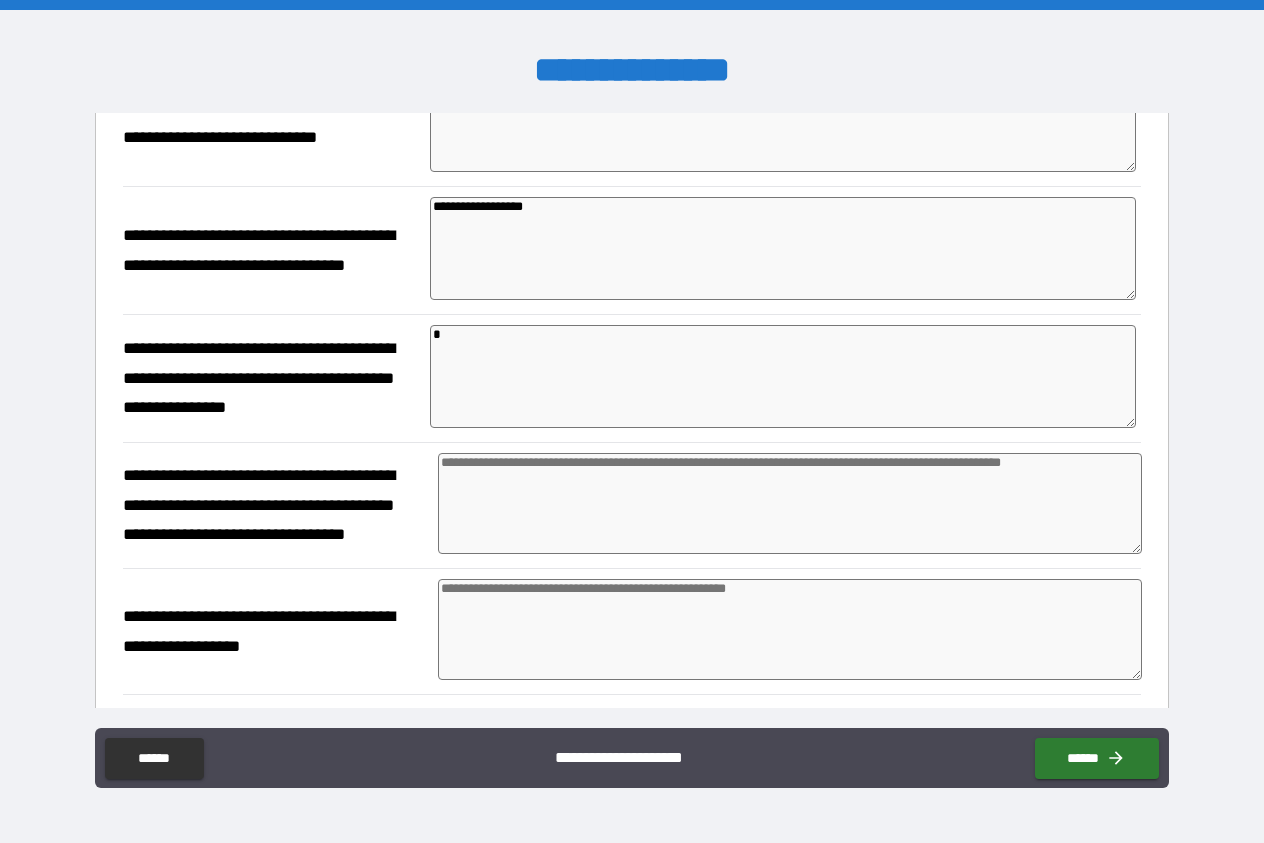 click at bounding box center (790, 503) 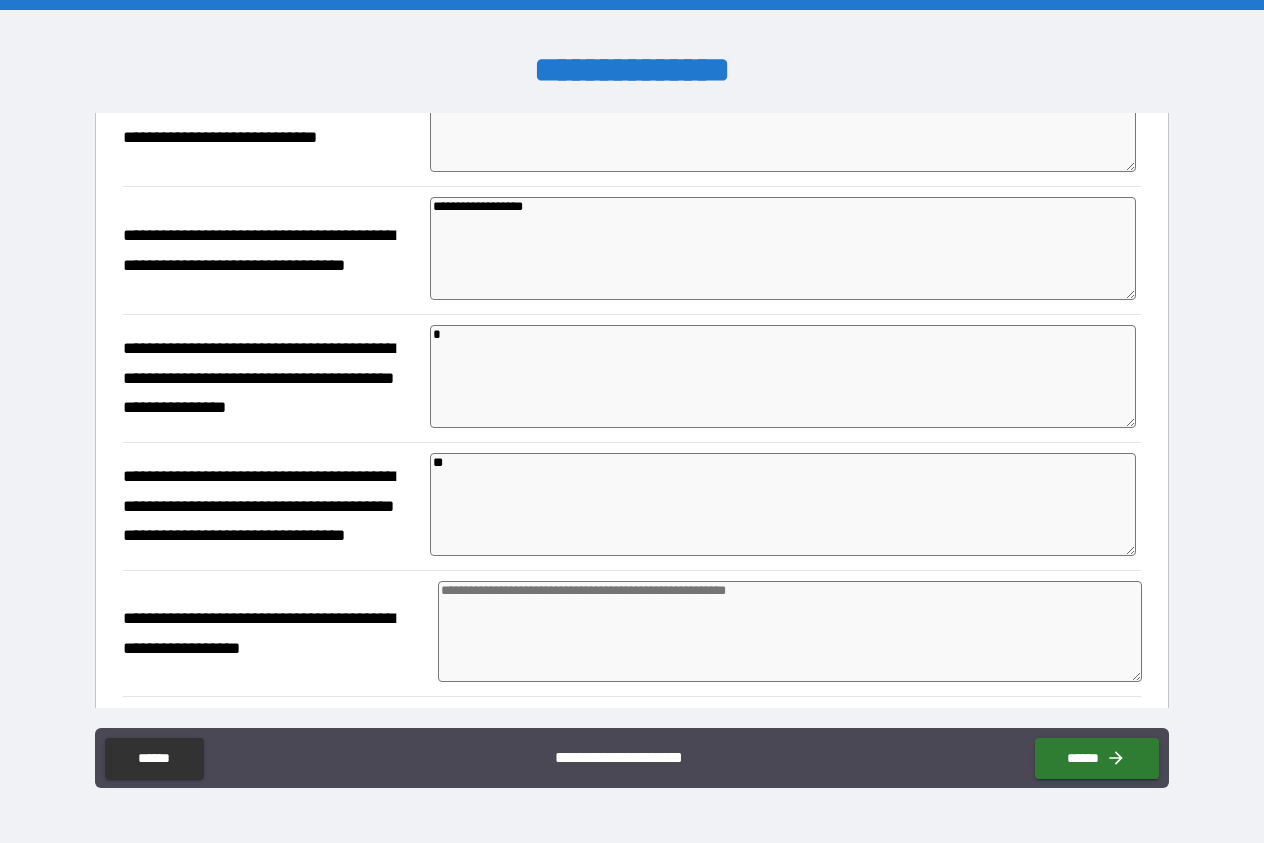 click at bounding box center (790, 631) 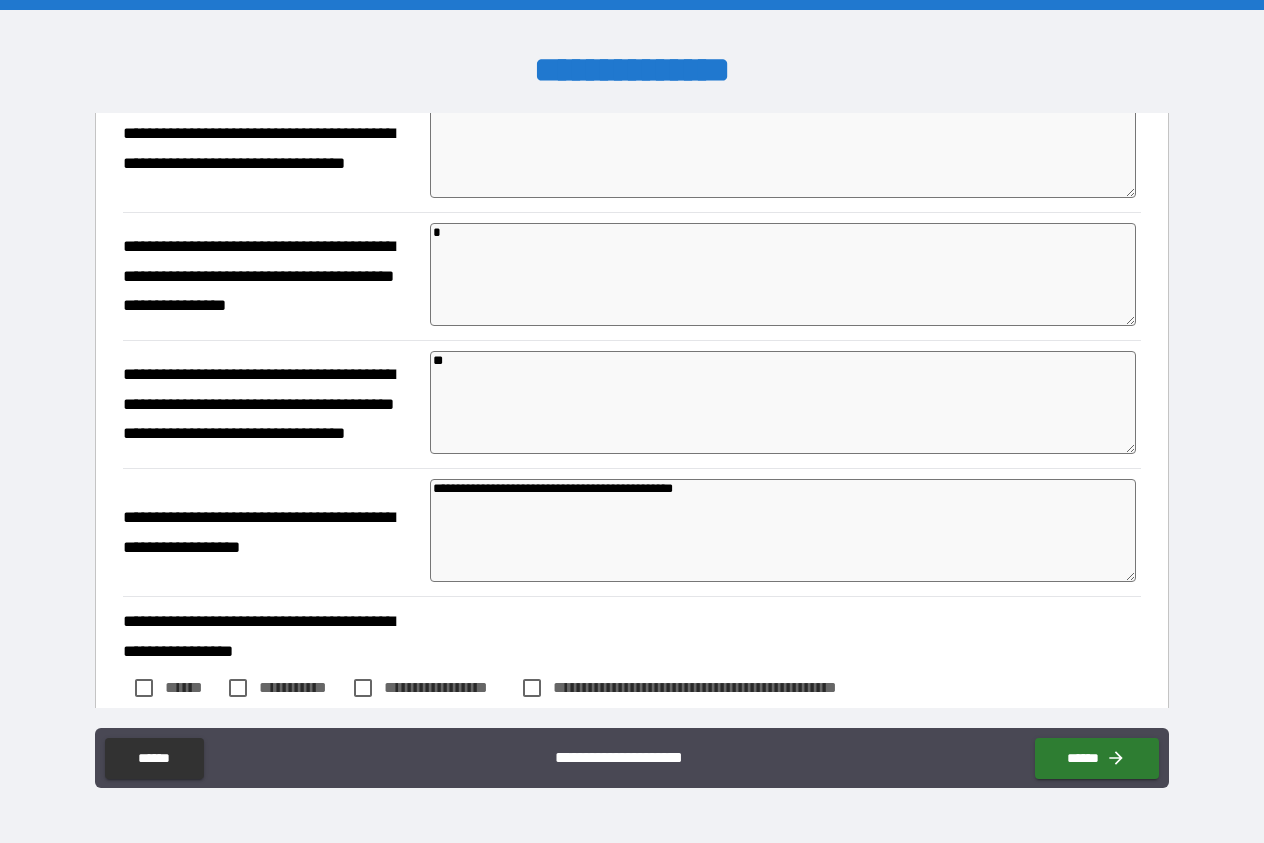 scroll, scrollTop: 1254, scrollLeft: 0, axis: vertical 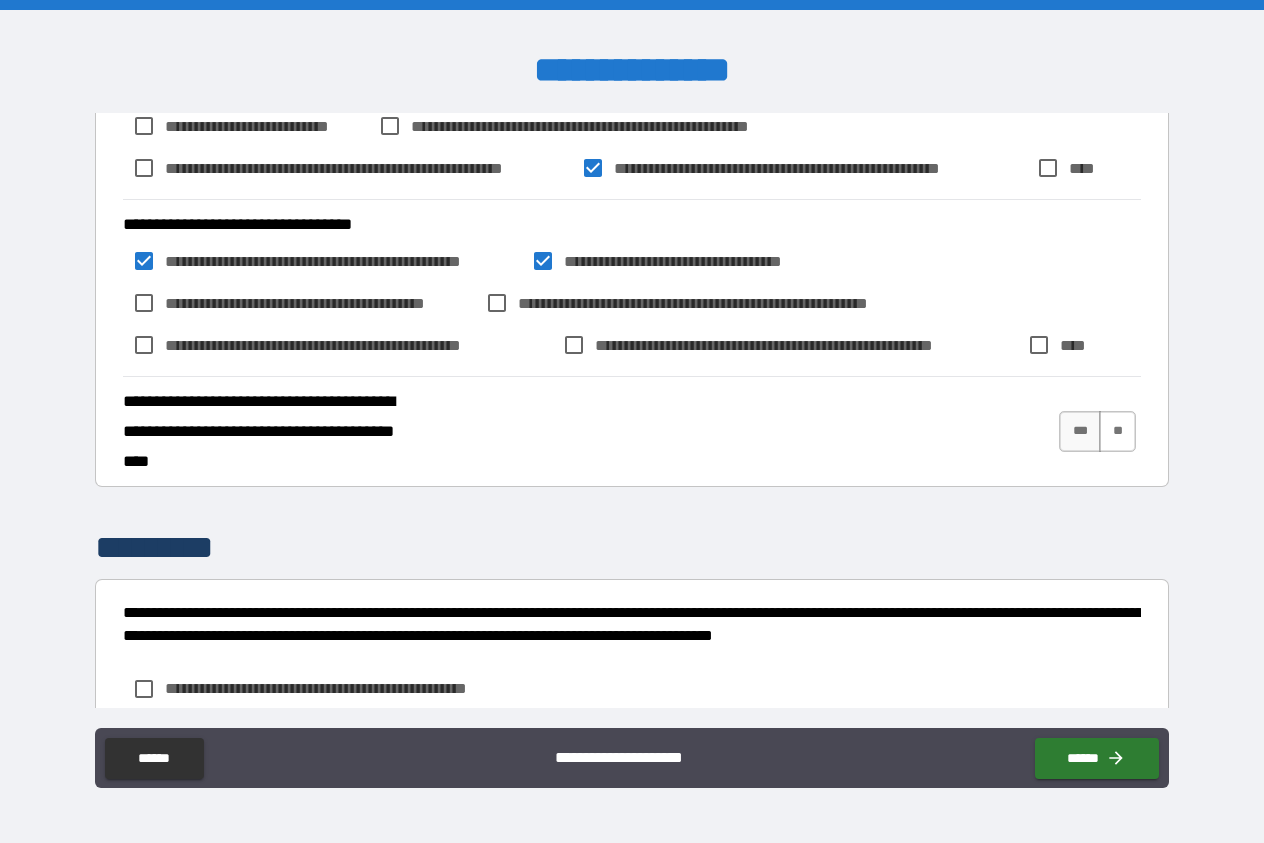 click on "**" at bounding box center (1117, 431) 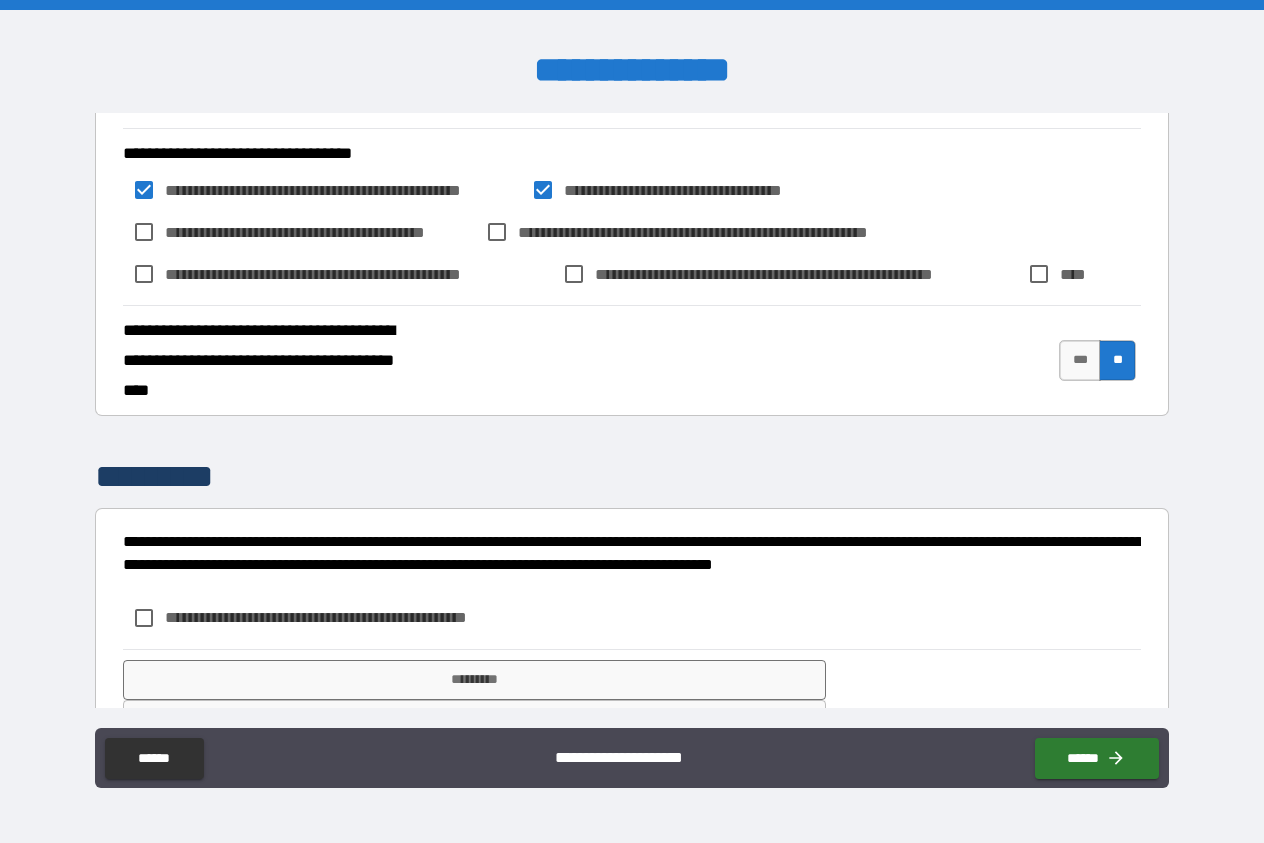 scroll, scrollTop: 1936, scrollLeft: 0, axis: vertical 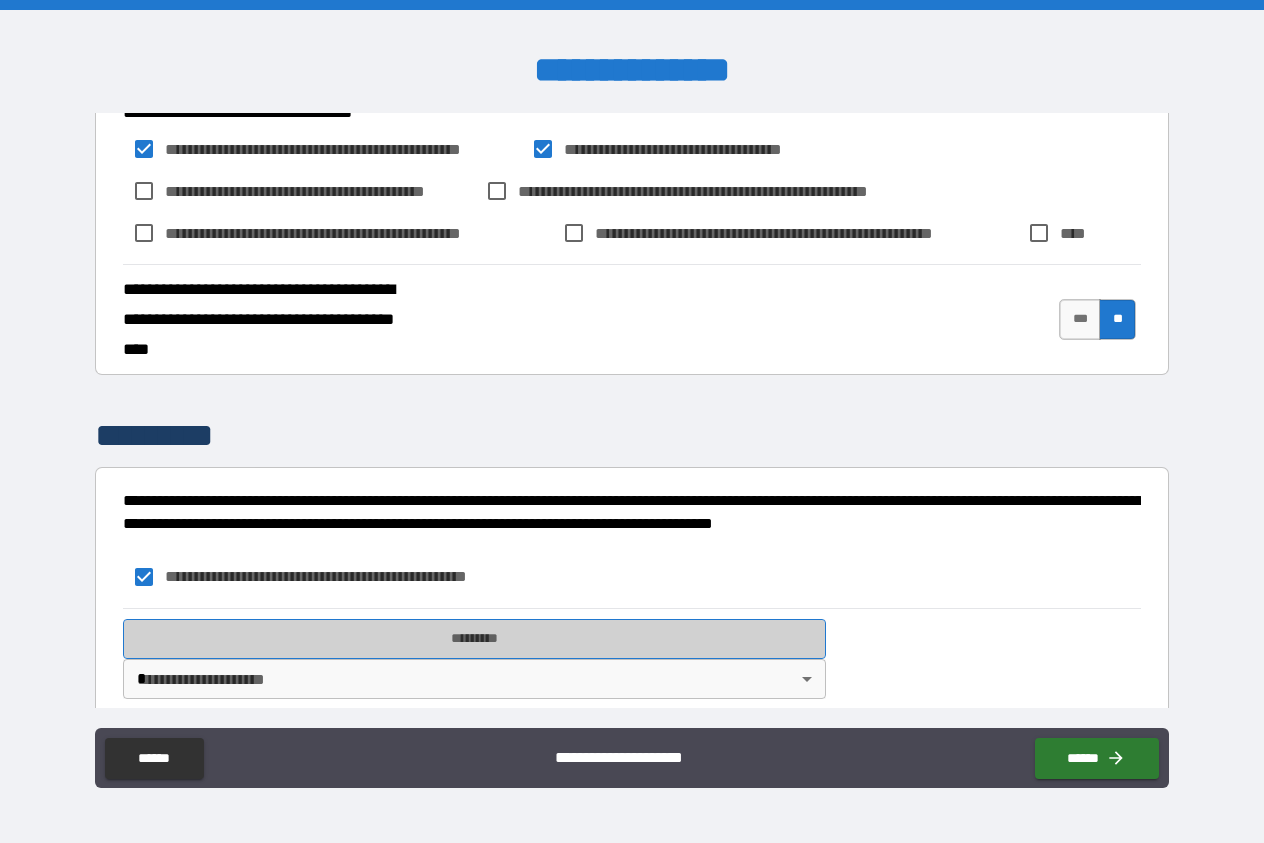 click on "*********" at bounding box center (474, 639) 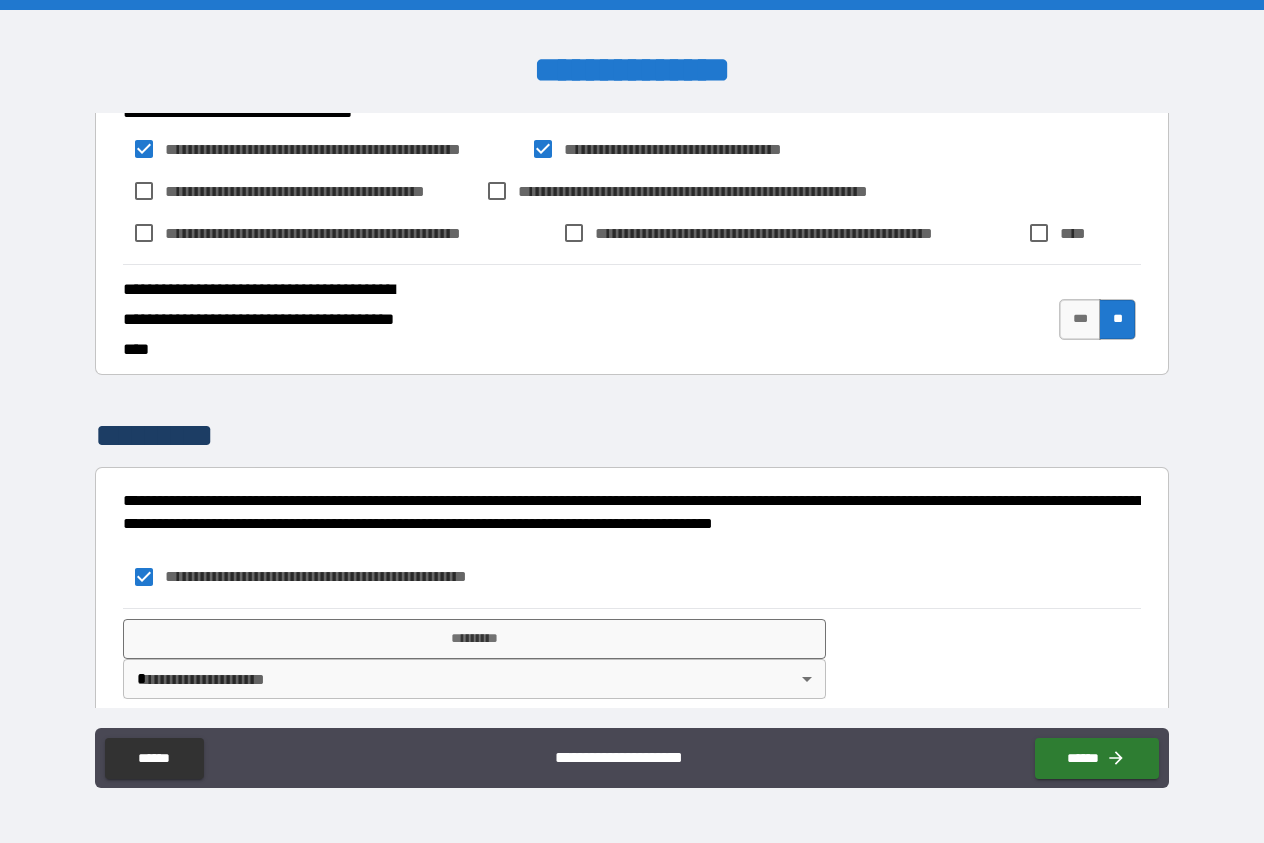 click on "**********" at bounding box center (632, 421) 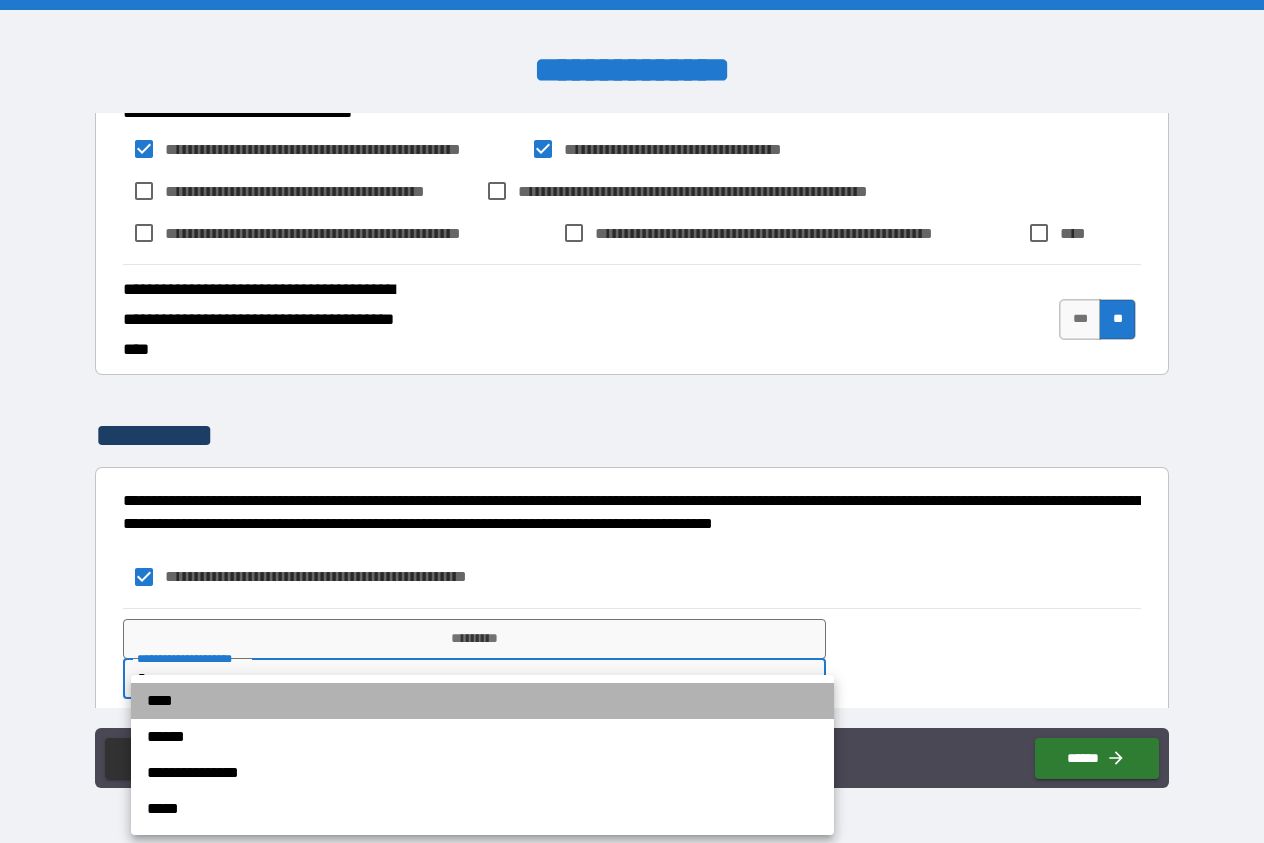 click on "****" at bounding box center (482, 701) 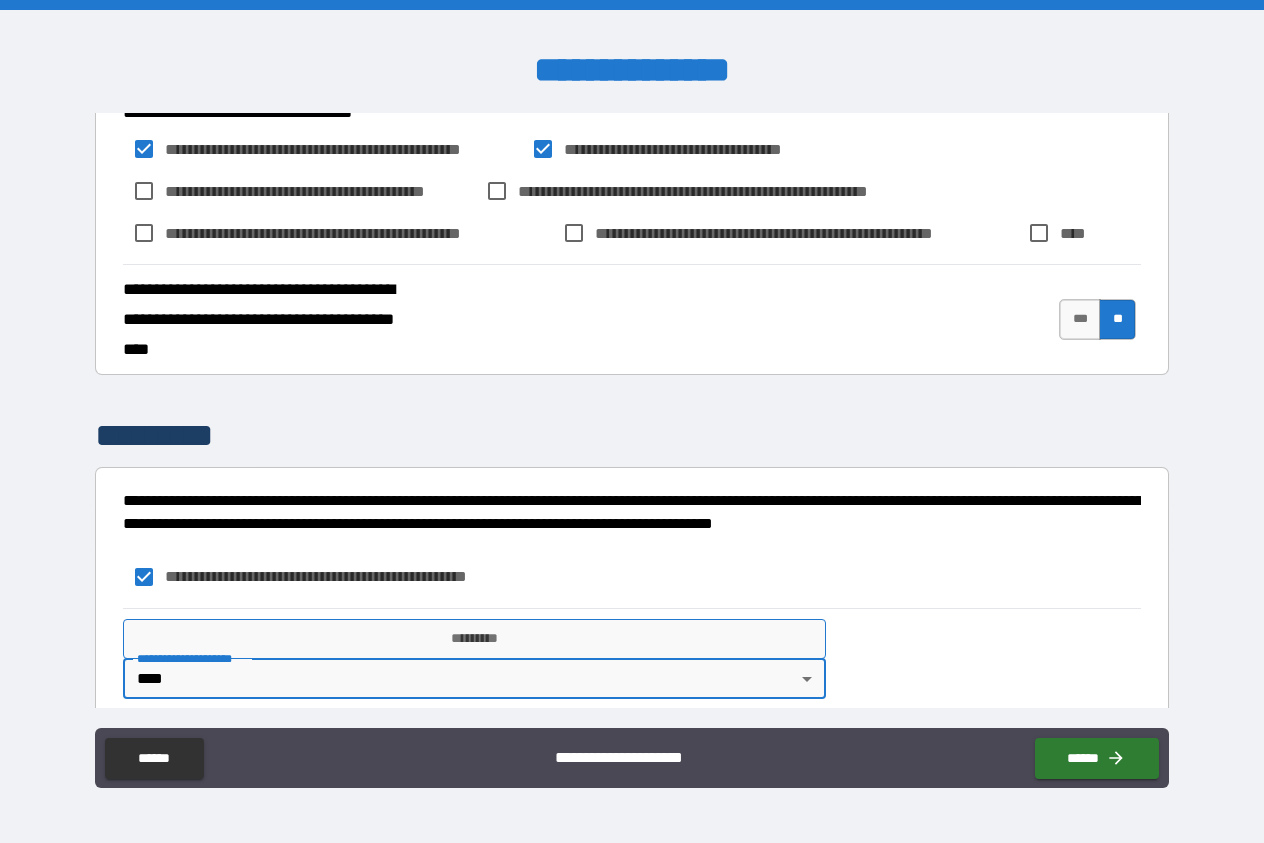 click on "*********" at bounding box center (474, 639) 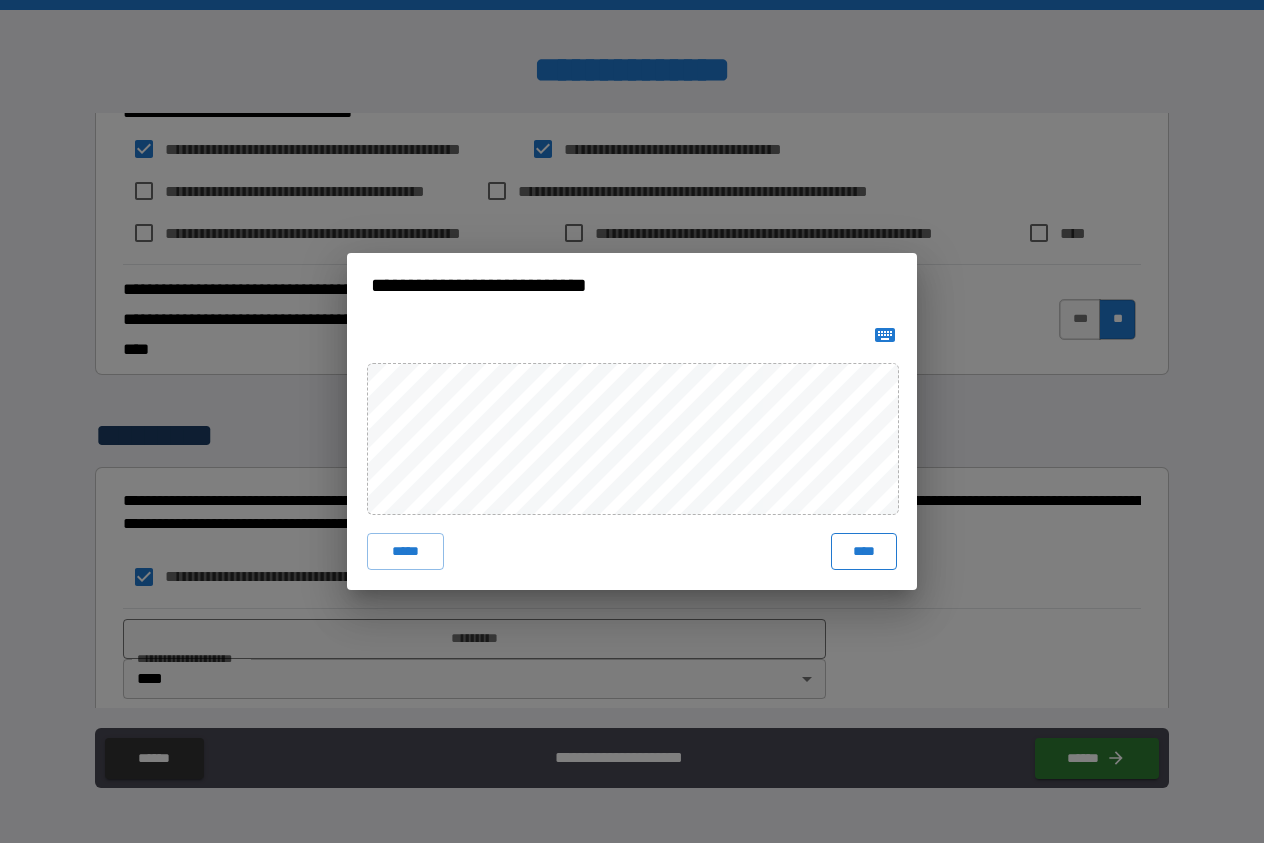 click on "****" at bounding box center [864, 551] 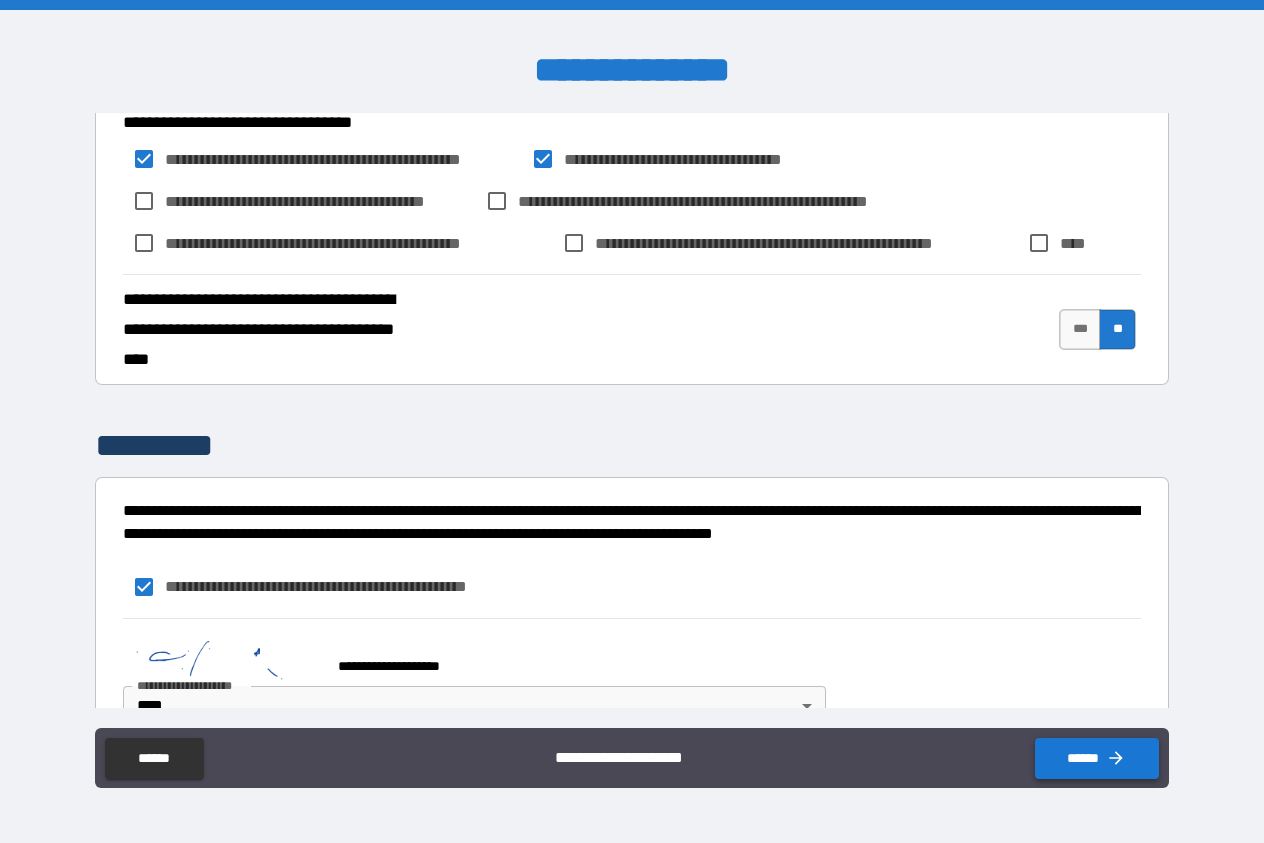 click on "******" at bounding box center [1097, 758] 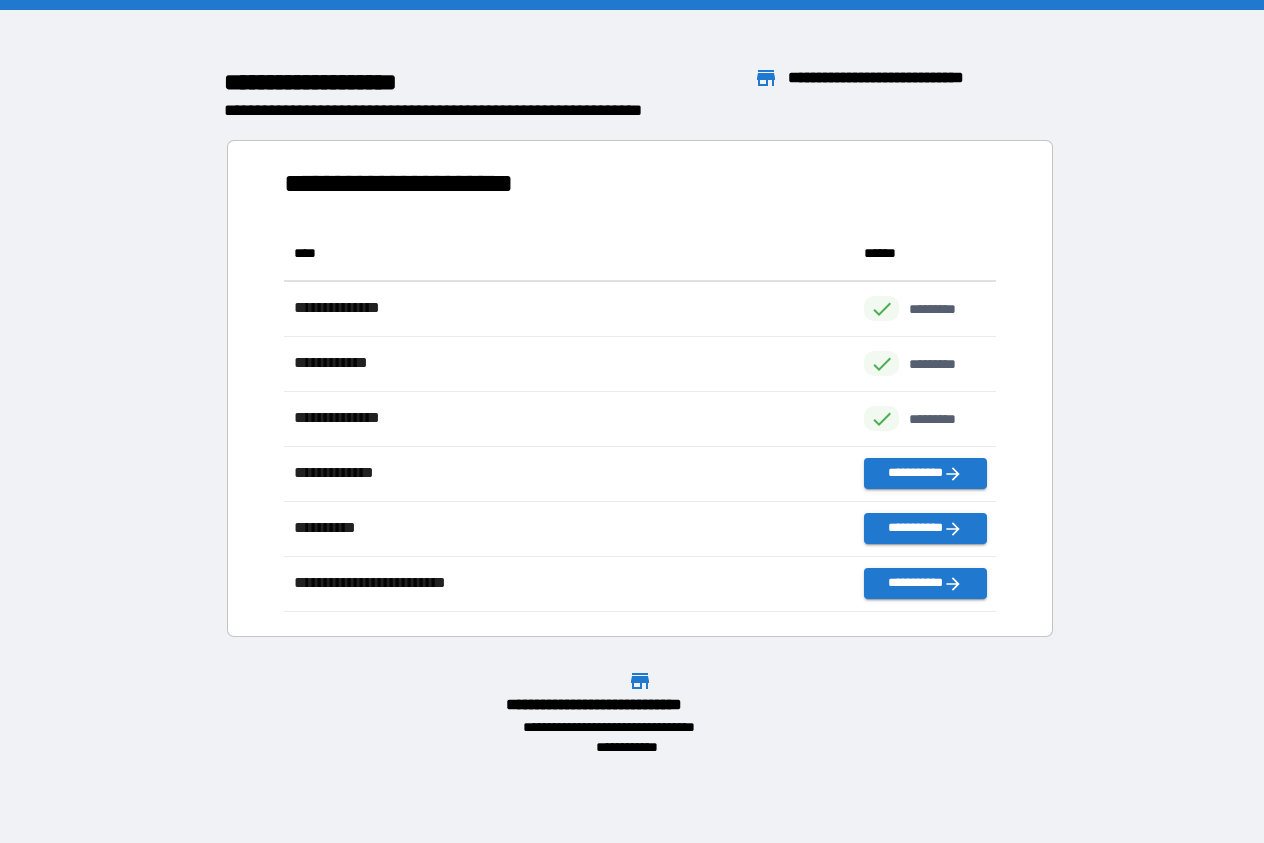 scroll, scrollTop: 1, scrollLeft: 2, axis: both 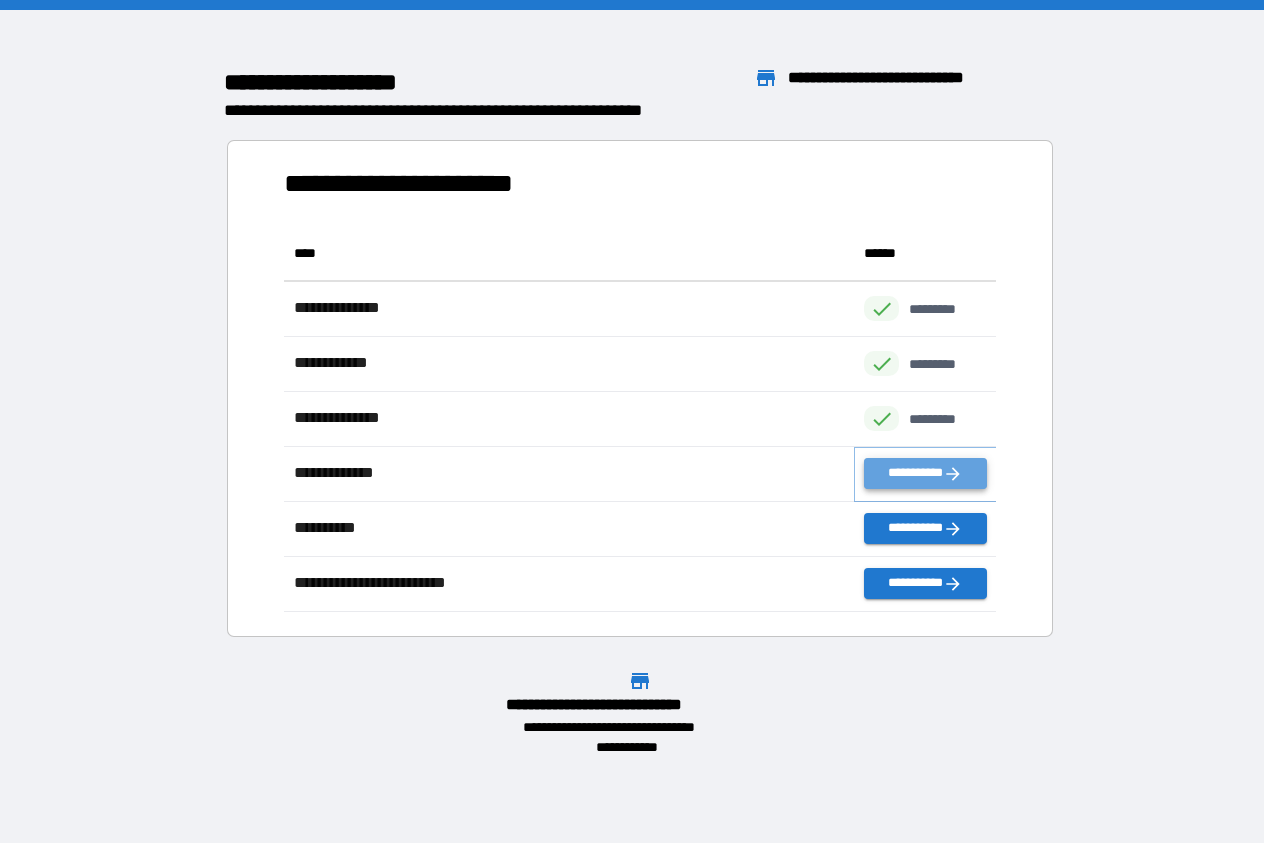 click on "**********" at bounding box center (925, 473) 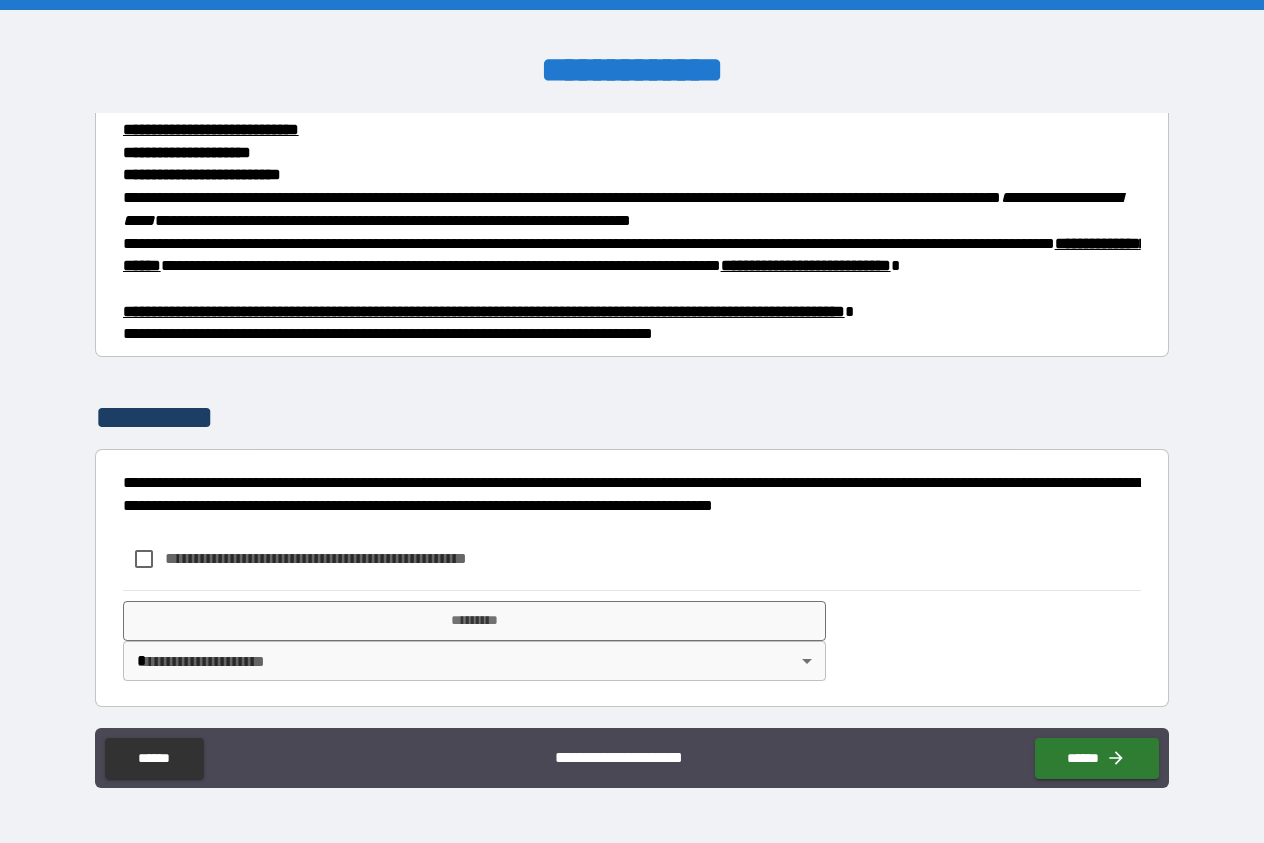 scroll, scrollTop: 219, scrollLeft: 0, axis: vertical 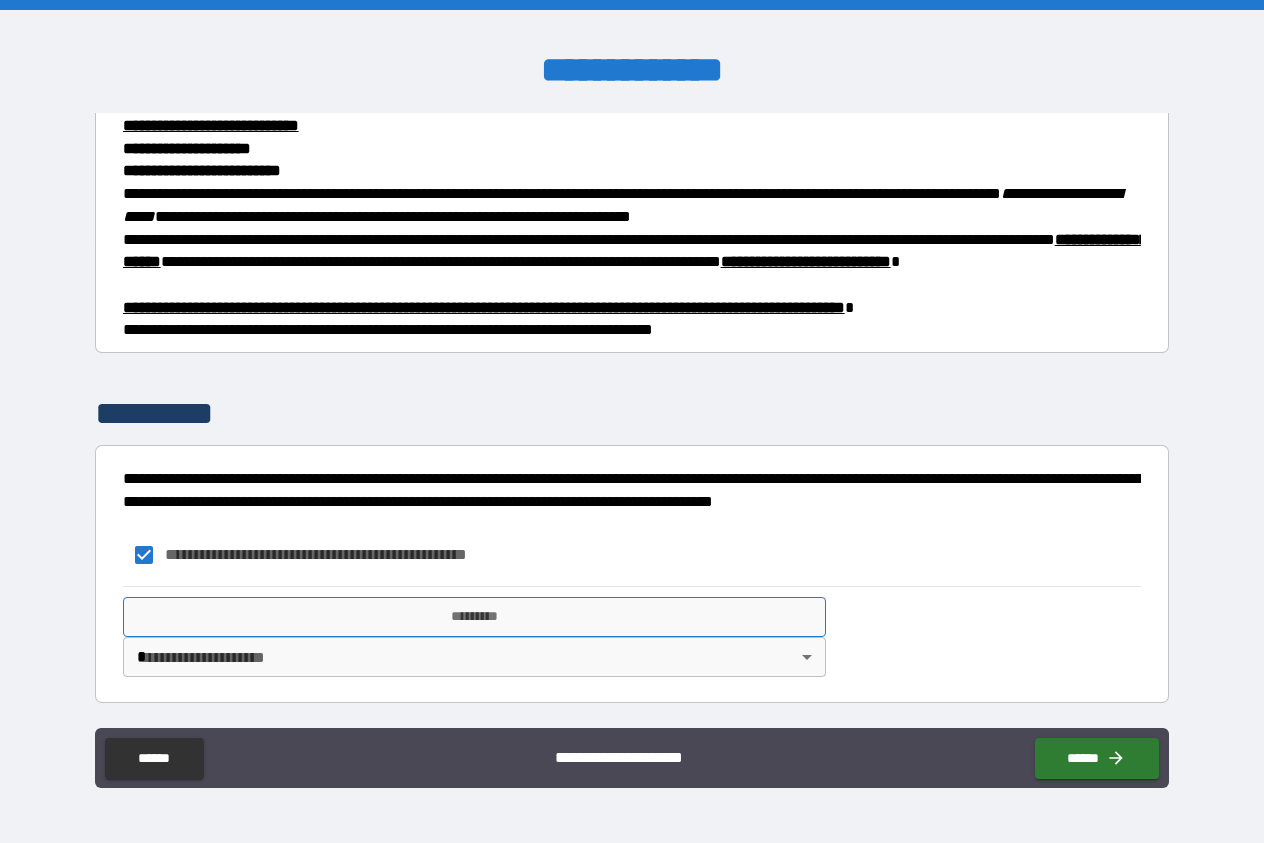 click on "*********" at bounding box center [474, 617] 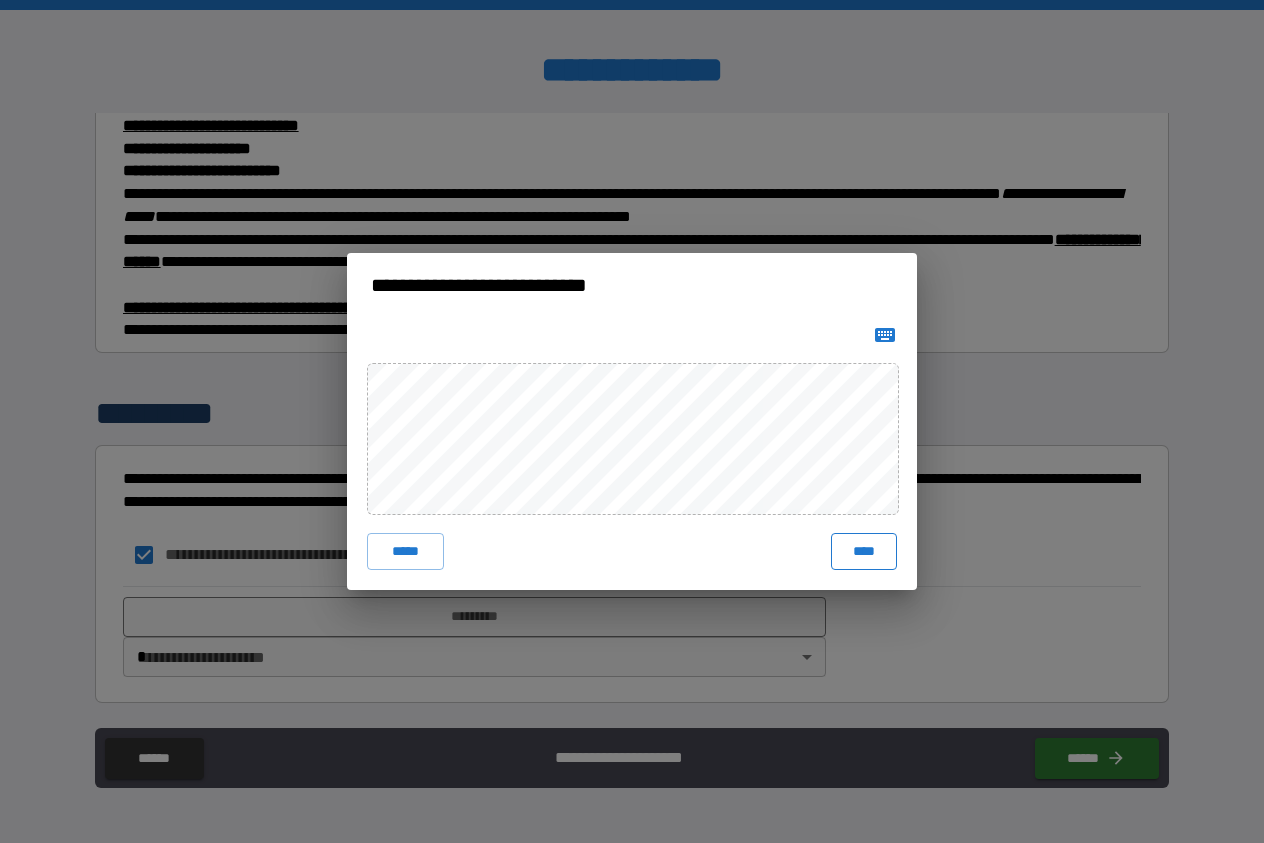 click on "****" at bounding box center (864, 551) 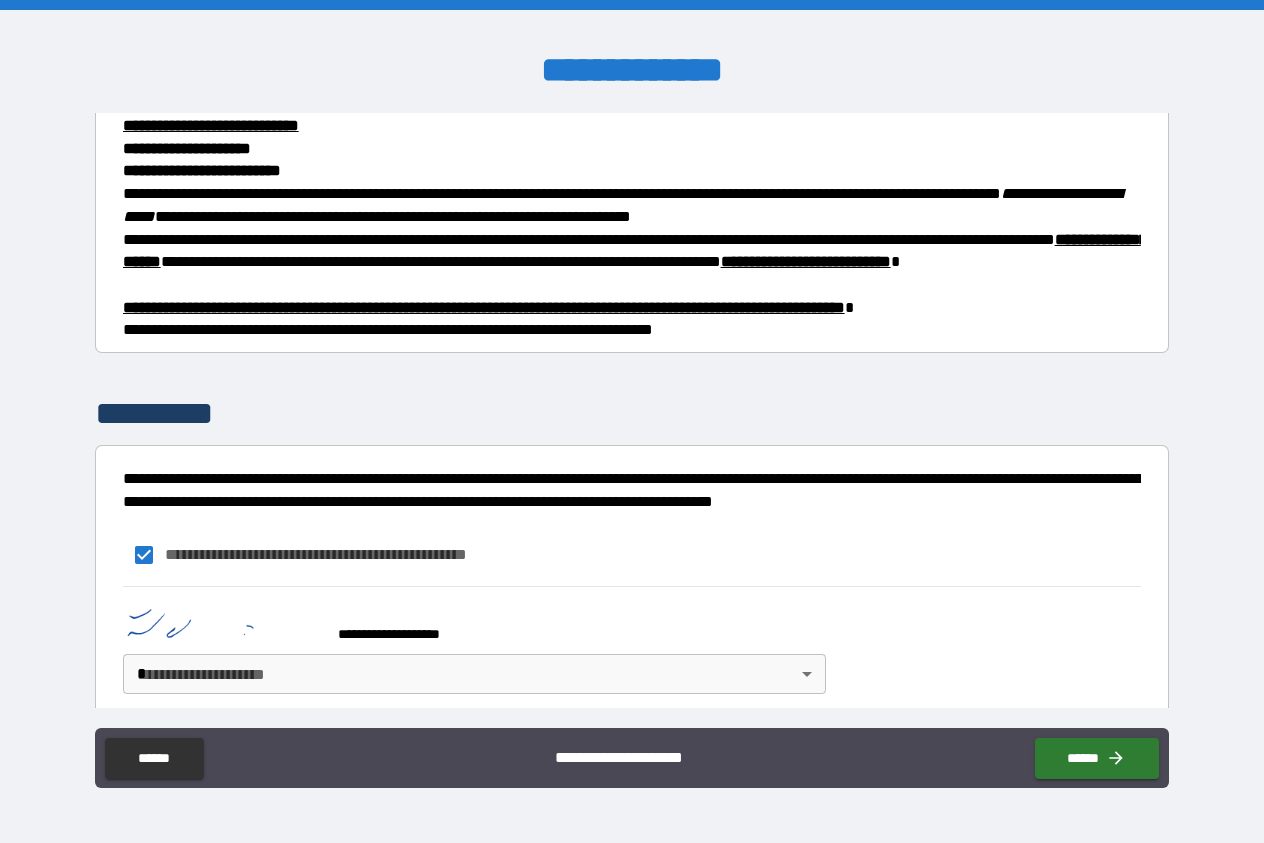 scroll, scrollTop: 209, scrollLeft: 0, axis: vertical 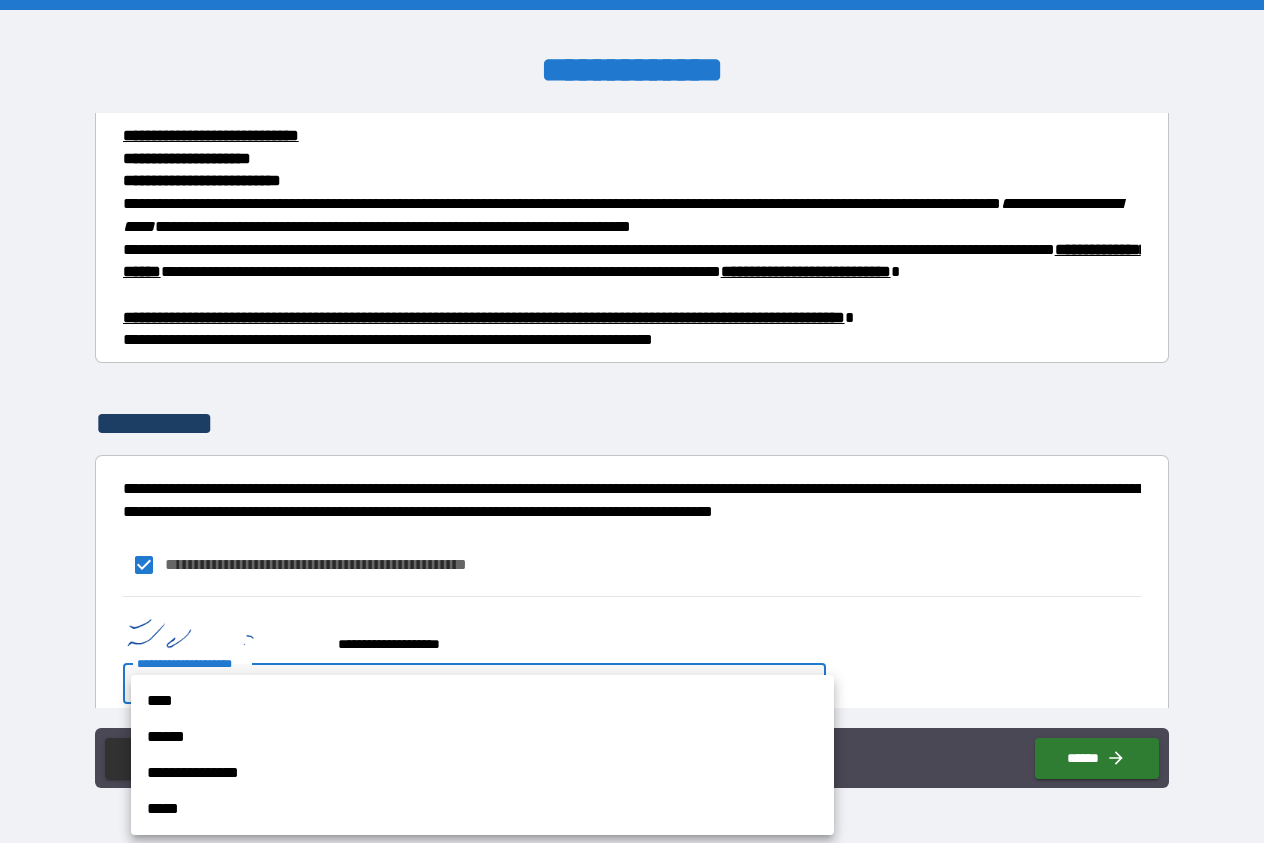 click on "**********" at bounding box center (632, 421) 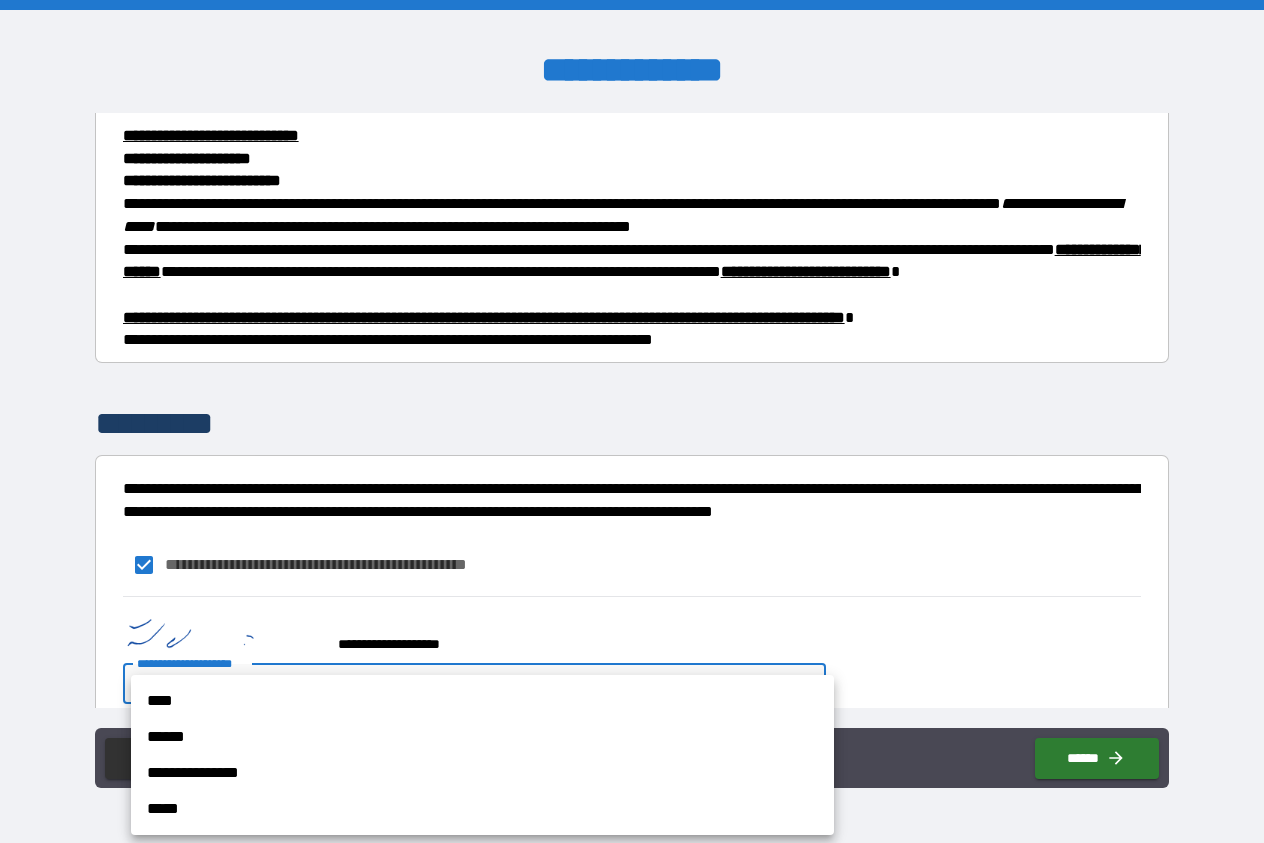 click on "****" at bounding box center (482, 701) 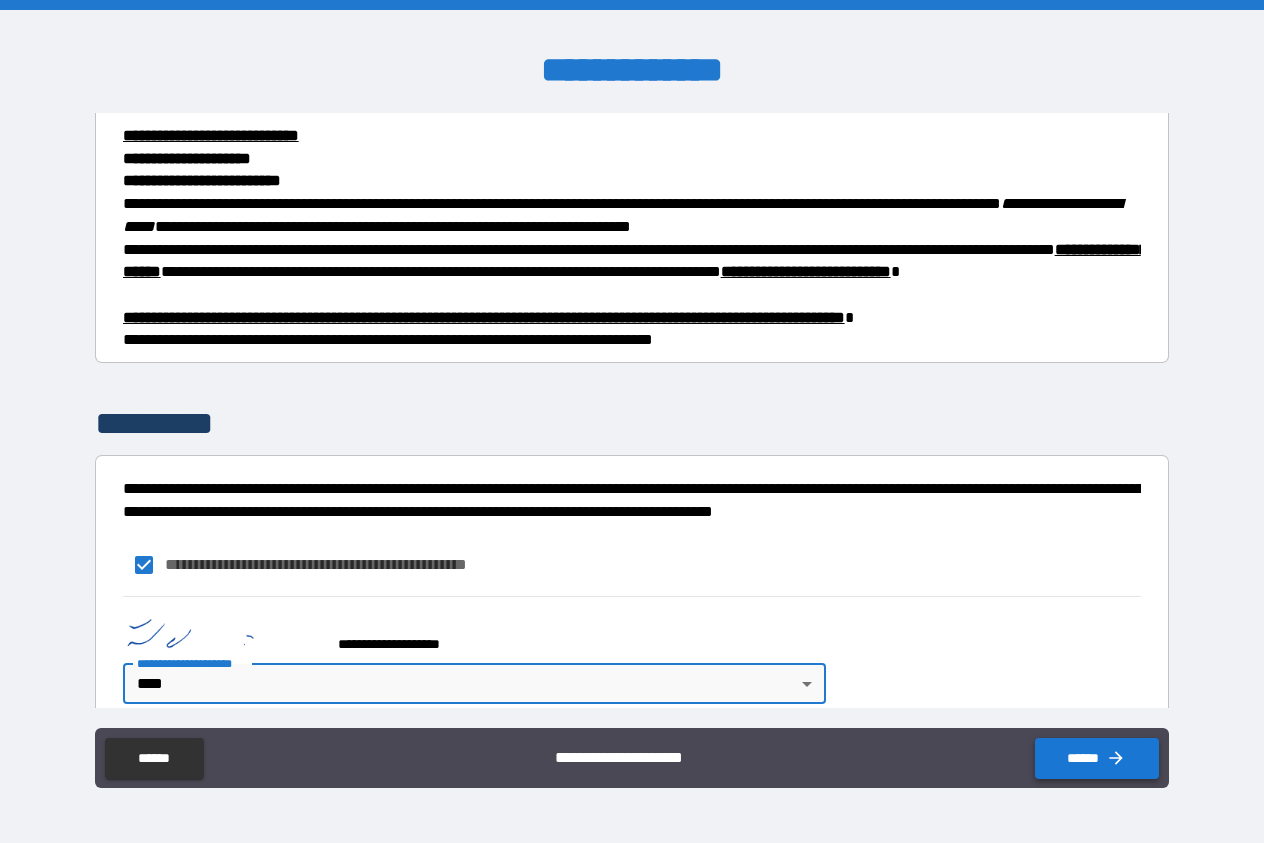 click on "******" at bounding box center (1097, 758) 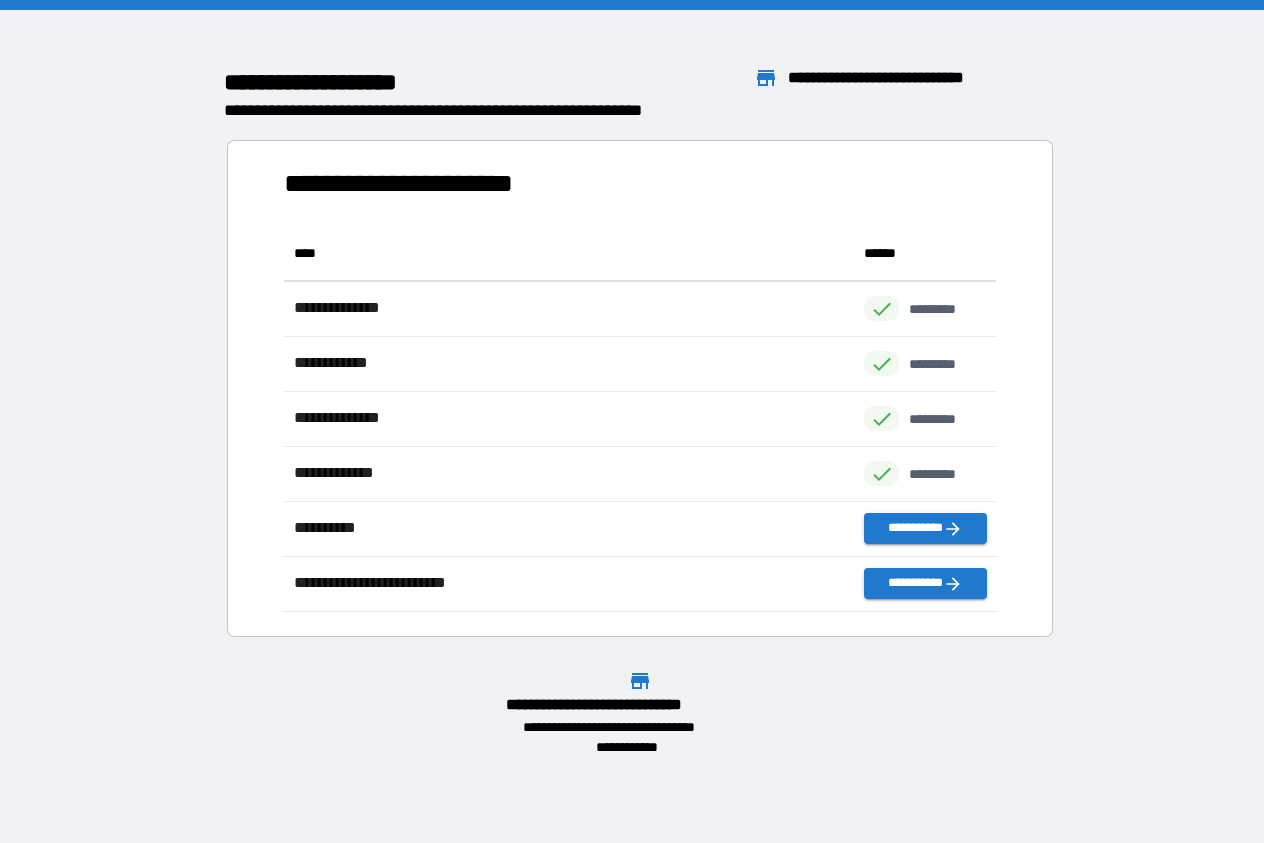 scroll, scrollTop: 386, scrollLeft: 713, axis: both 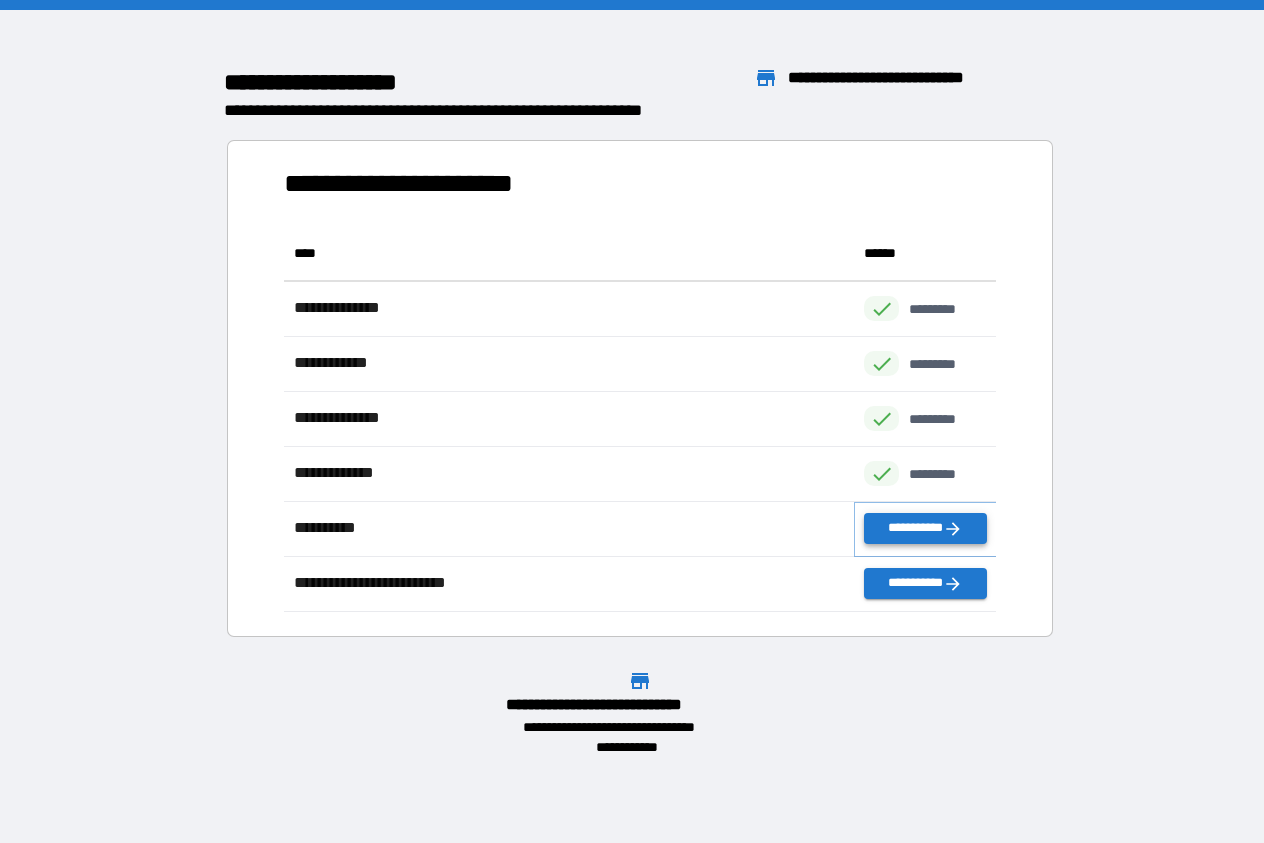 click on "**********" at bounding box center (925, 528) 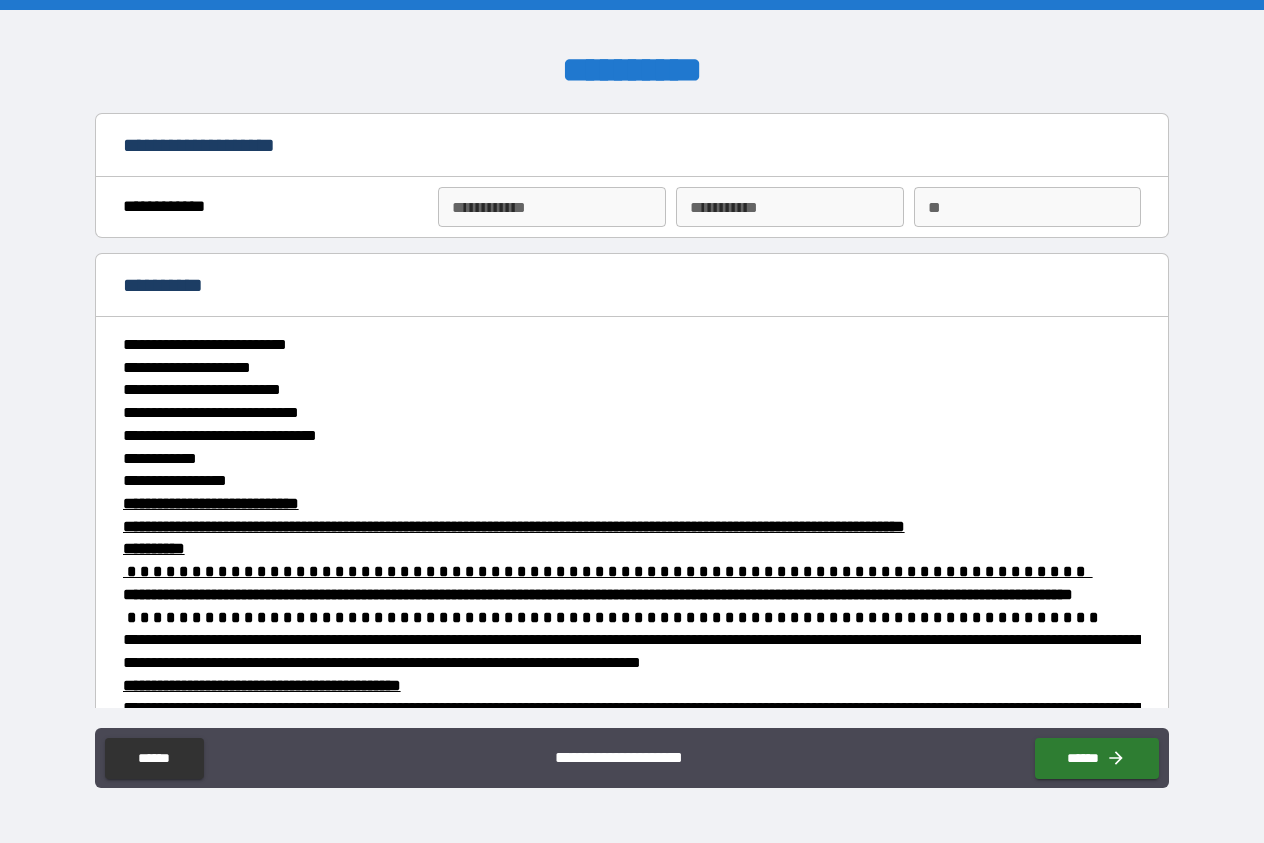 click on "**********" at bounding box center [552, 207] 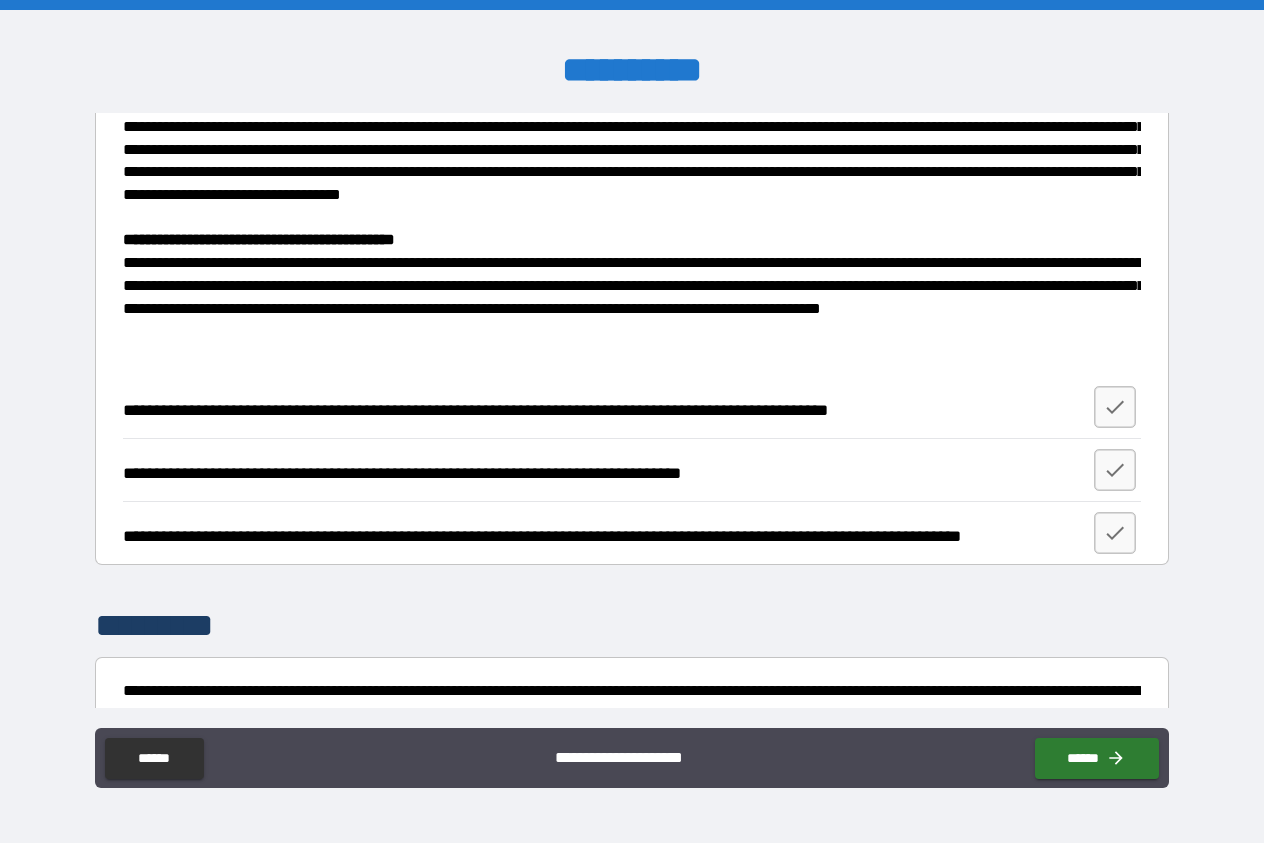scroll, scrollTop: 1710, scrollLeft: 0, axis: vertical 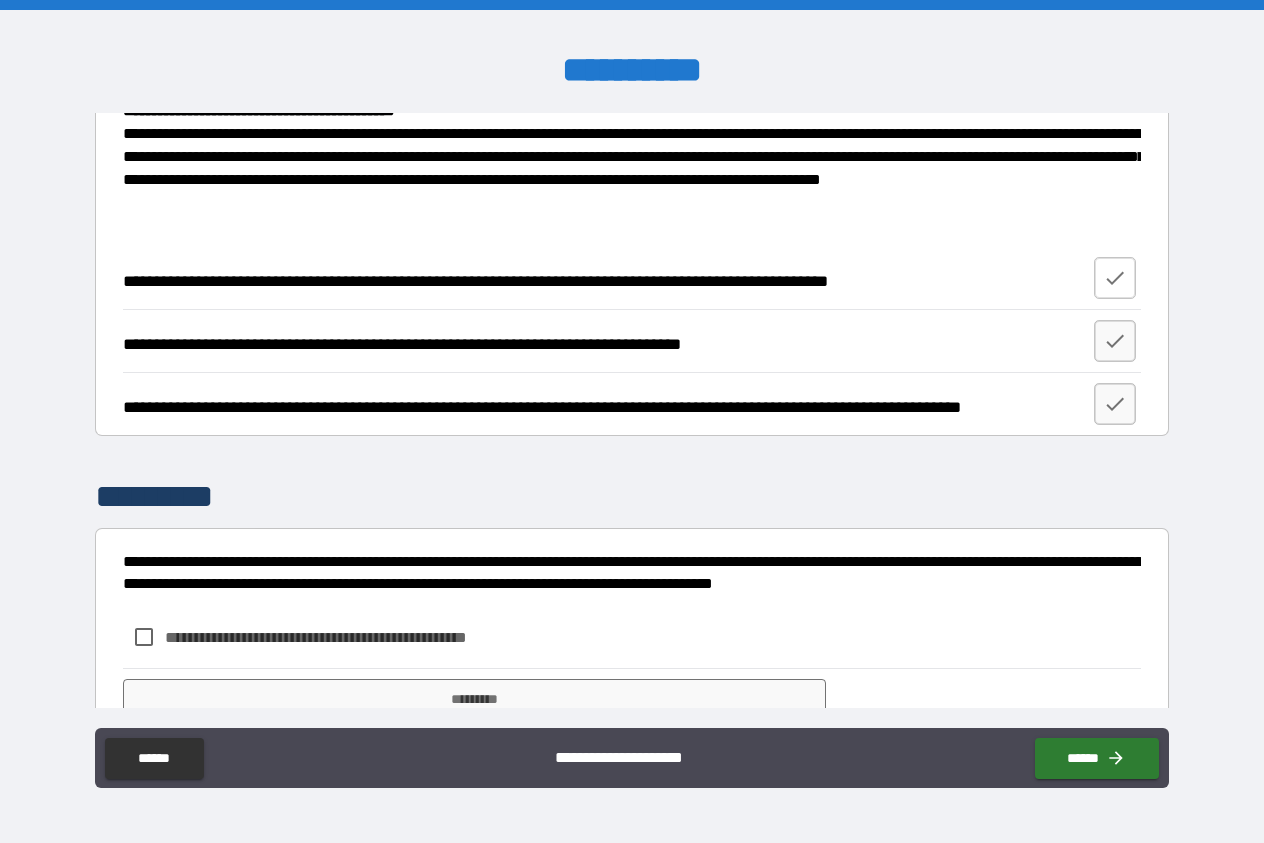 click 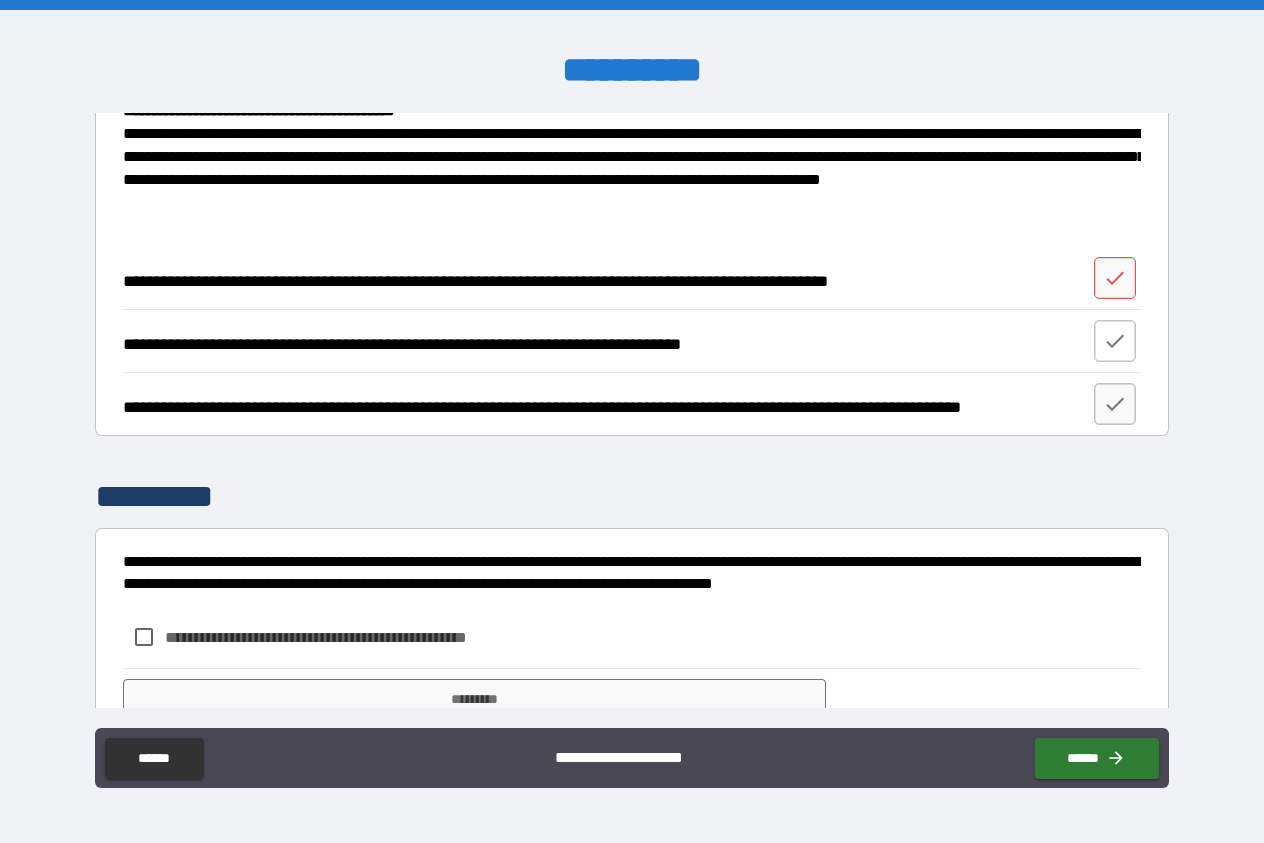 click 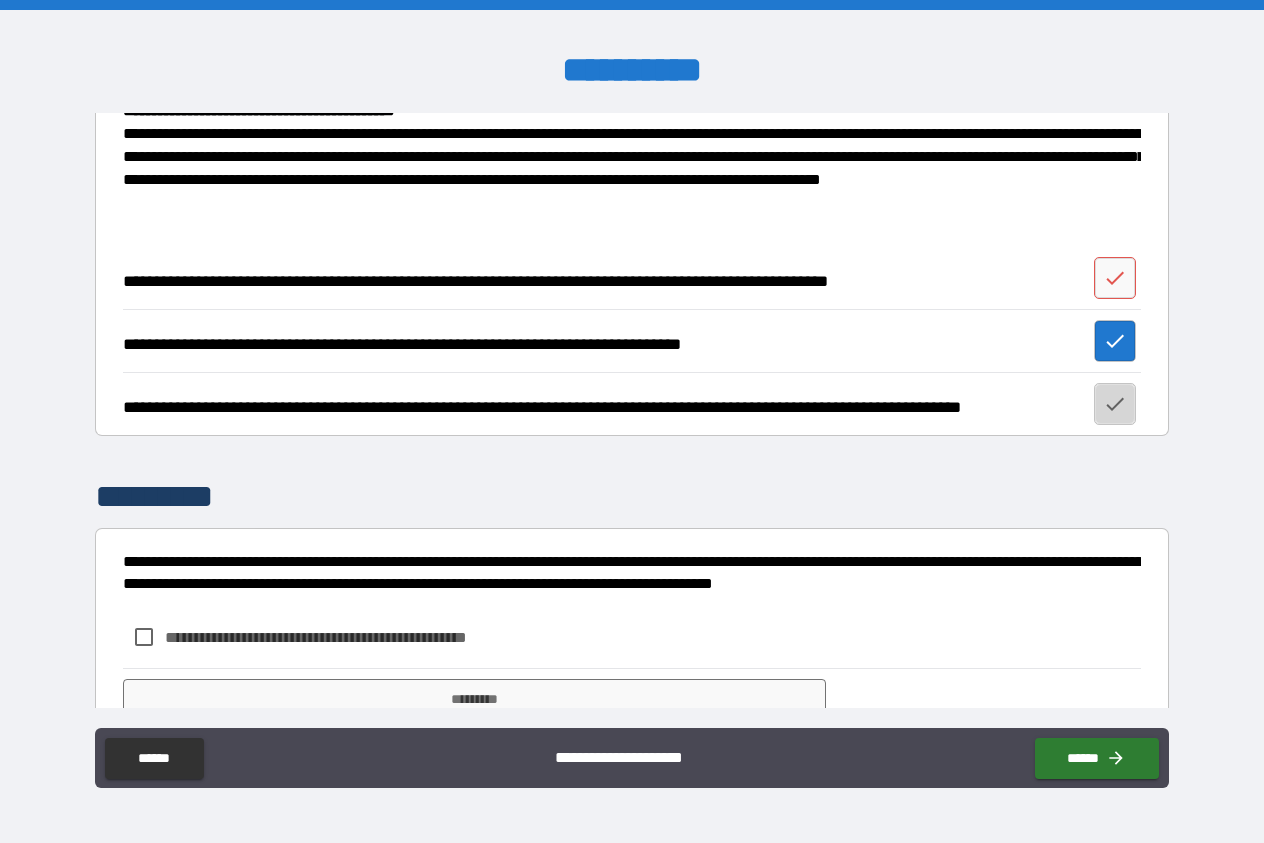 click 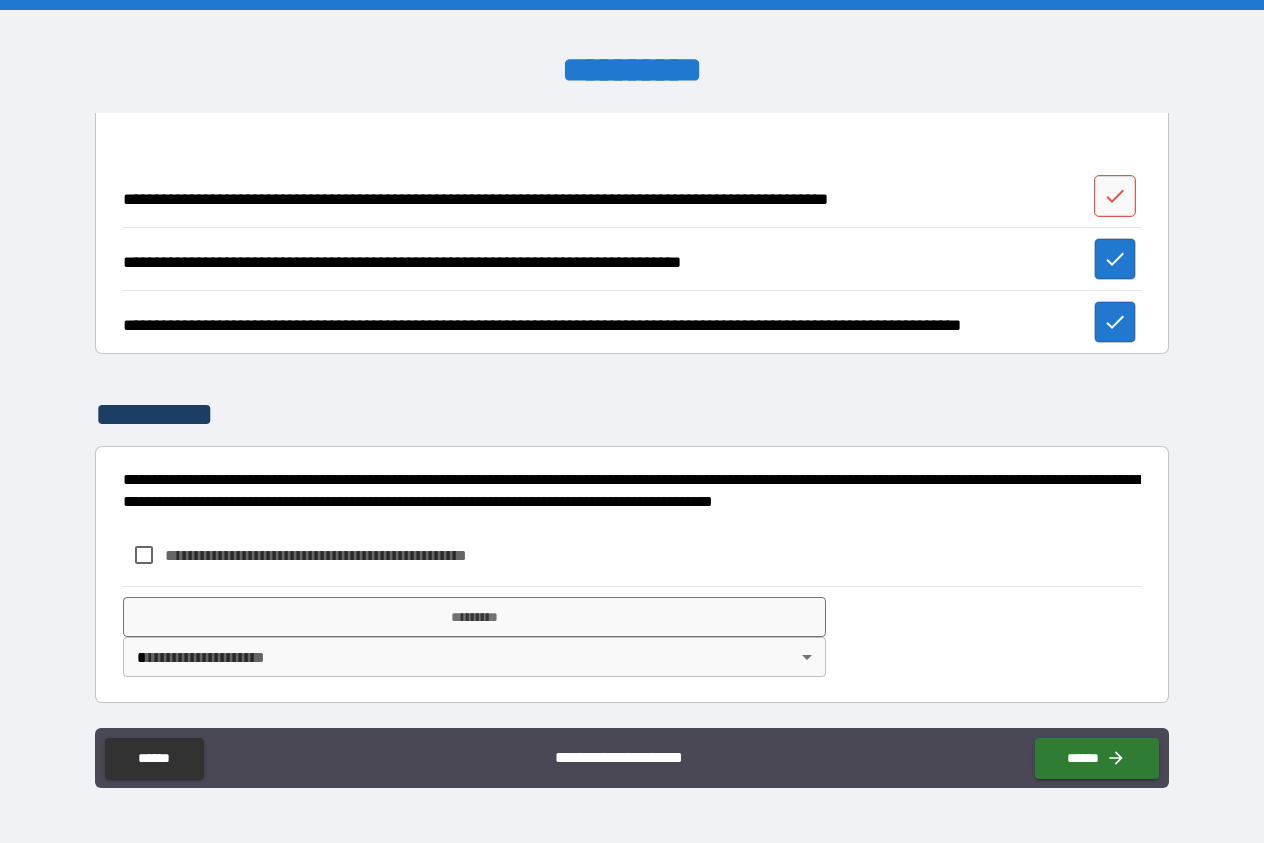 scroll, scrollTop: 1838, scrollLeft: 0, axis: vertical 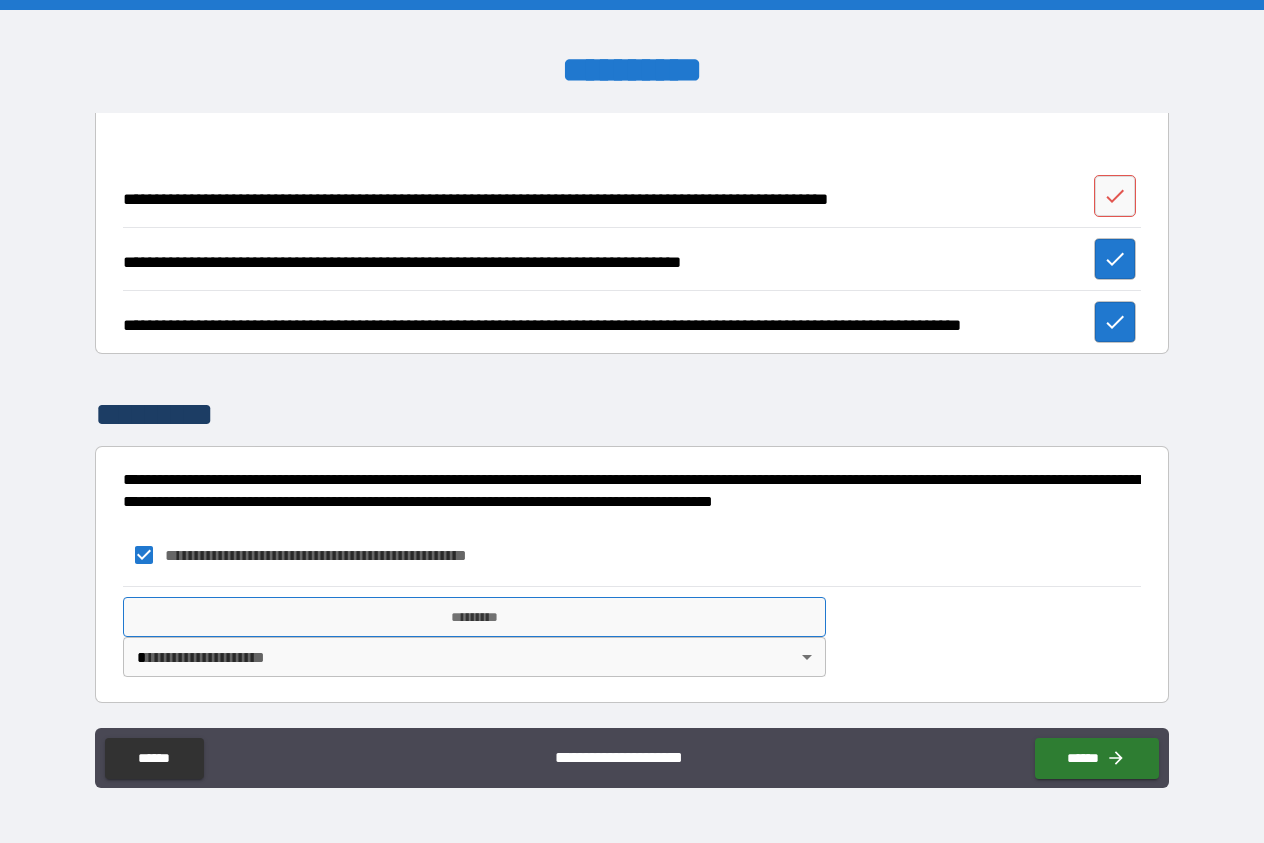 click on "*********" at bounding box center (474, 617) 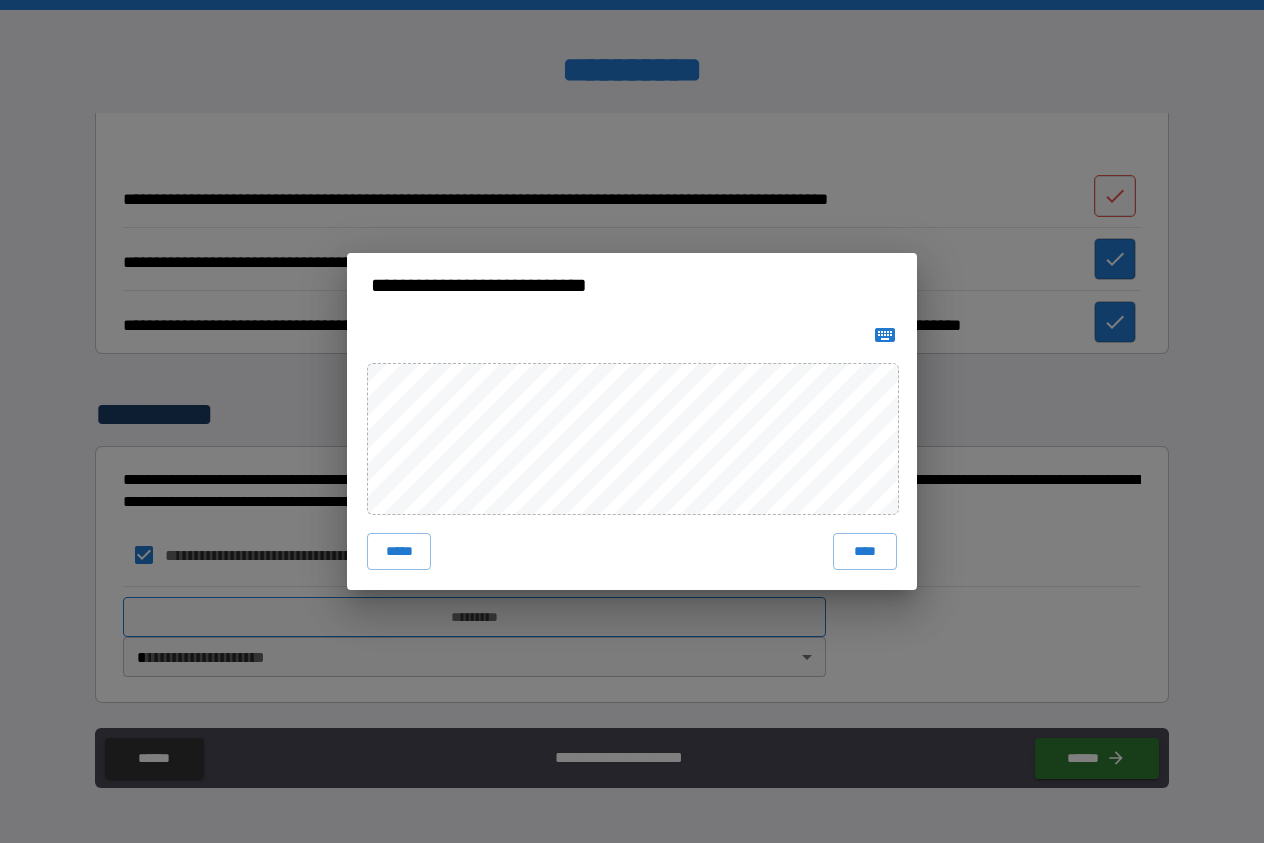 click on "**********" at bounding box center (632, 421) 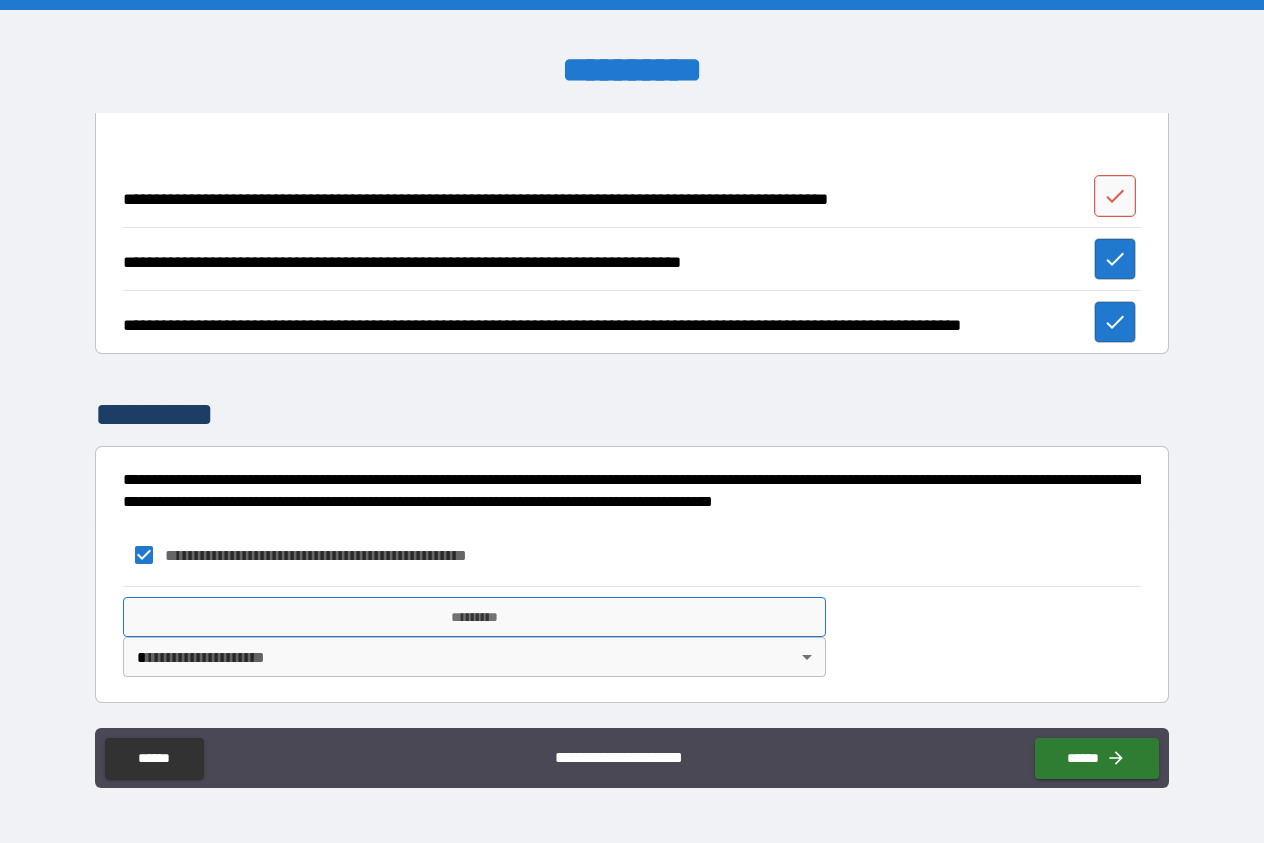 click on "*********" at bounding box center (474, 617) 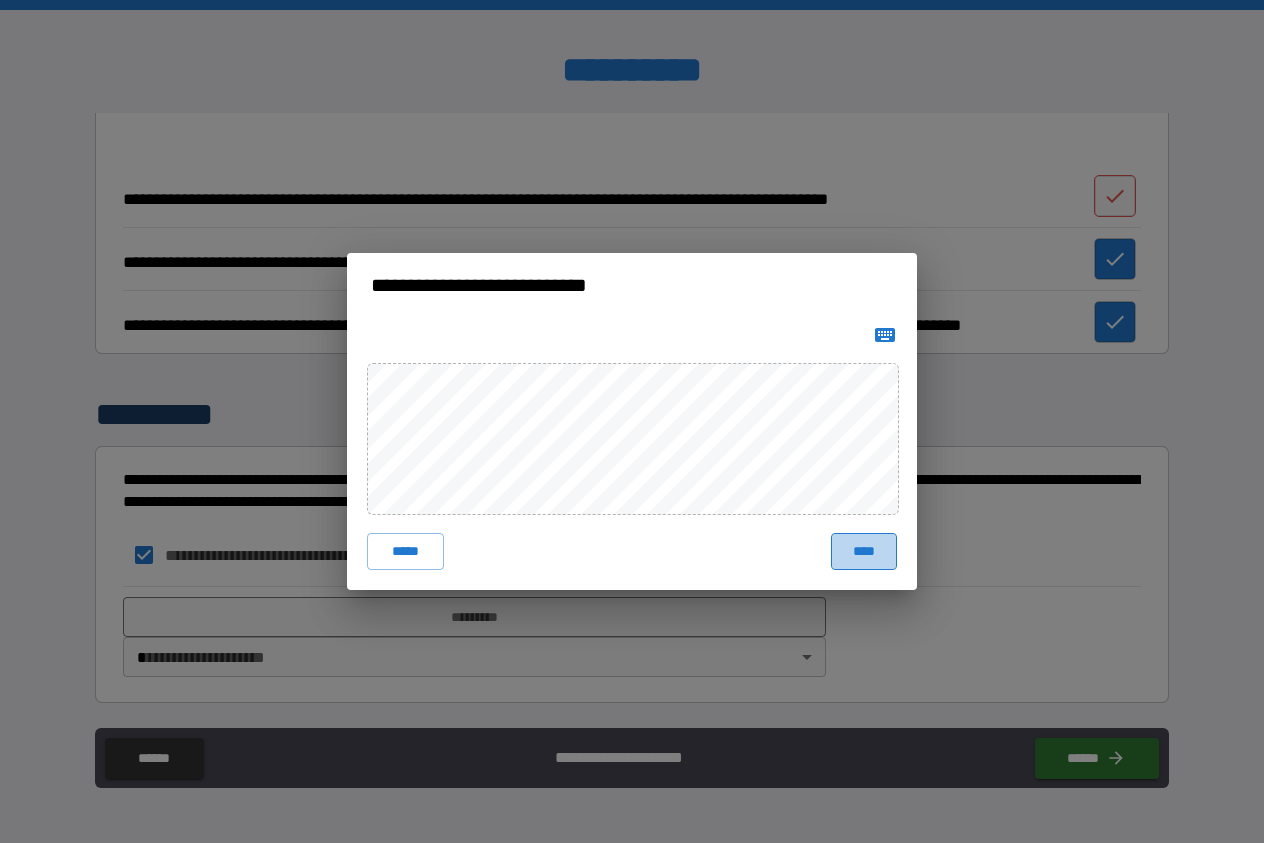 click on "****" at bounding box center (864, 551) 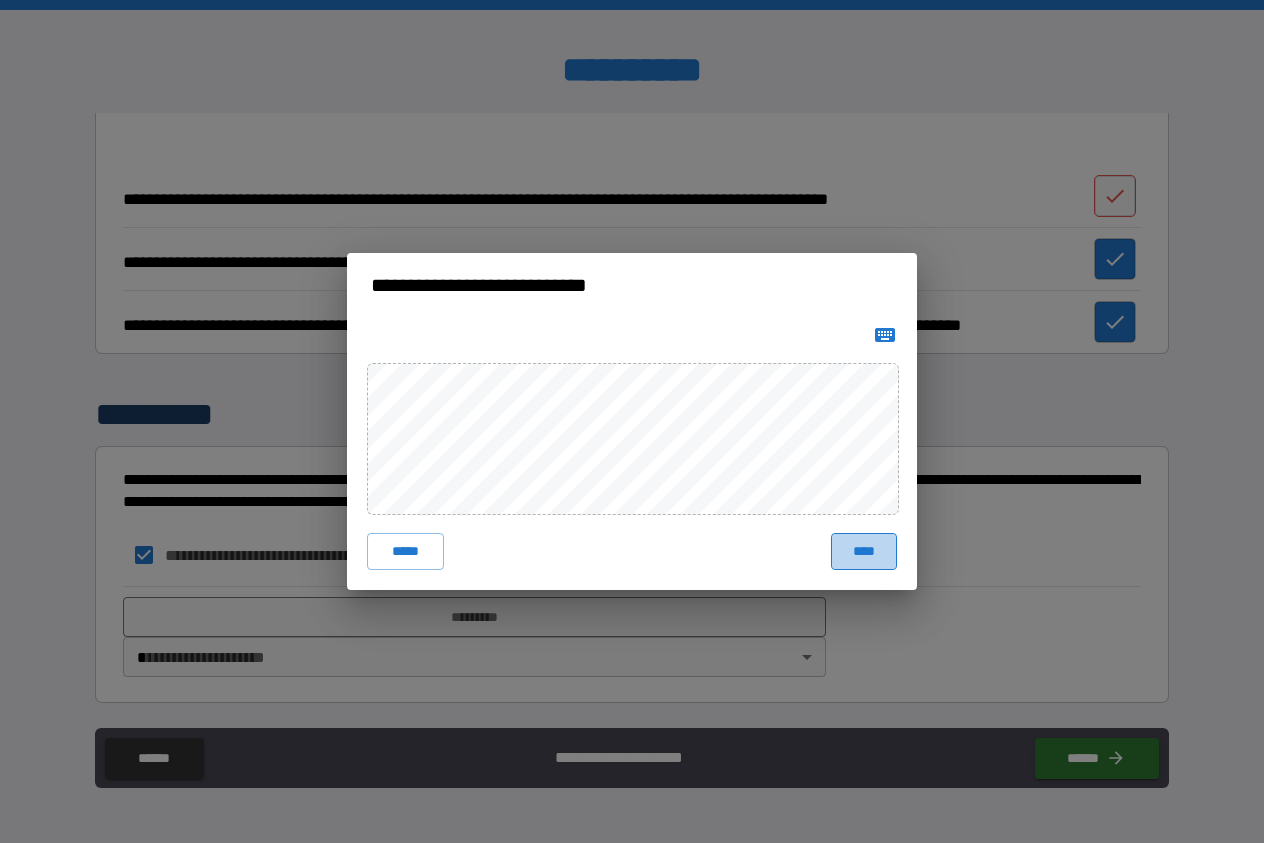 click on "**********" at bounding box center (632, 555) 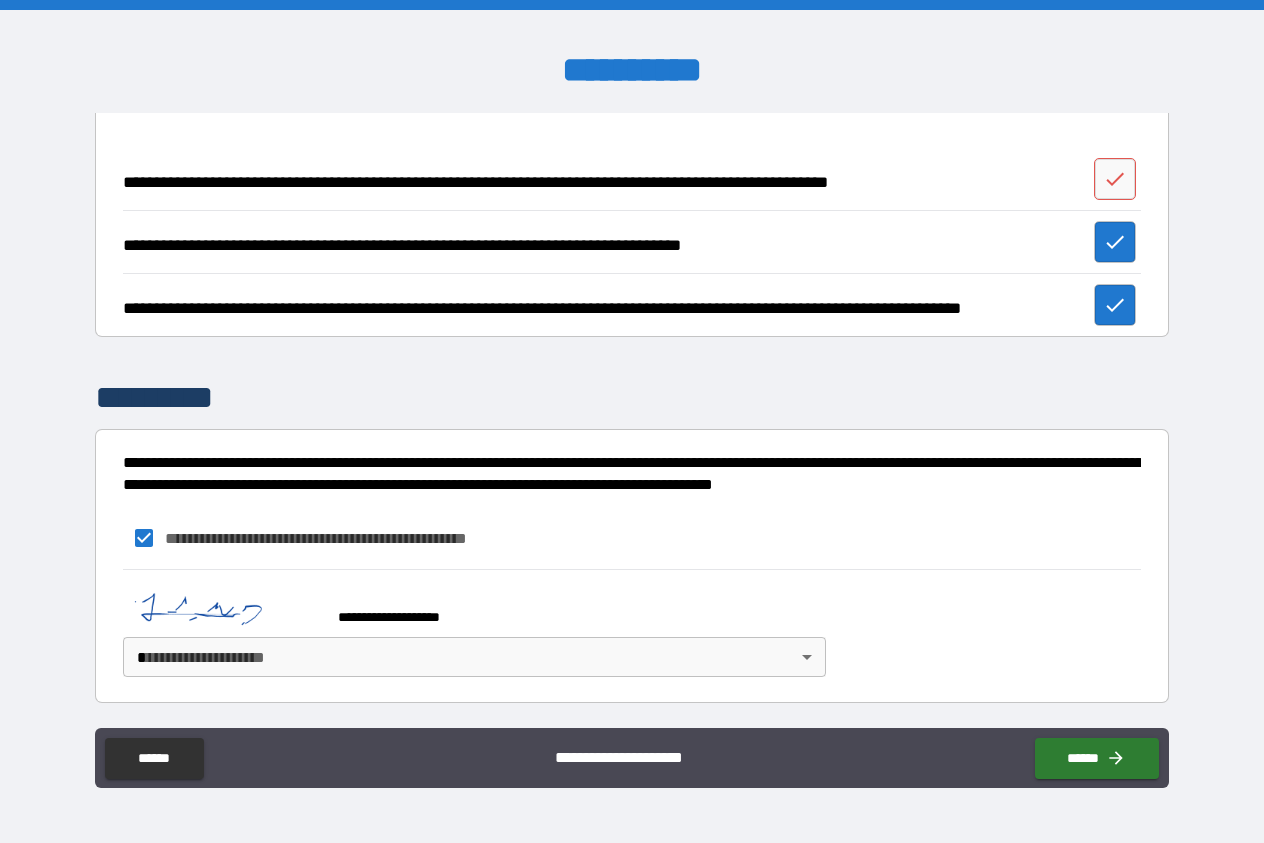 click on "**********" at bounding box center [632, 421] 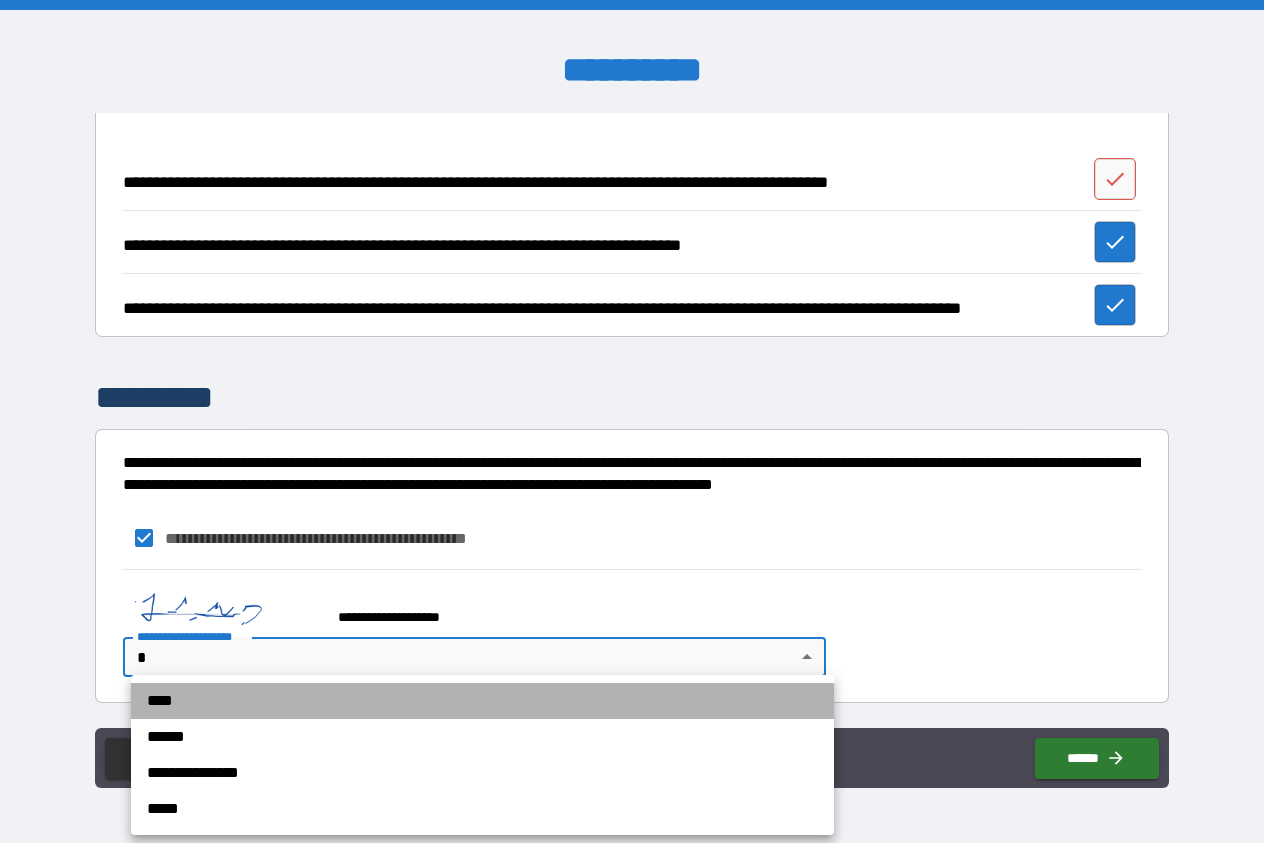 click on "****" at bounding box center (482, 701) 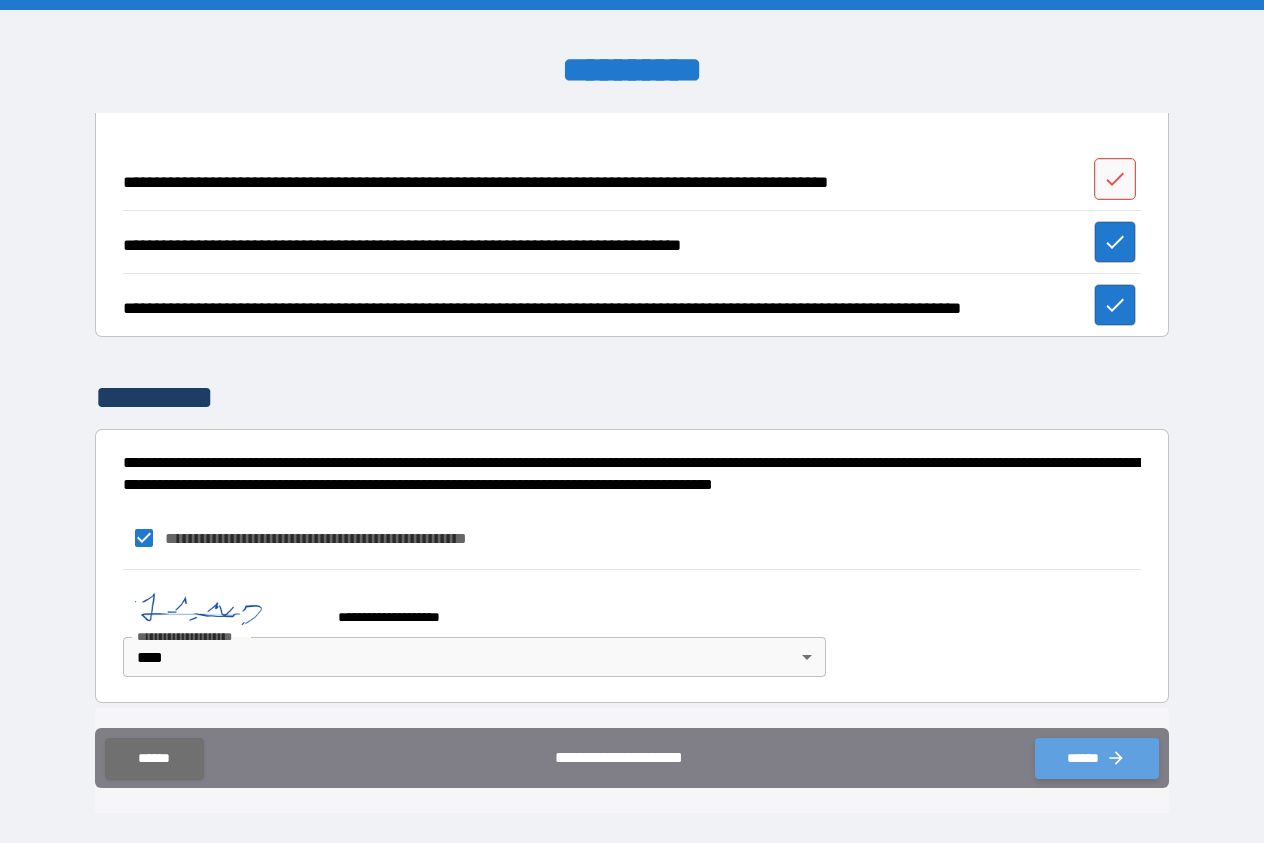 click on "******" at bounding box center [1097, 758] 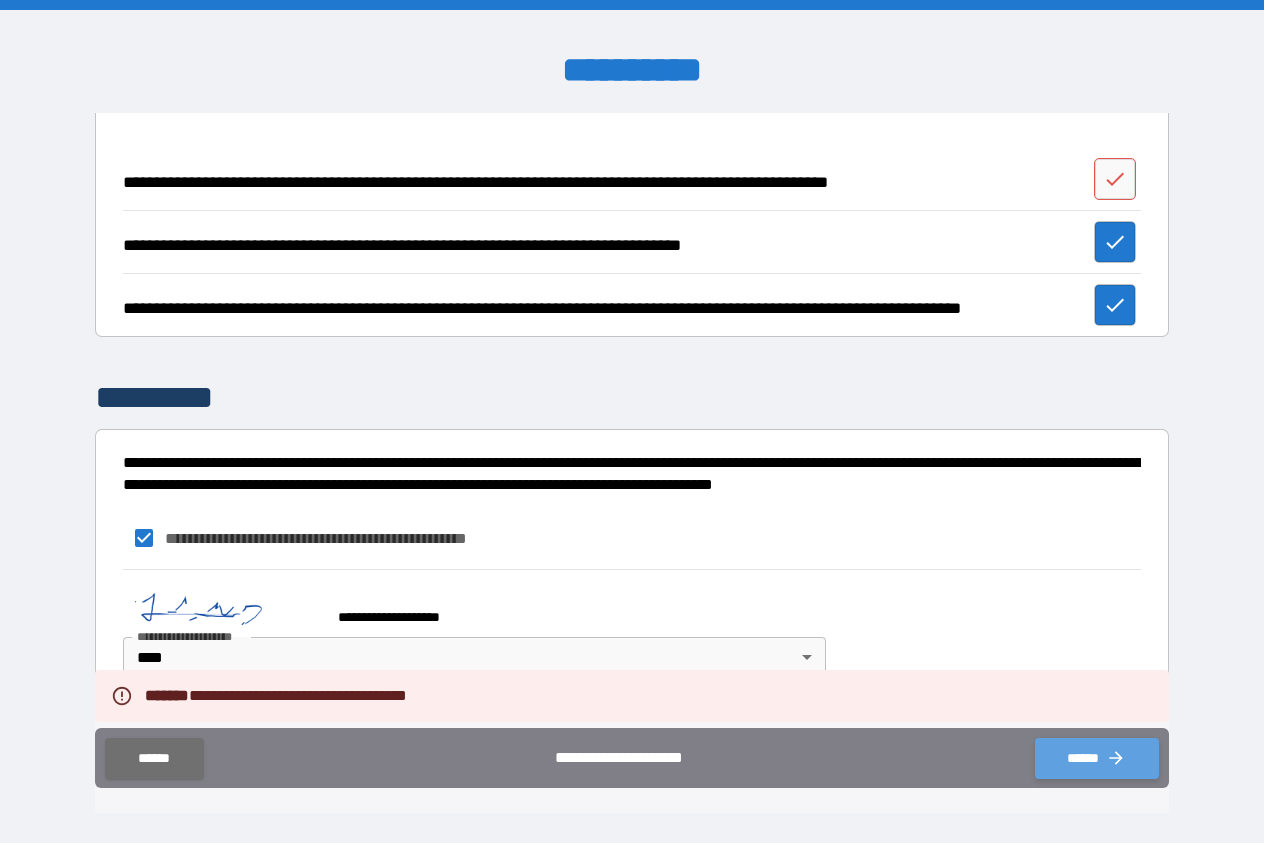 click on "******" at bounding box center (1097, 758) 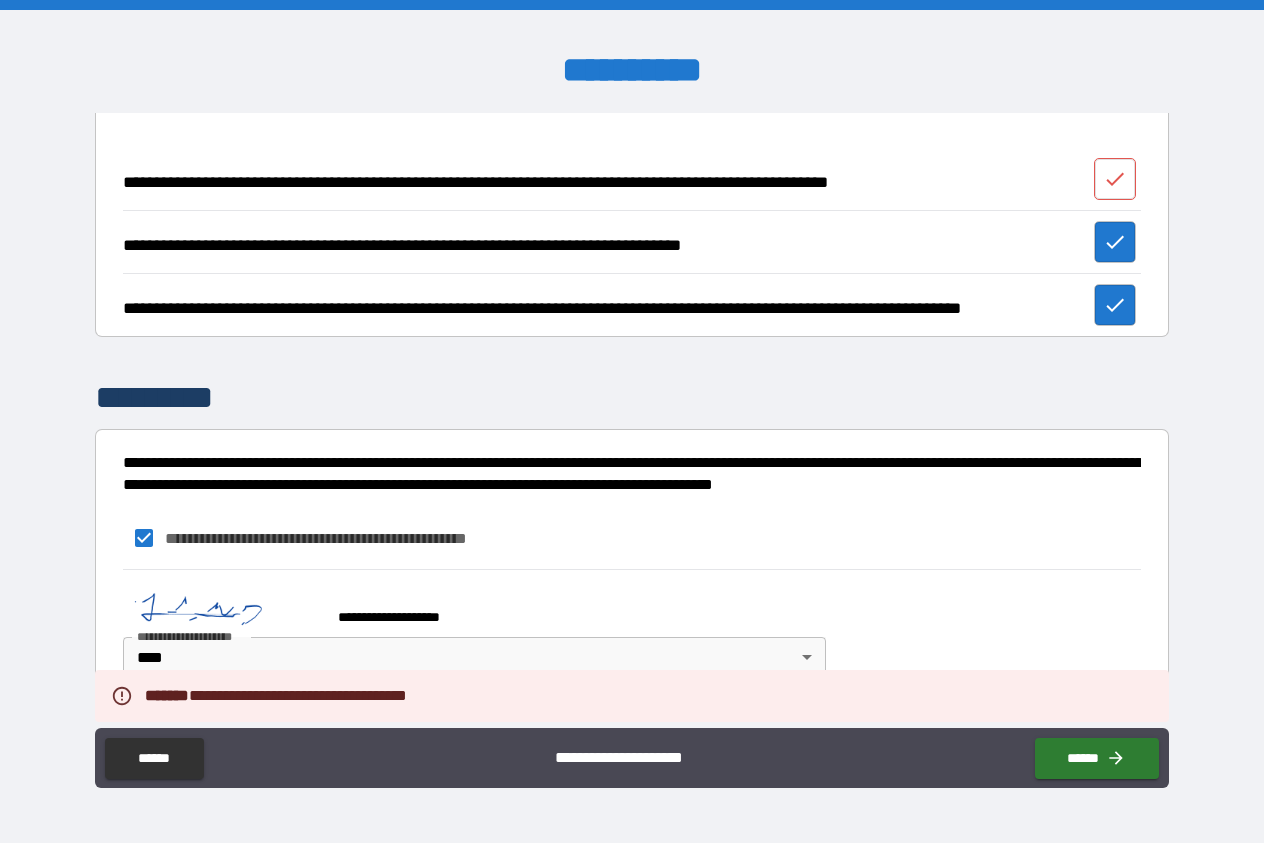 click 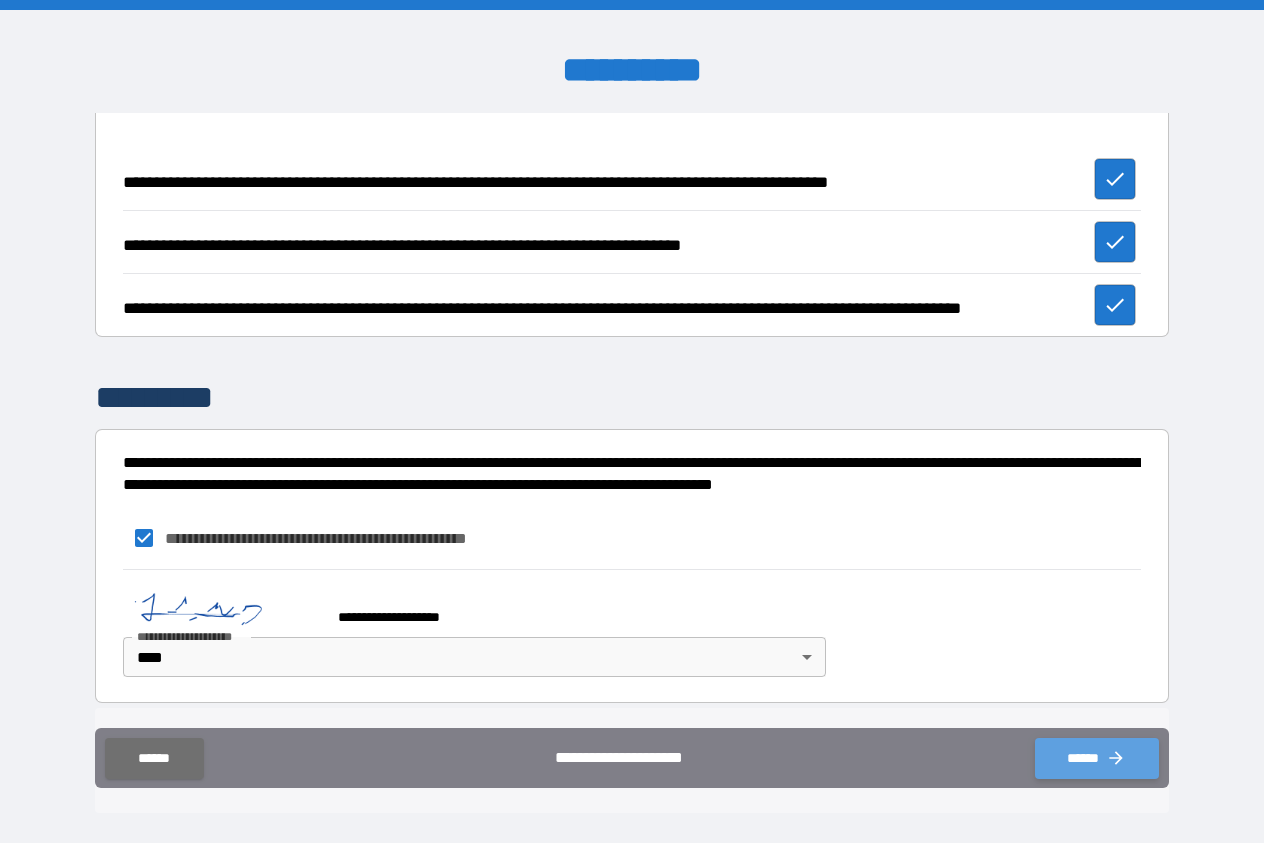click on "******" at bounding box center (1097, 758) 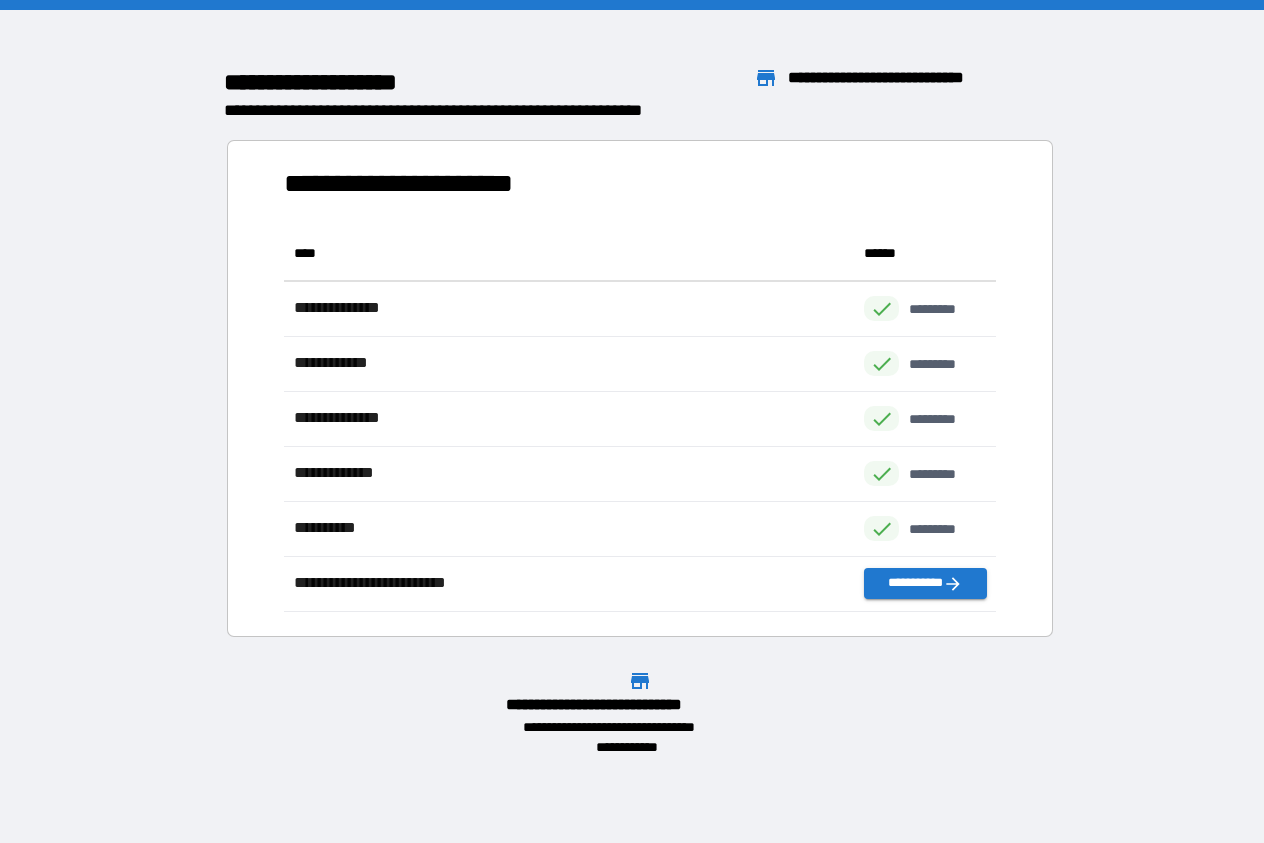 scroll, scrollTop: 1, scrollLeft: 2, axis: both 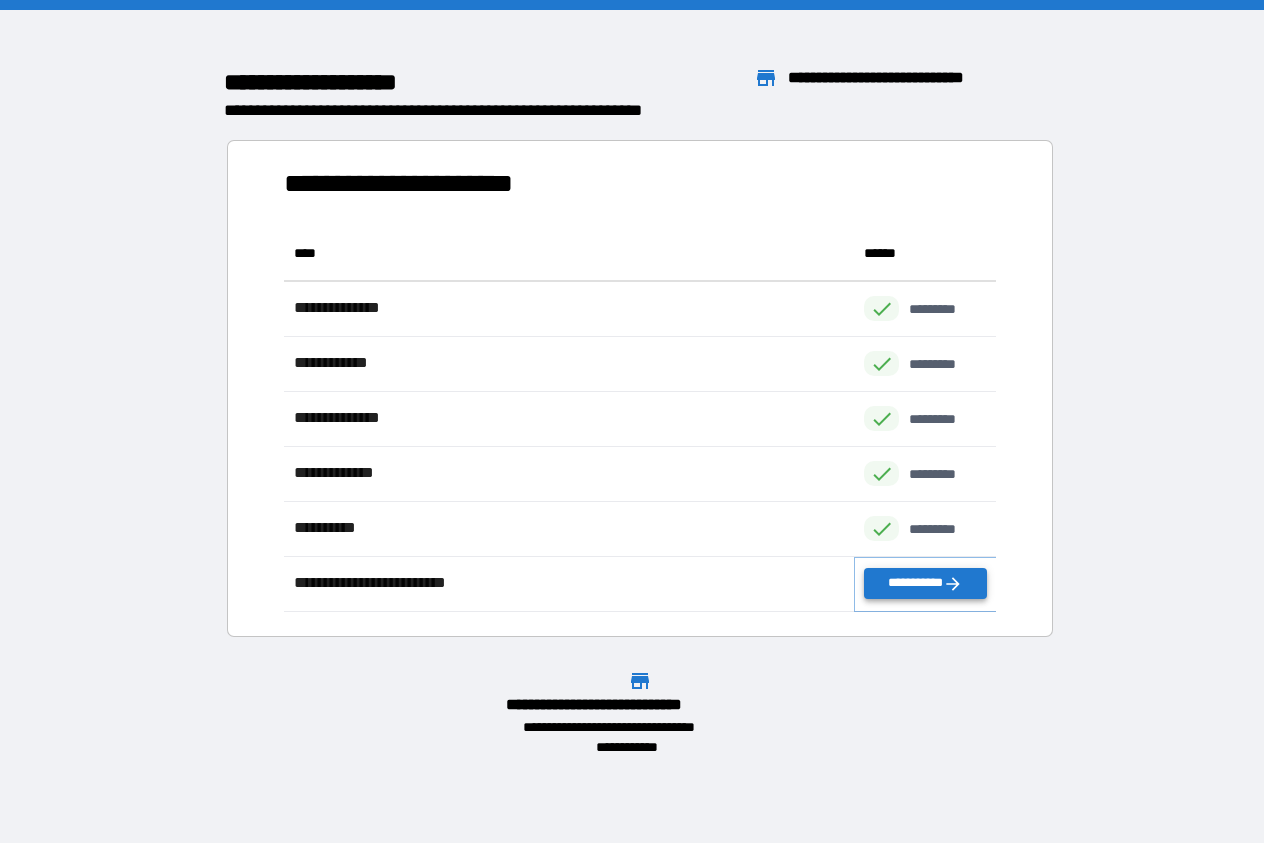 click on "**********" at bounding box center [925, 583] 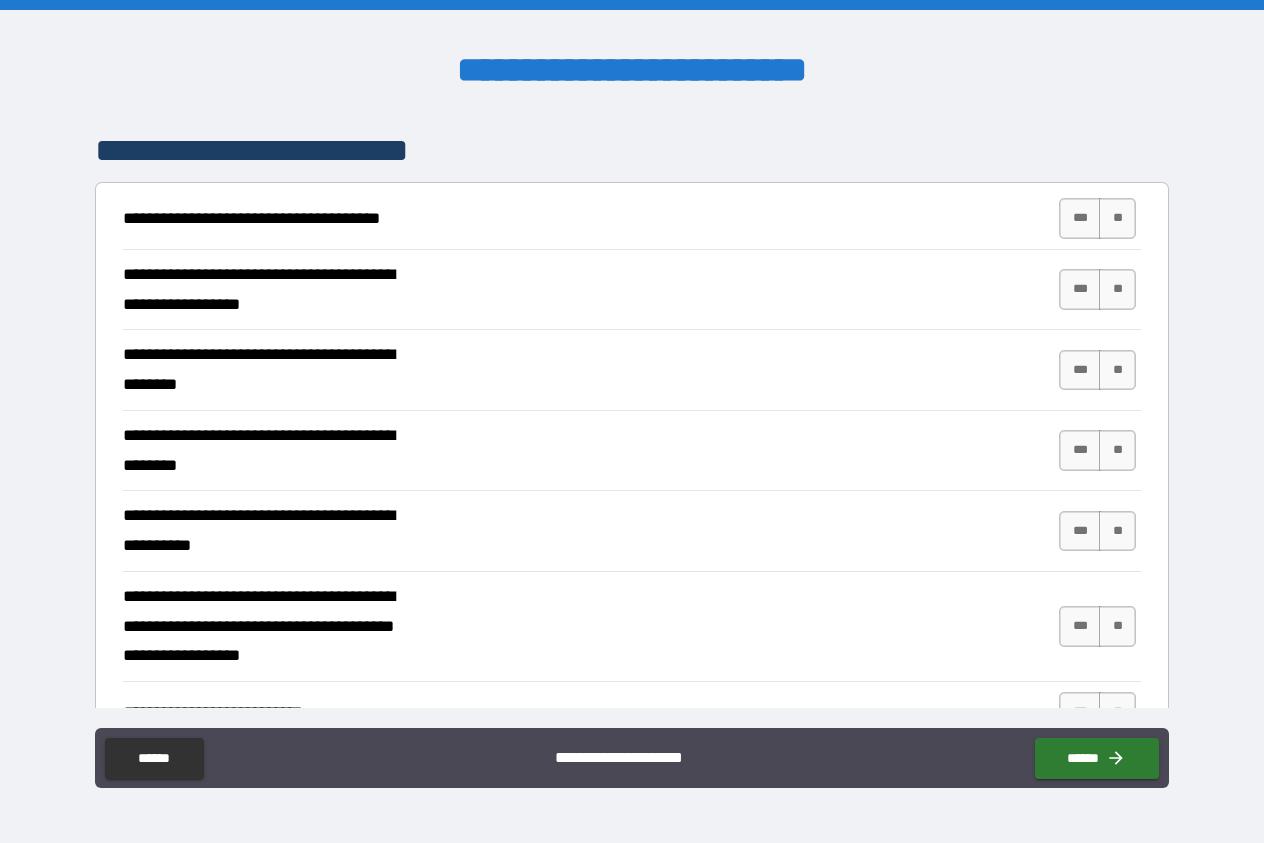 scroll, scrollTop: 114, scrollLeft: 0, axis: vertical 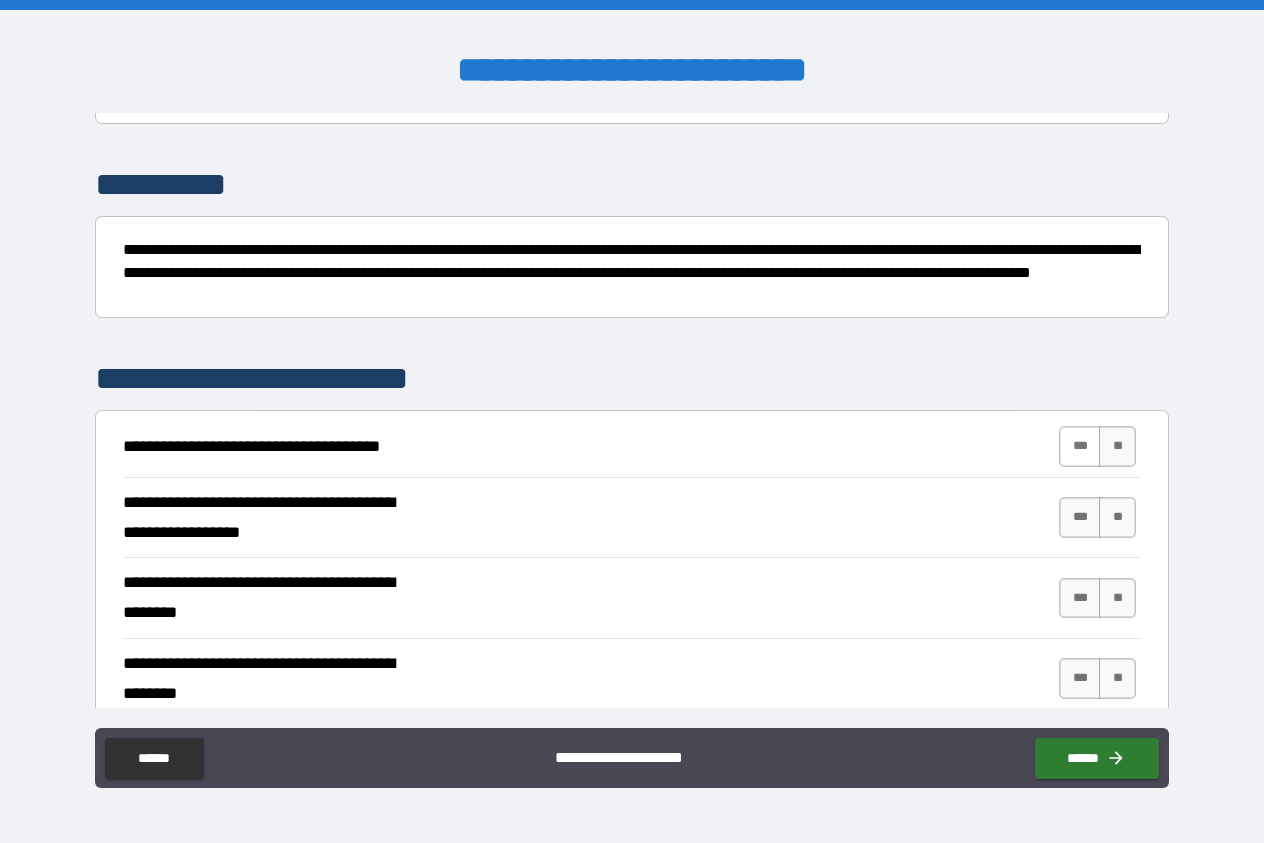 click on "***" at bounding box center (1080, 446) 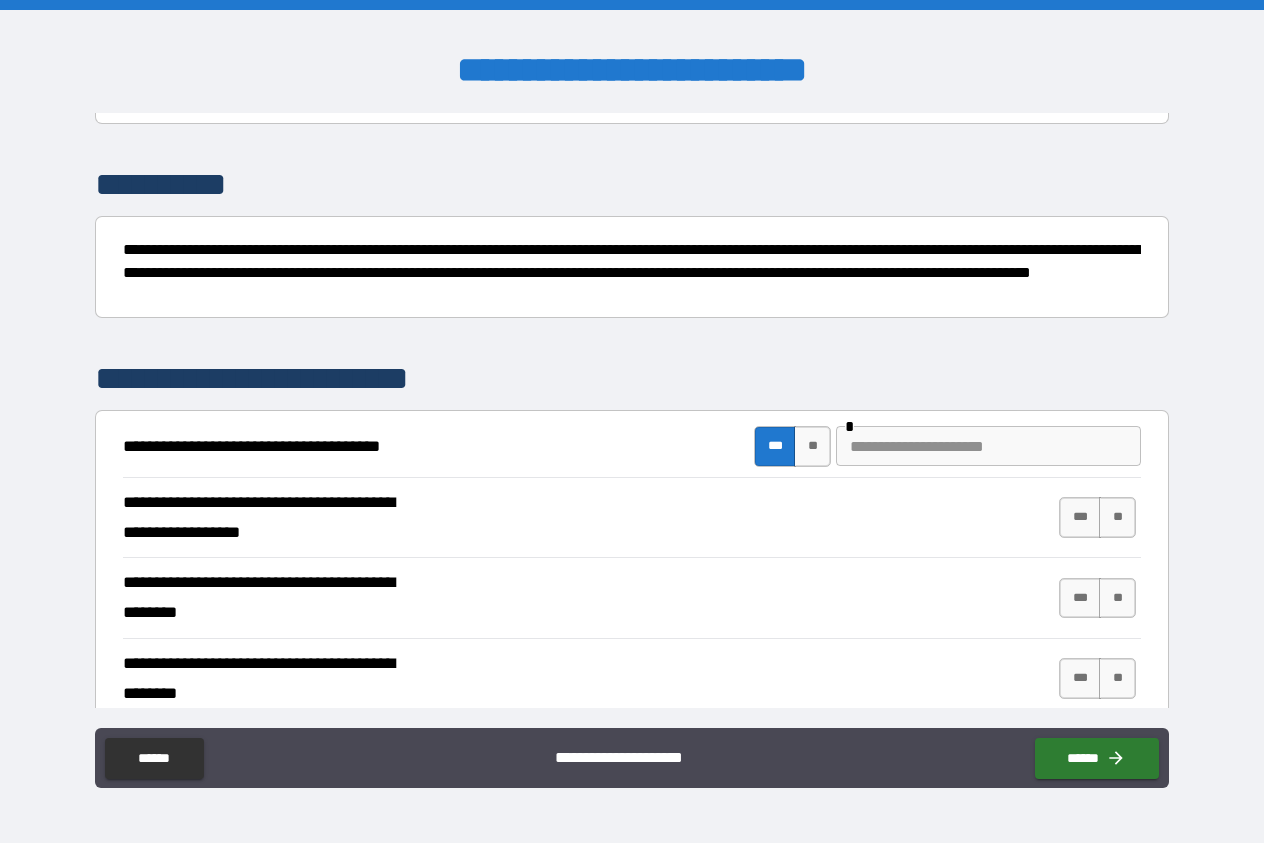 scroll, scrollTop: 228, scrollLeft: 0, axis: vertical 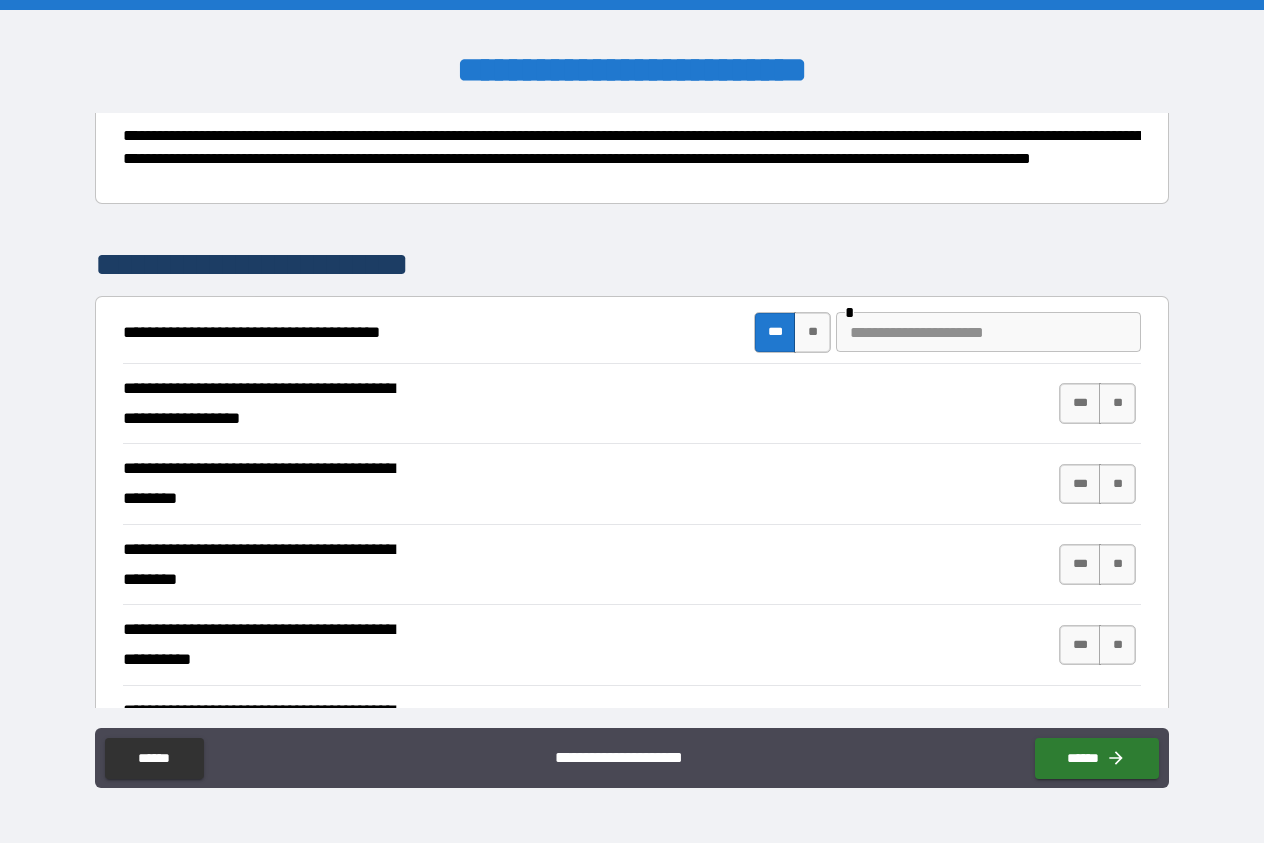 click at bounding box center (988, 332) 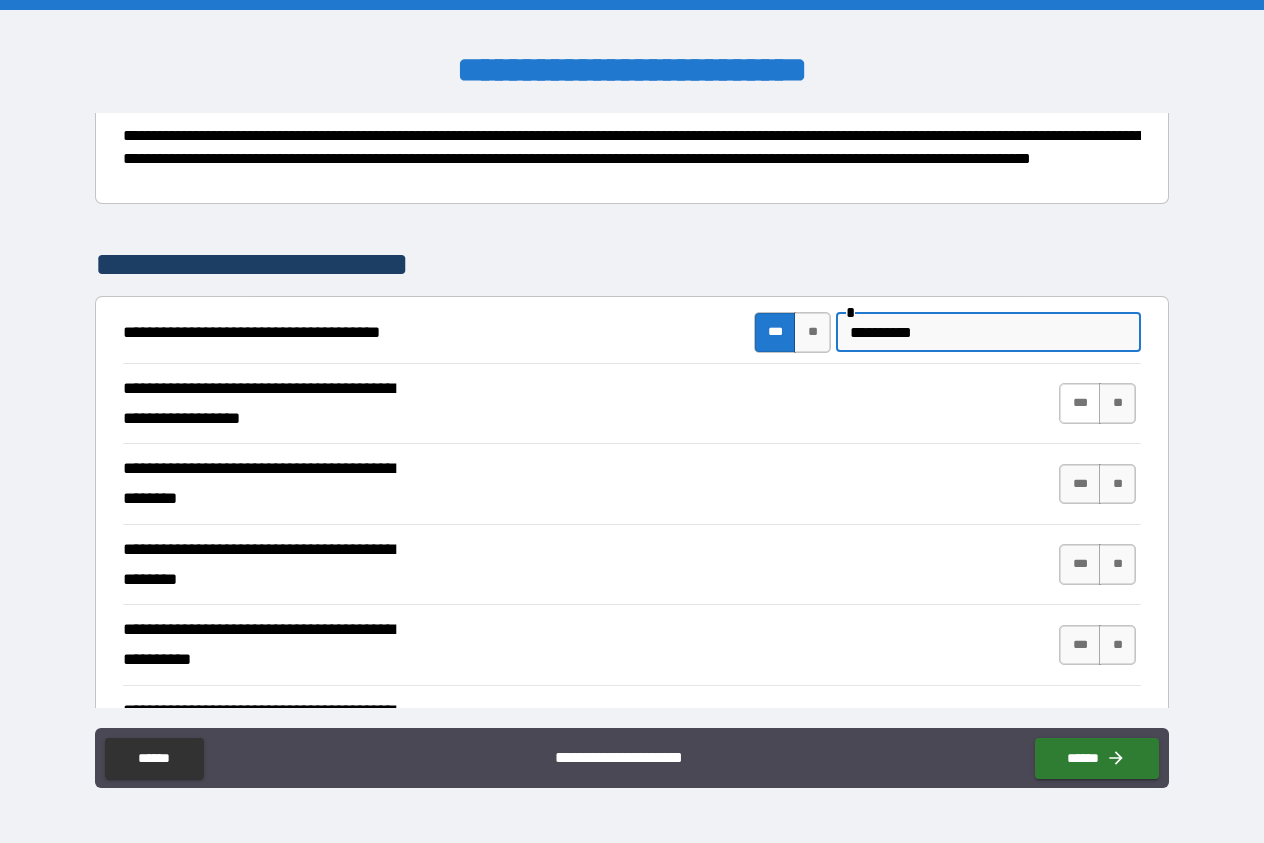click on "***" at bounding box center [1080, 403] 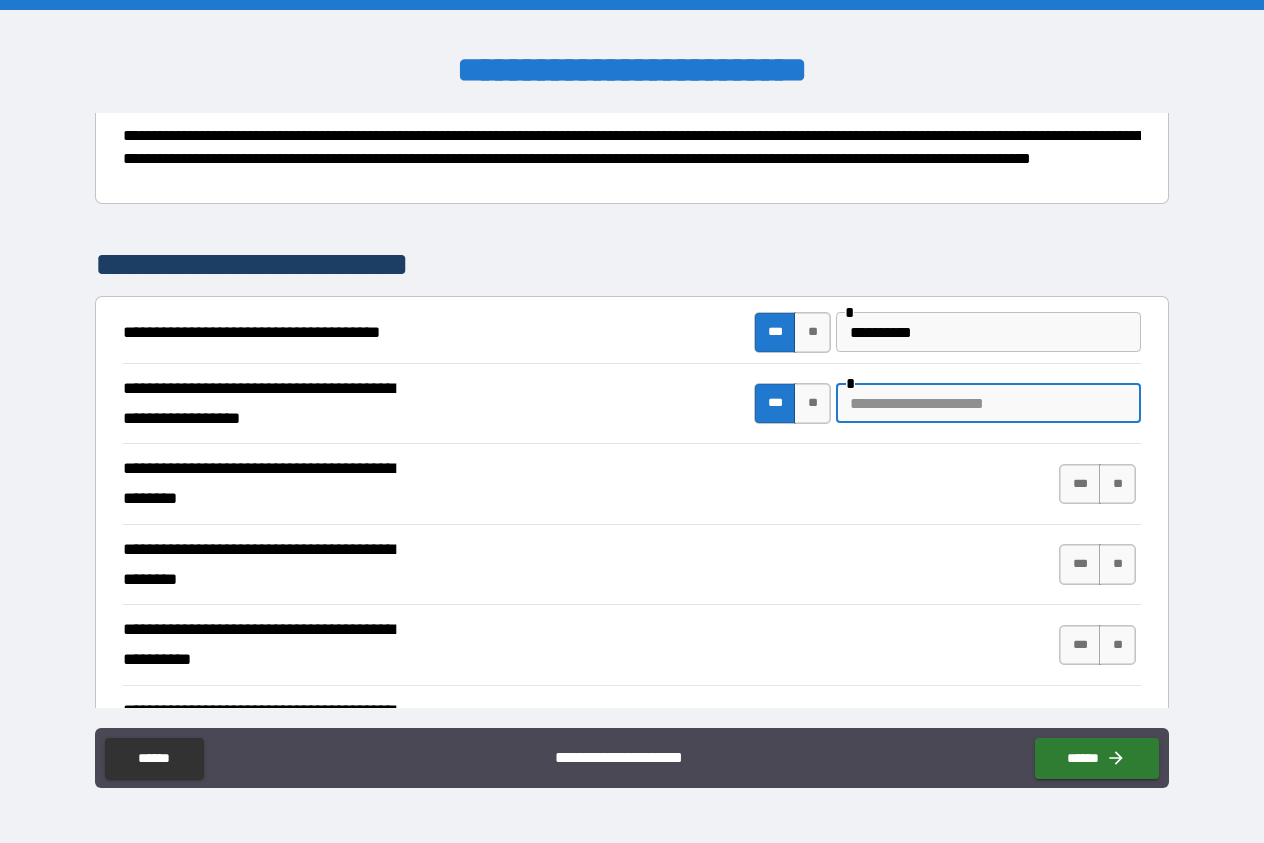 click at bounding box center [988, 403] 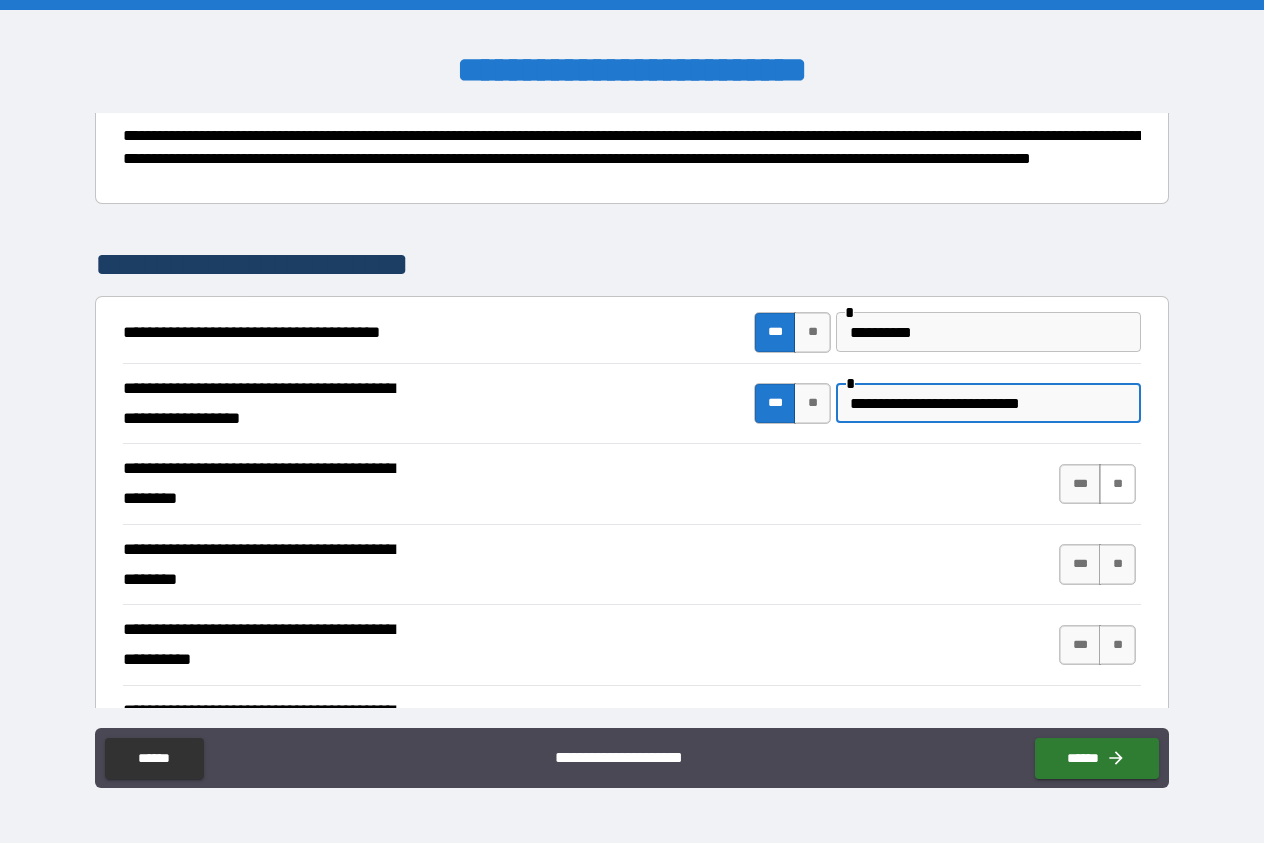 click on "**" at bounding box center (1117, 484) 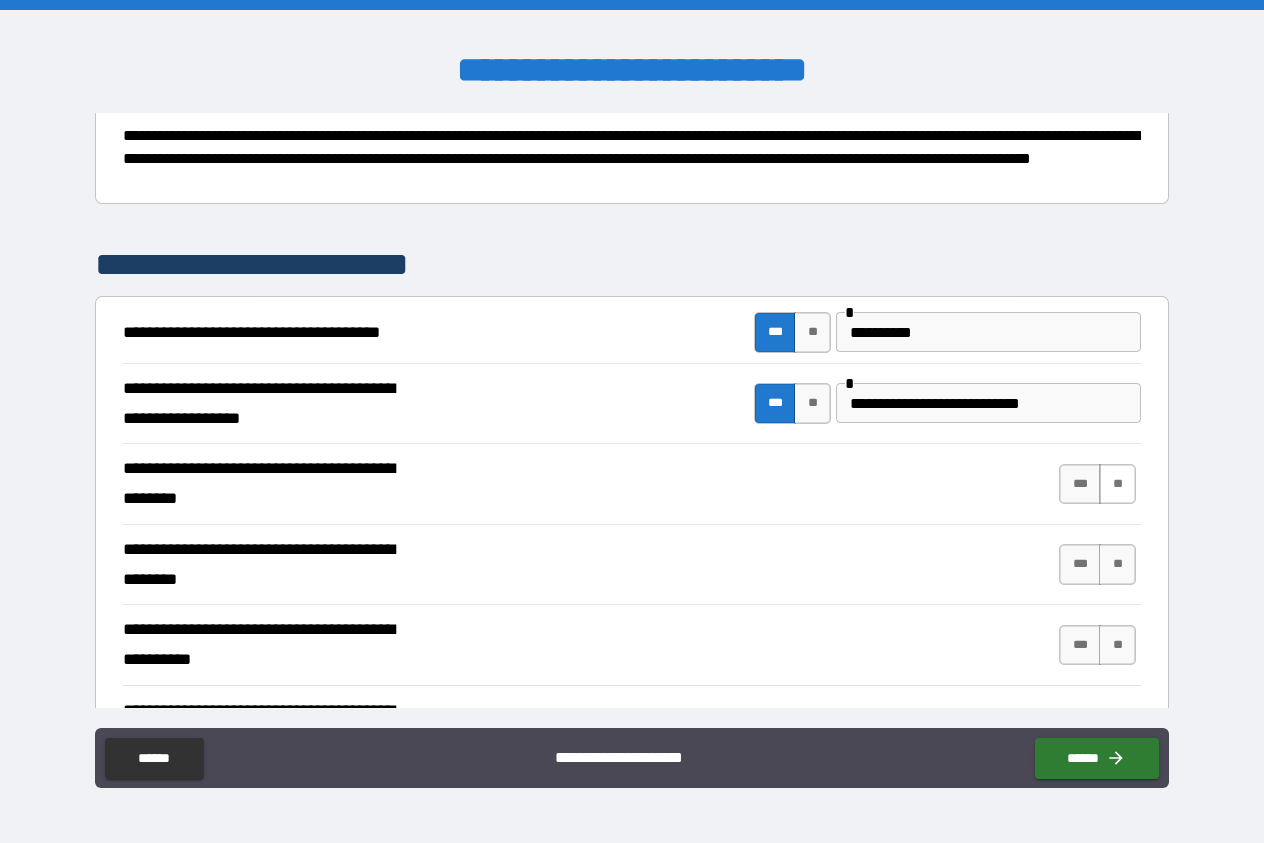 click on "**" at bounding box center [1117, 484] 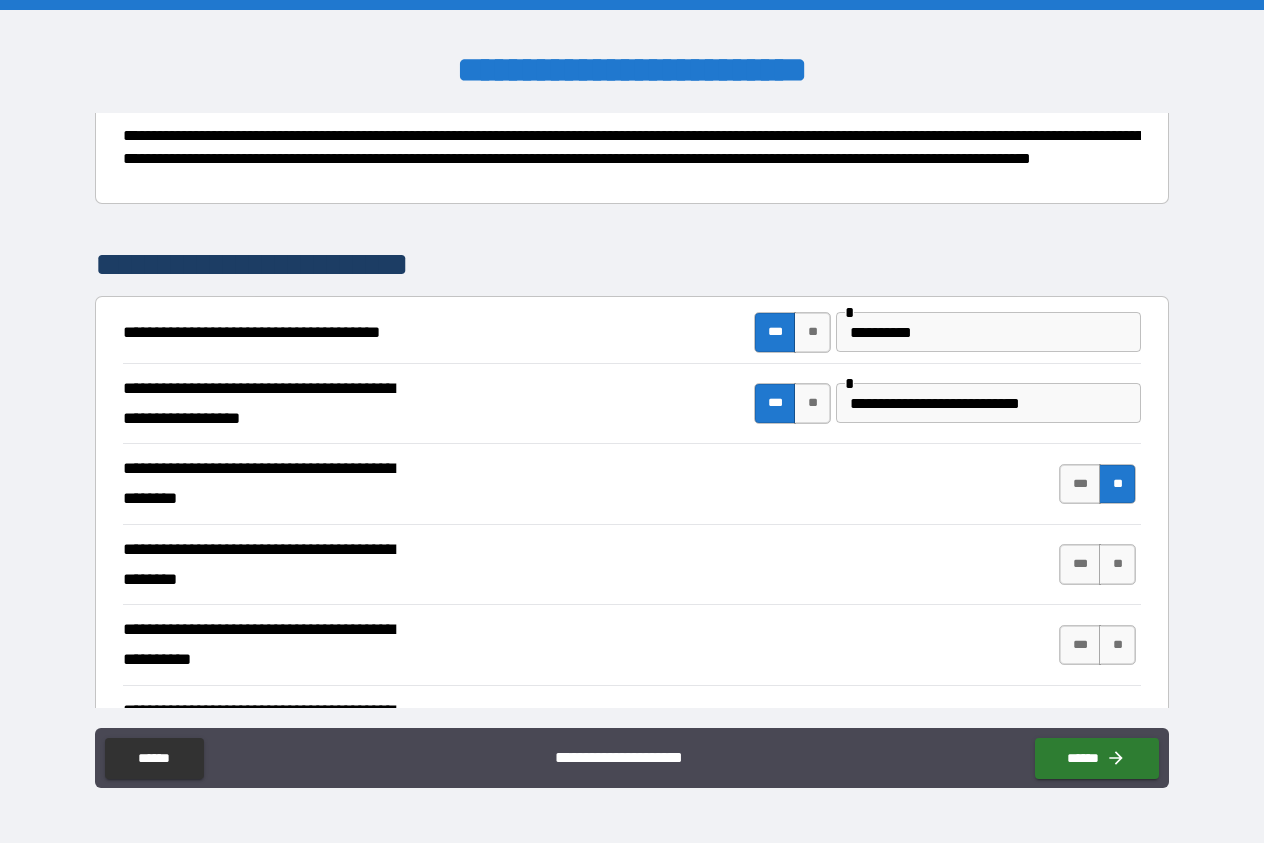 click on "**" at bounding box center (1117, 484) 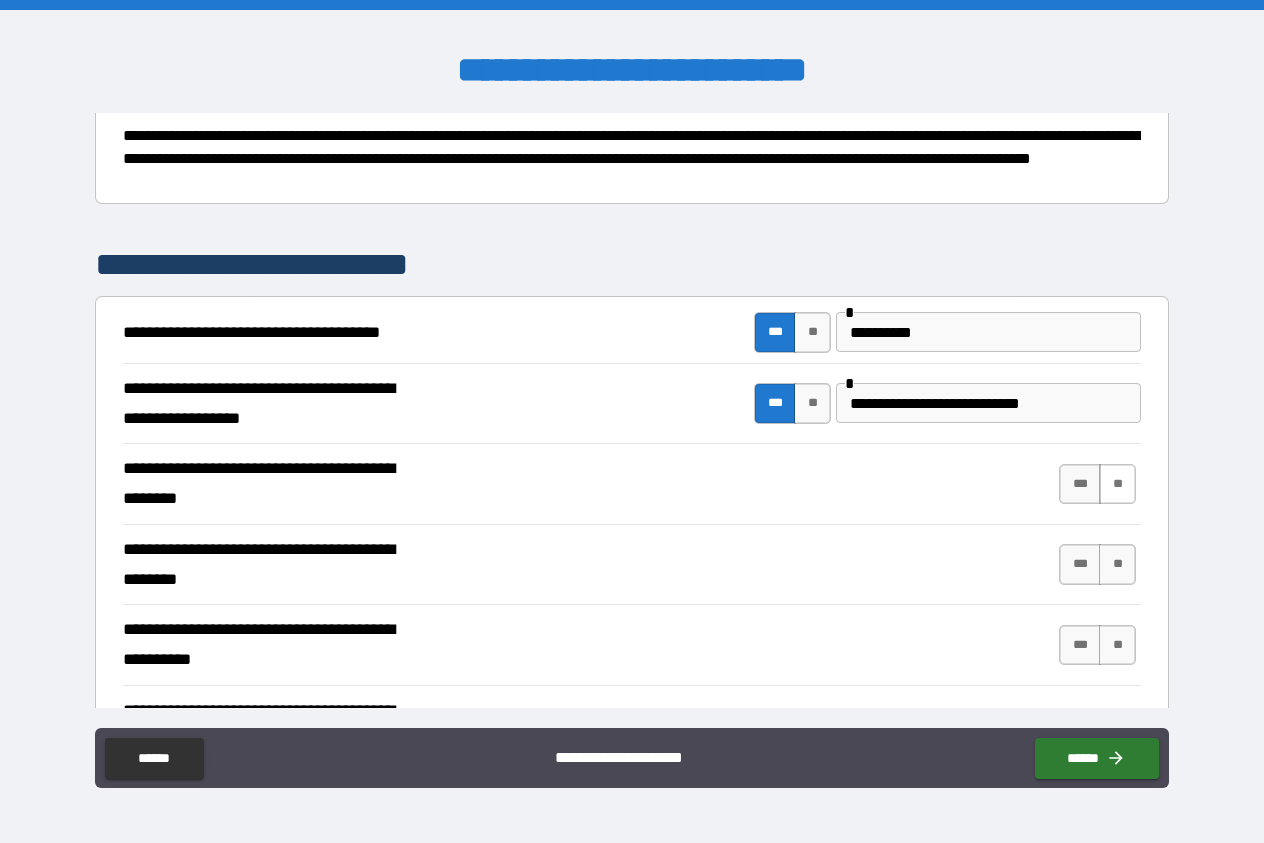 click on "**" at bounding box center [1117, 484] 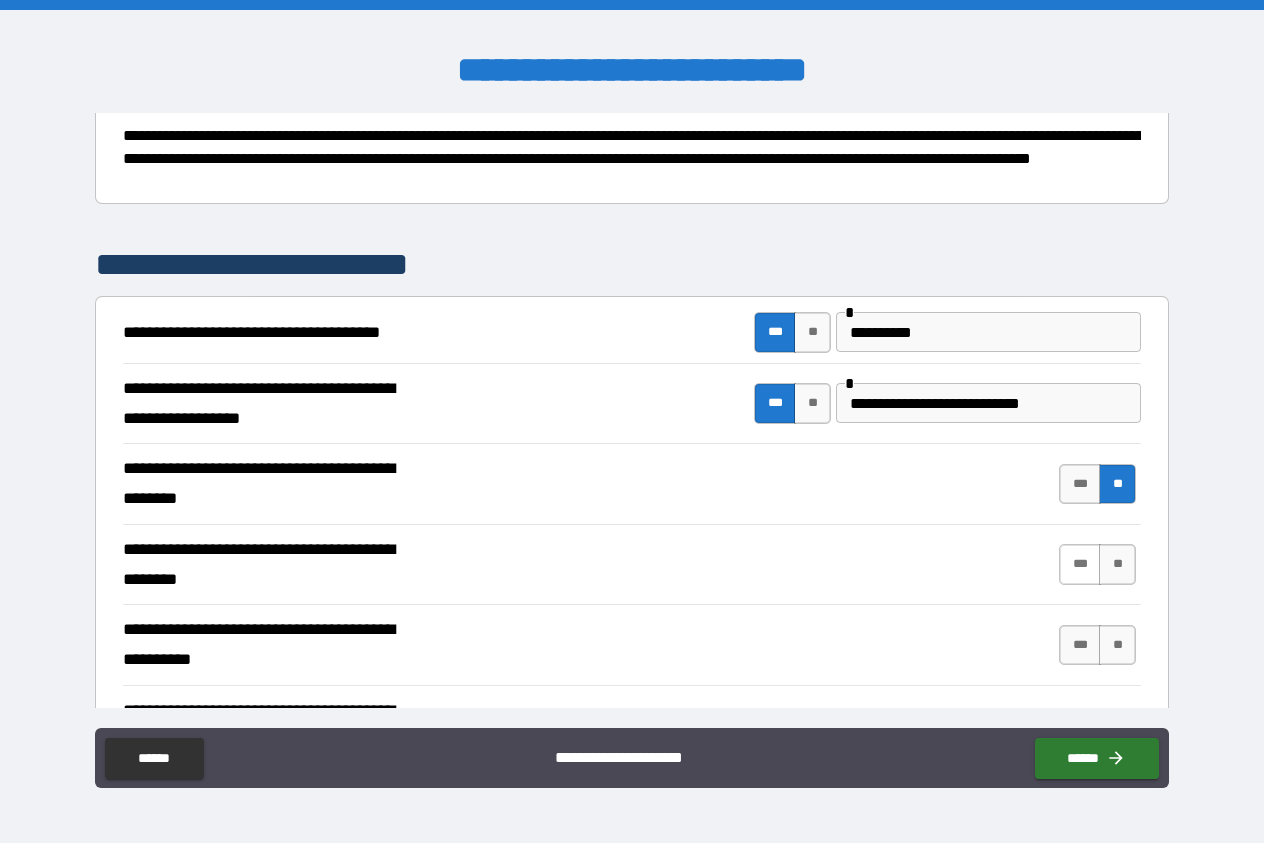 click on "***" at bounding box center (1080, 564) 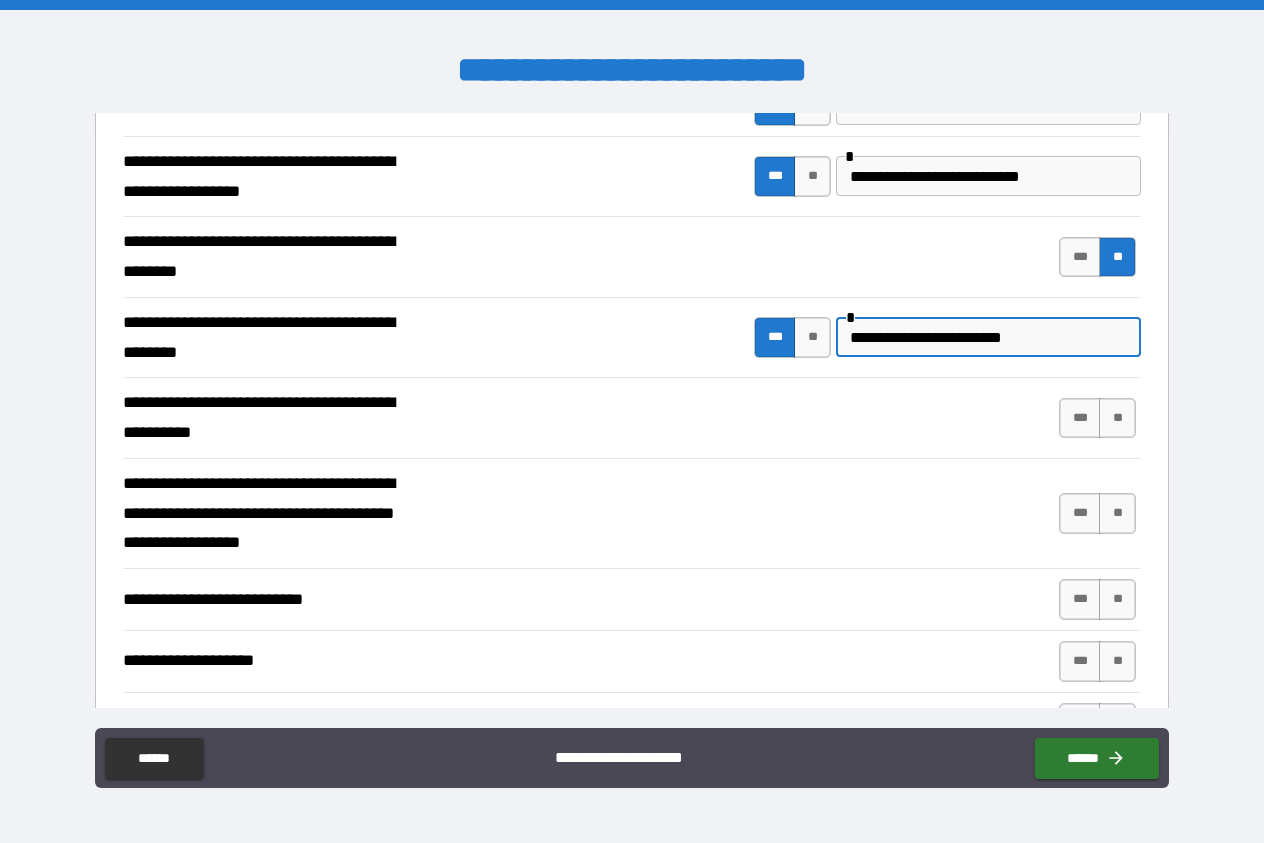 scroll, scrollTop: 456, scrollLeft: 0, axis: vertical 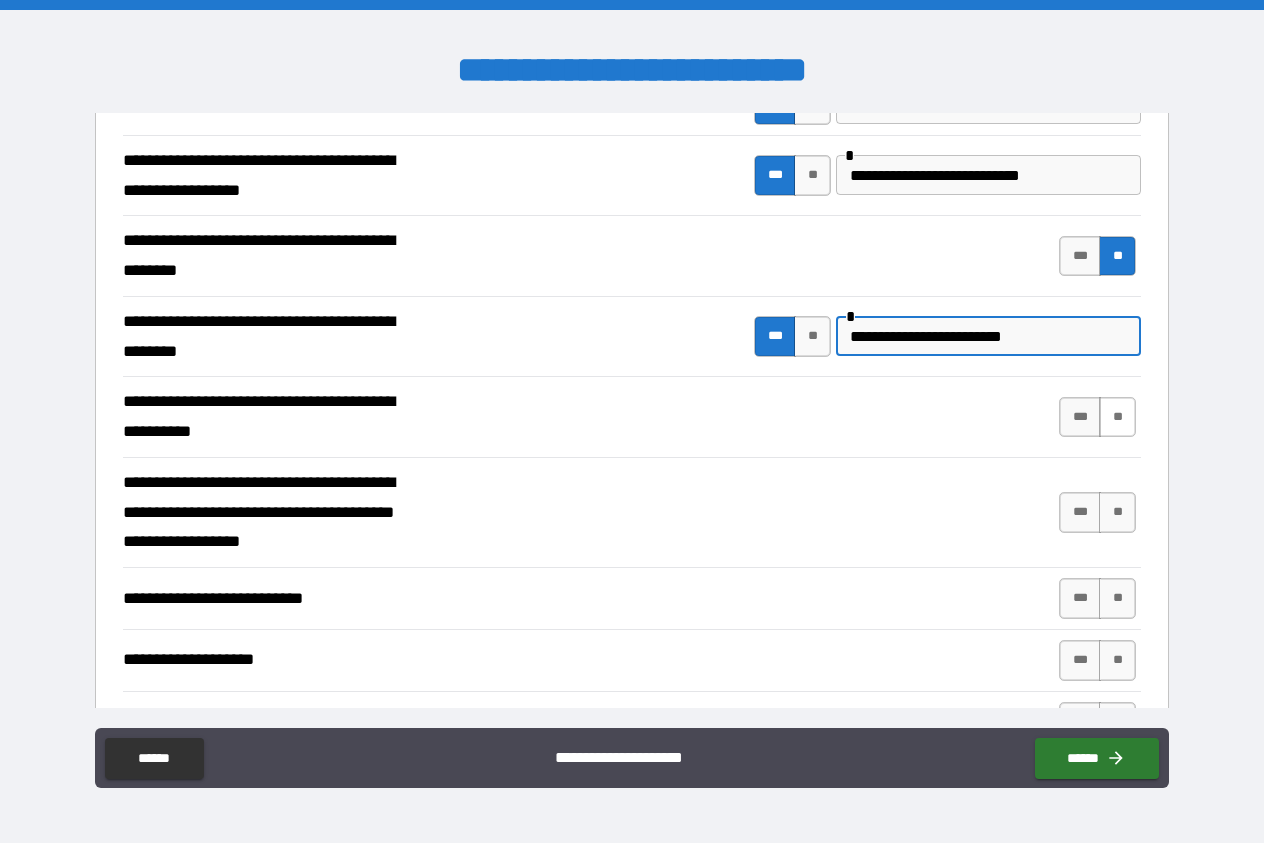 click on "**" at bounding box center (1117, 417) 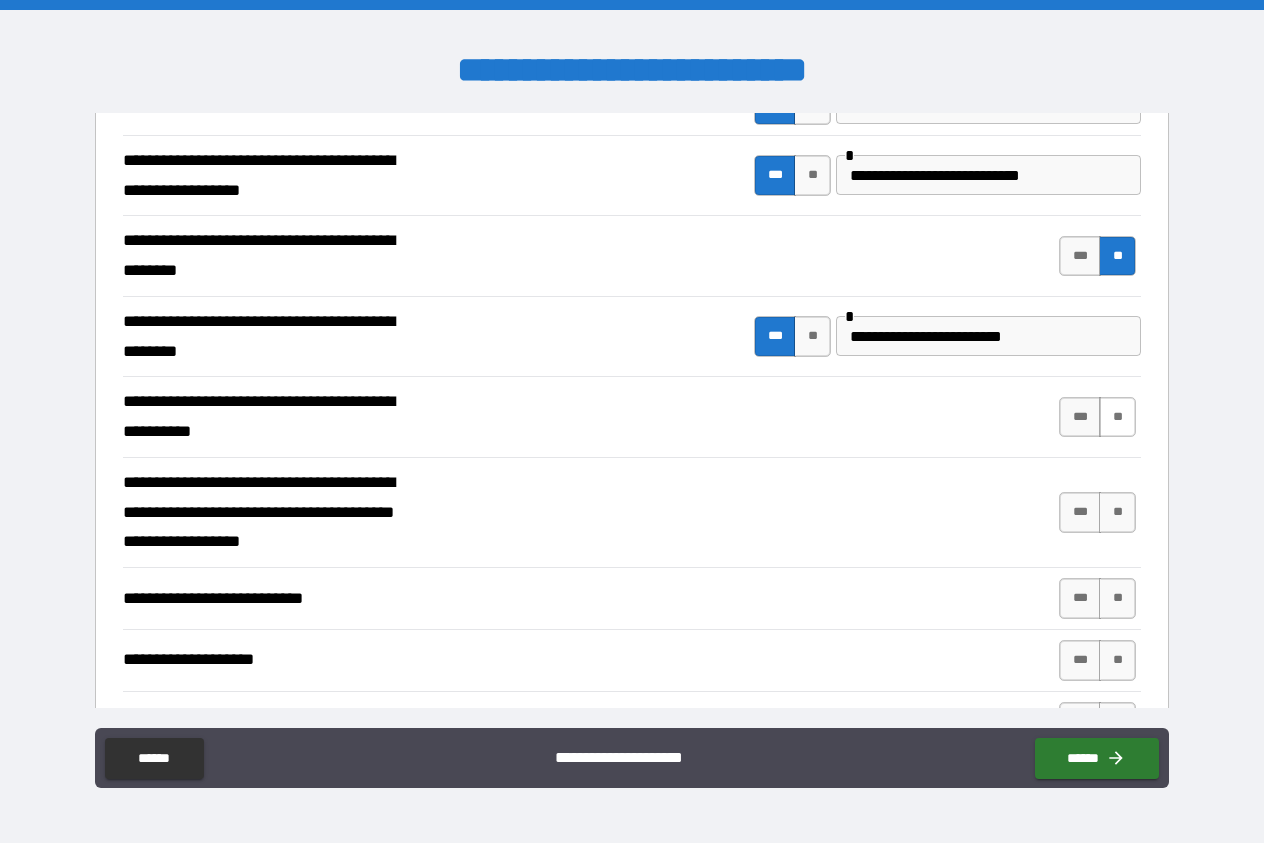 click on "**" at bounding box center [1117, 417] 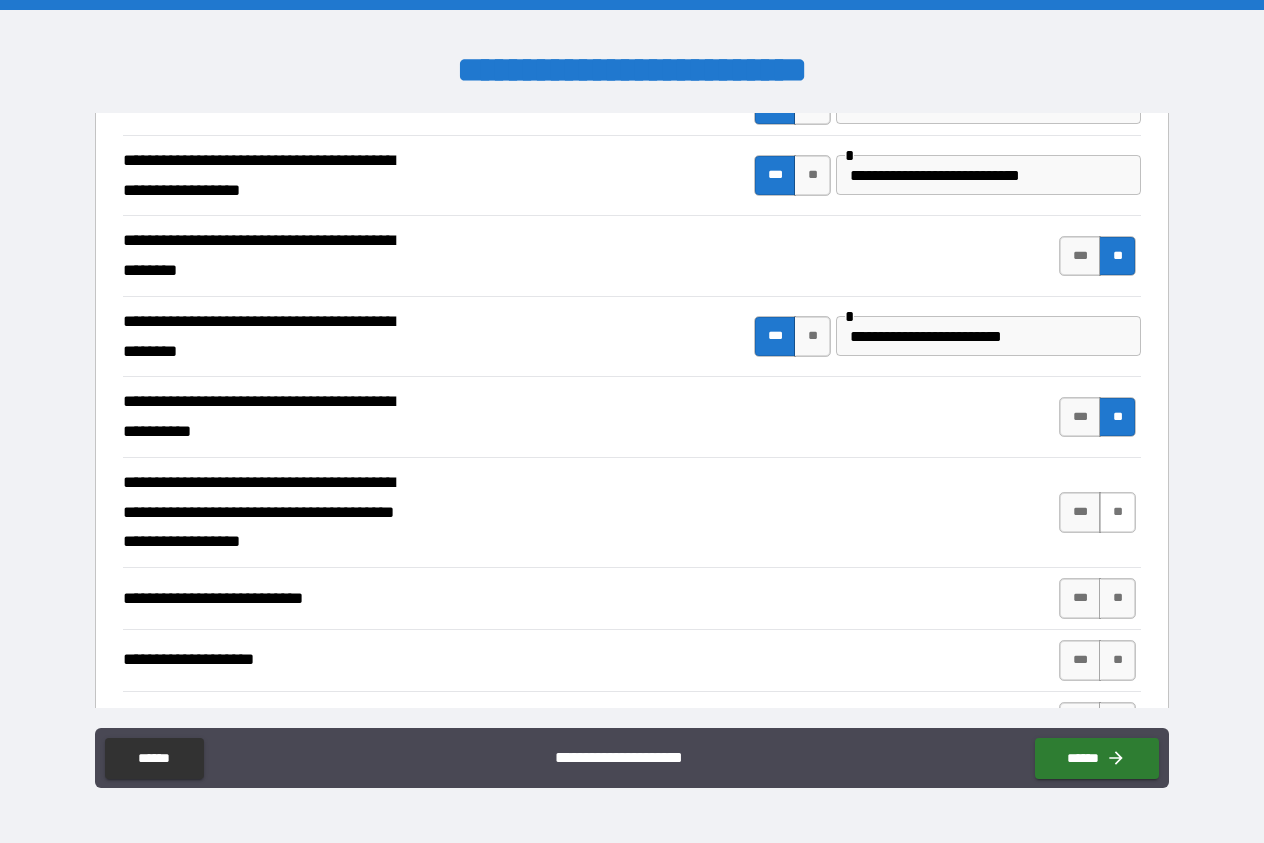 click on "**" at bounding box center [1117, 512] 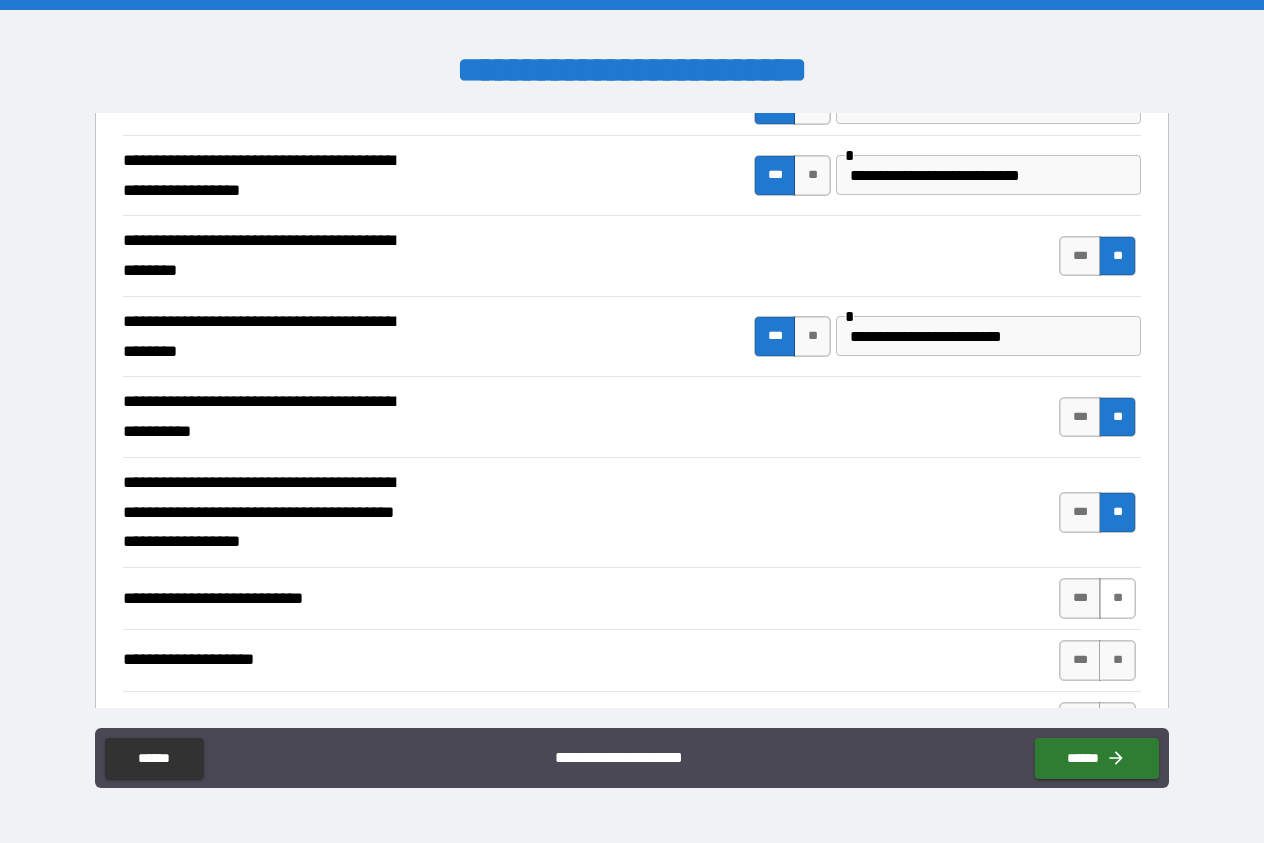 click on "**" at bounding box center (1117, 598) 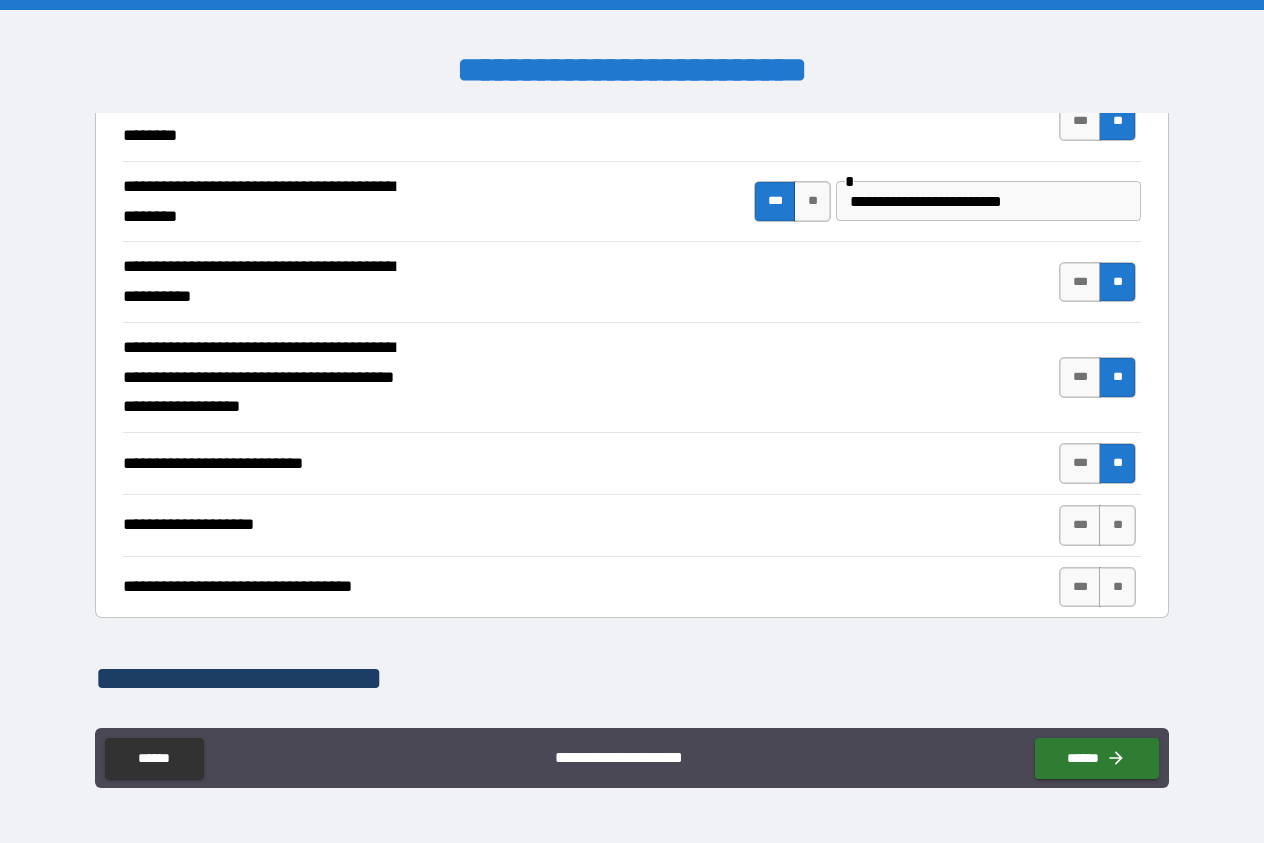 scroll, scrollTop: 684, scrollLeft: 0, axis: vertical 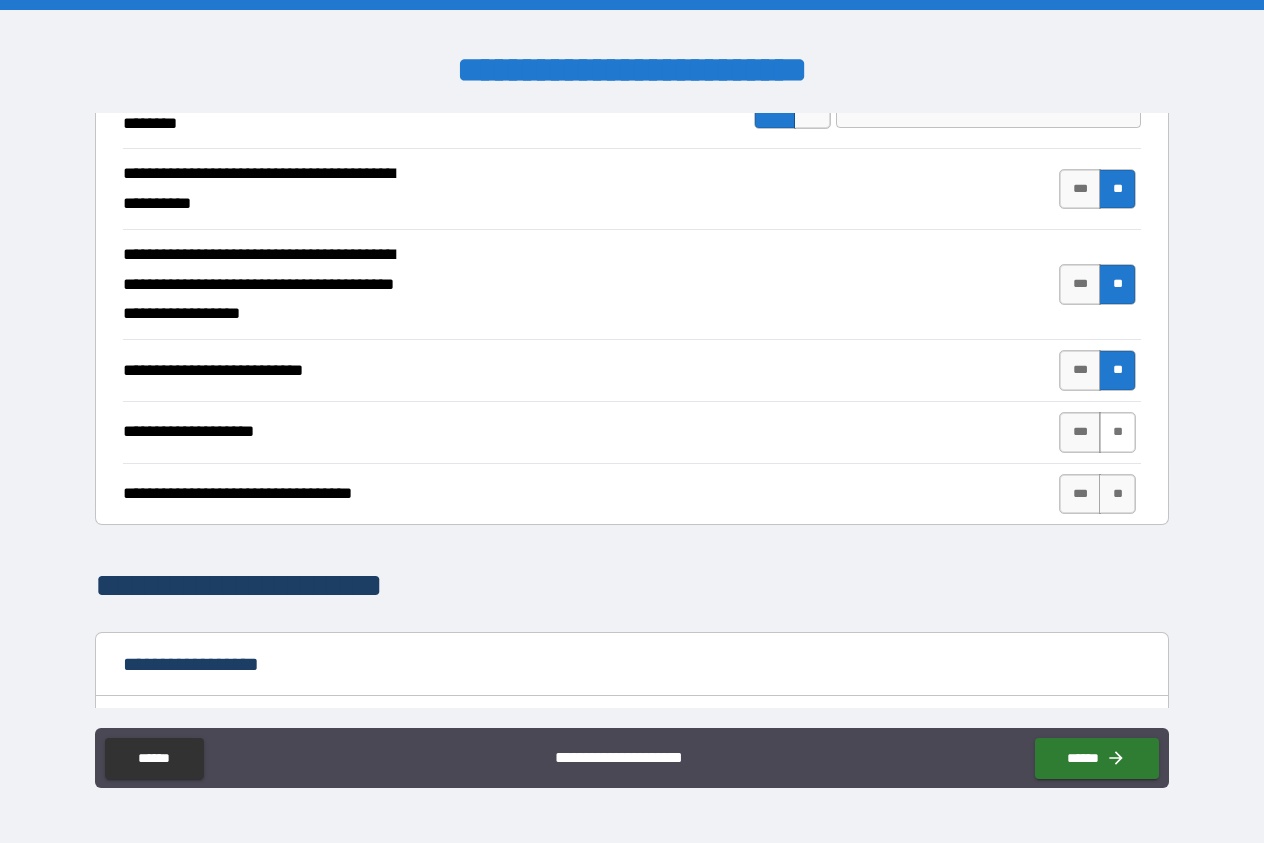click on "**" at bounding box center [1117, 432] 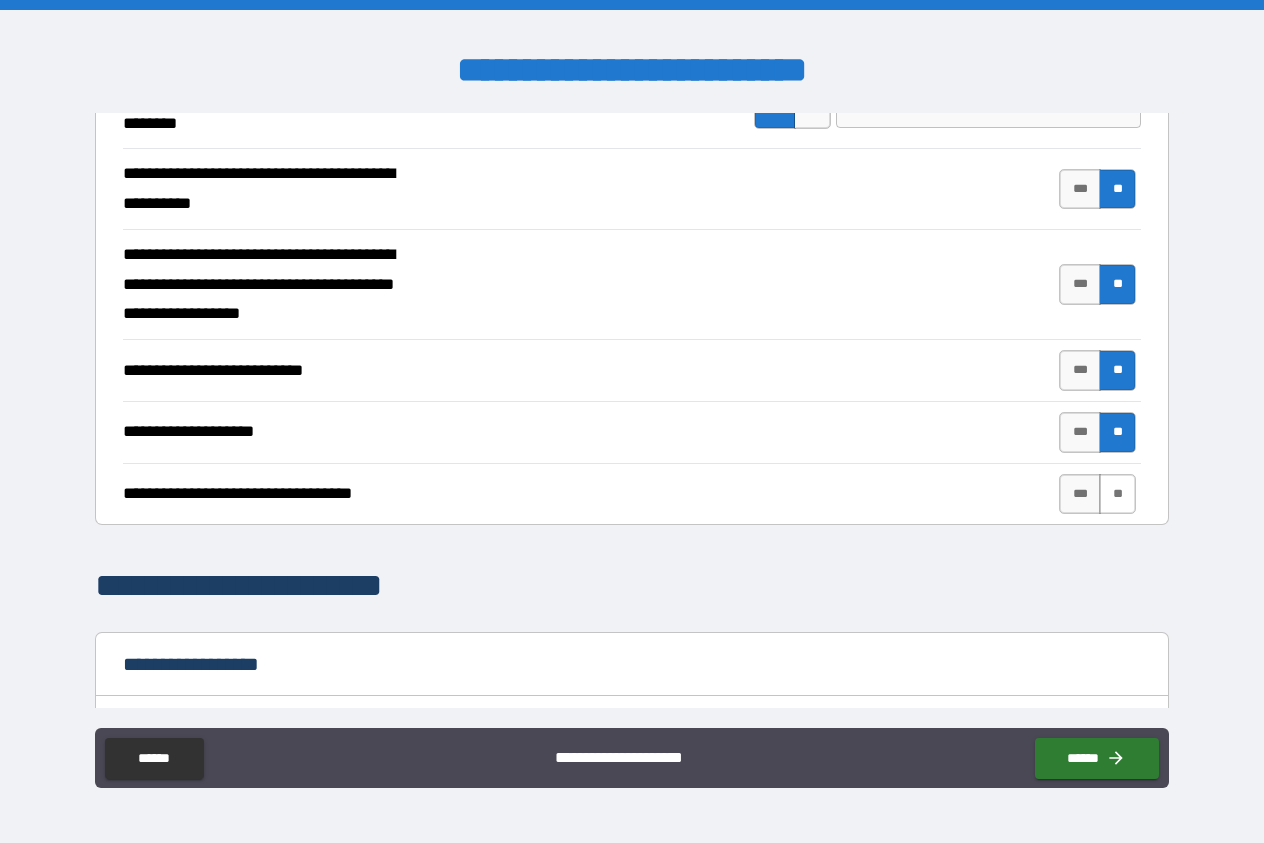 click on "**" at bounding box center [1117, 494] 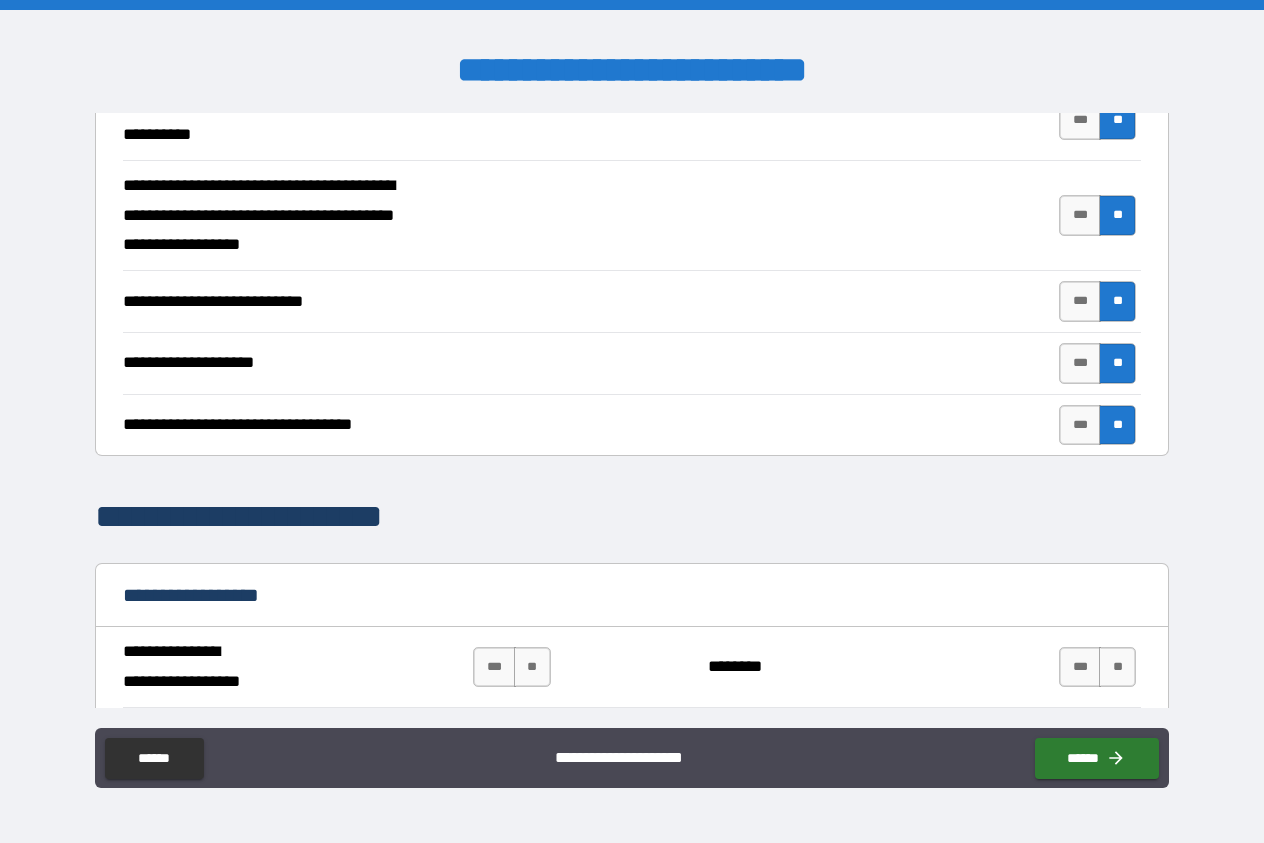 scroll, scrollTop: 1026, scrollLeft: 0, axis: vertical 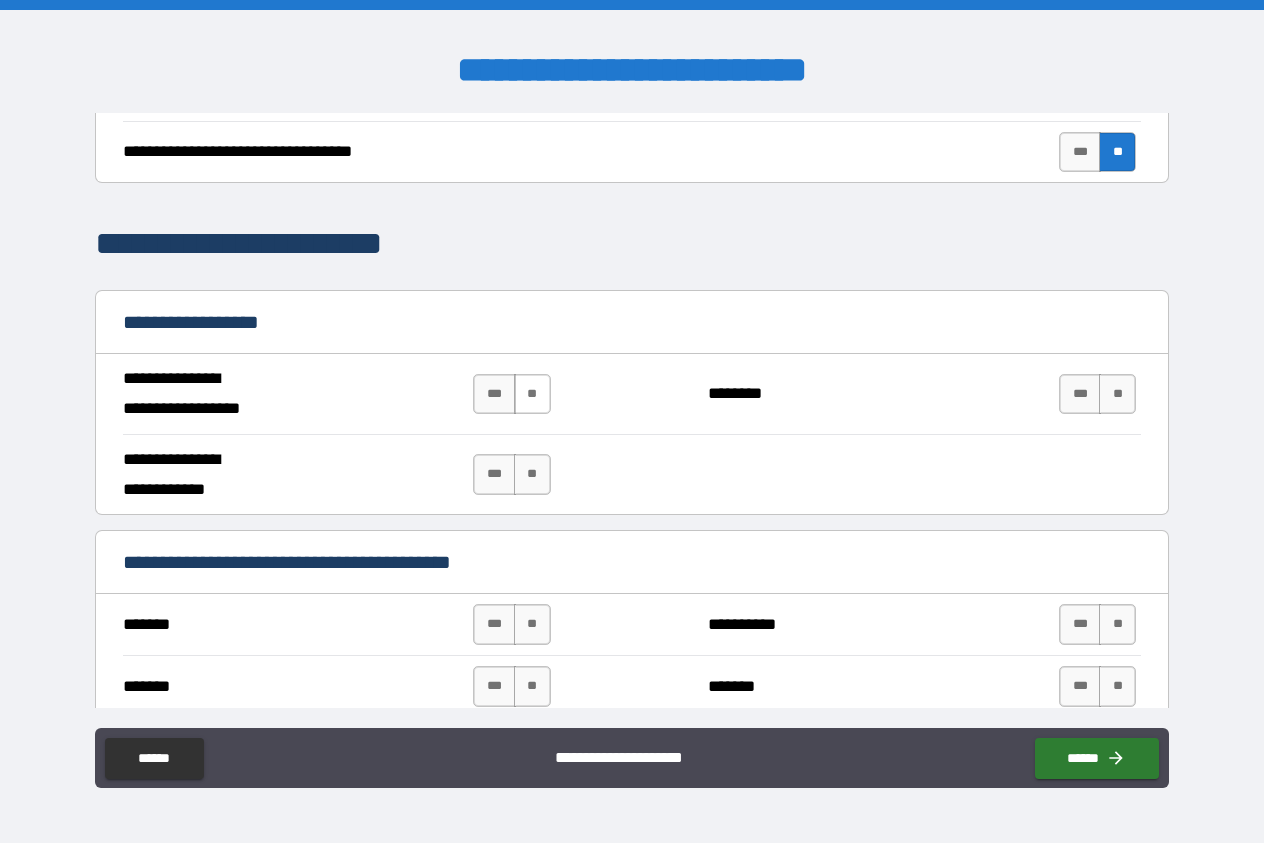 click on "**" at bounding box center [532, 394] 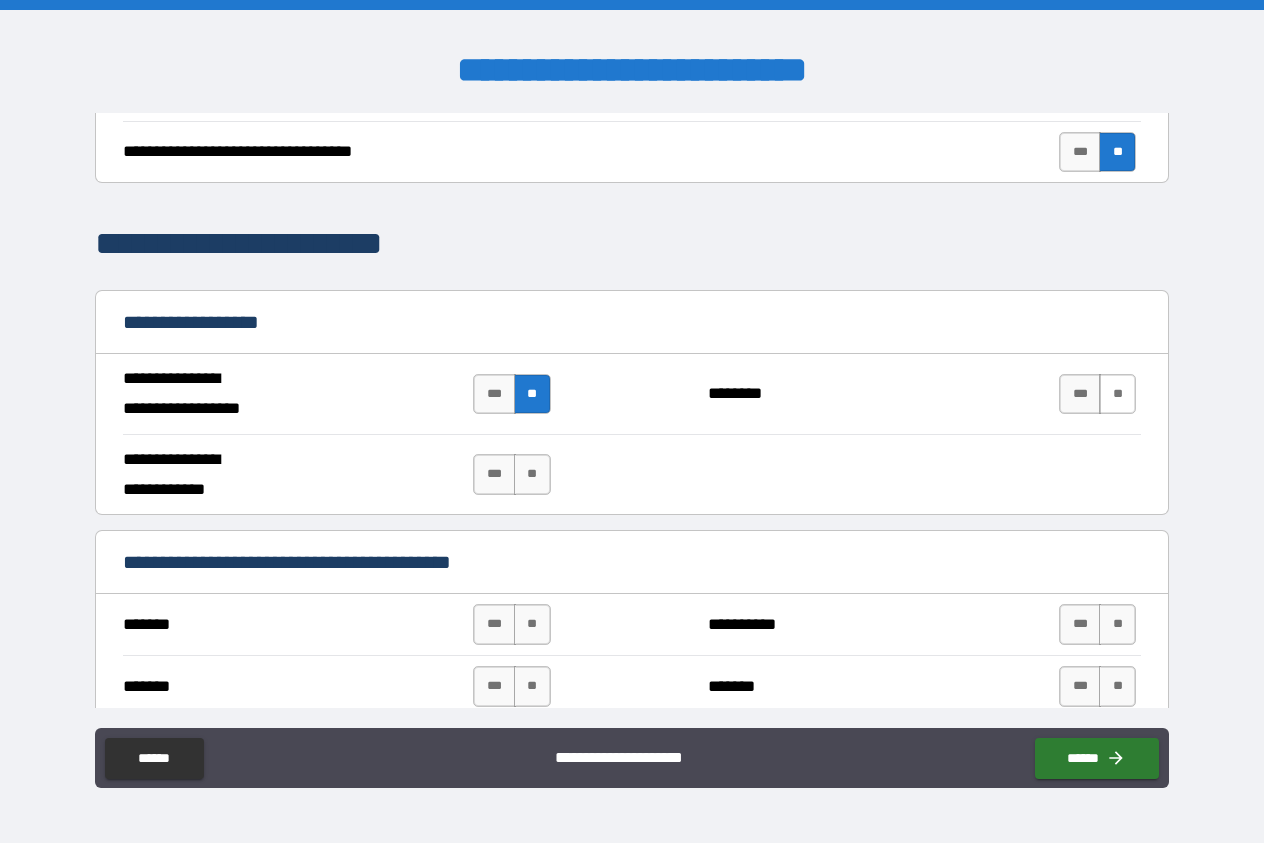 click on "**" at bounding box center (1117, 394) 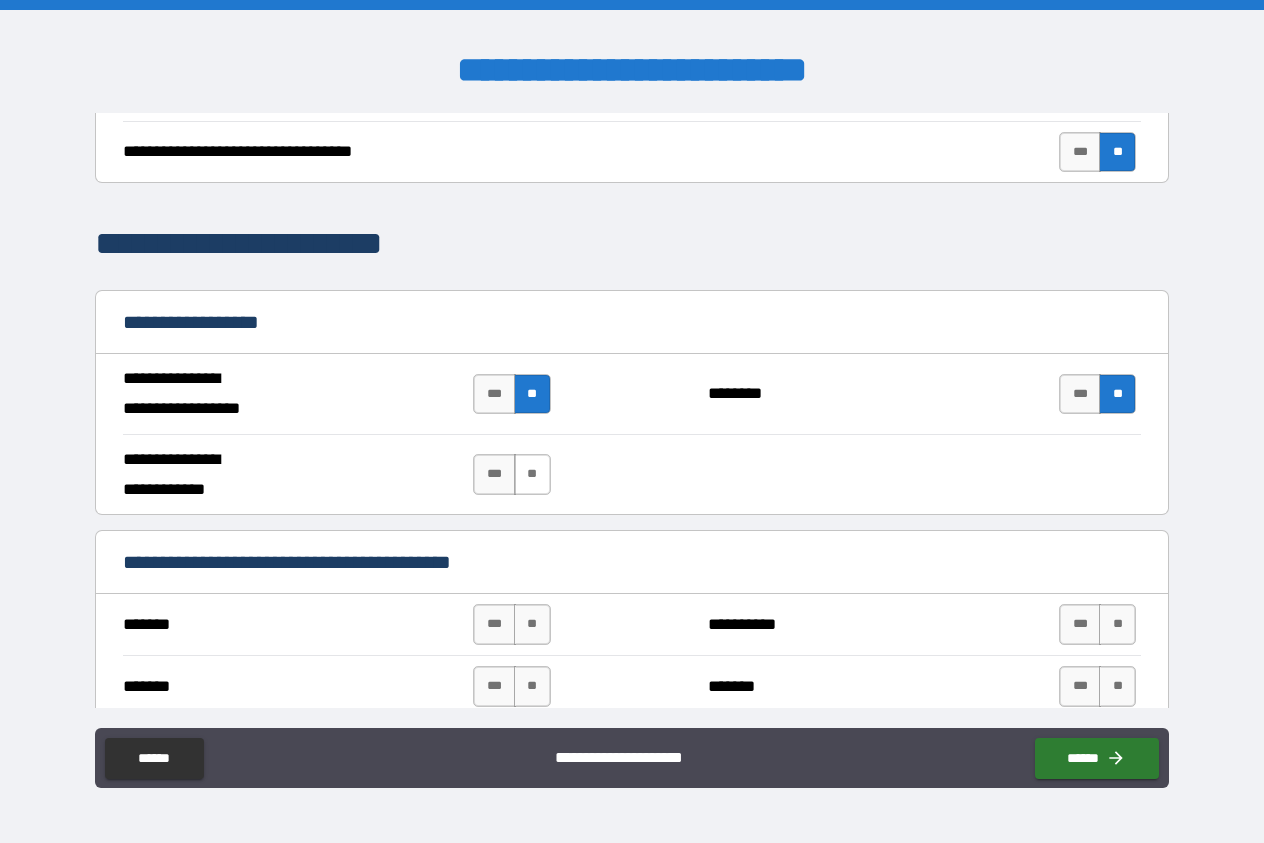 click on "**" at bounding box center (532, 474) 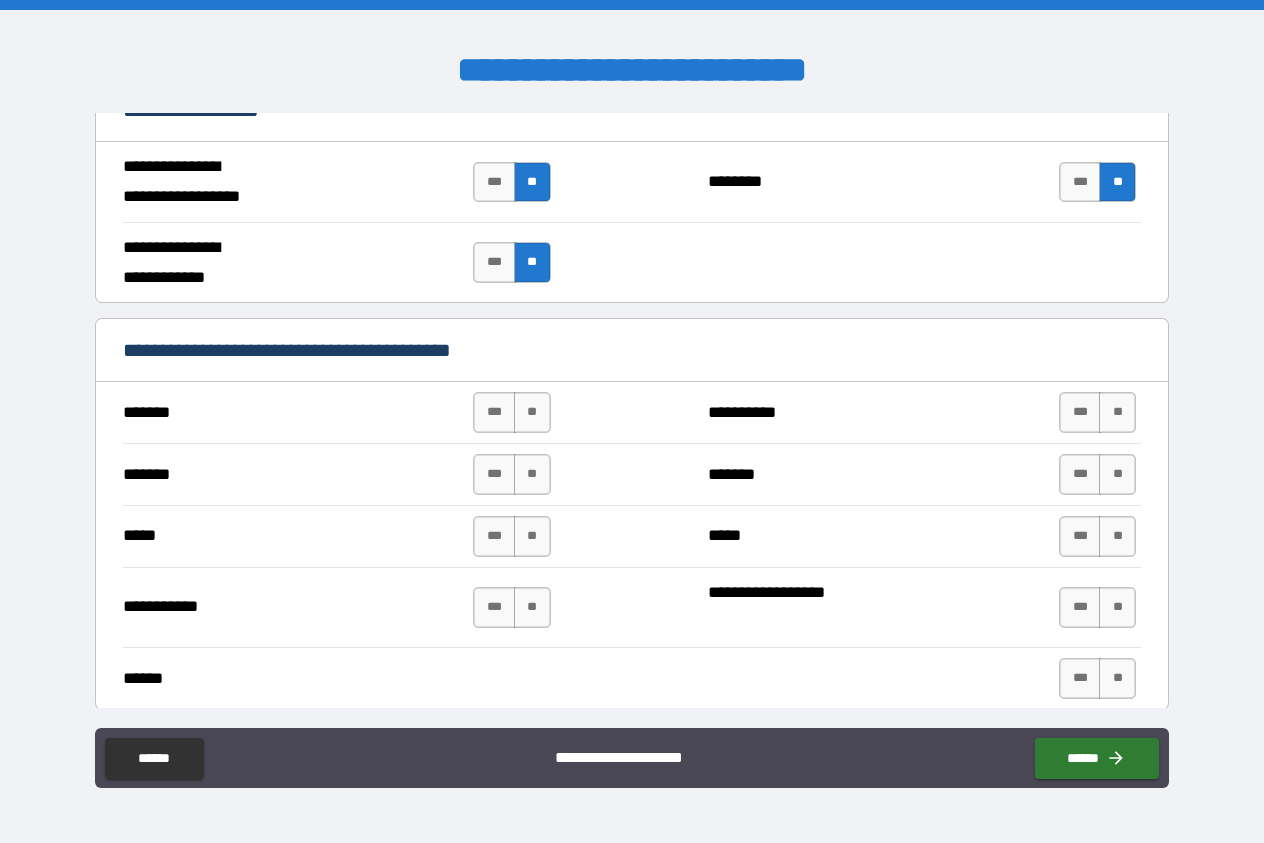 scroll, scrollTop: 1368, scrollLeft: 0, axis: vertical 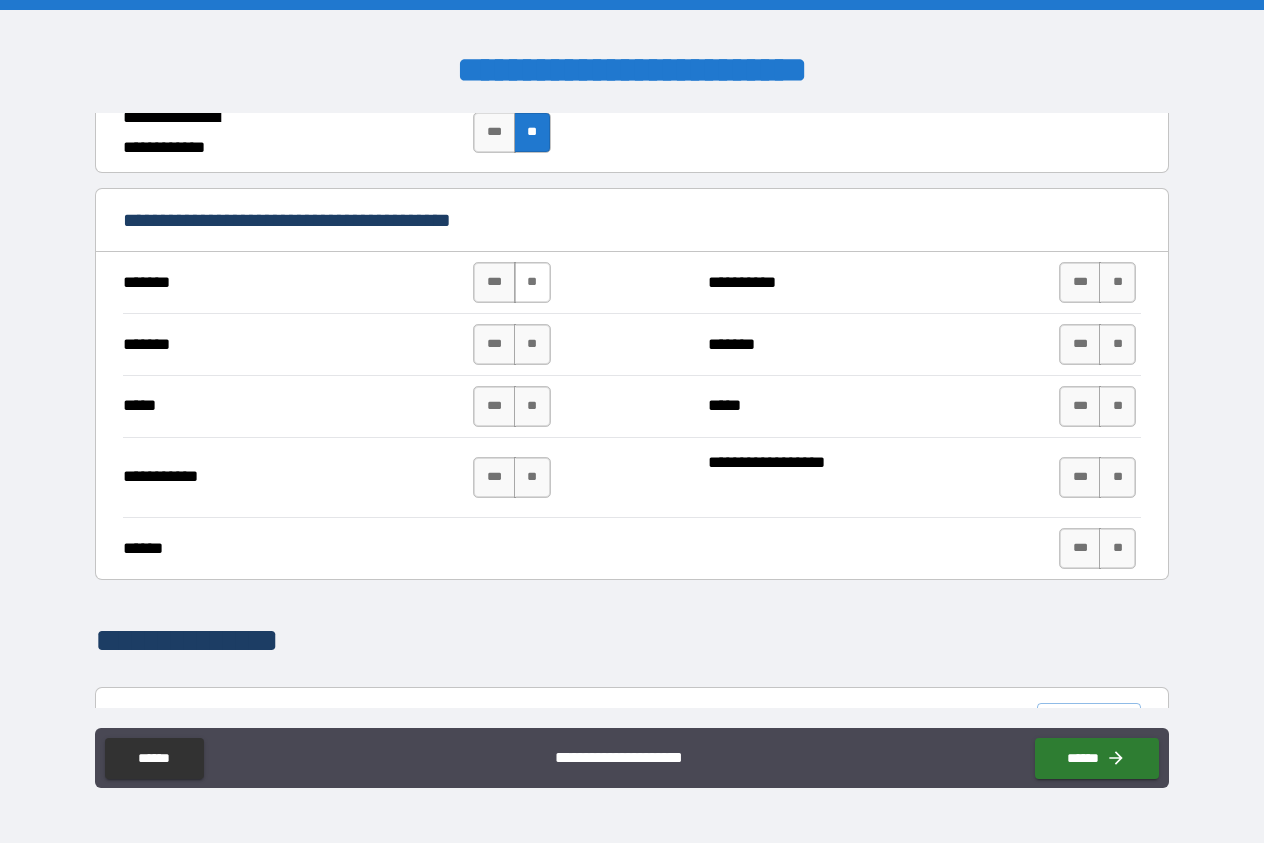 click on "**" at bounding box center [532, 282] 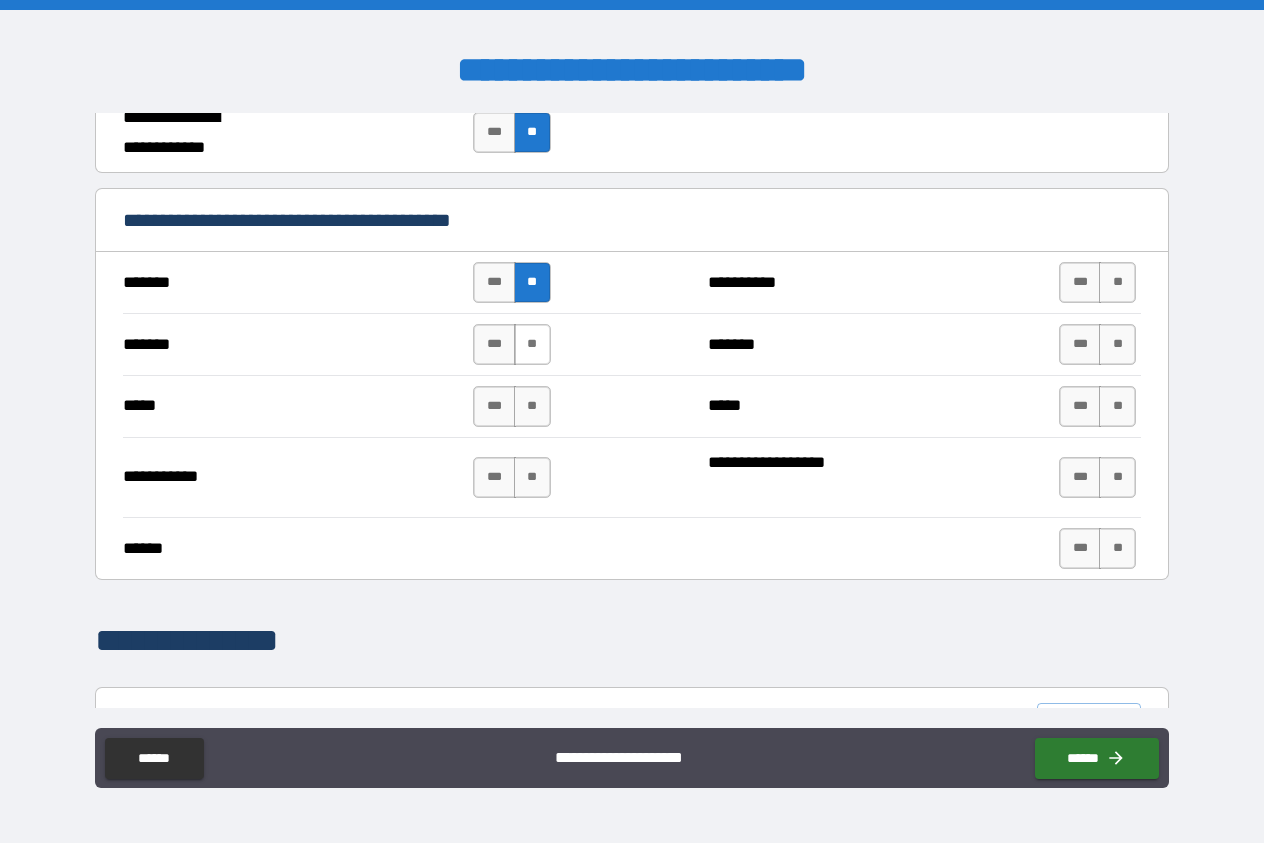 click on "**" at bounding box center (532, 344) 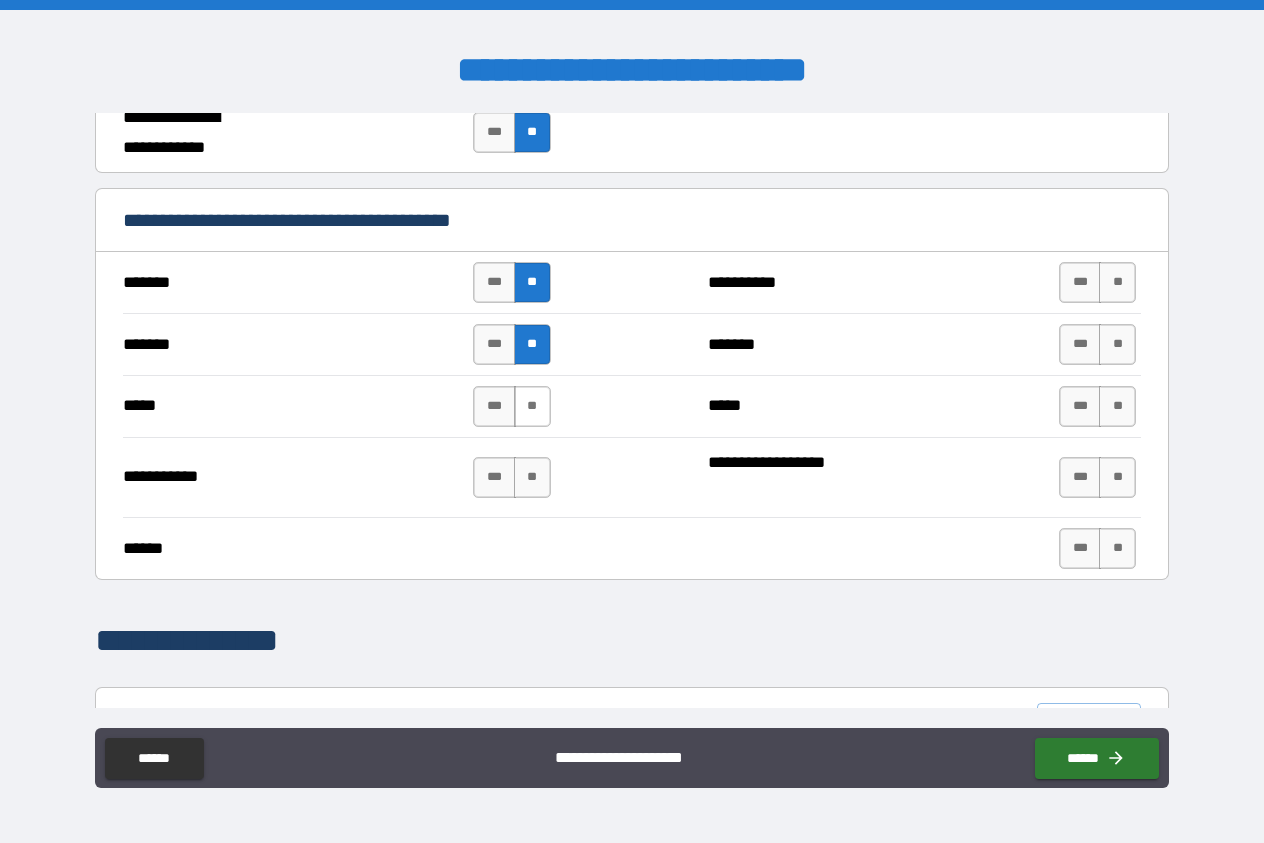 click on "**" at bounding box center (532, 406) 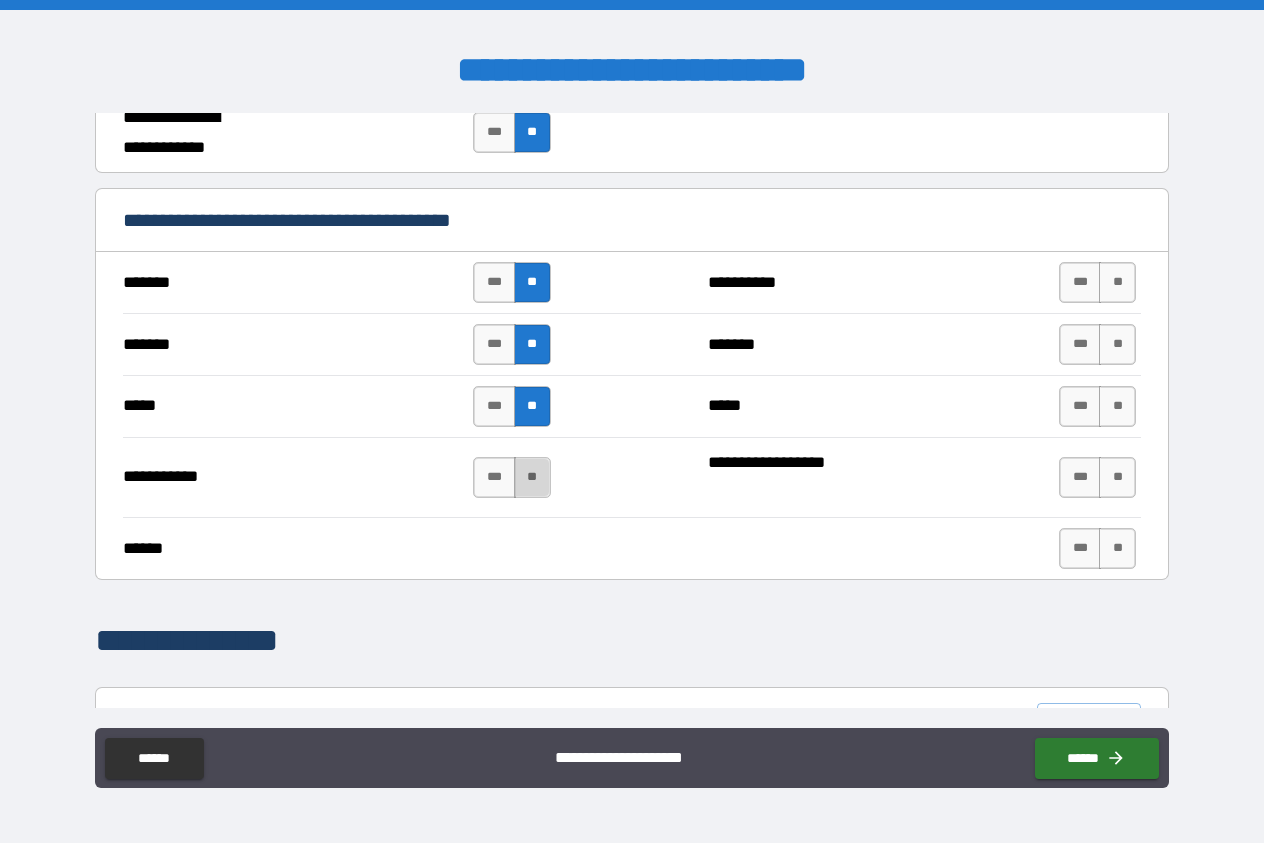 click on "**" at bounding box center (532, 477) 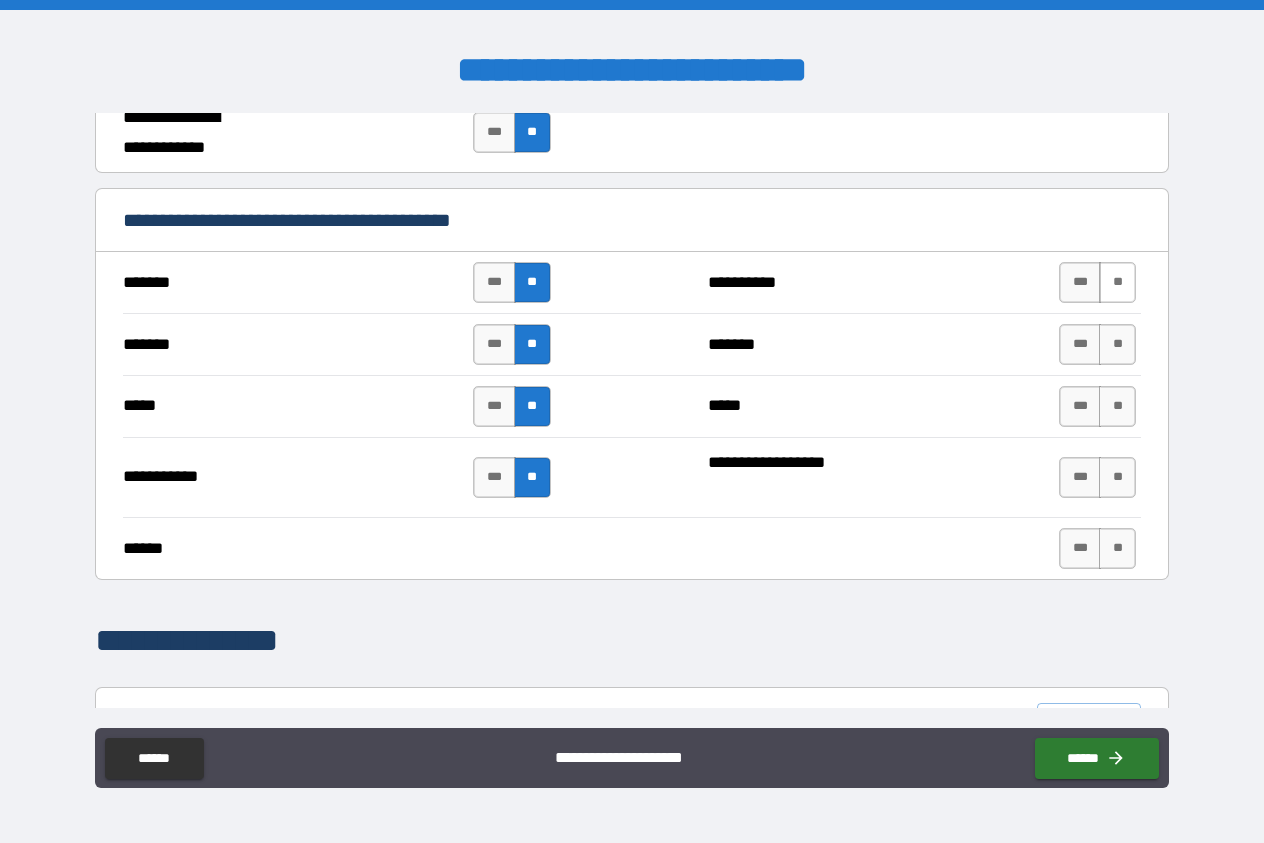 click on "**" at bounding box center (1117, 282) 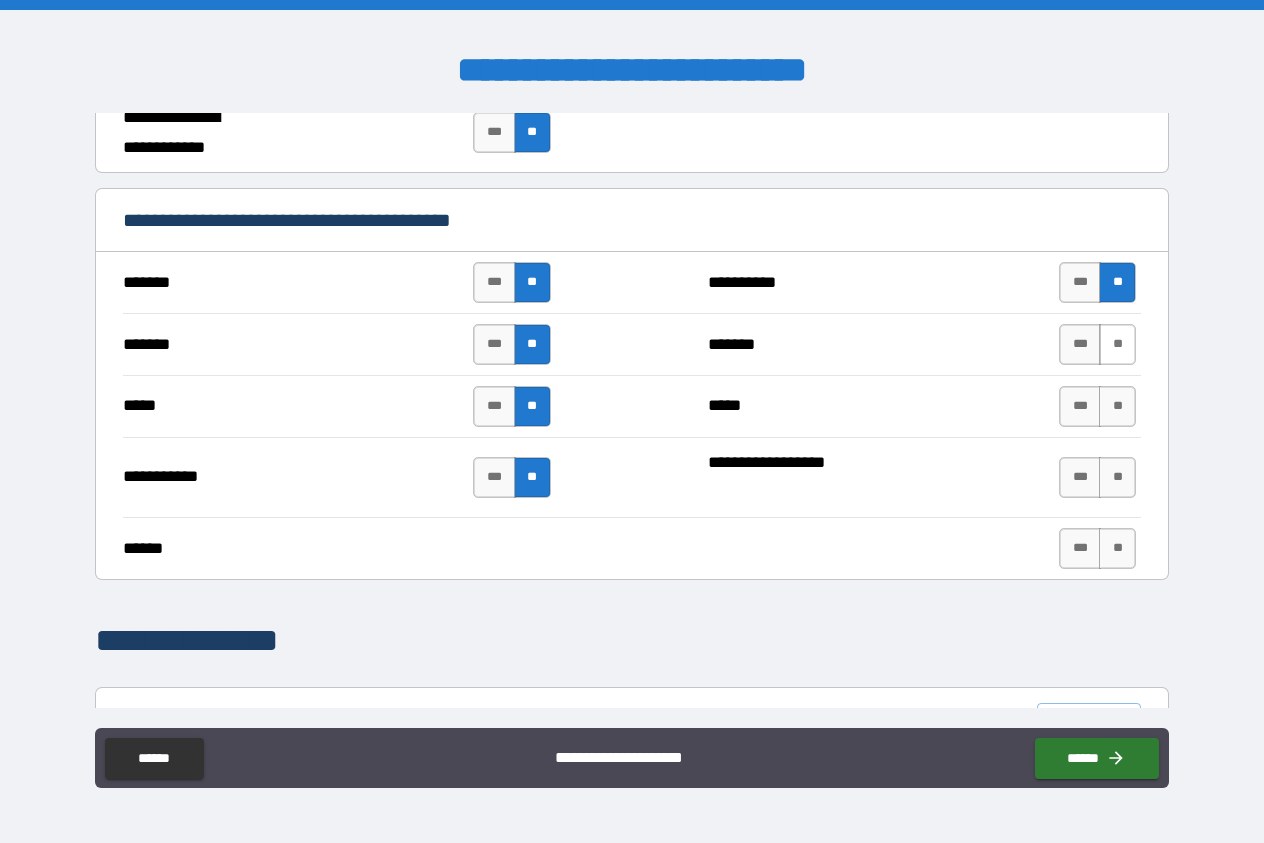 click on "**" at bounding box center [1117, 344] 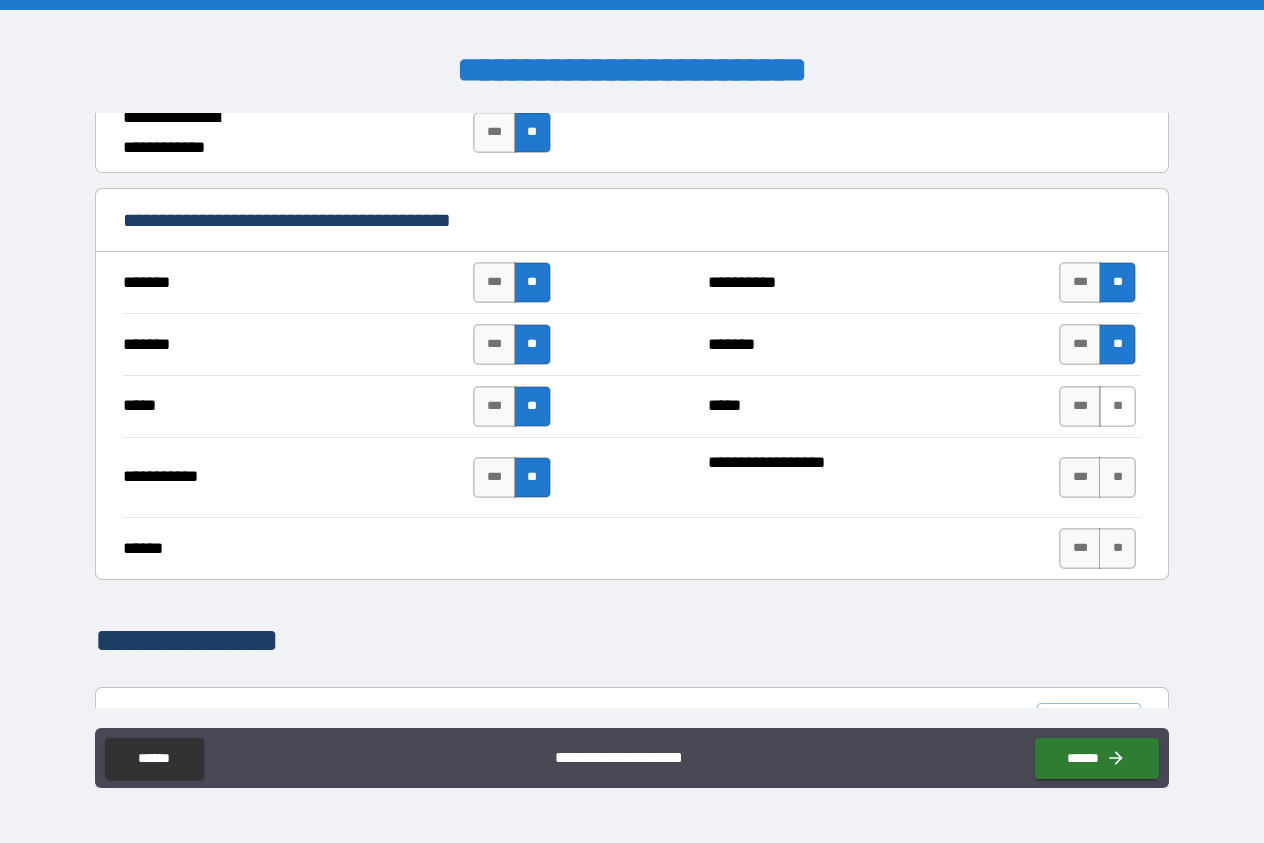 click on "**" at bounding box center (1117, 406) 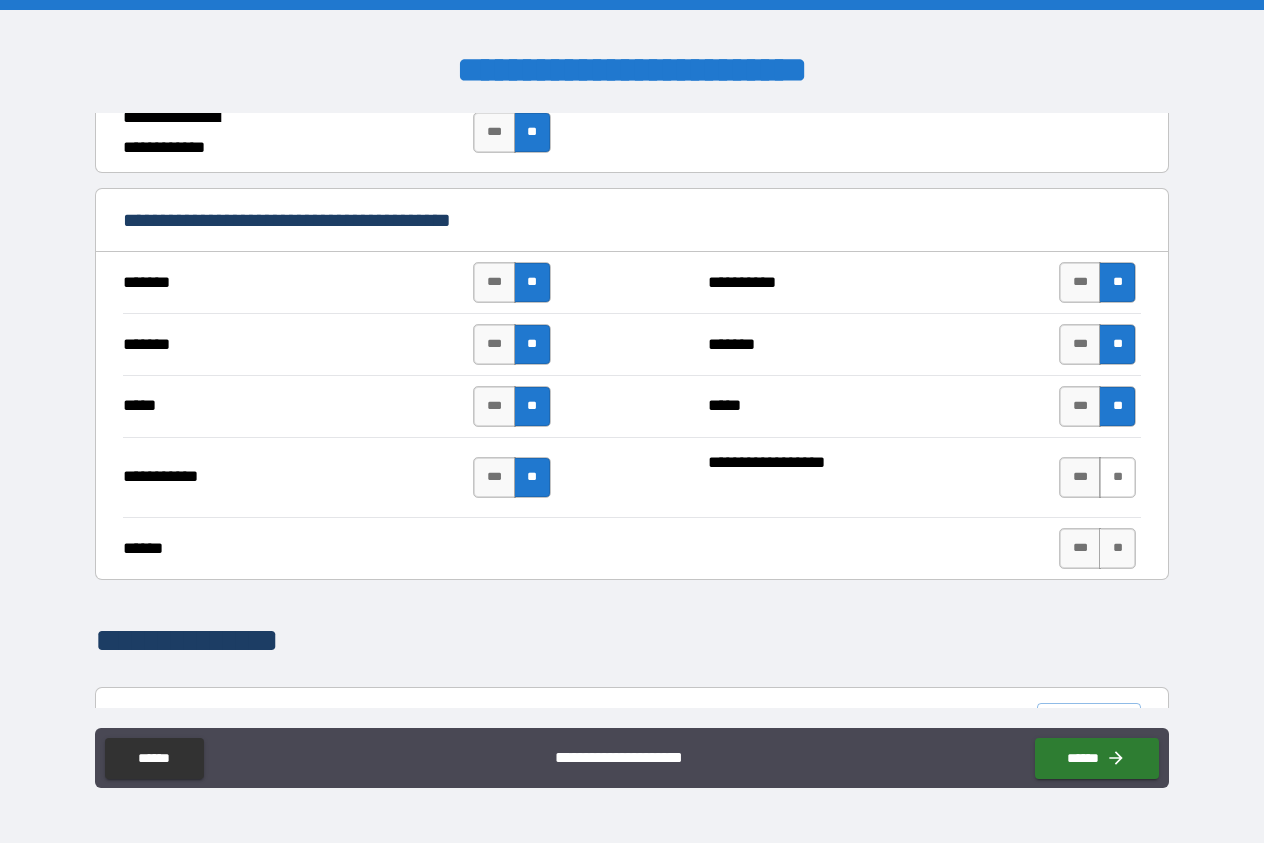 click on "**" at bounding box center (1117, 477) 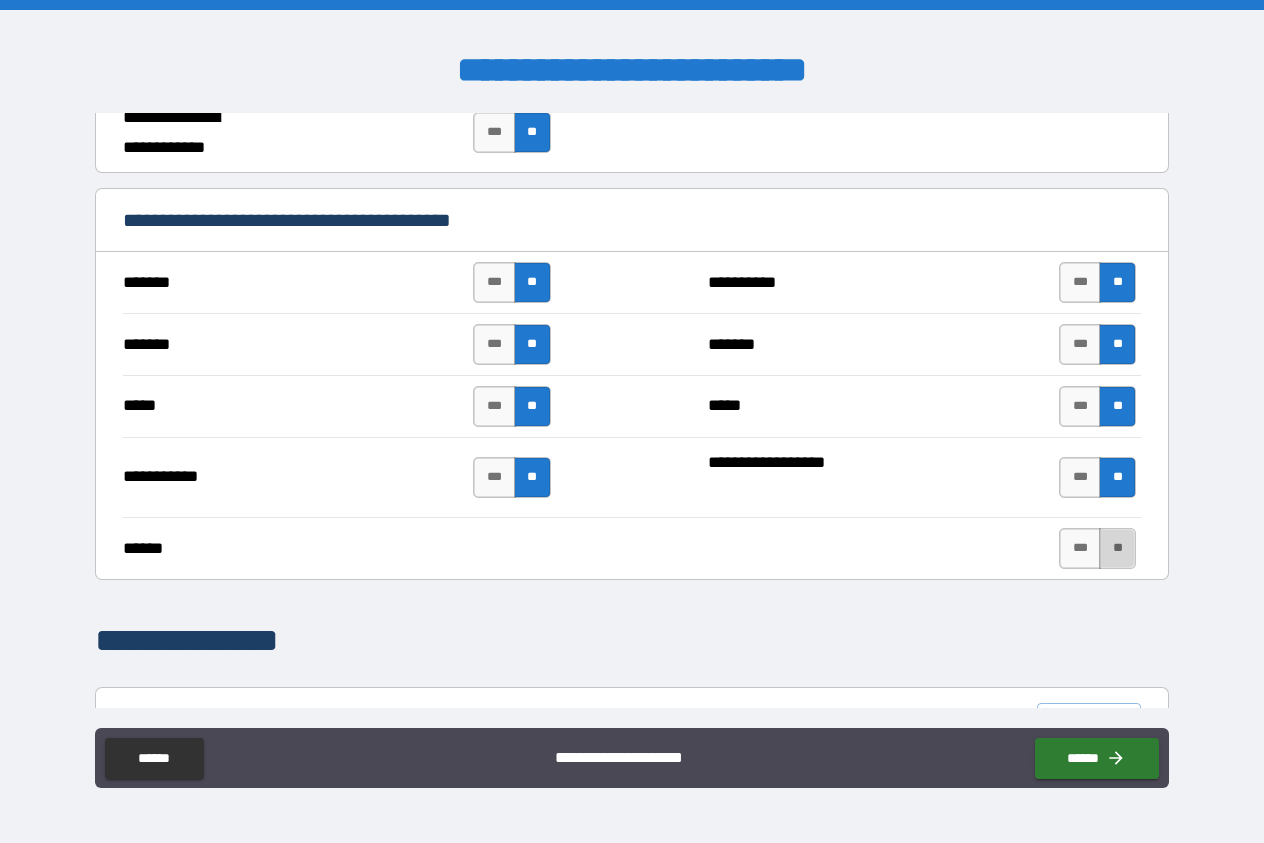 click on "**" at bounding box center (1117, 548) 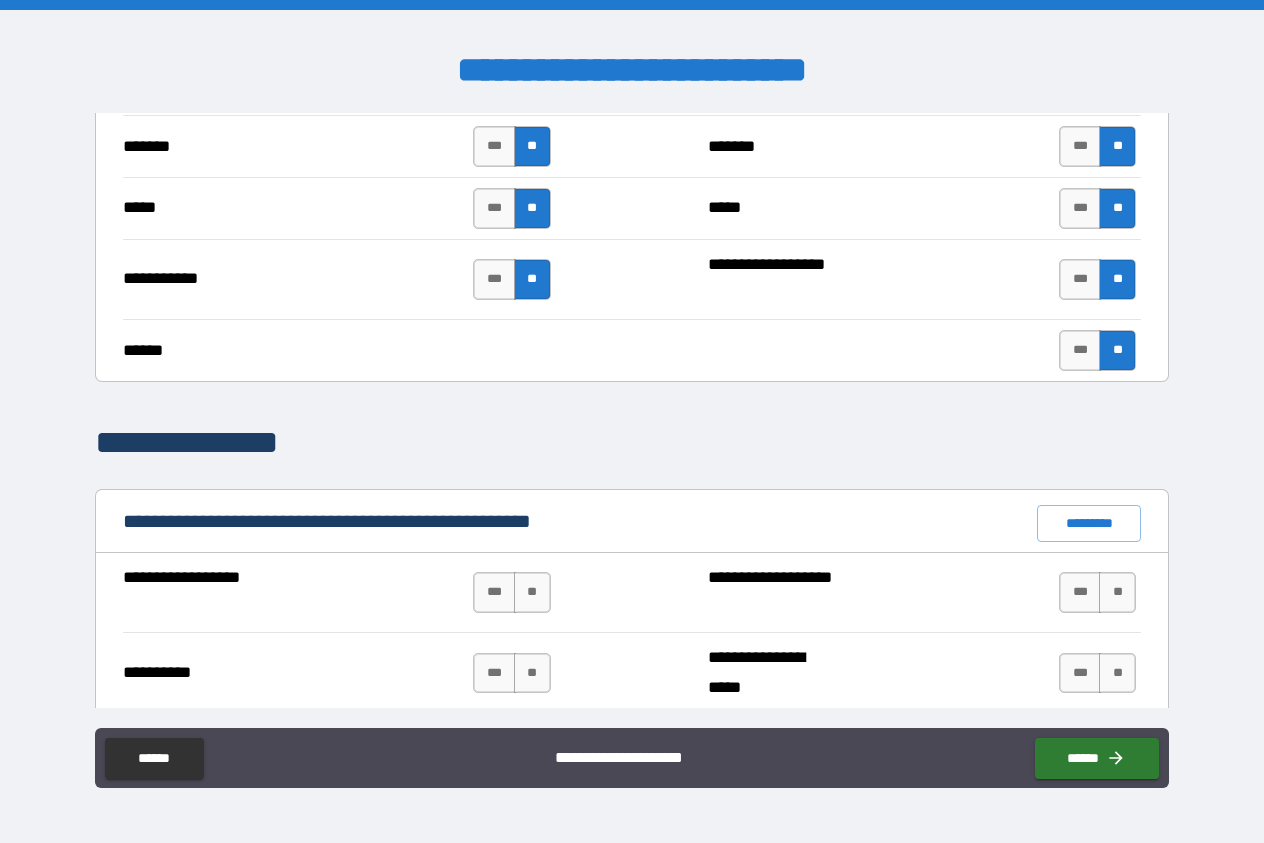 scroll, scrollTop: 1710, scrollLeft: 0, axis: vertical 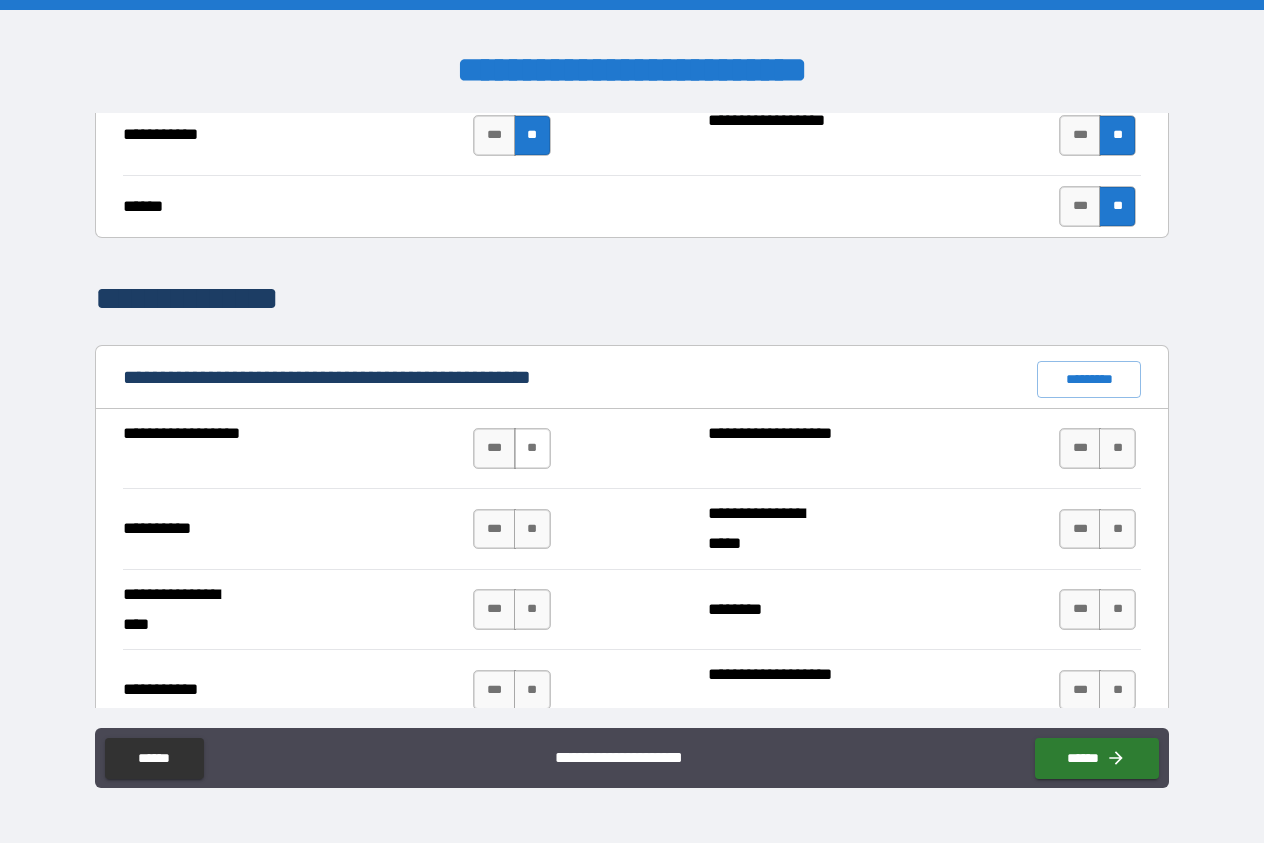 click on "**" at bounding box center (532, 448) 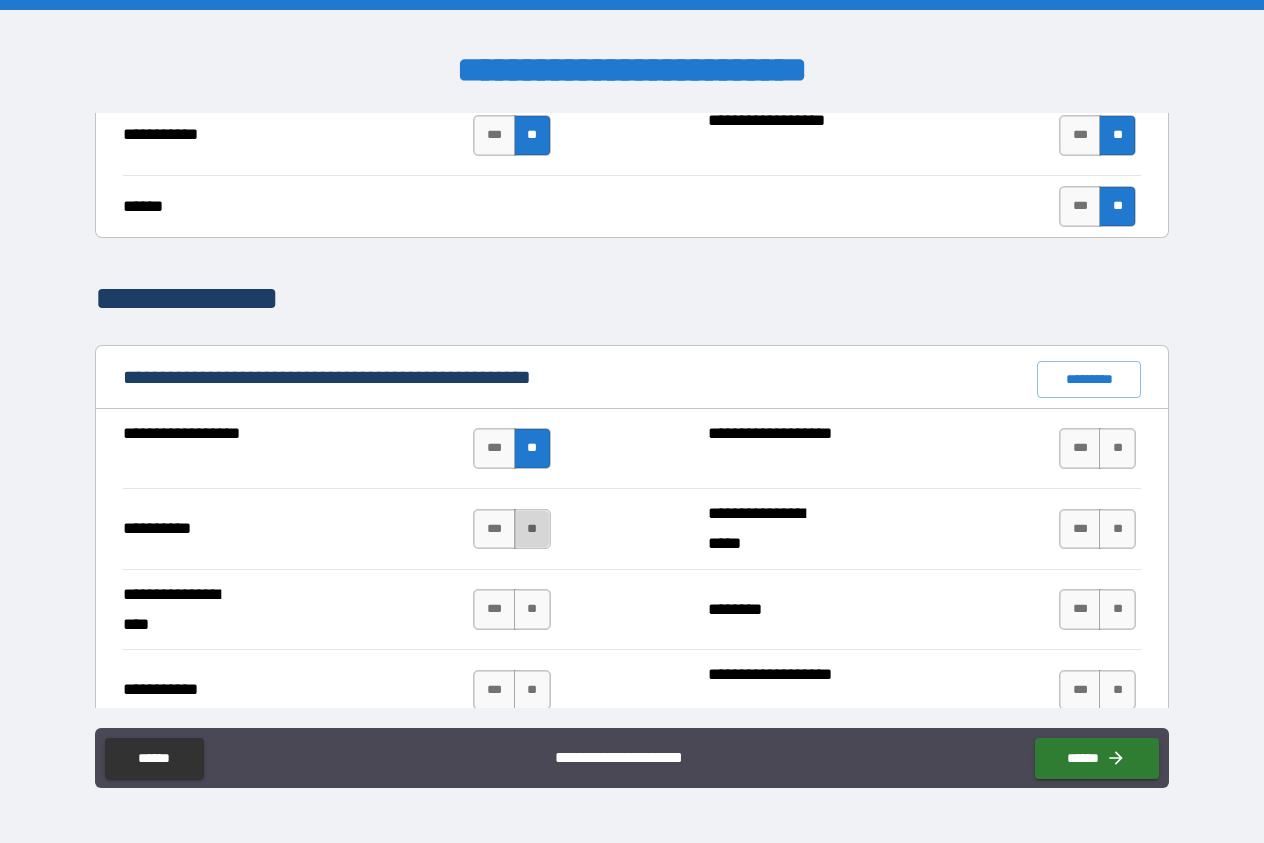click on "**" at bounding box center (532, 529) 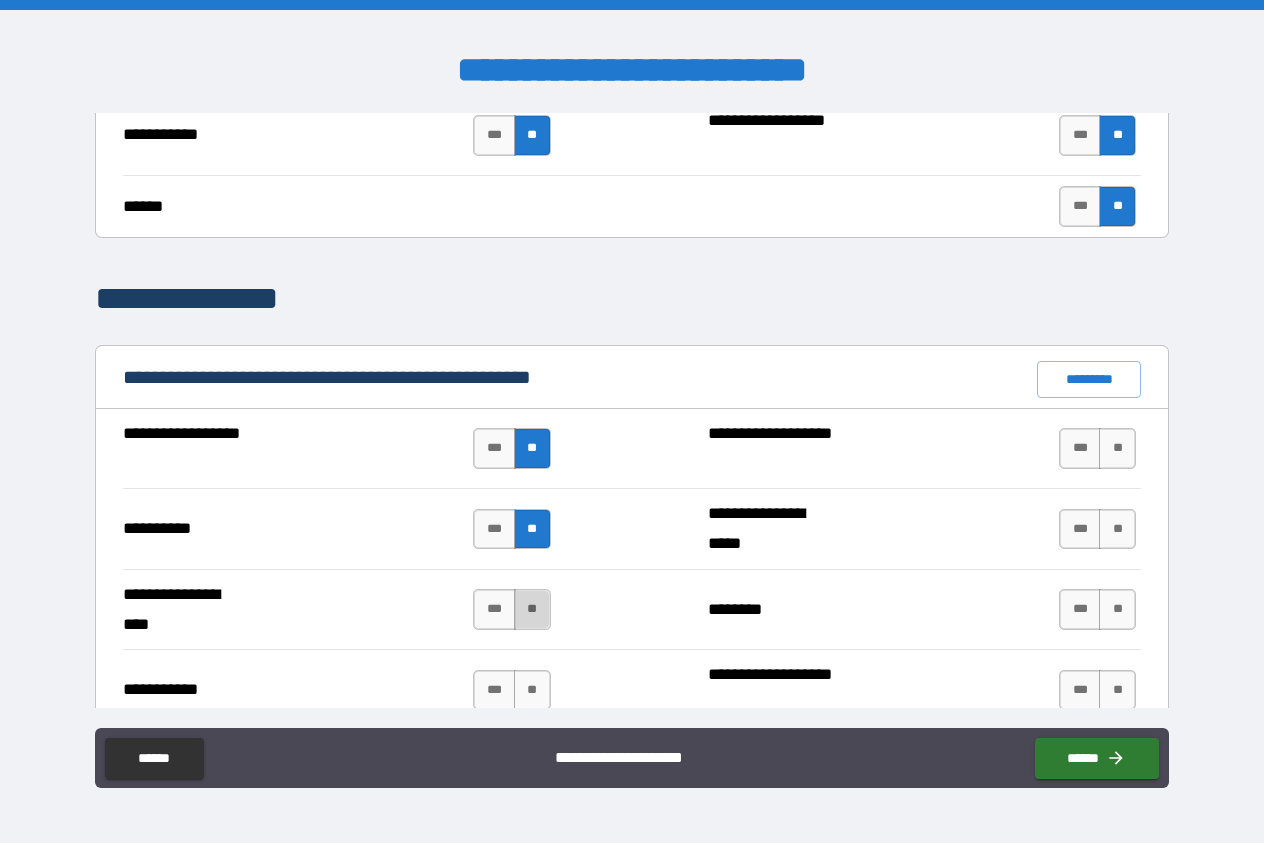 click on "**" at bounding box center [532, 609] 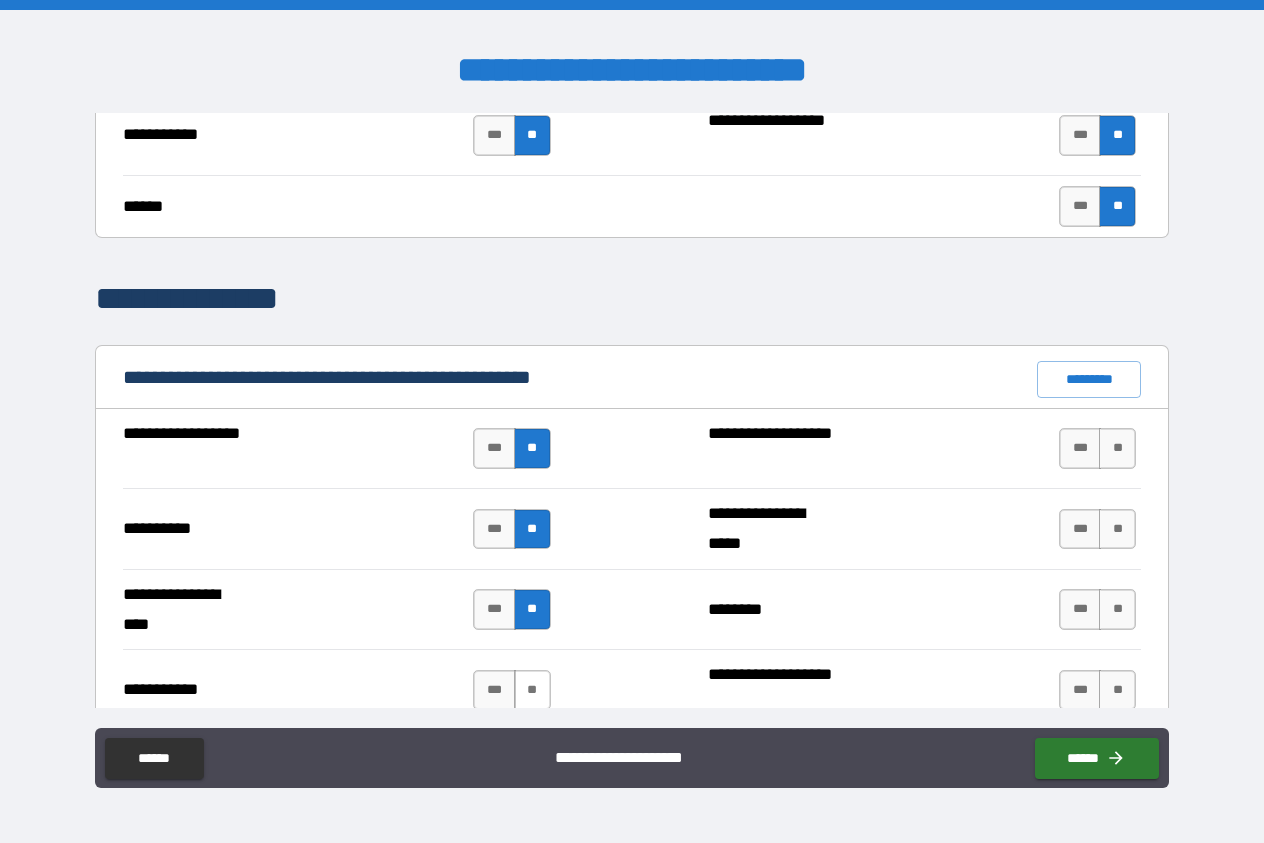click on "**" at bounding box center [532, 690] 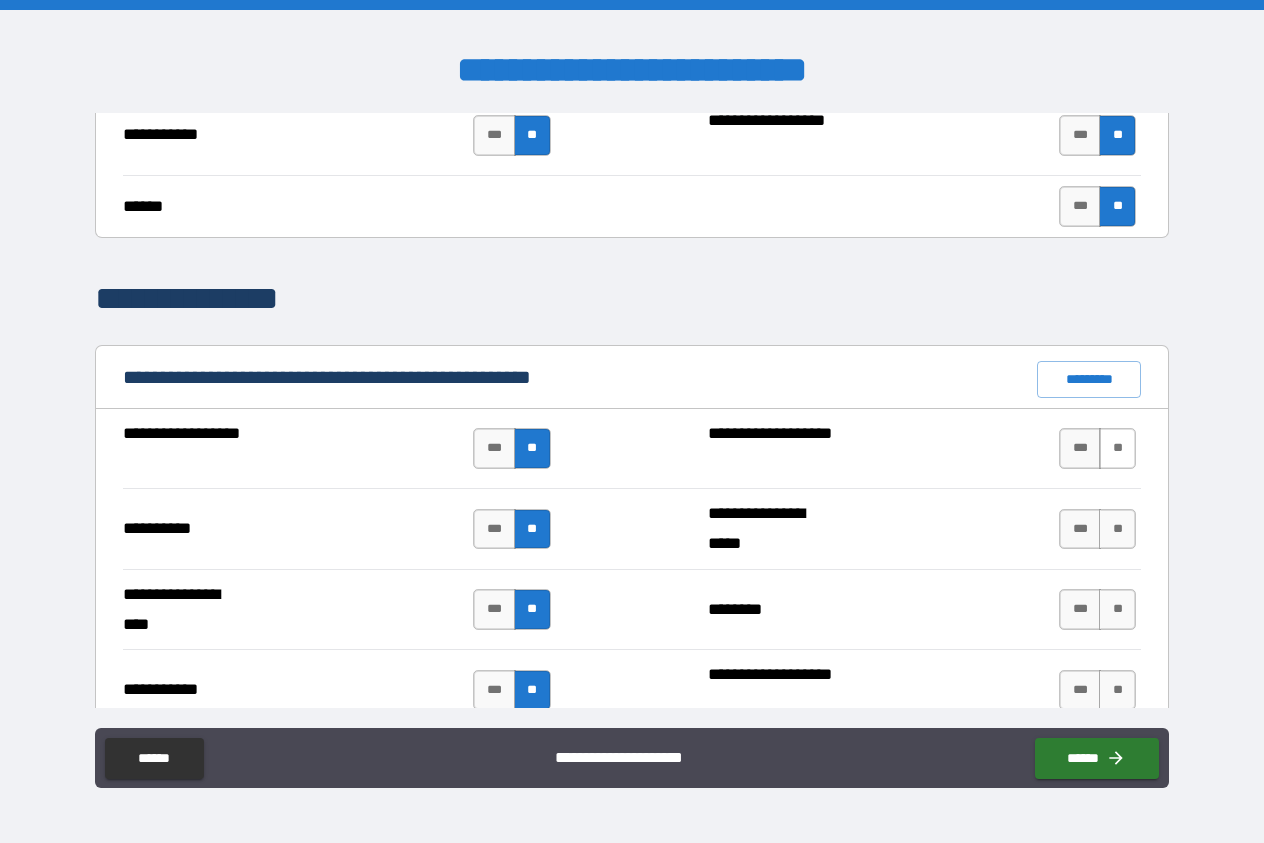 click on "**" at bounding box center (1117, 448) 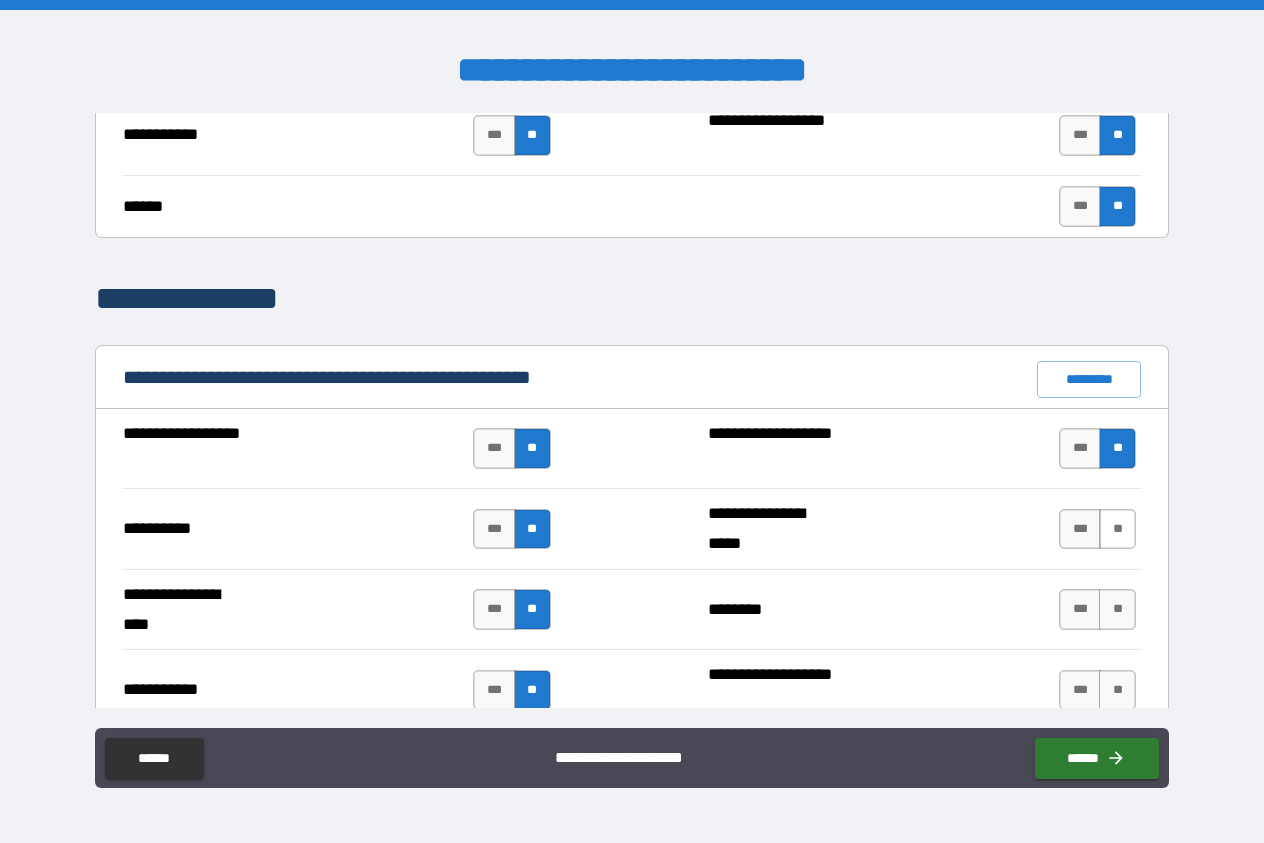 click on "**" at bounding box center [1117, 529] 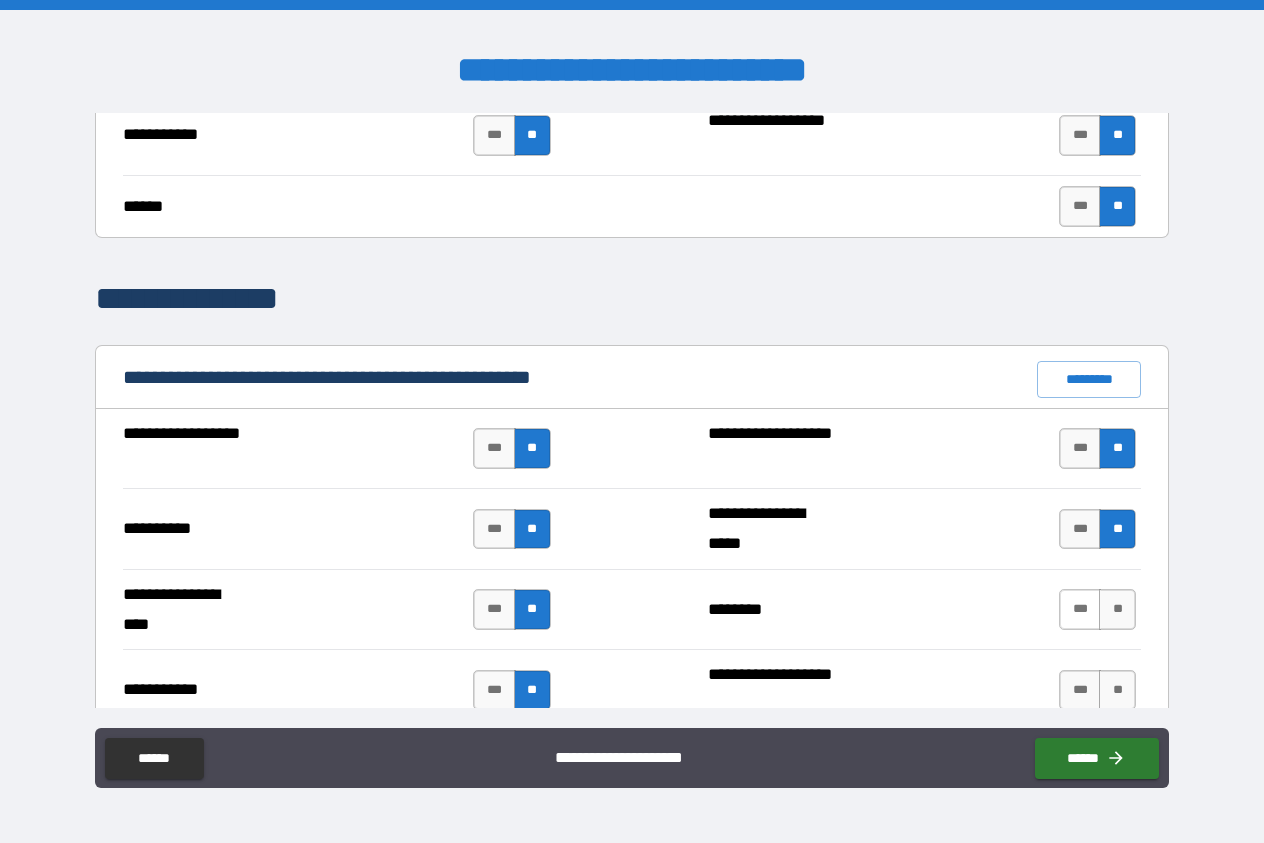 click on "***" at bounding box center [1080, 609] 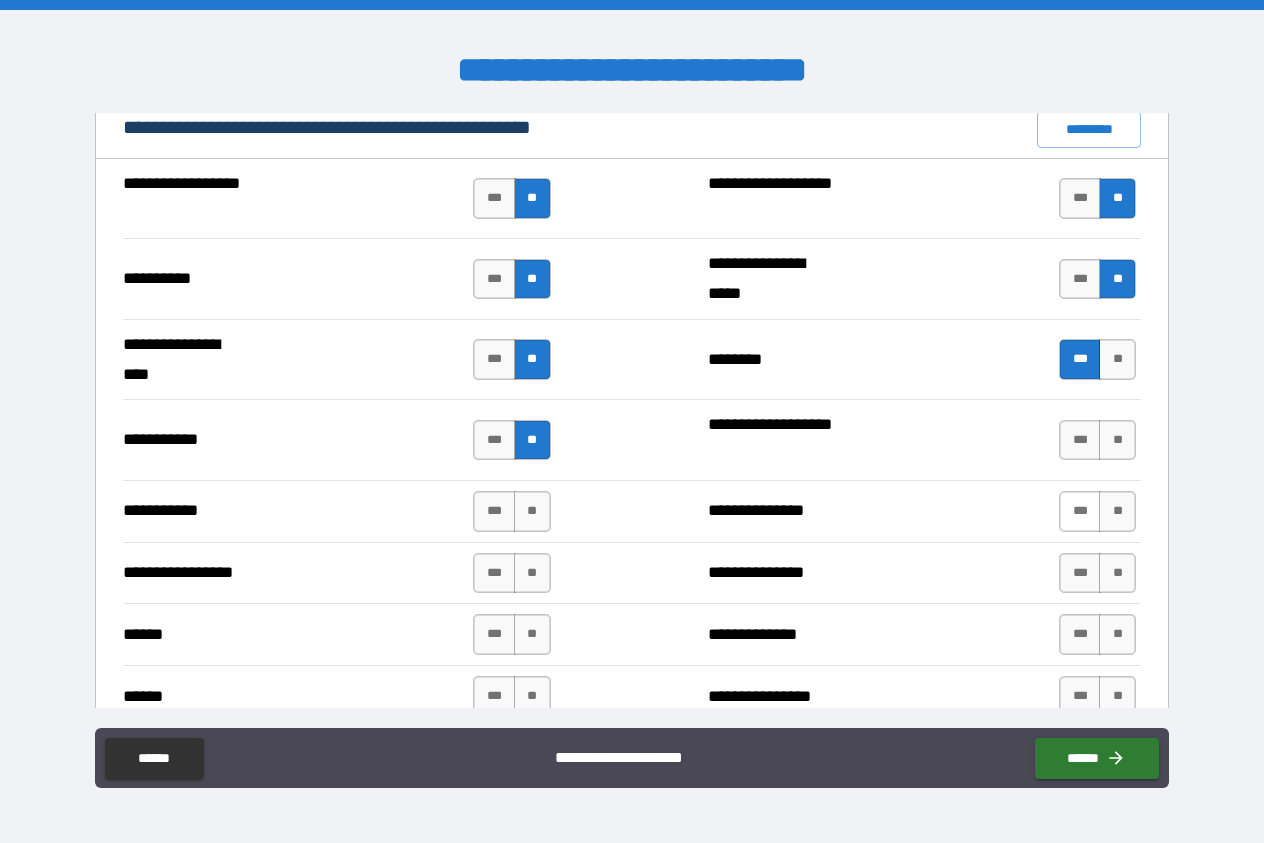 scroll, scrollTop: 2052, scrollLeft: 0, axis: vertical 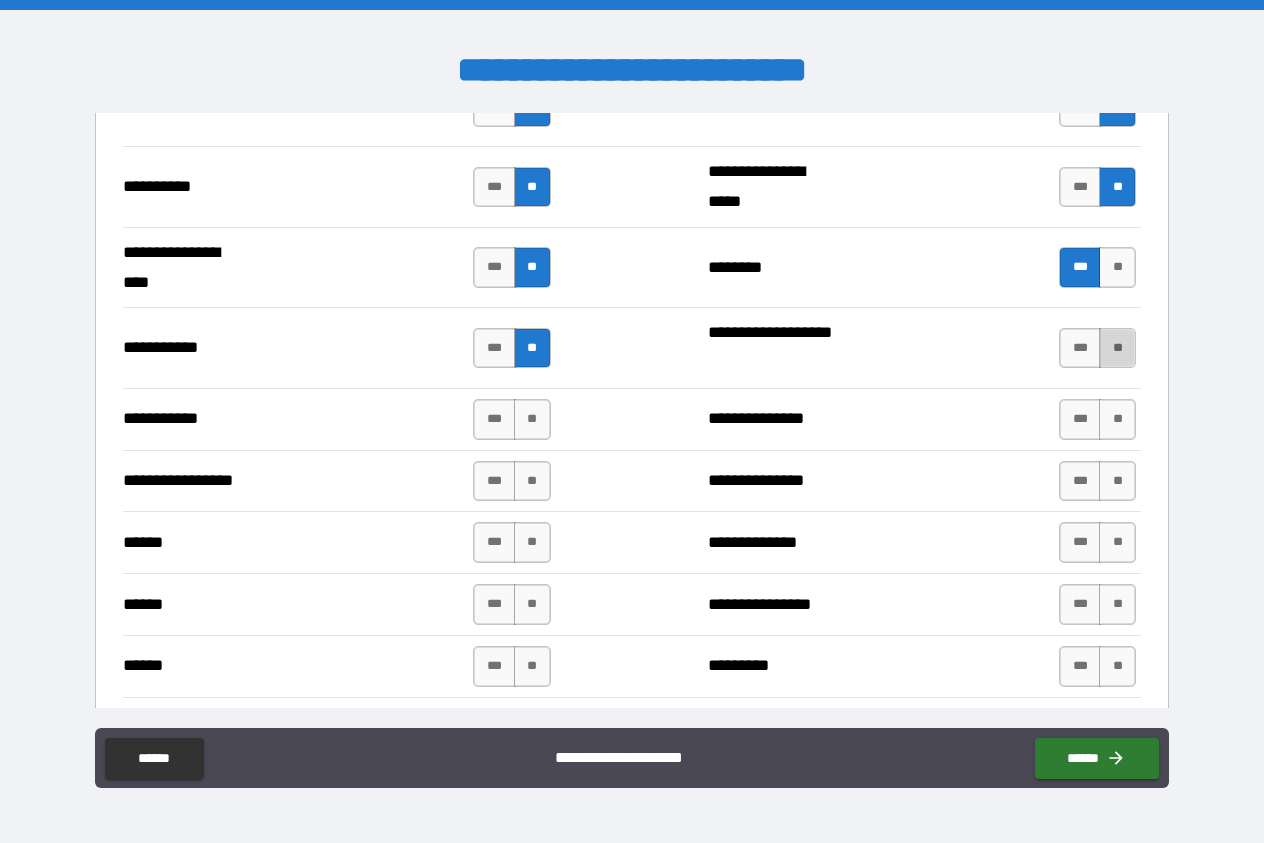 click on "**" at bounding box center [1117, 348] 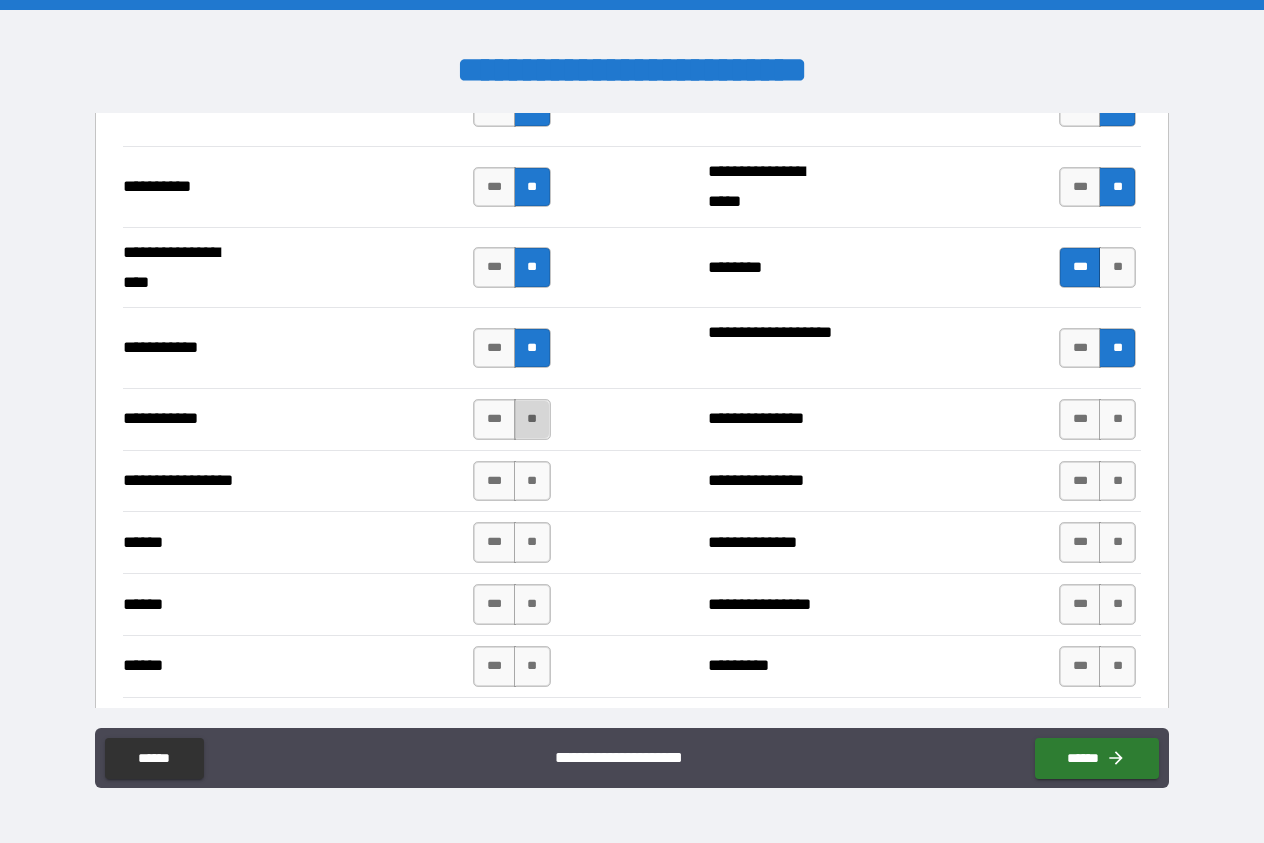 click on "**" at bounding box center (532, 419) 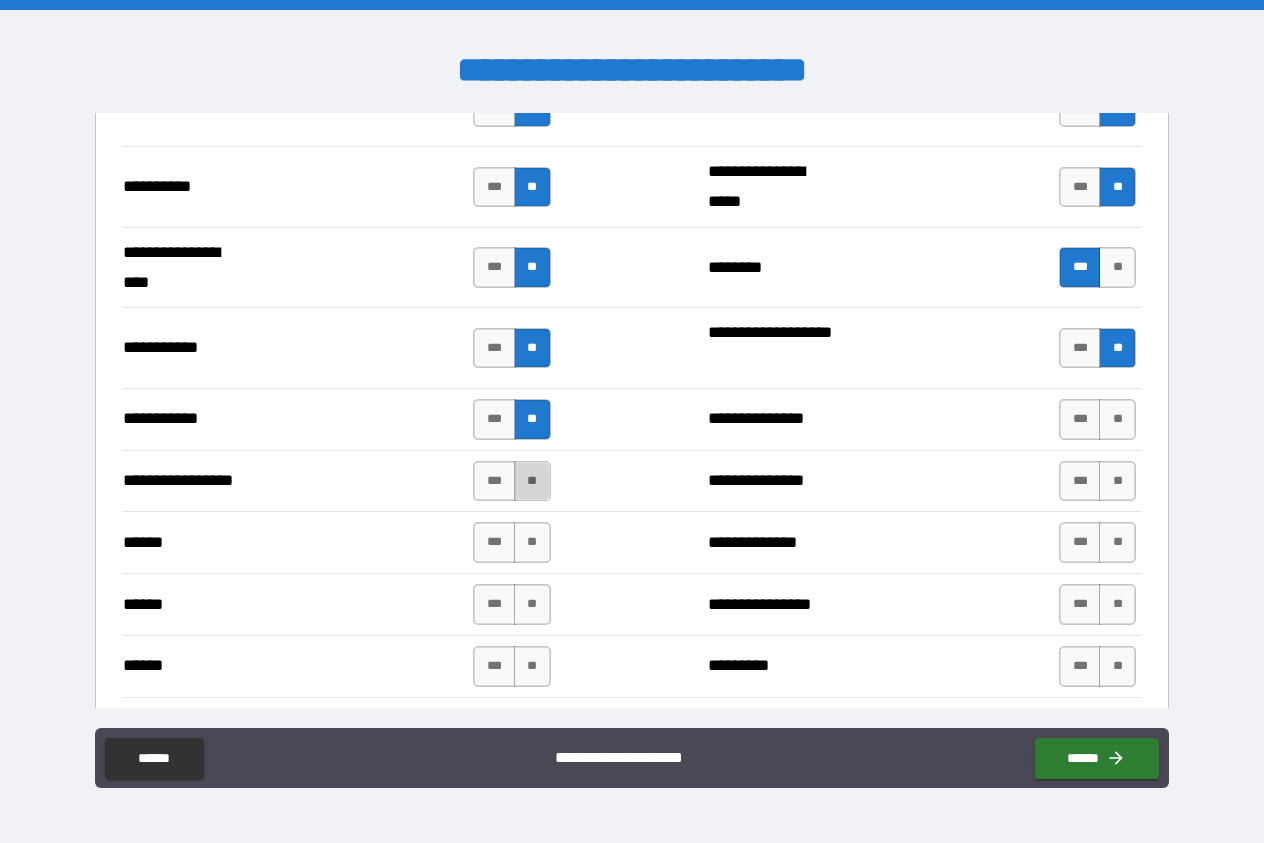 click on "**" at bounding box center (532, 481) 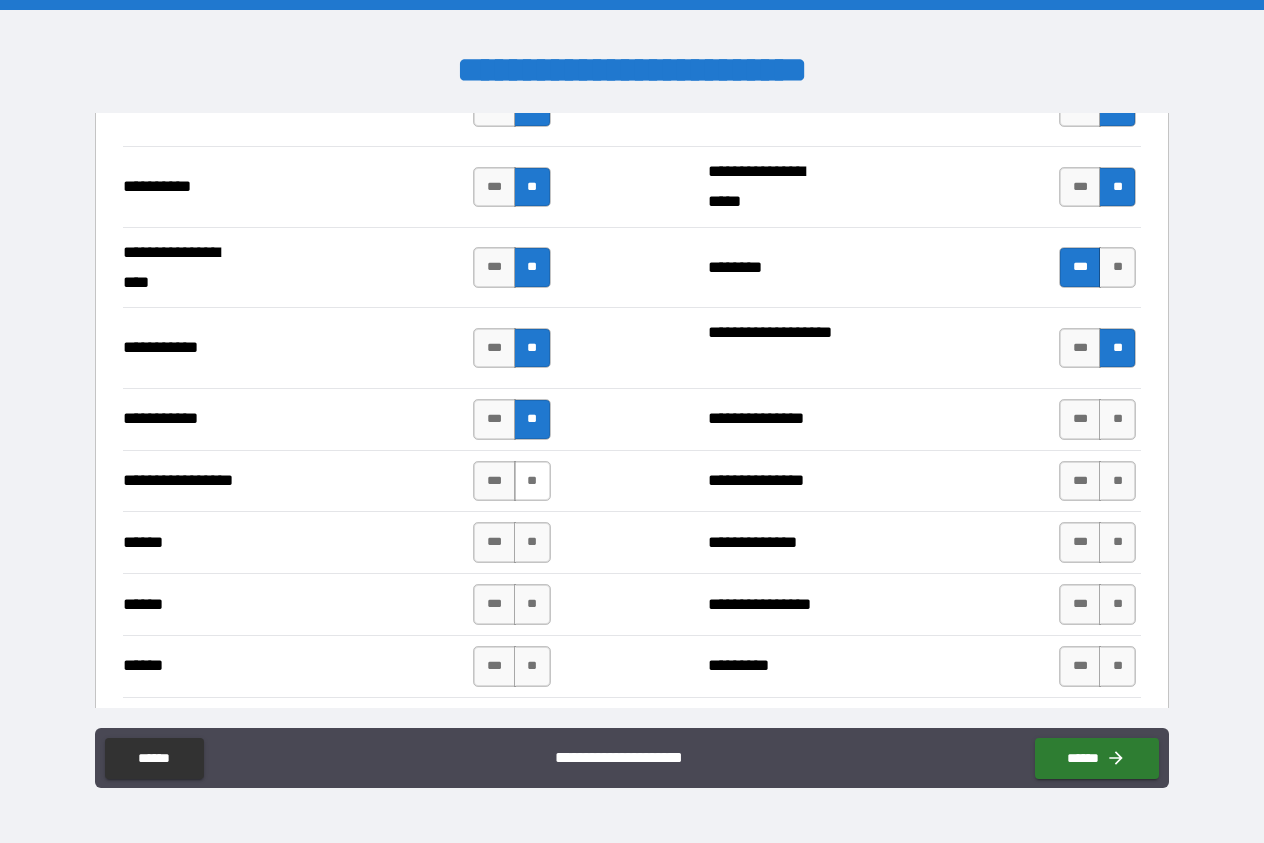 click on "**" at bounding box center [532, 481] 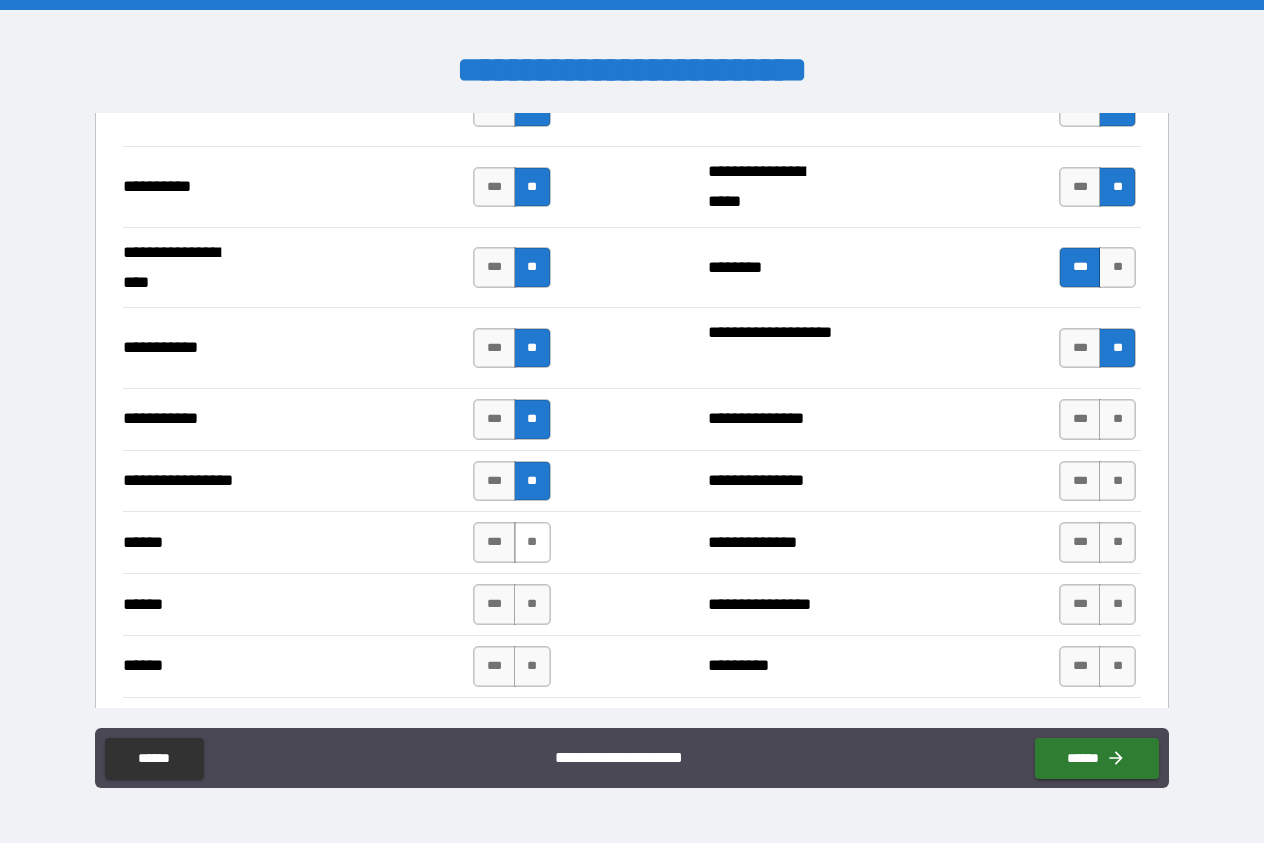 click on "**" at bounding box center [532, 542] 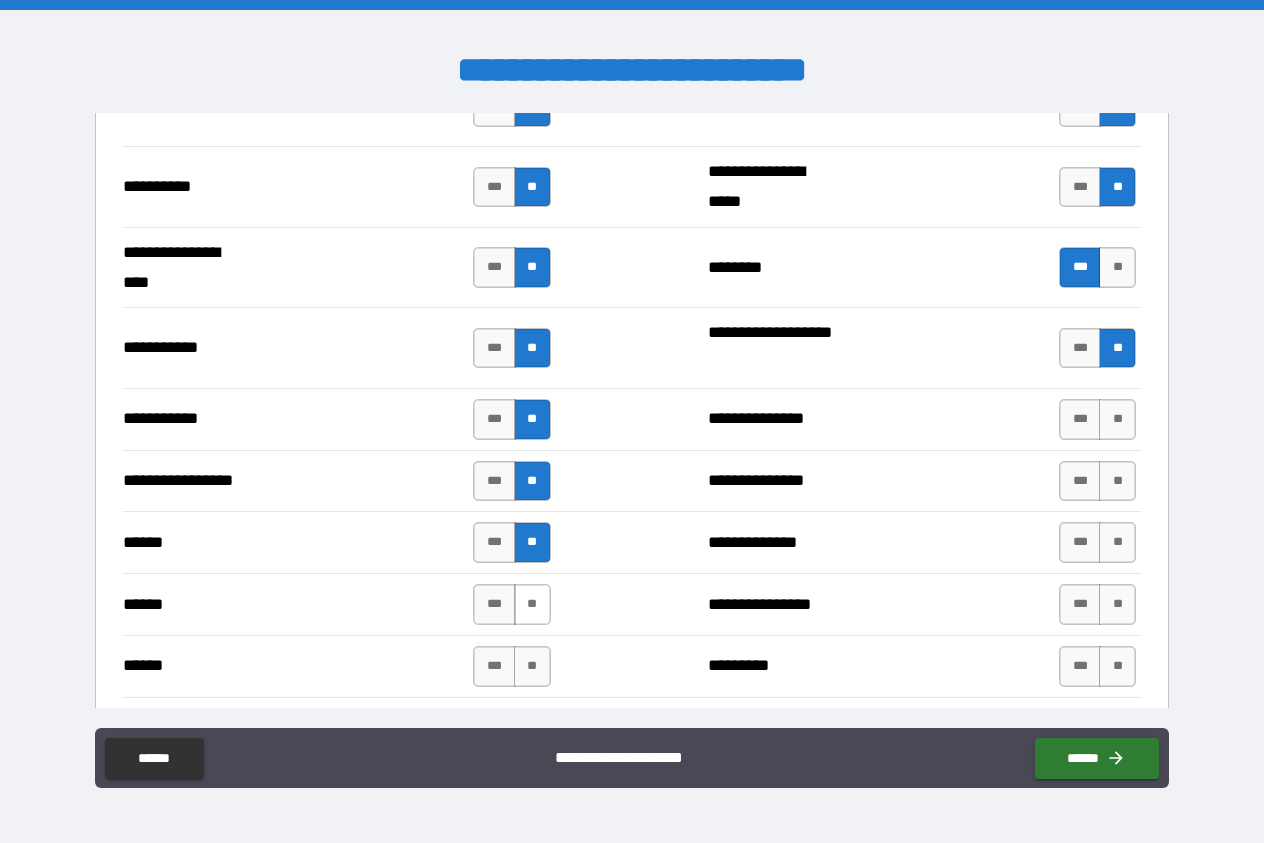 click on "**" at bounding box center [532, 604] 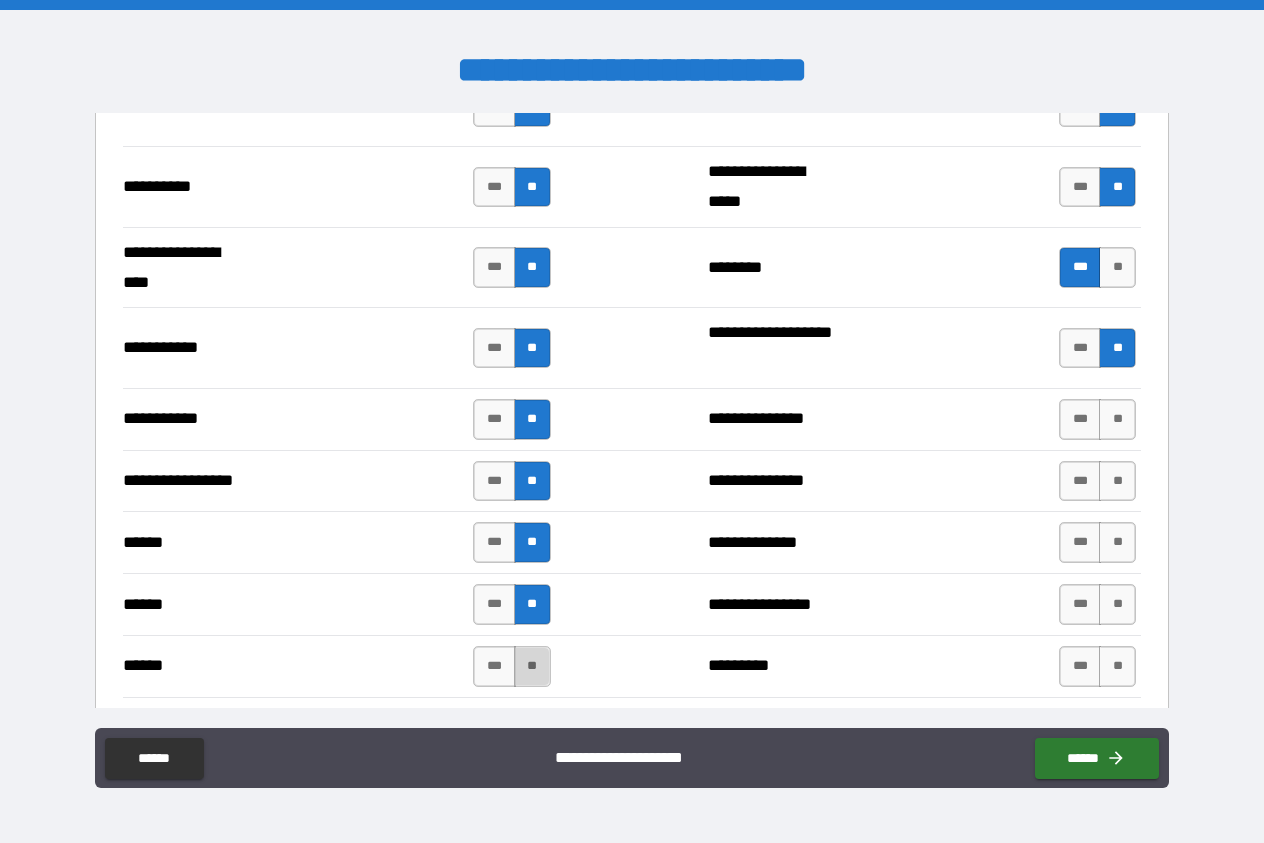 click on "**" at bounding box center (532, 666) 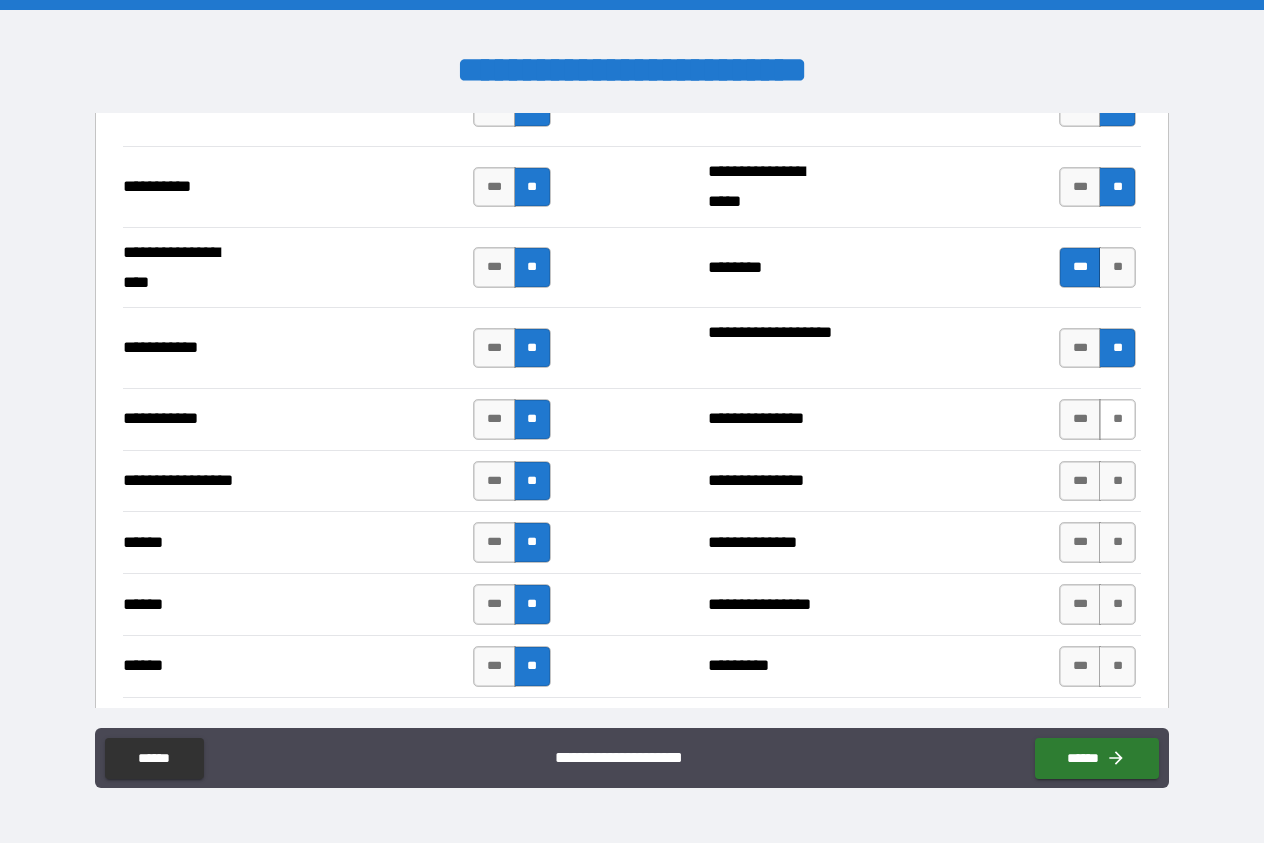 click on "**" at bounding box center [1117, 419] 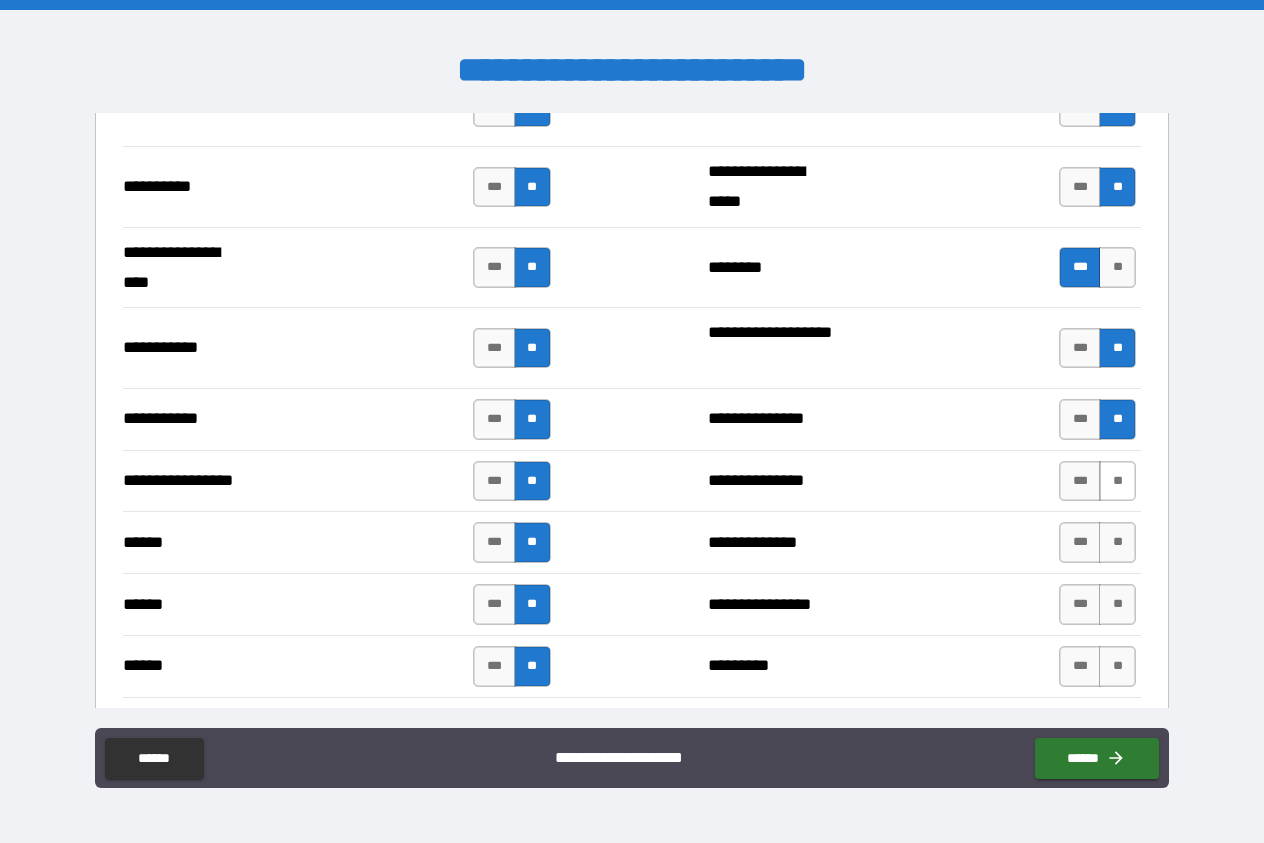 click on "**" at bounding box center (1117, 481) 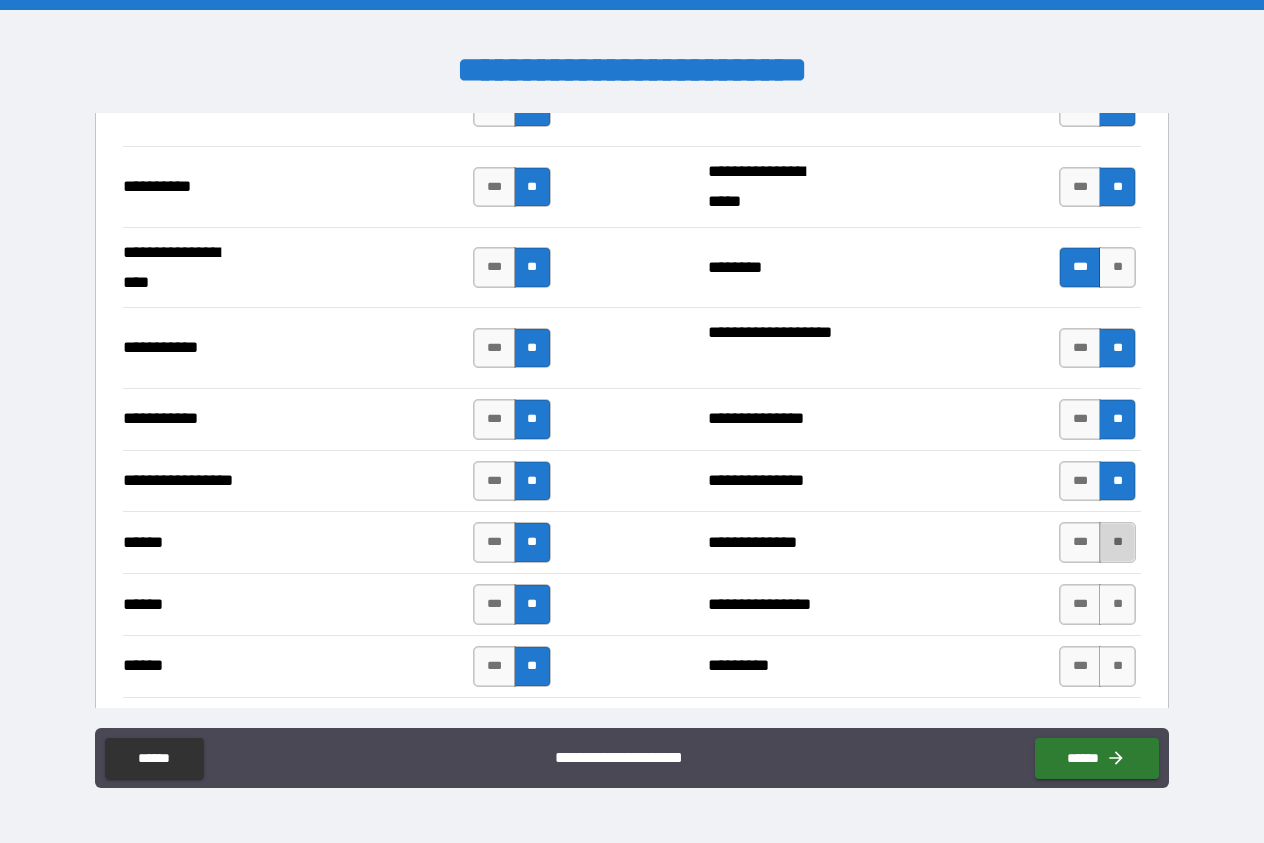 click on "**" at bounding box center (1117, 542) 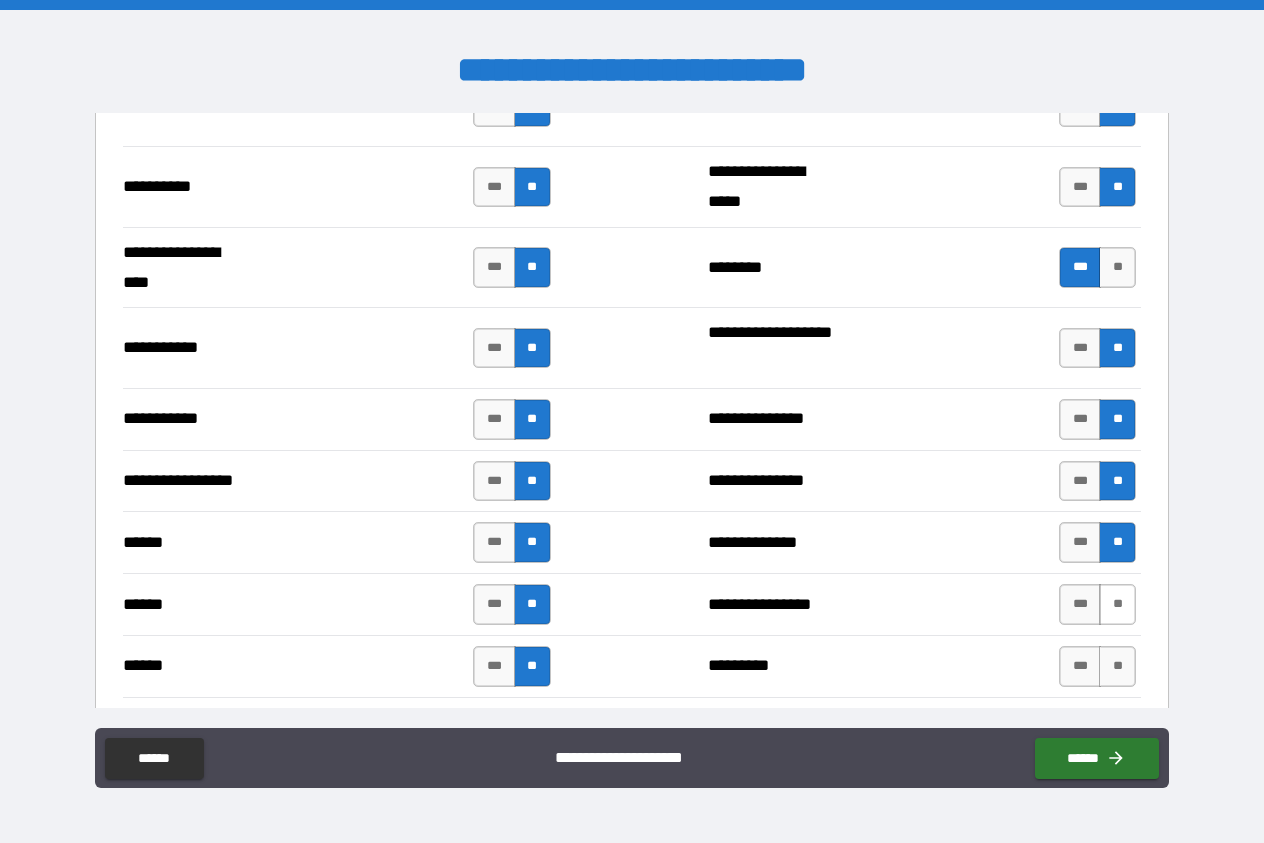click on "**" at bounding box center [1117, 604] 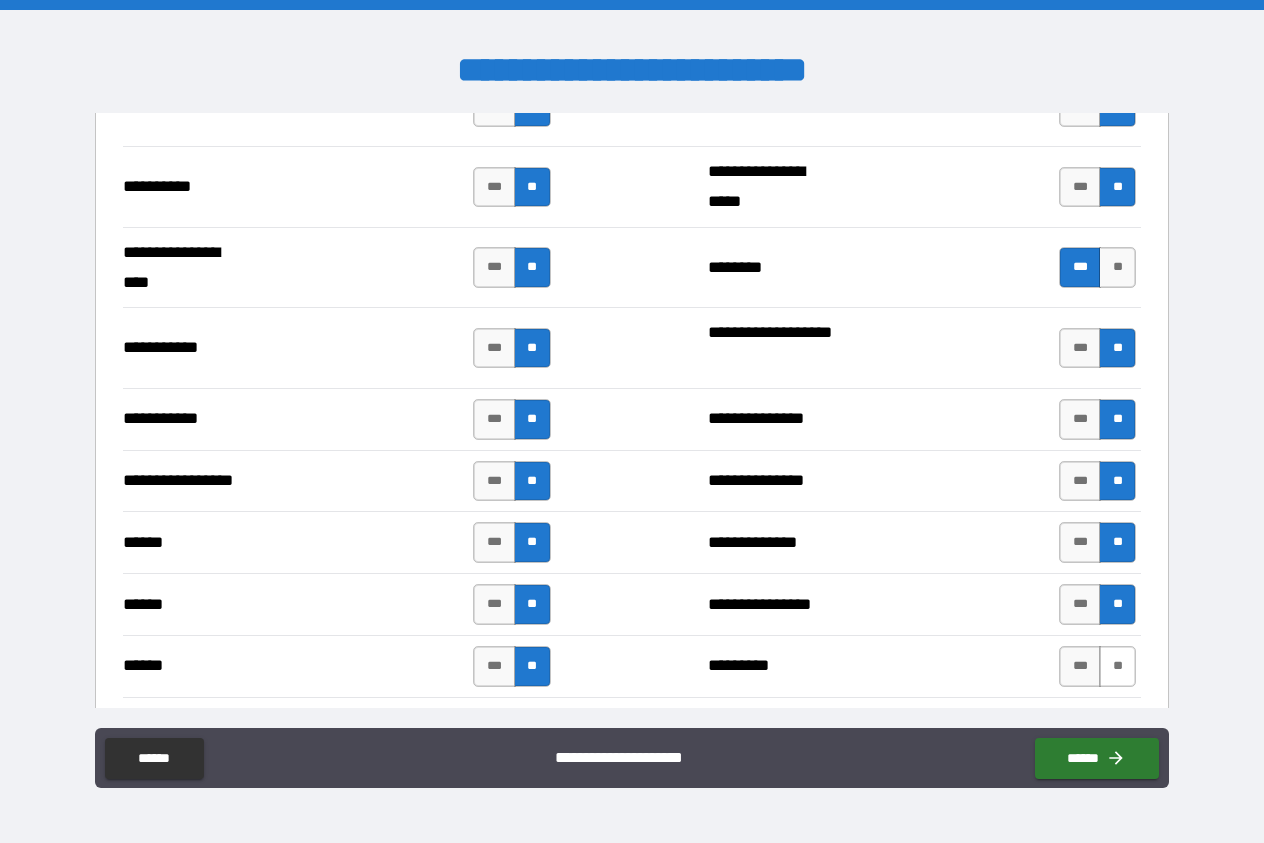 click on "**" at bounding box center (1117, 666) 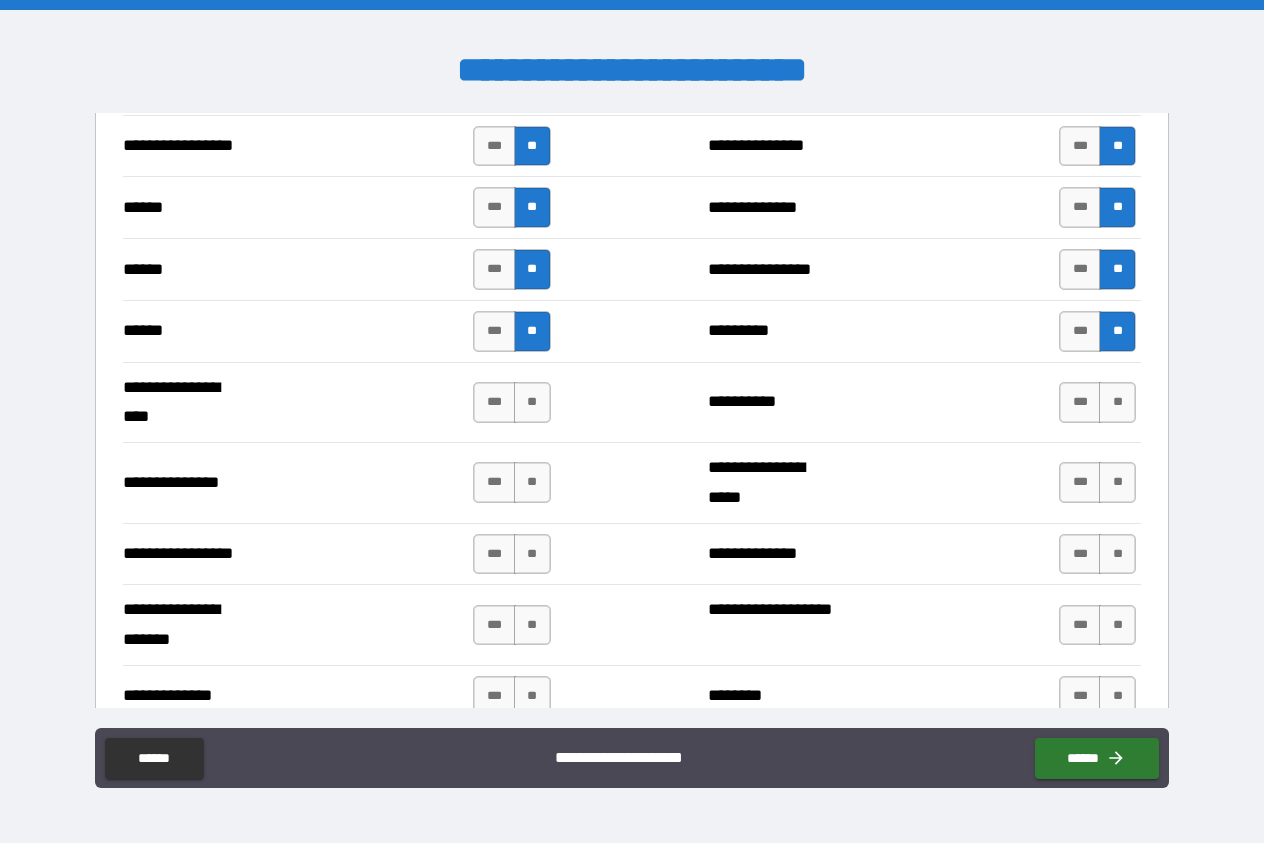 scroll, scrollTop: 2394, scrollLeft: 0, axis: vertical 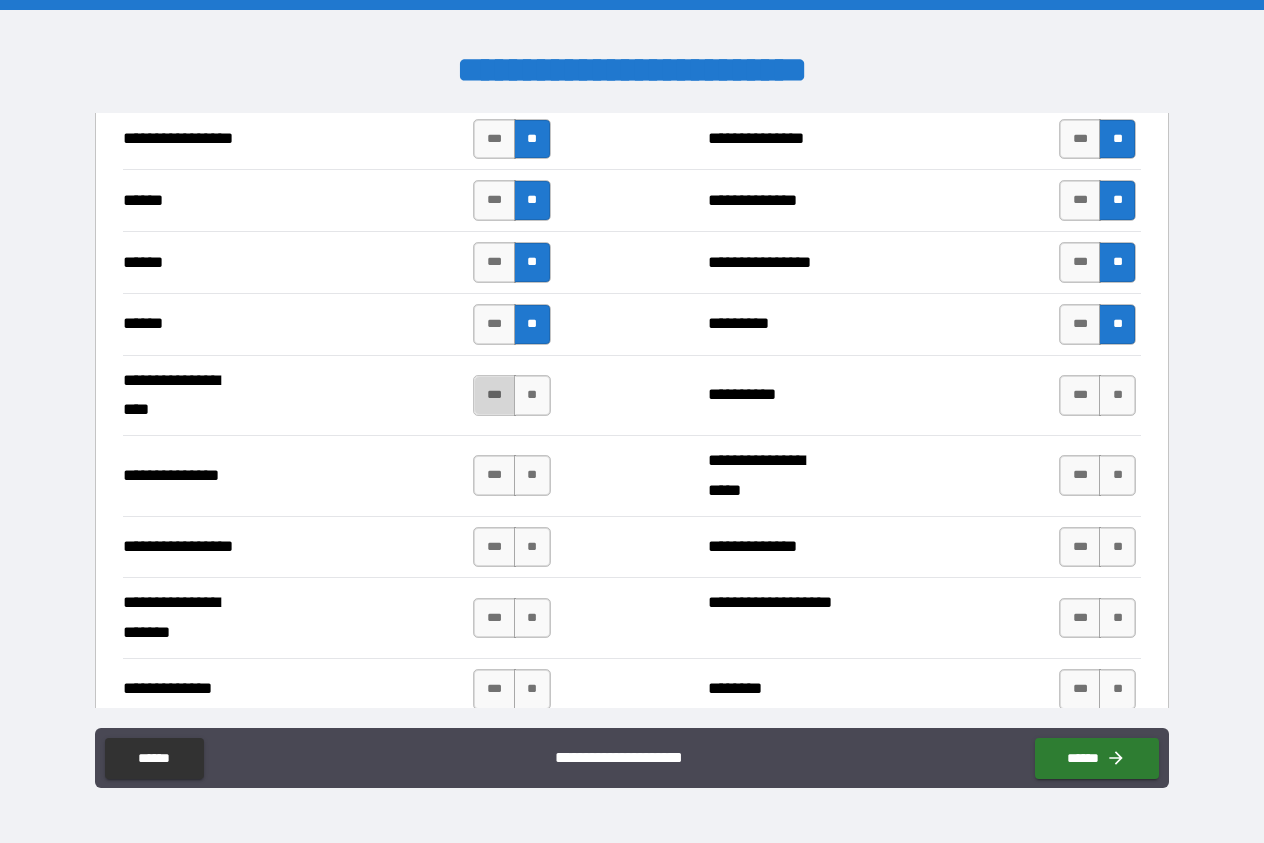 click on "***" at bounding box center [494, 395] 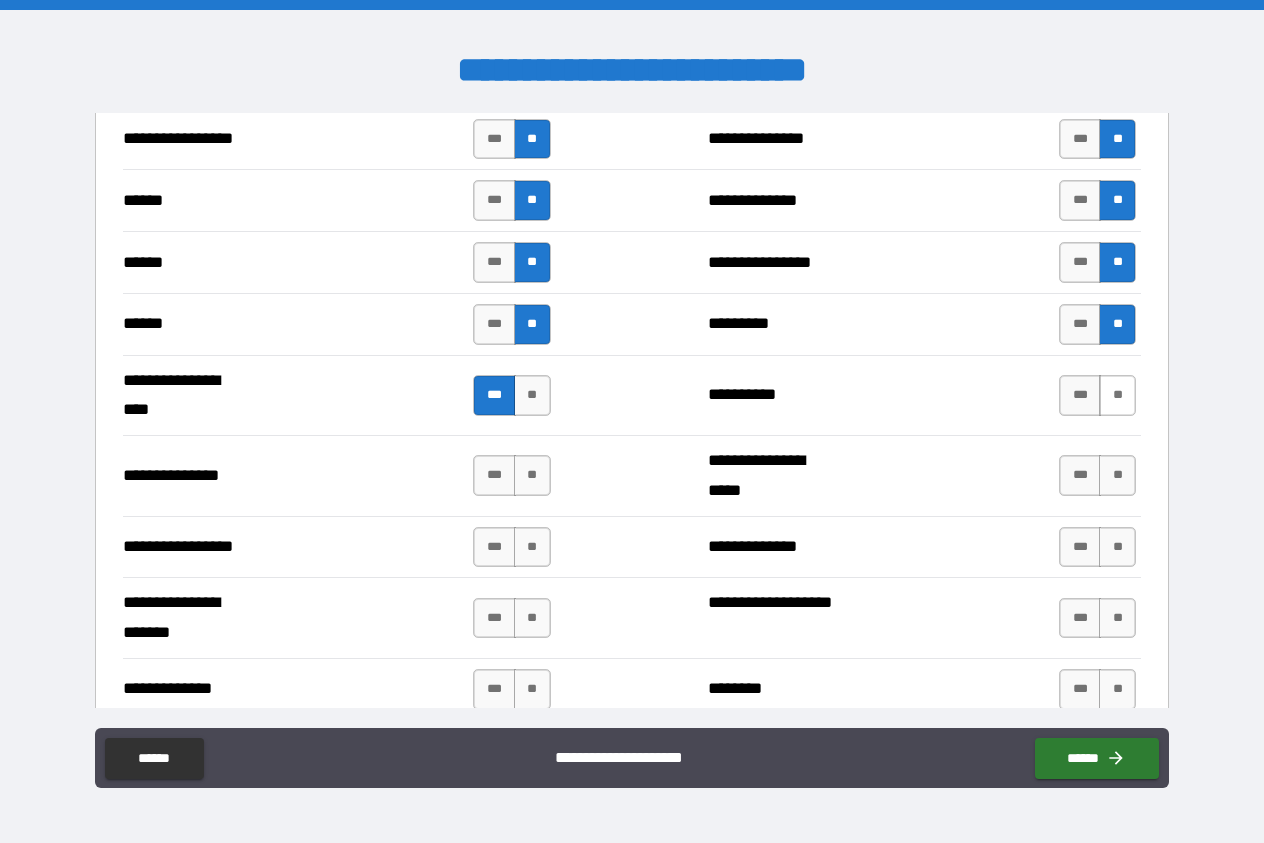 click on "**" at bounding box center (1117, 395) 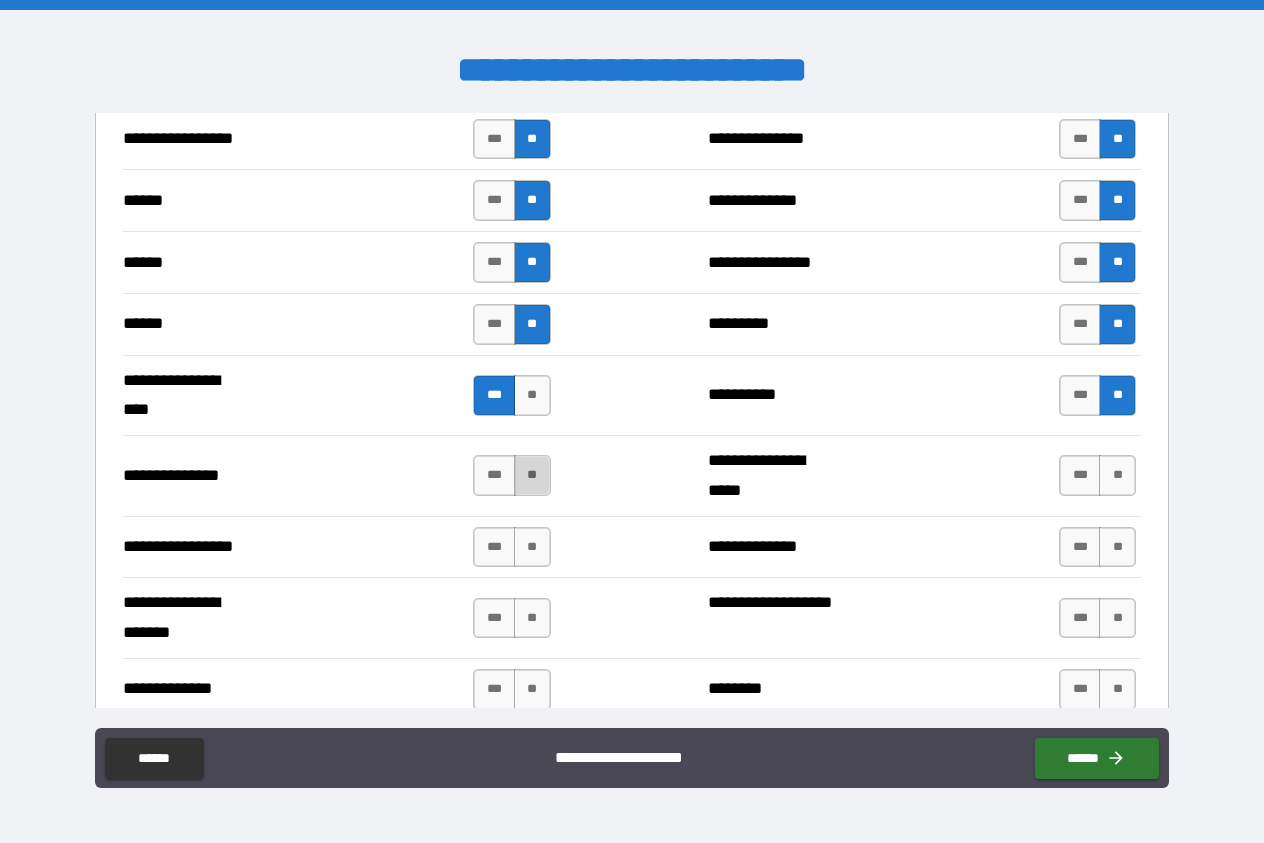 click on "**" at bounding box center [532, 475] 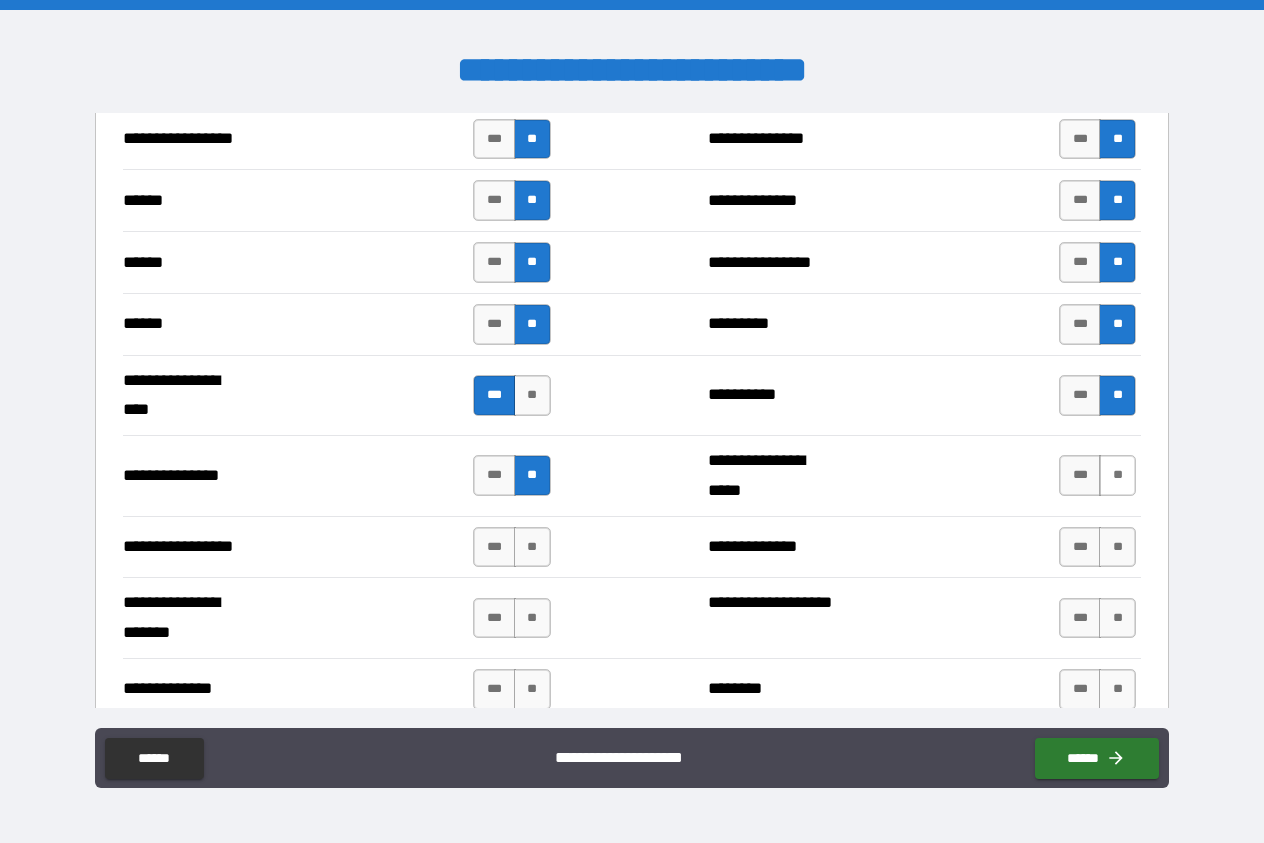 click on "**" at bounding box center (1117, 475) 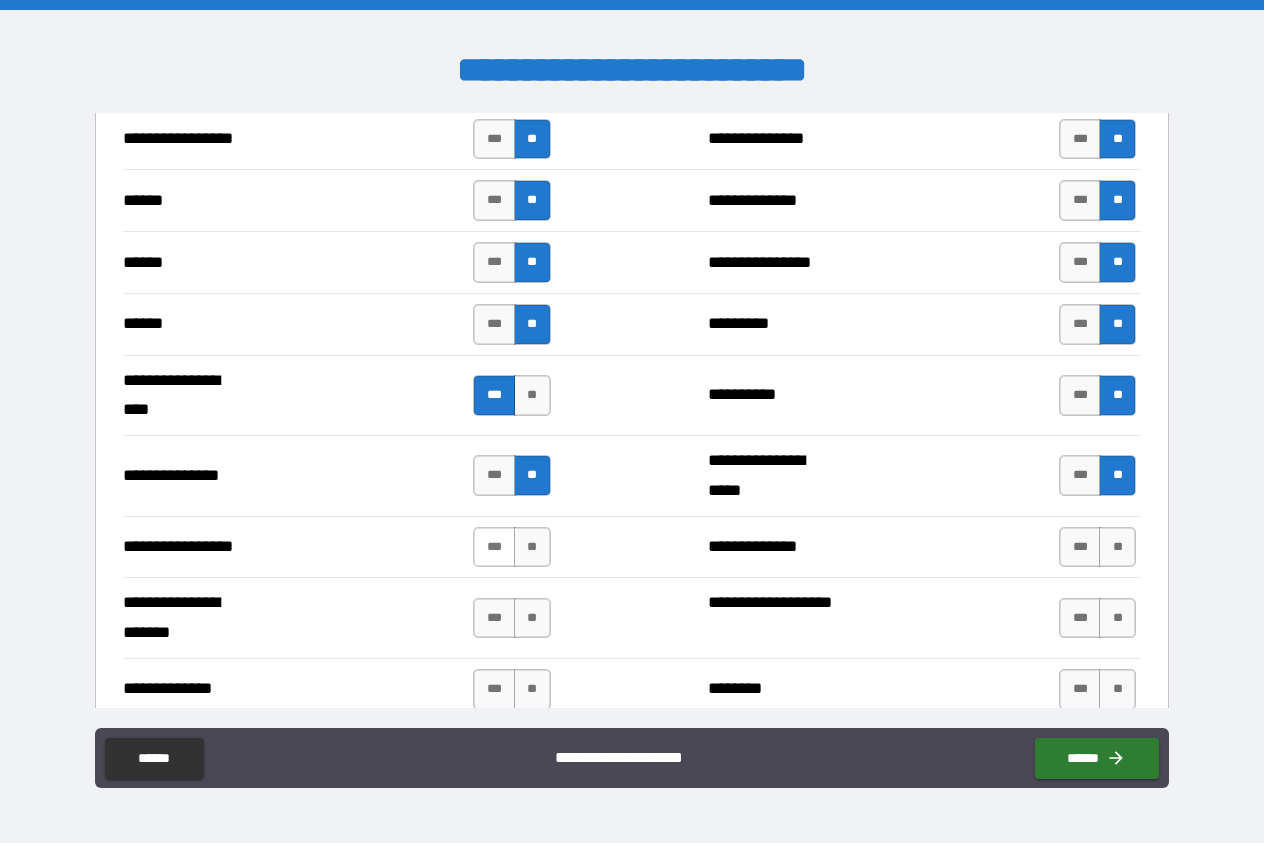 click on "***" at bounding box center [494, 547] 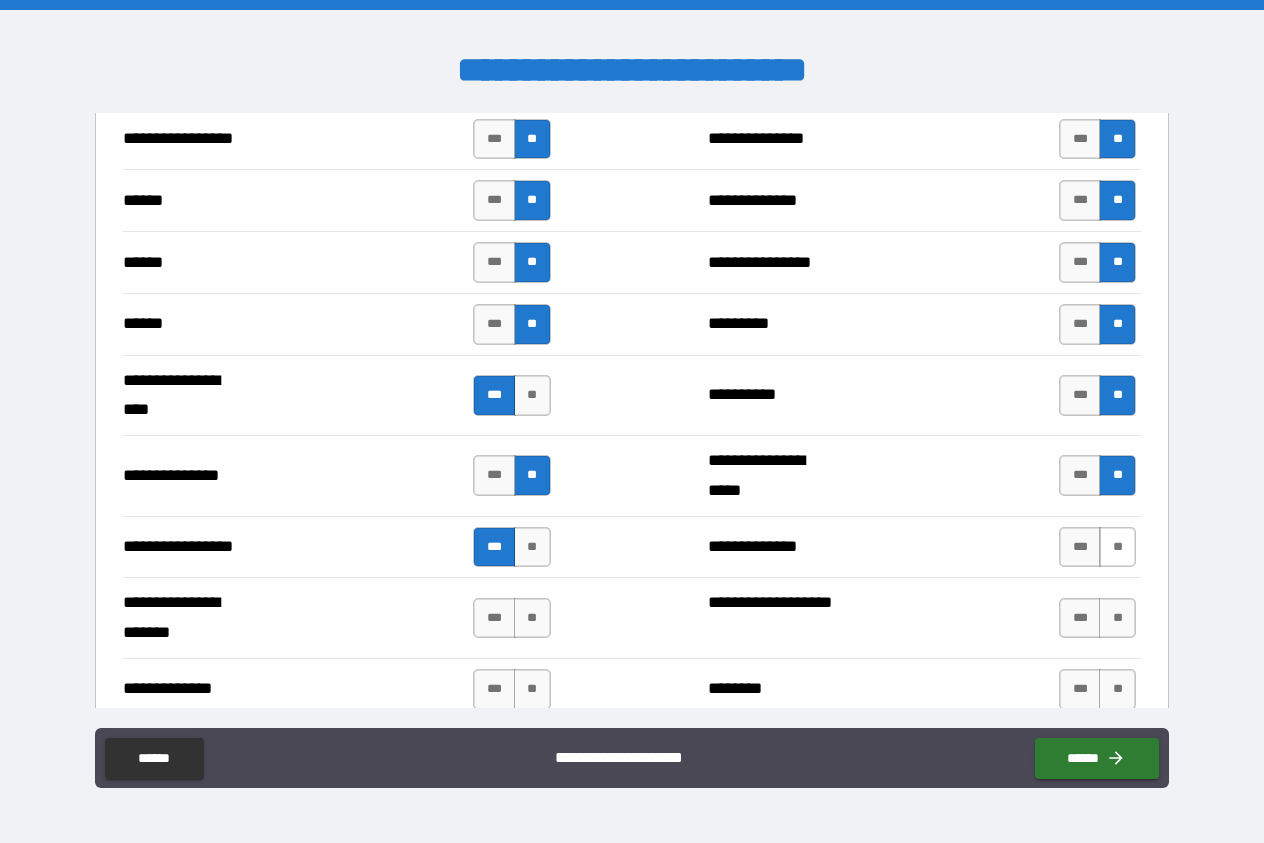 click on "**" at bounding box center [1117, 547] 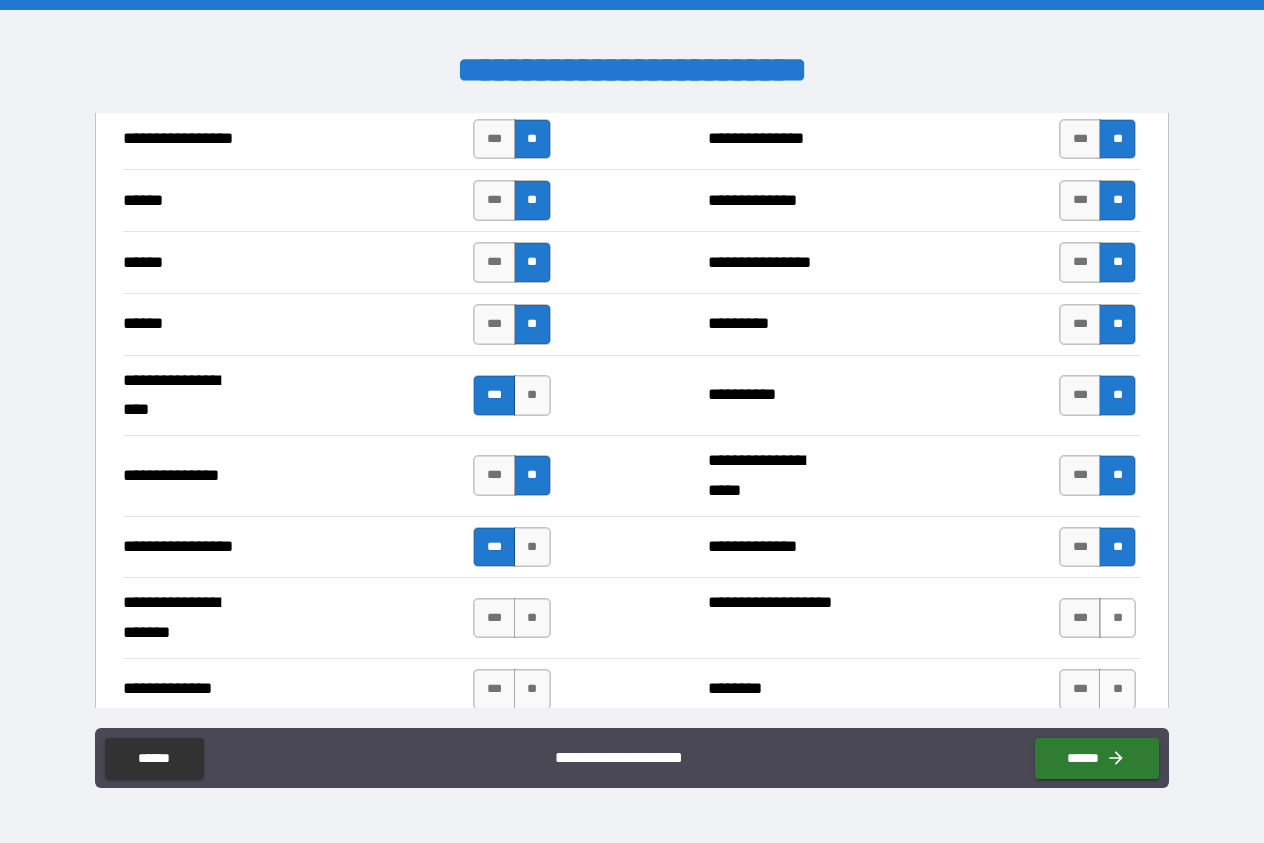 click on "**" at bounding box center [1117, 618] 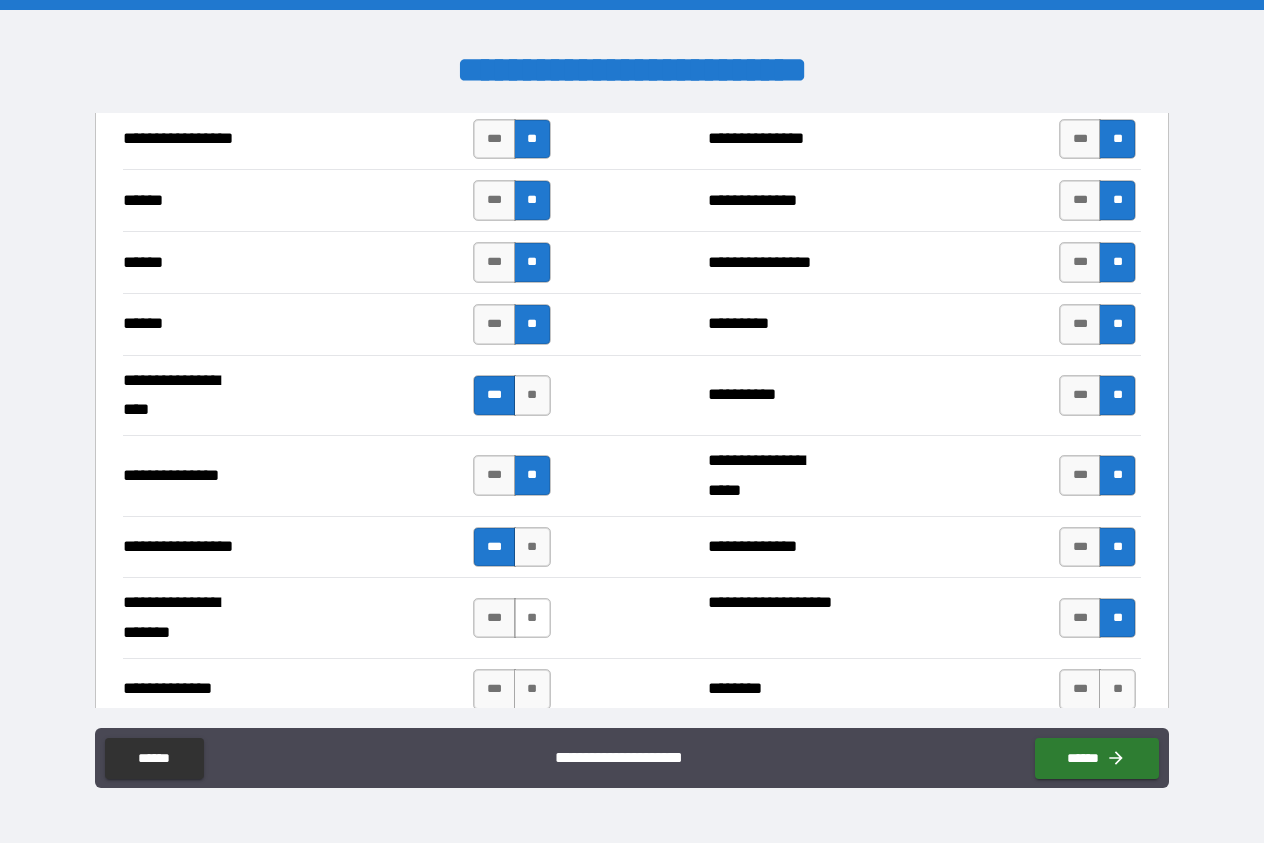 click on "**" at bounding box center [532, 618] 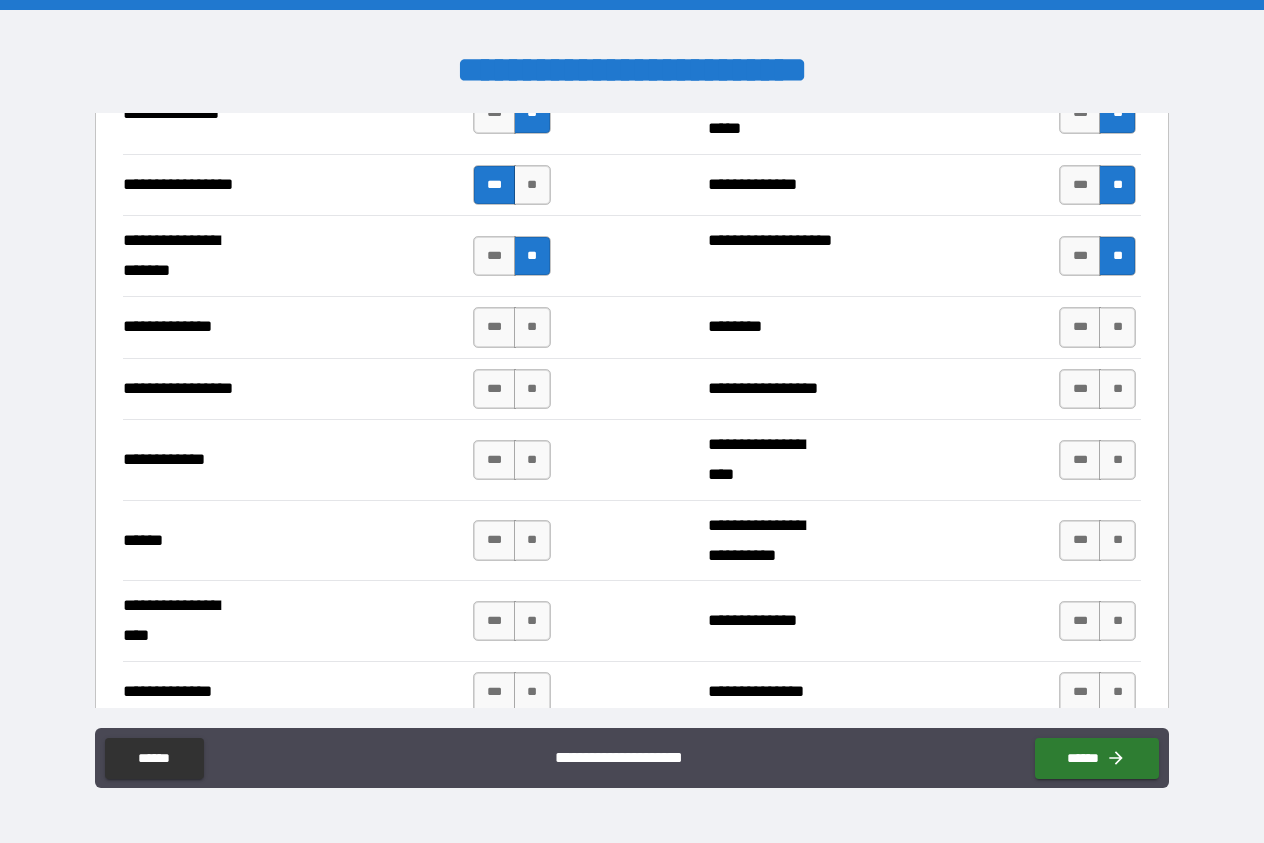 scroll, scrollTop: 2736, scrollLeft: 0, axis: vertical 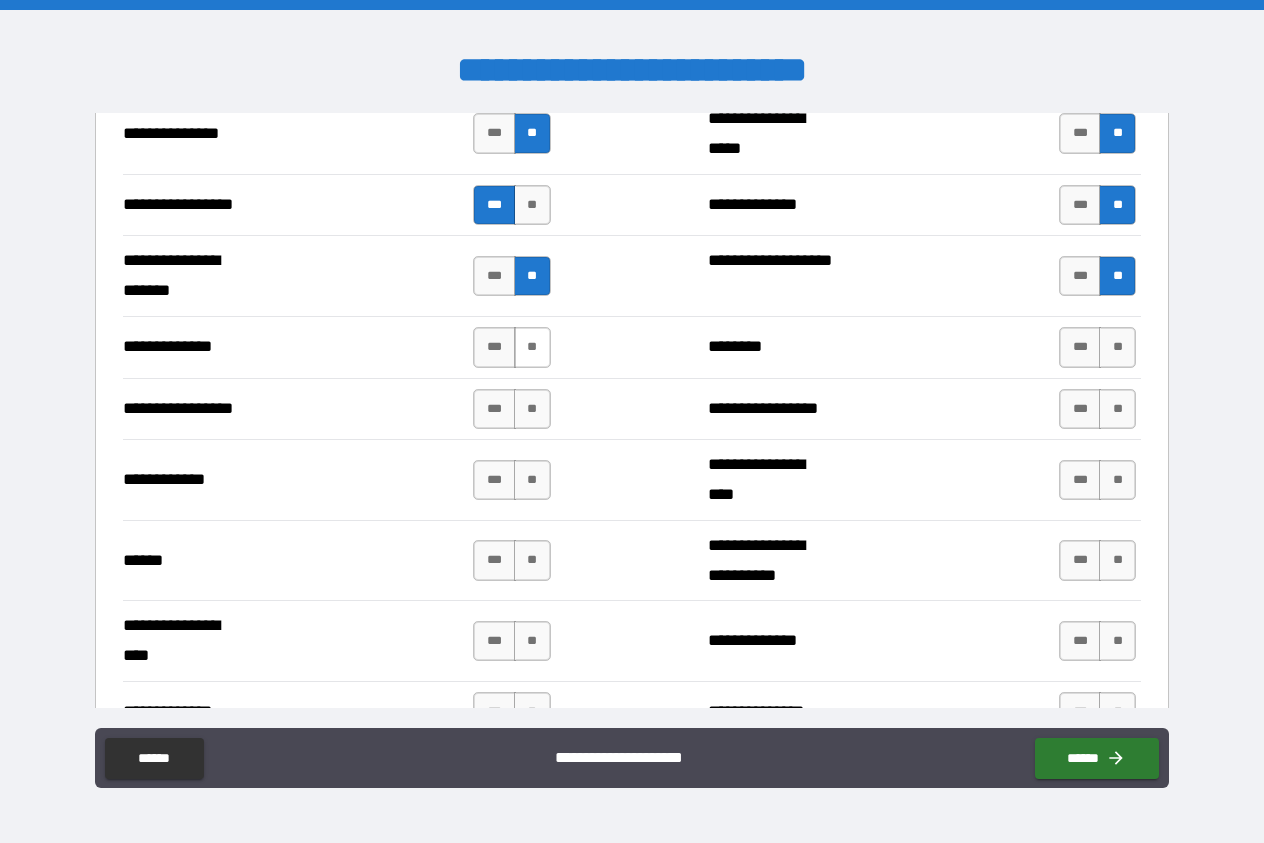 click on "**" at bounding box center [532, 347] 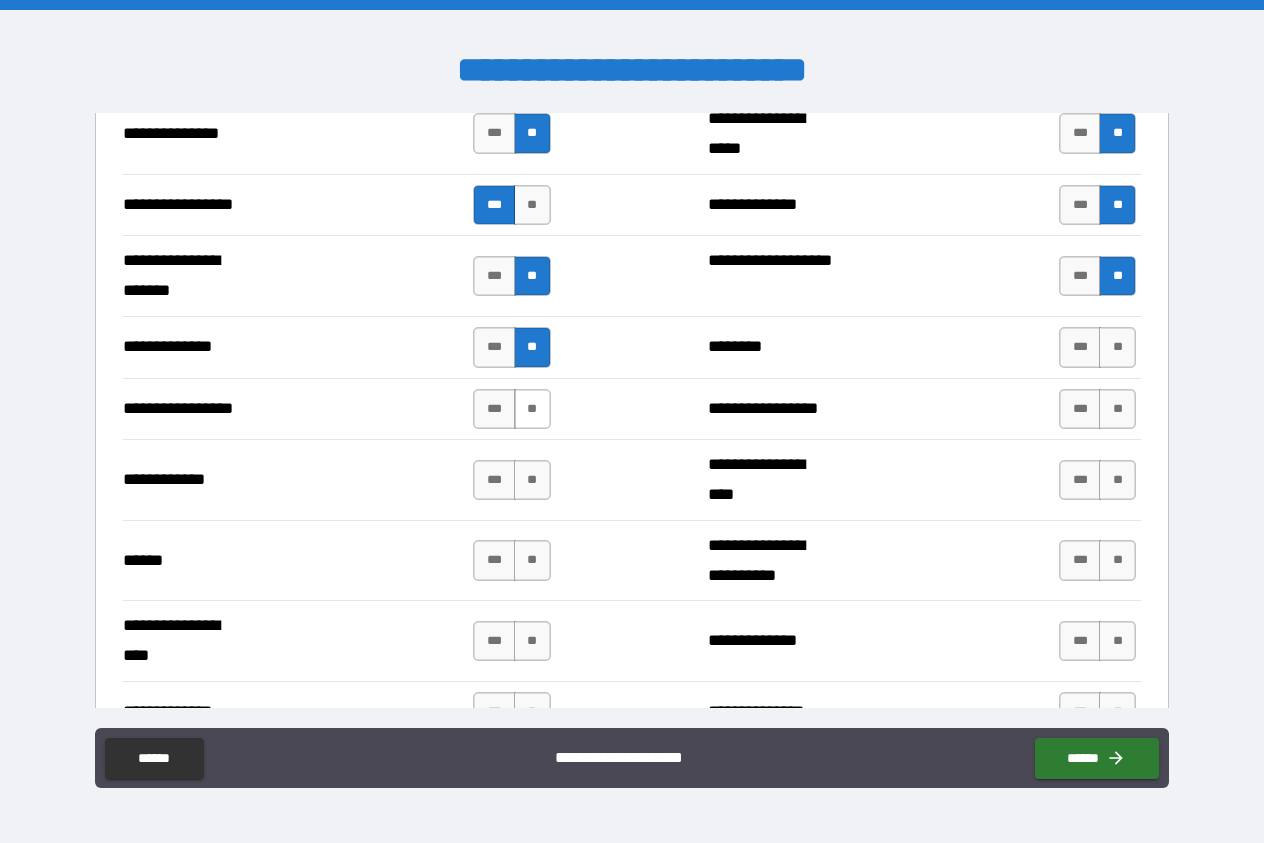 click on "**" at bounding box center (532, 409) 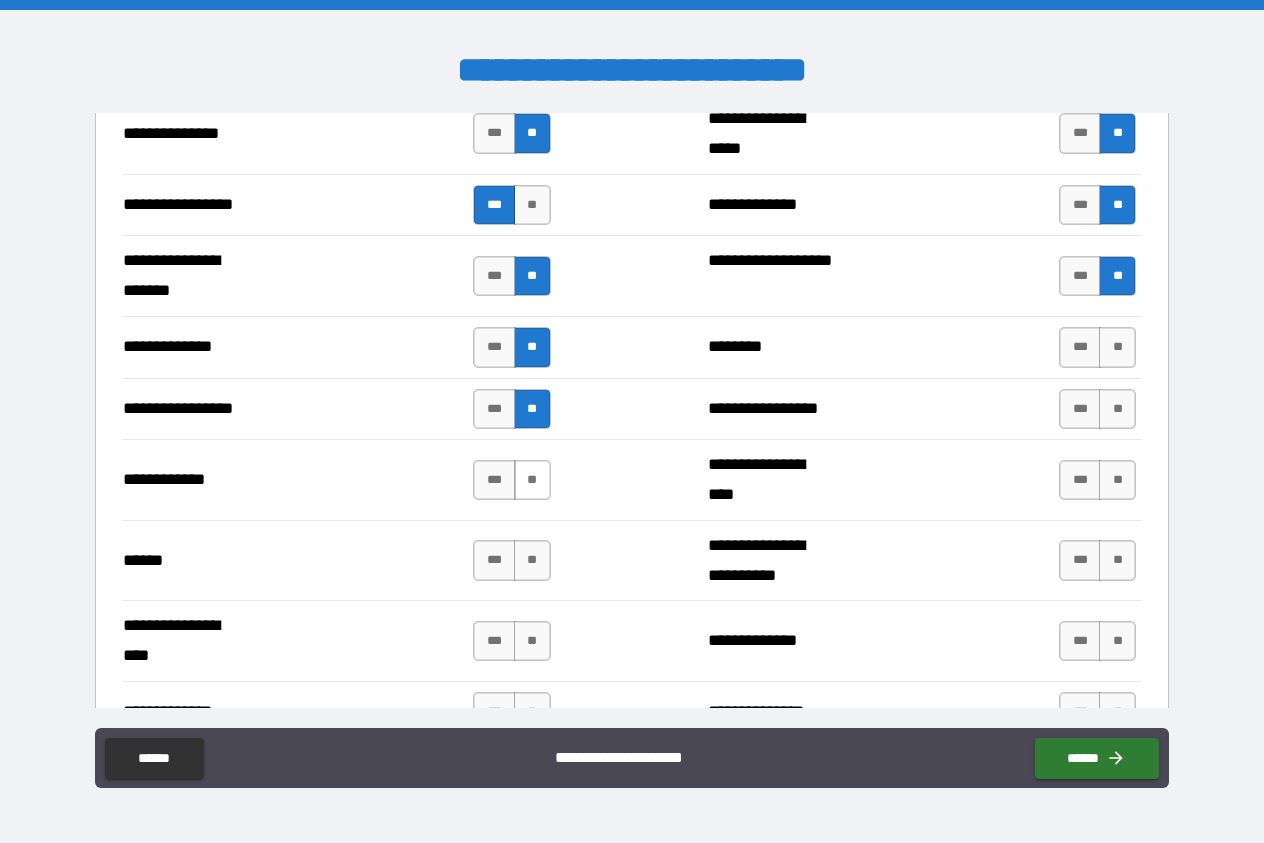 click on "**" at bounding box center [532, 480] 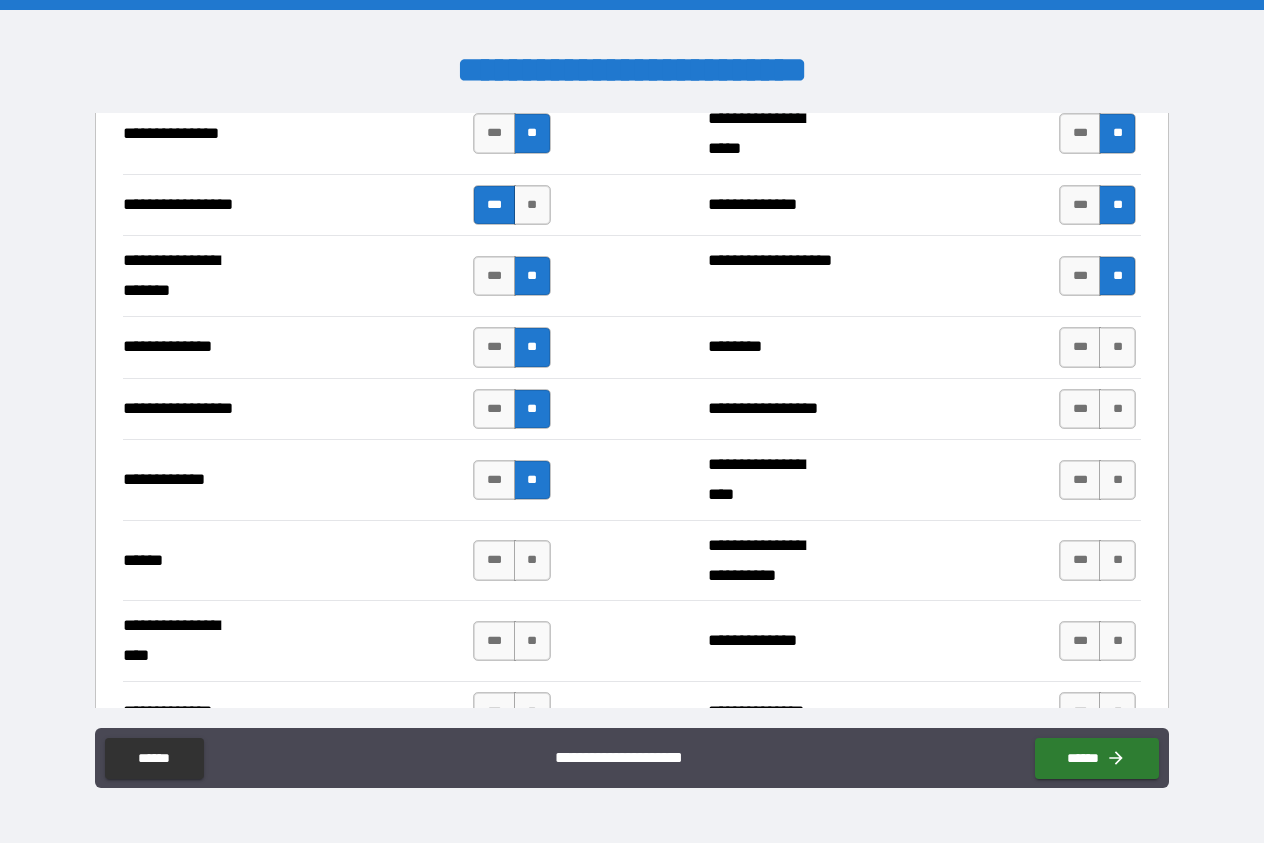drag, startPoint x: 528, startPoint y: 525, endPoint x: 525, endPoint y: 536, distance: 11.401754 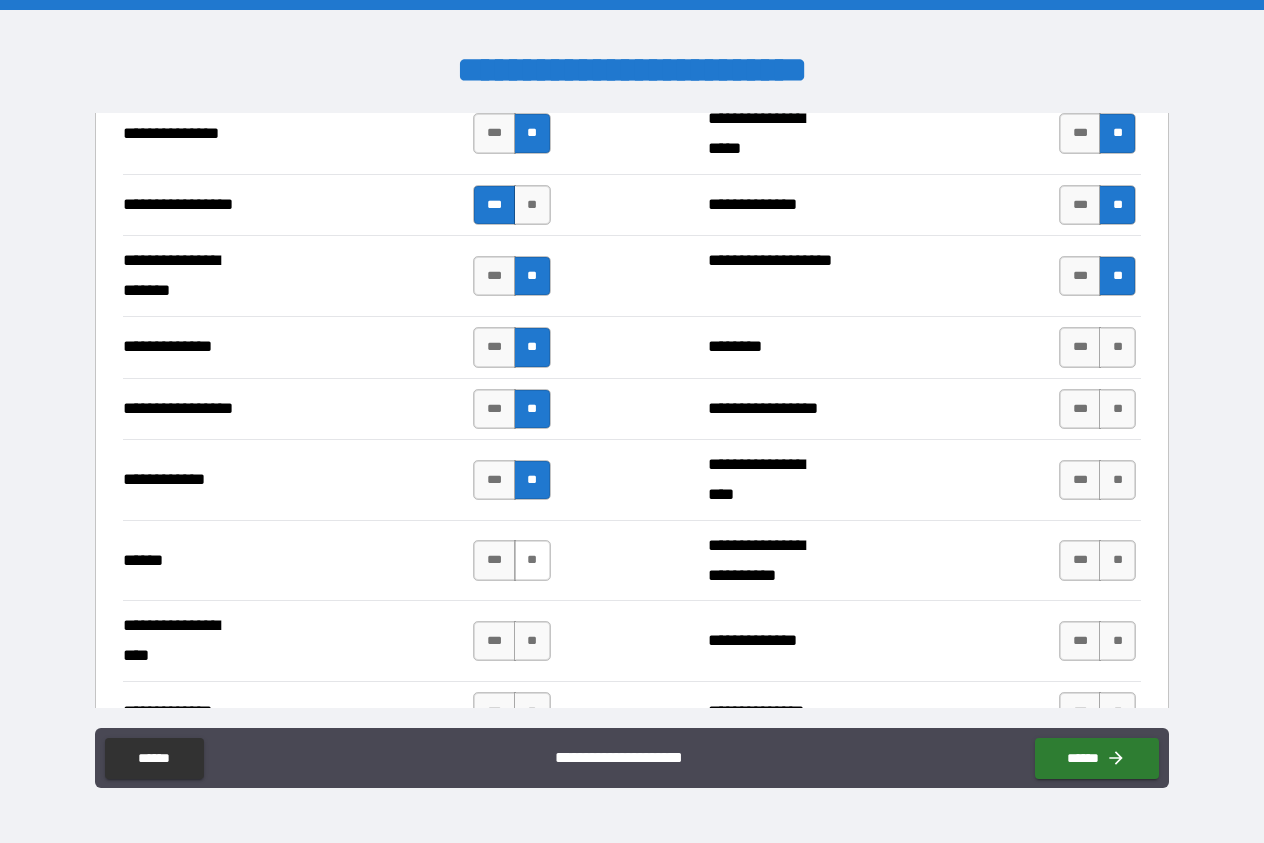 click on "**" at bounding box center [532, 560] 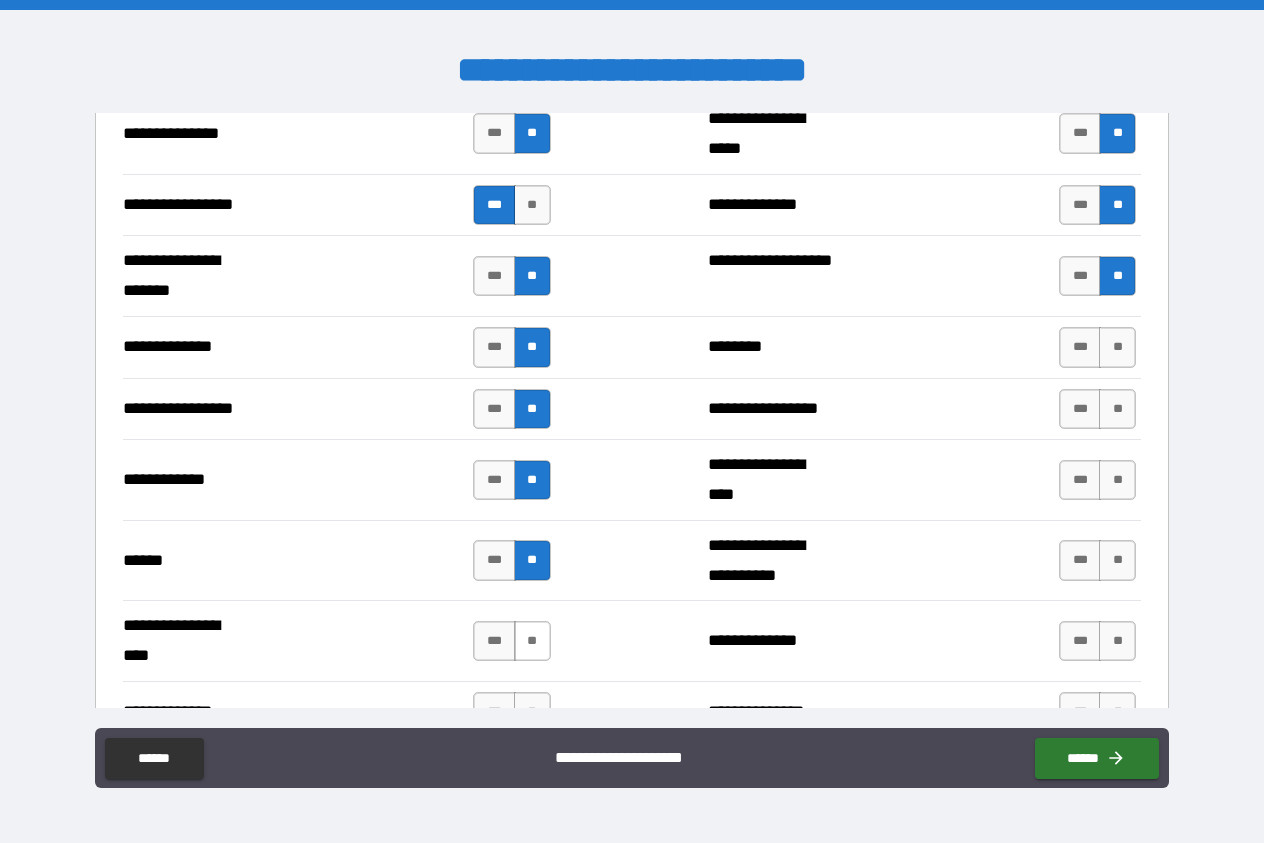 click on "**" at bounding box center (532, 641) 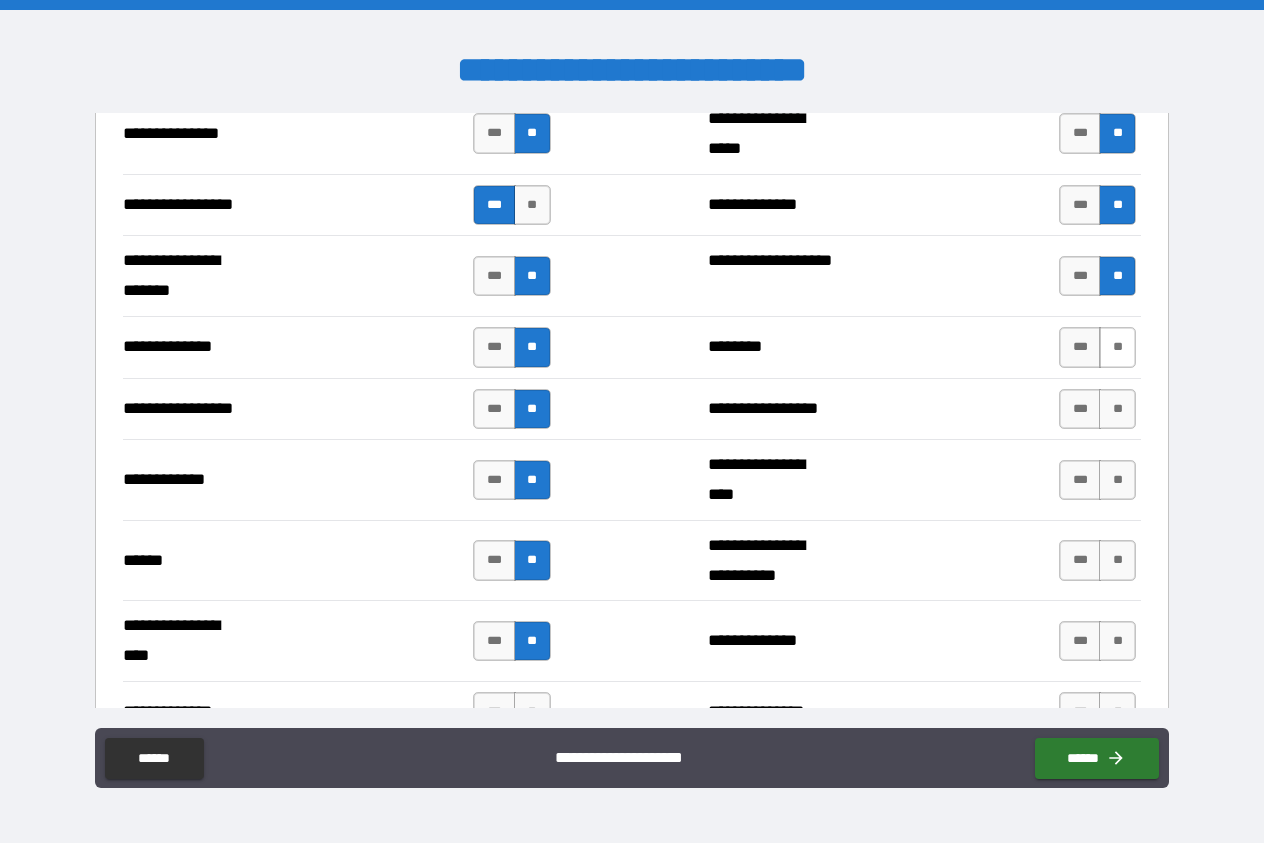 click on "**" at bounding box center (1117, 347) 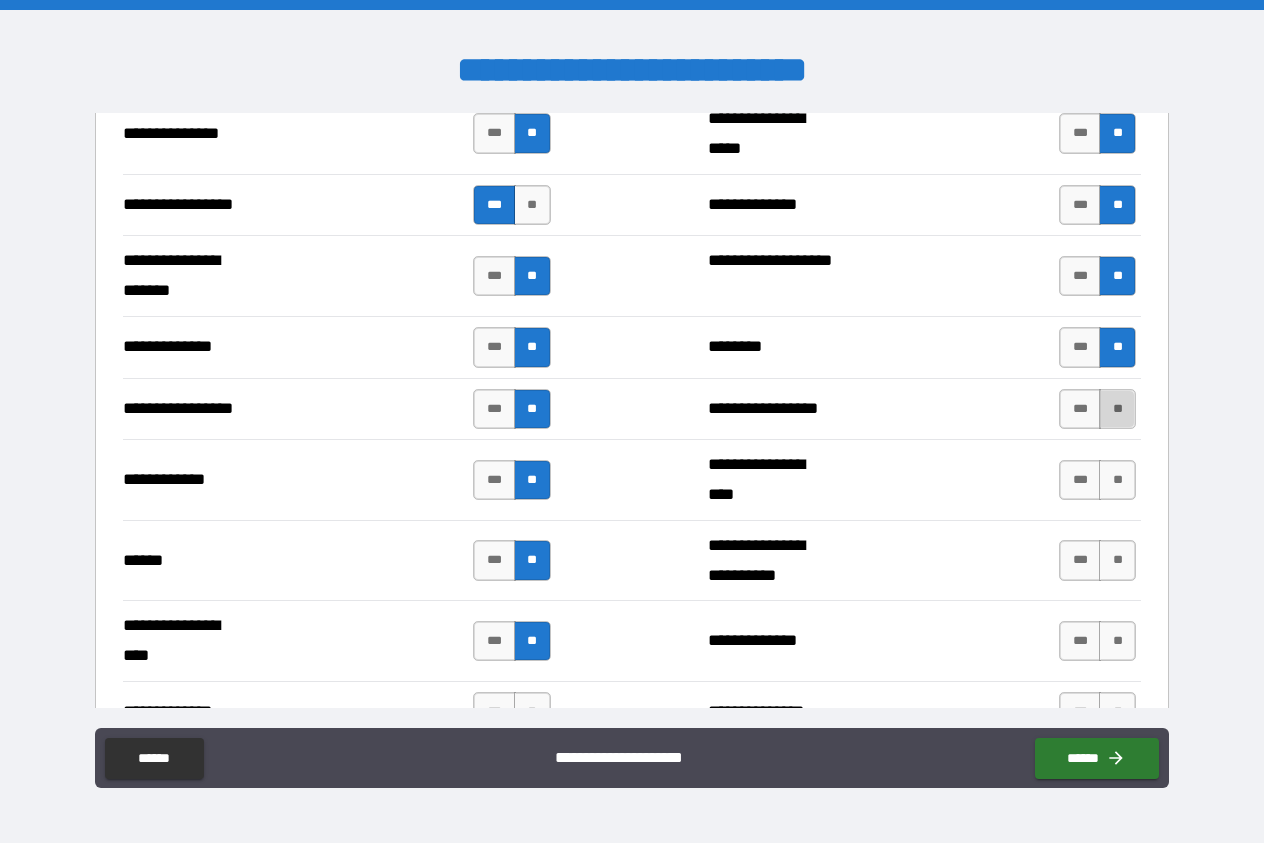 click on "**" at bounding box center (1117, 409) 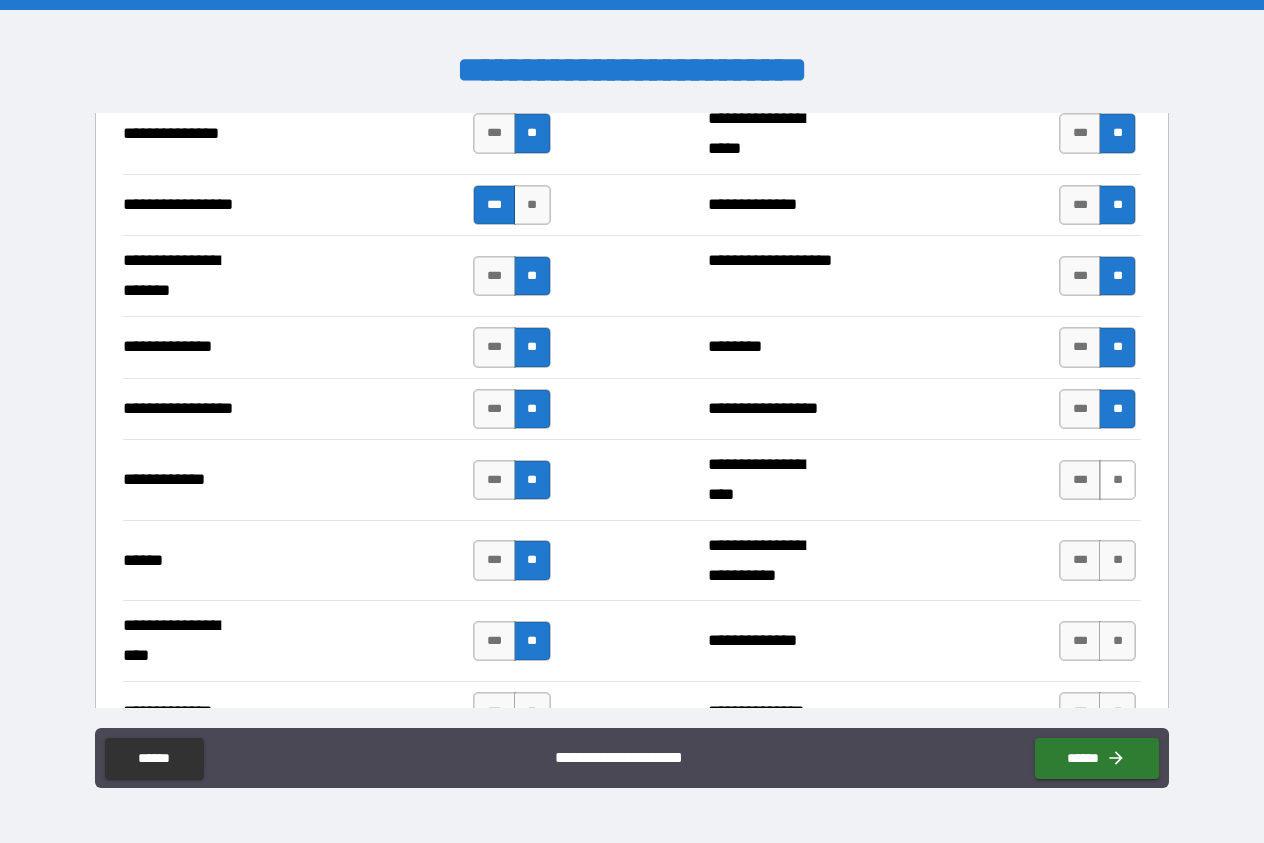 click on "**" at bounding box center (1117, 480) 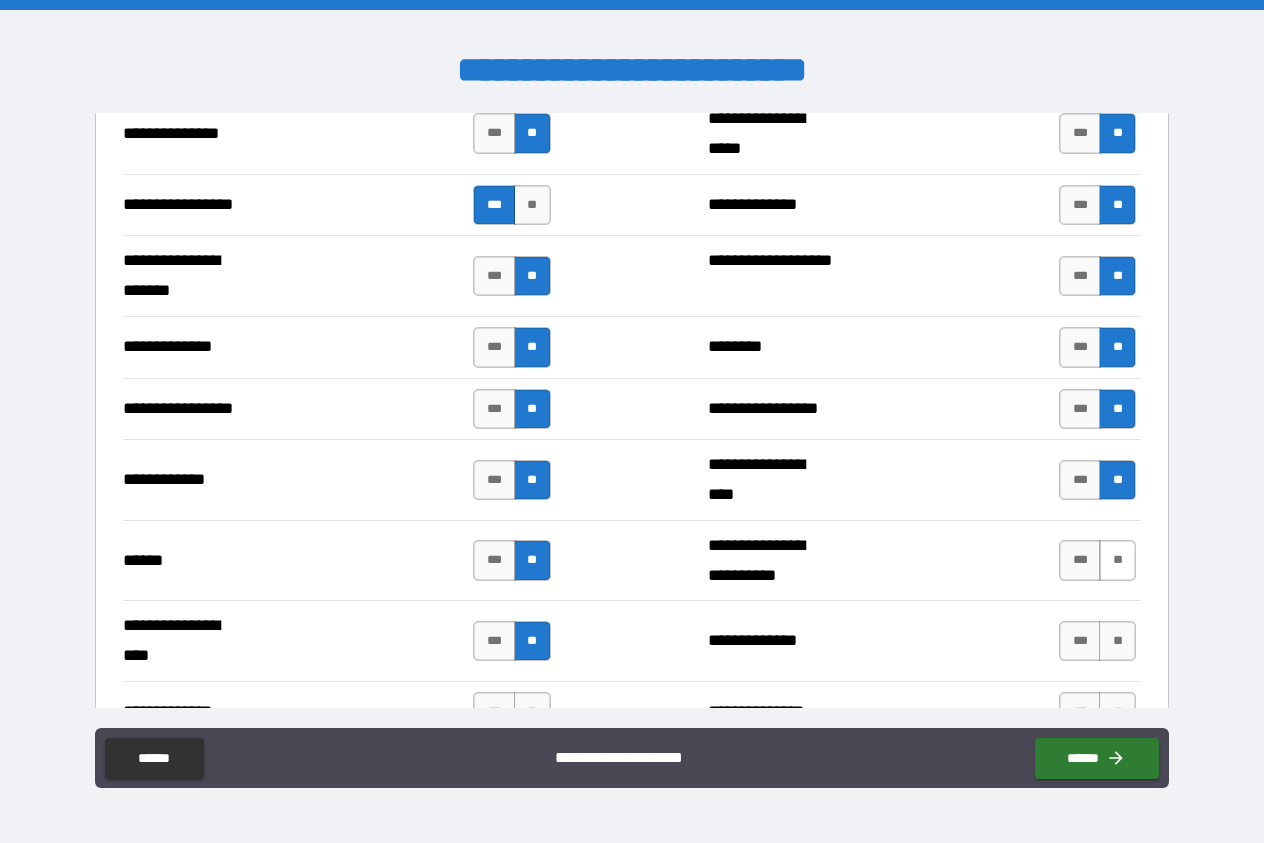 click on "**" at bounding box center (1117, 560) 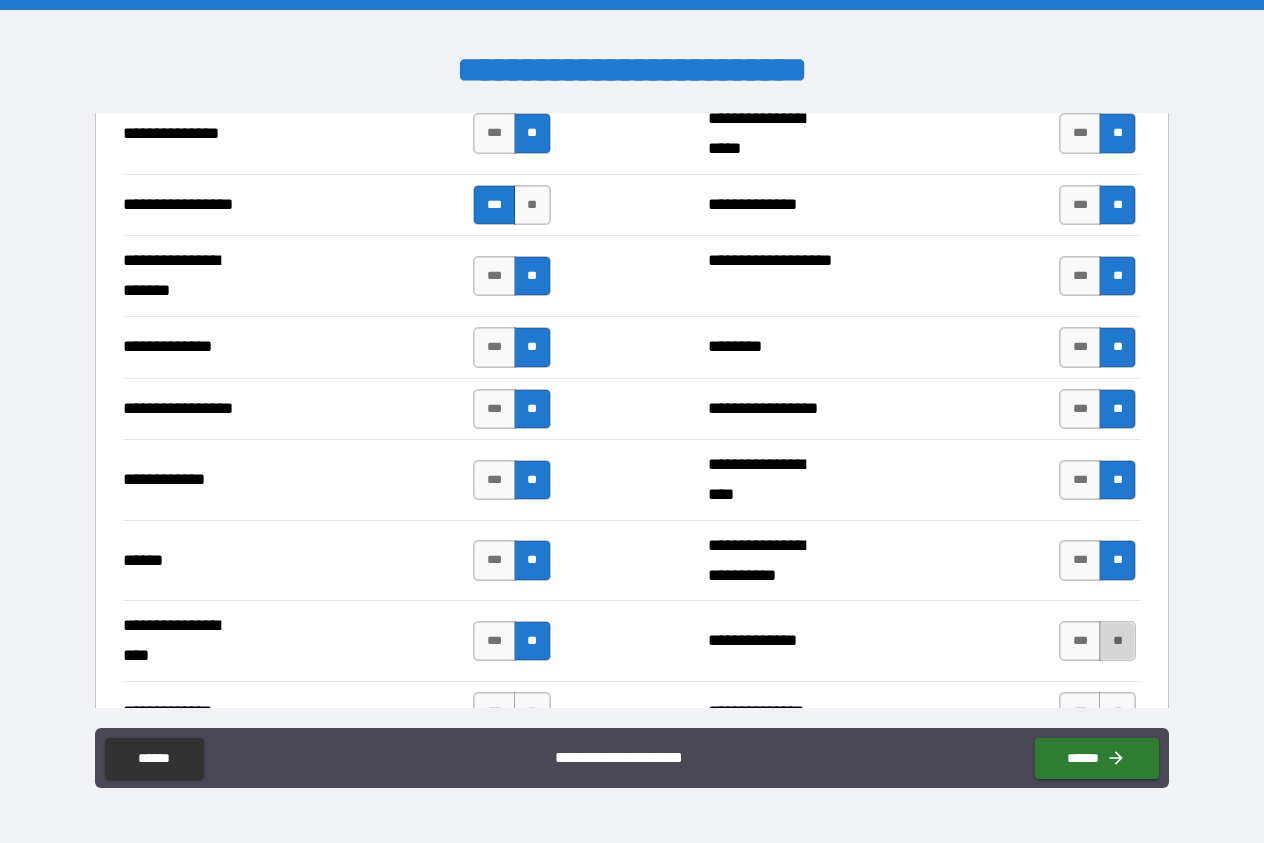 click on "**" at bounding box center [1117, 641] 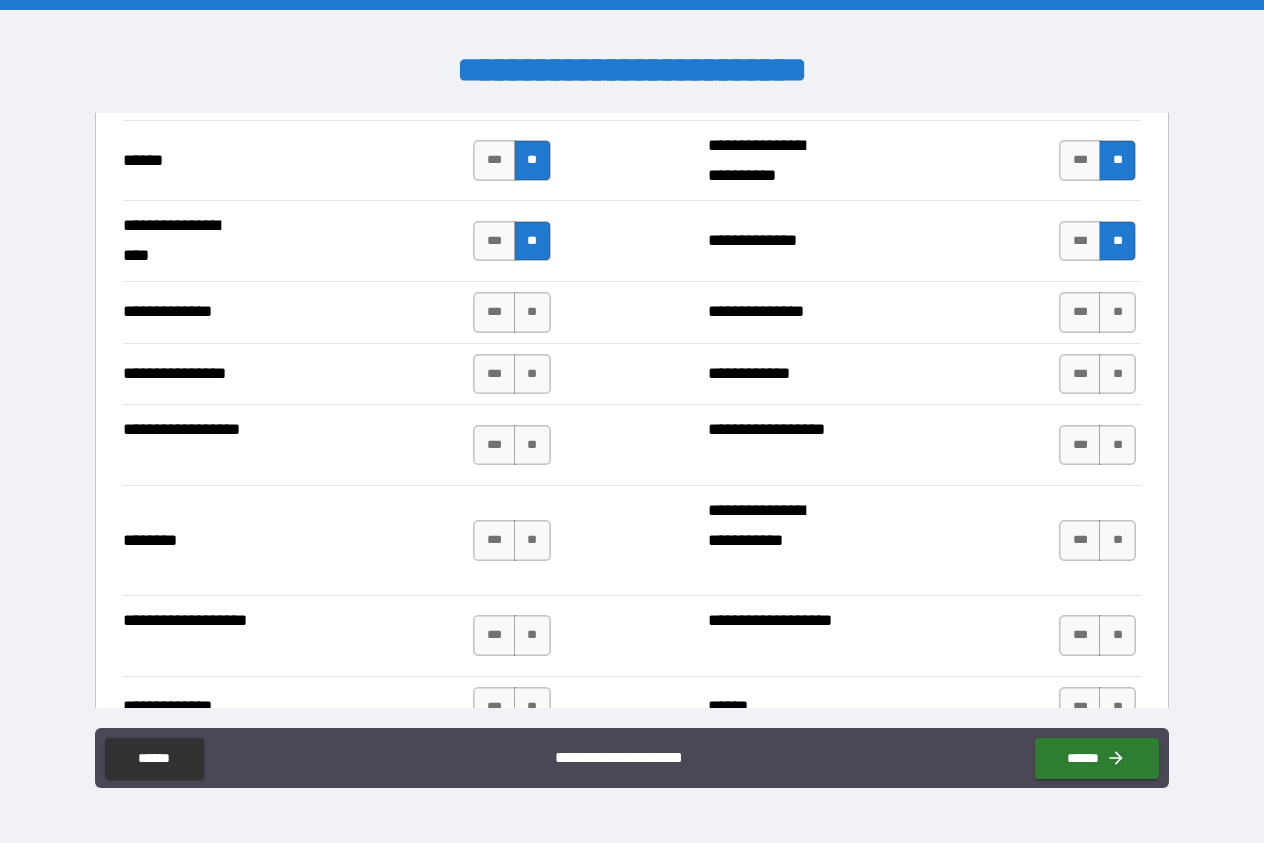 scroll, scrollTop: 3192, scrollLeft: 0, axis: vertical 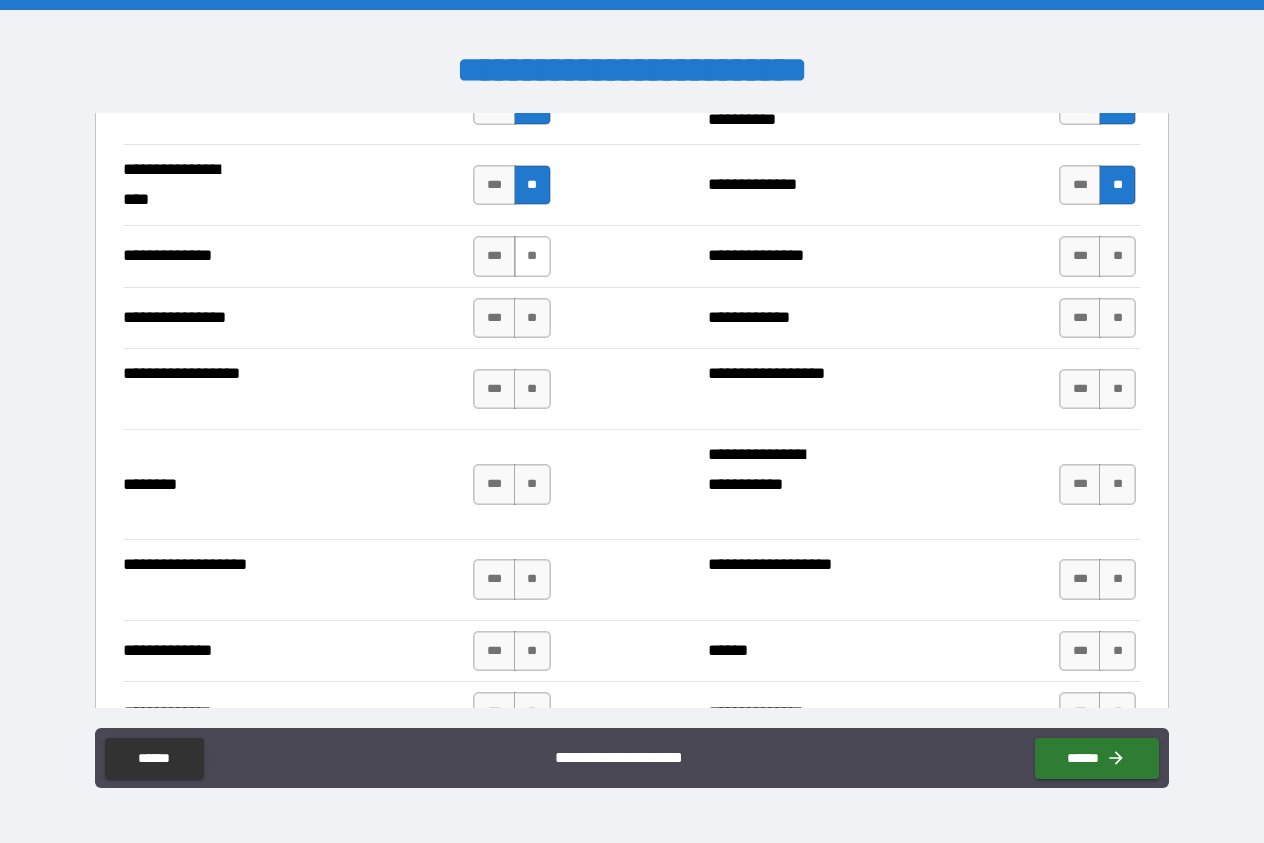 click on "**" at bounding box center (532, 256) 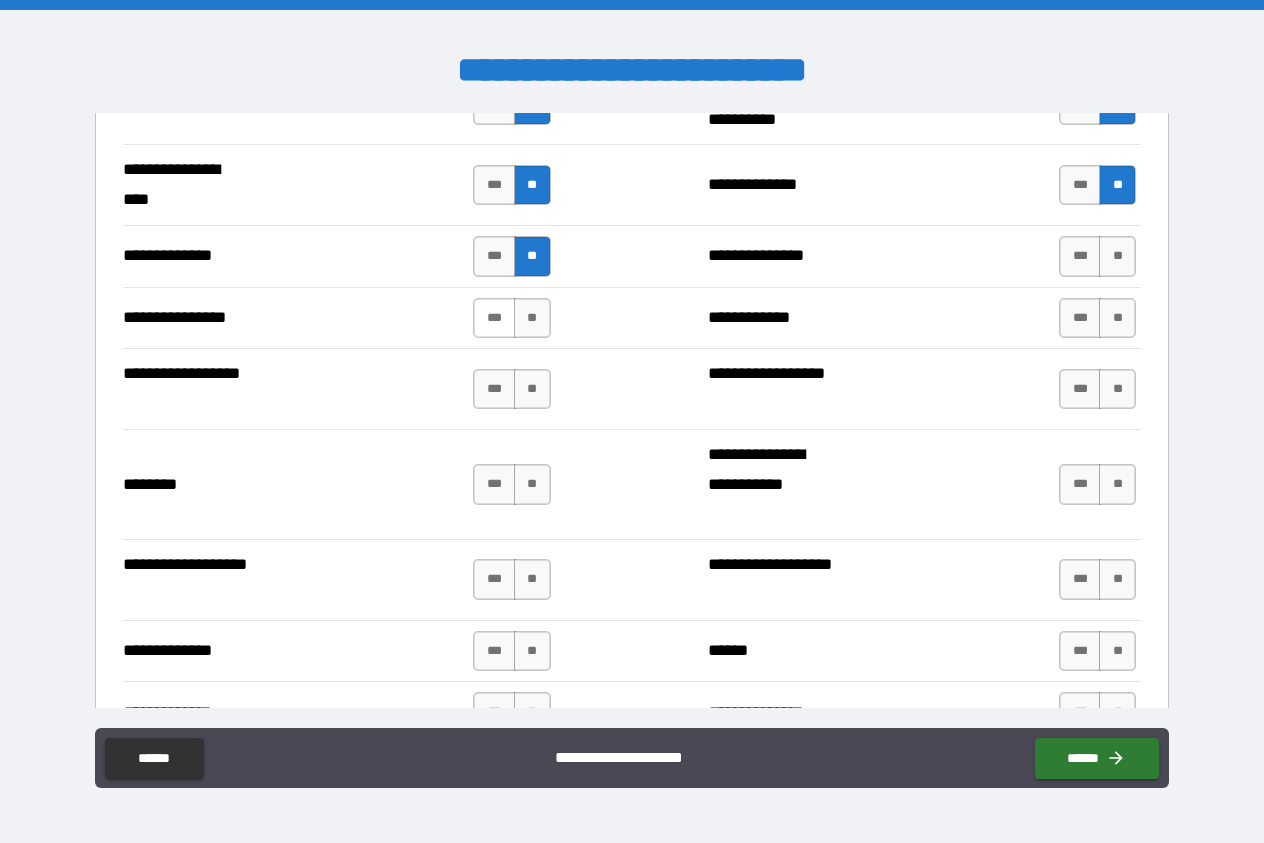 click on "***" at bounding box center [494, 318] 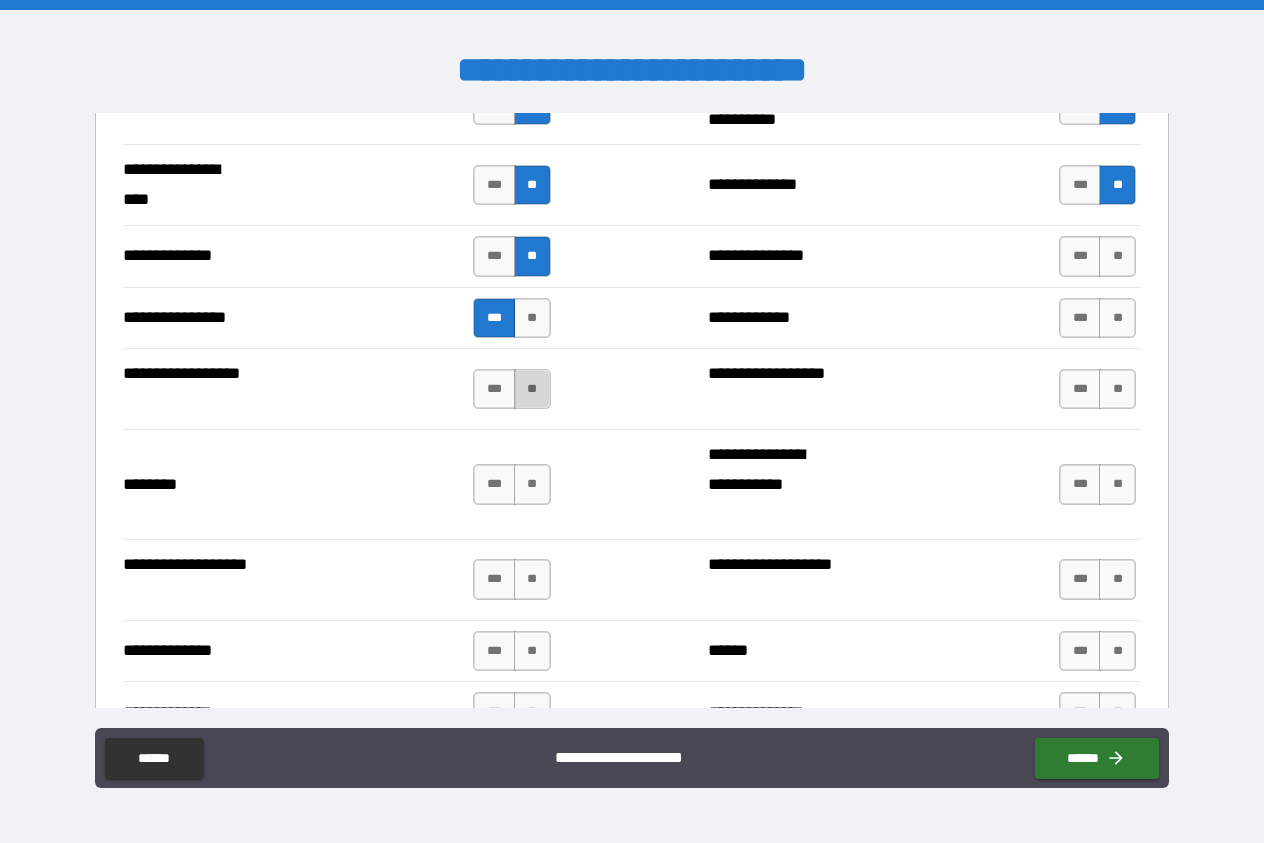 click on "**" at bounding box center (532, 389) 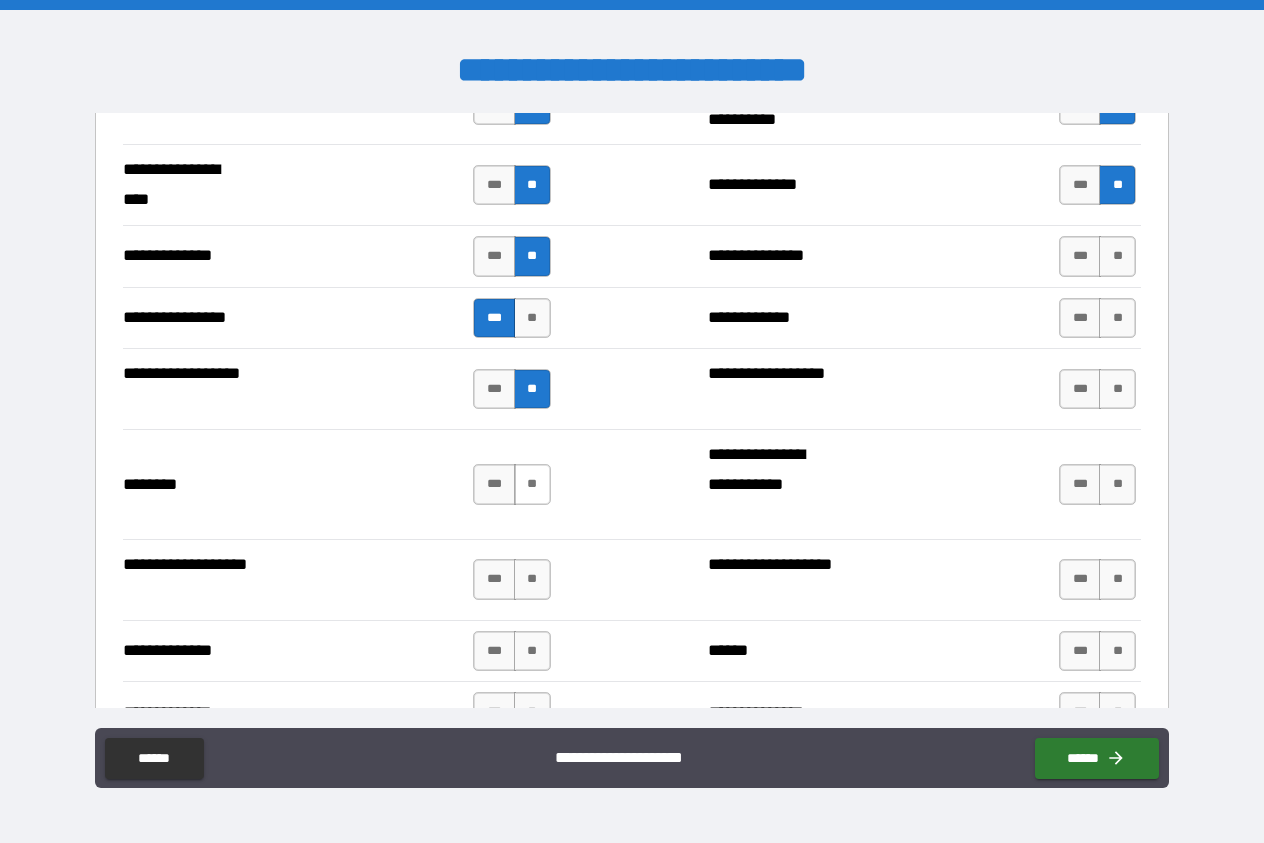 click on "**" at bounding box center (532, 484) 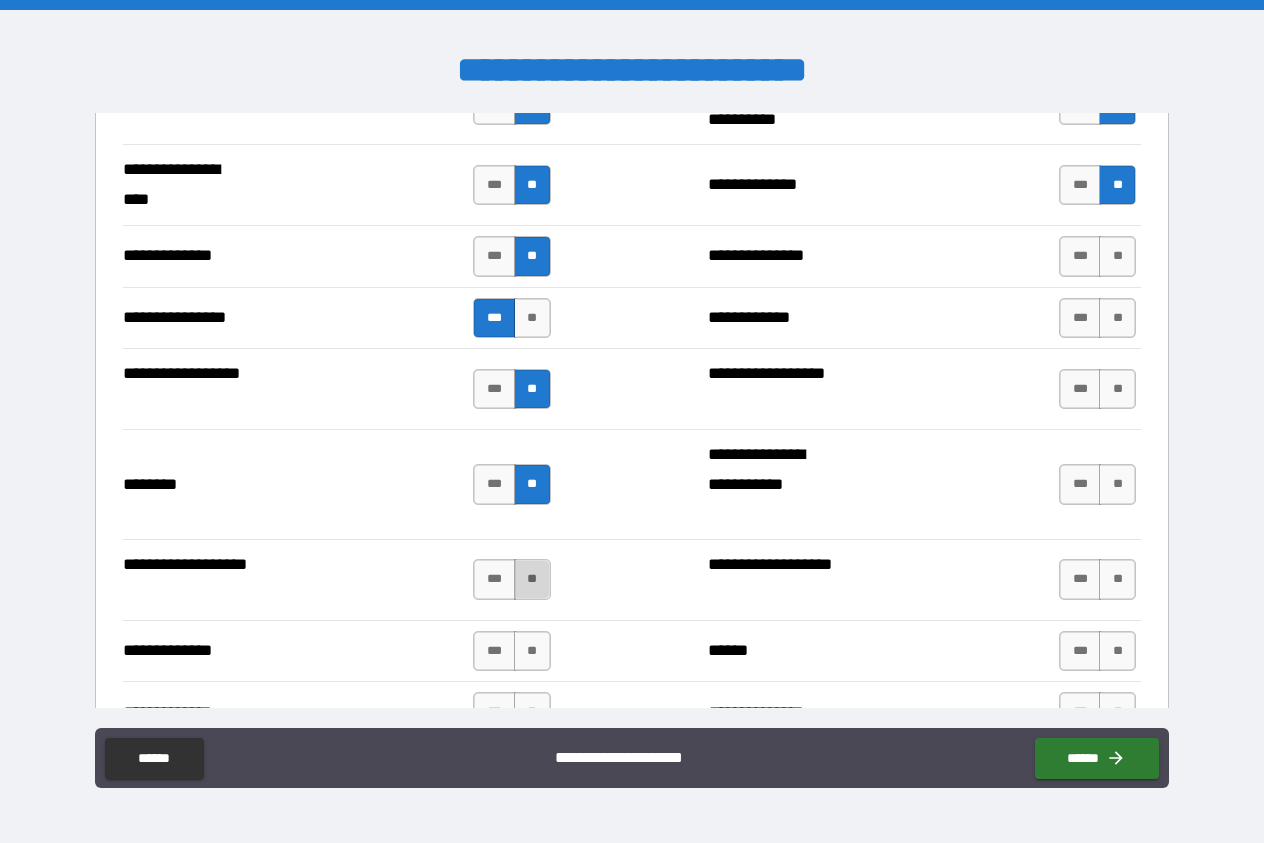 click on "**" at bounding box center (532, 579) 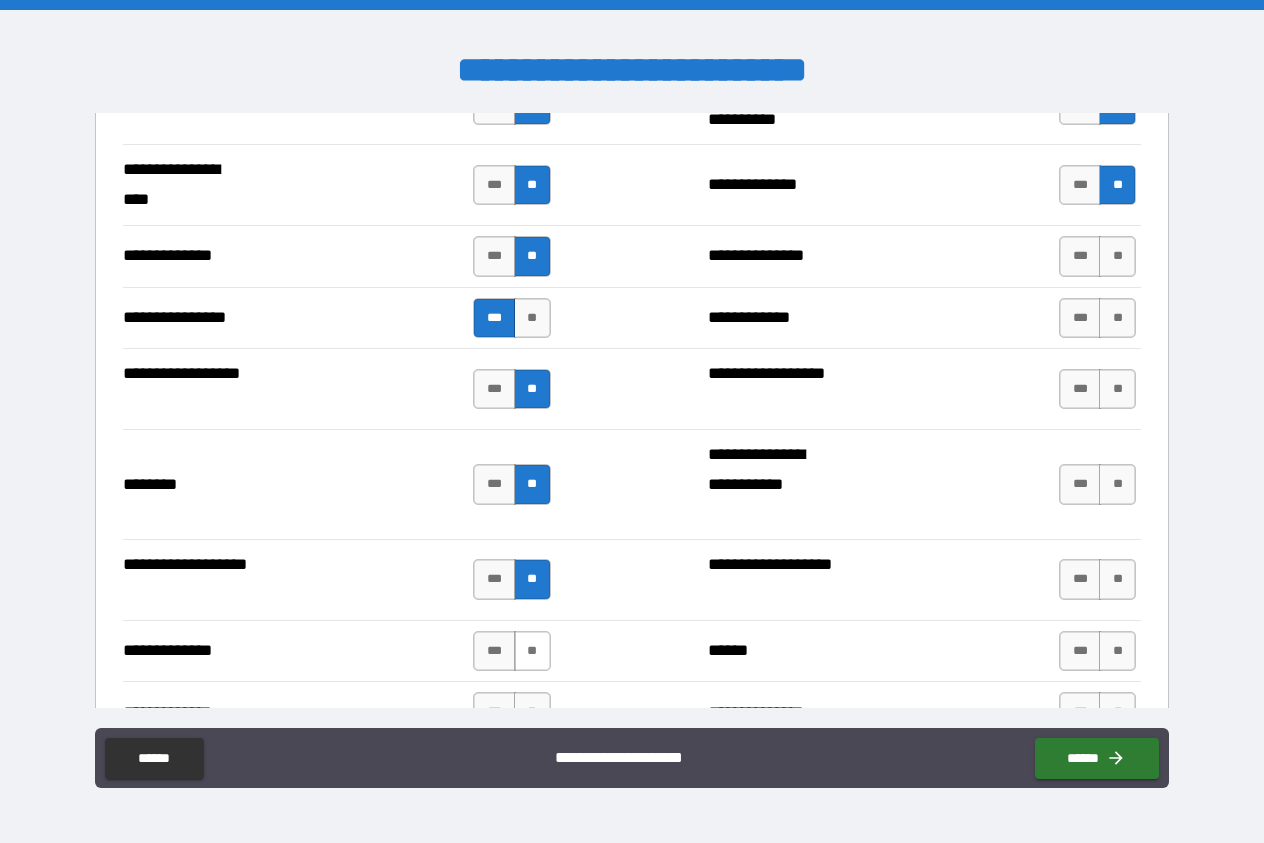 click on "**" at bounding box center (532, 651) 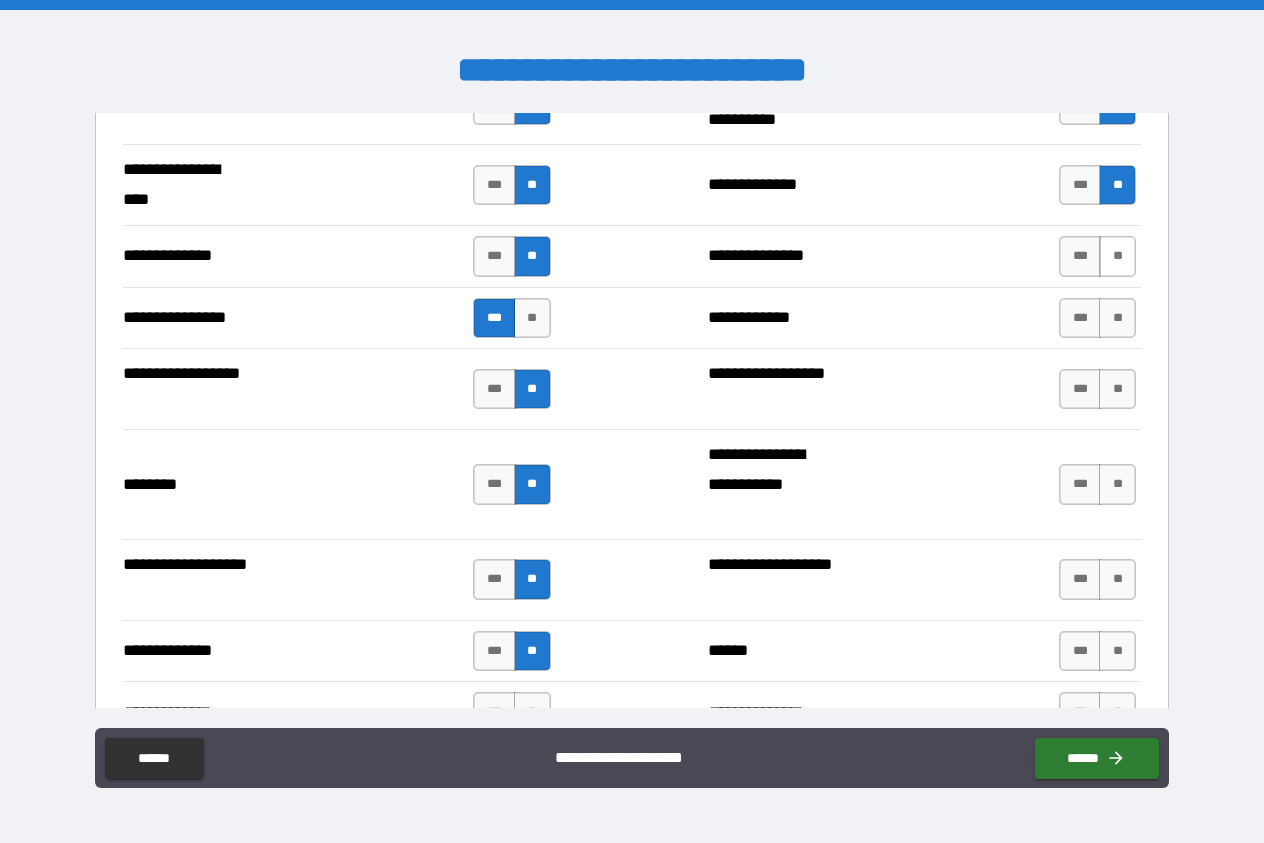 click on "**" at bounding box center (1117, 256) 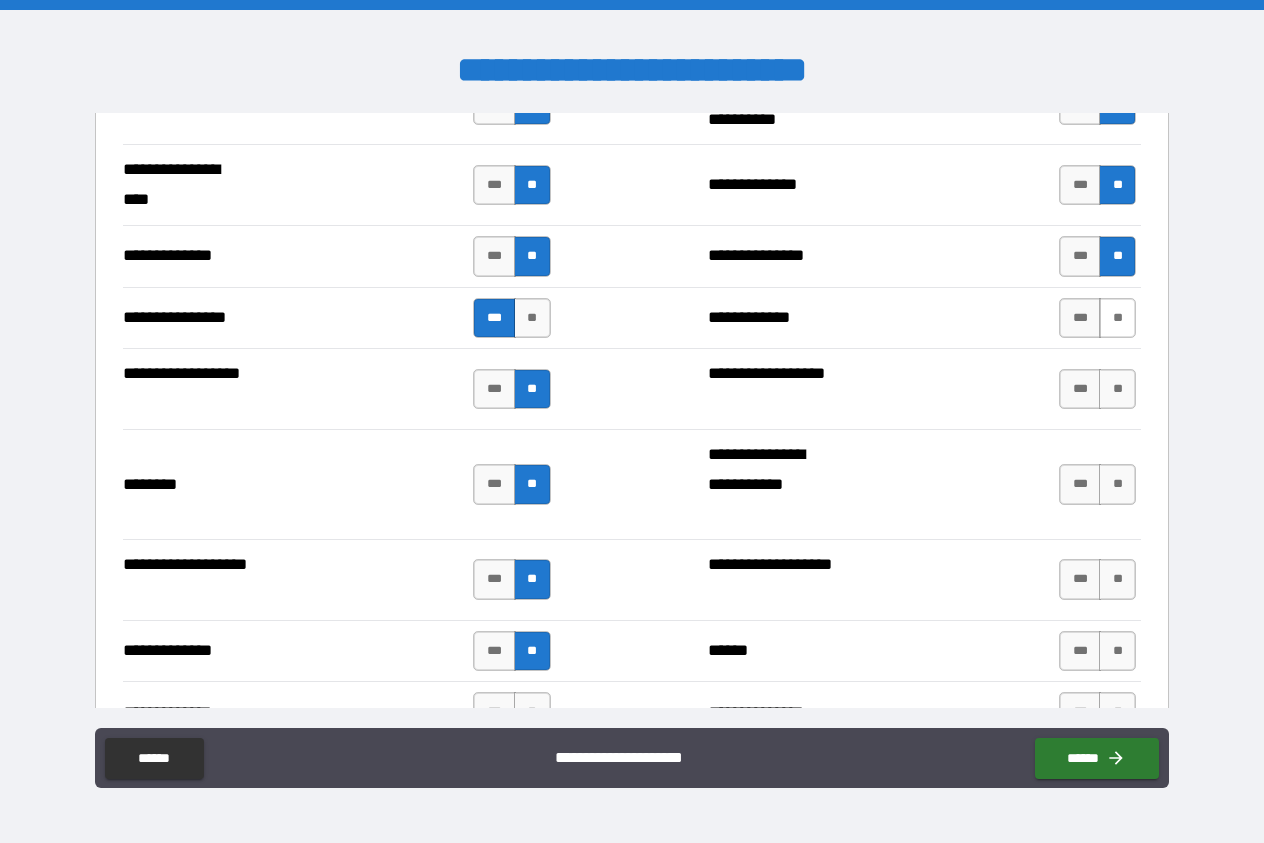 click on "**" at bounding box center [1117, 318] 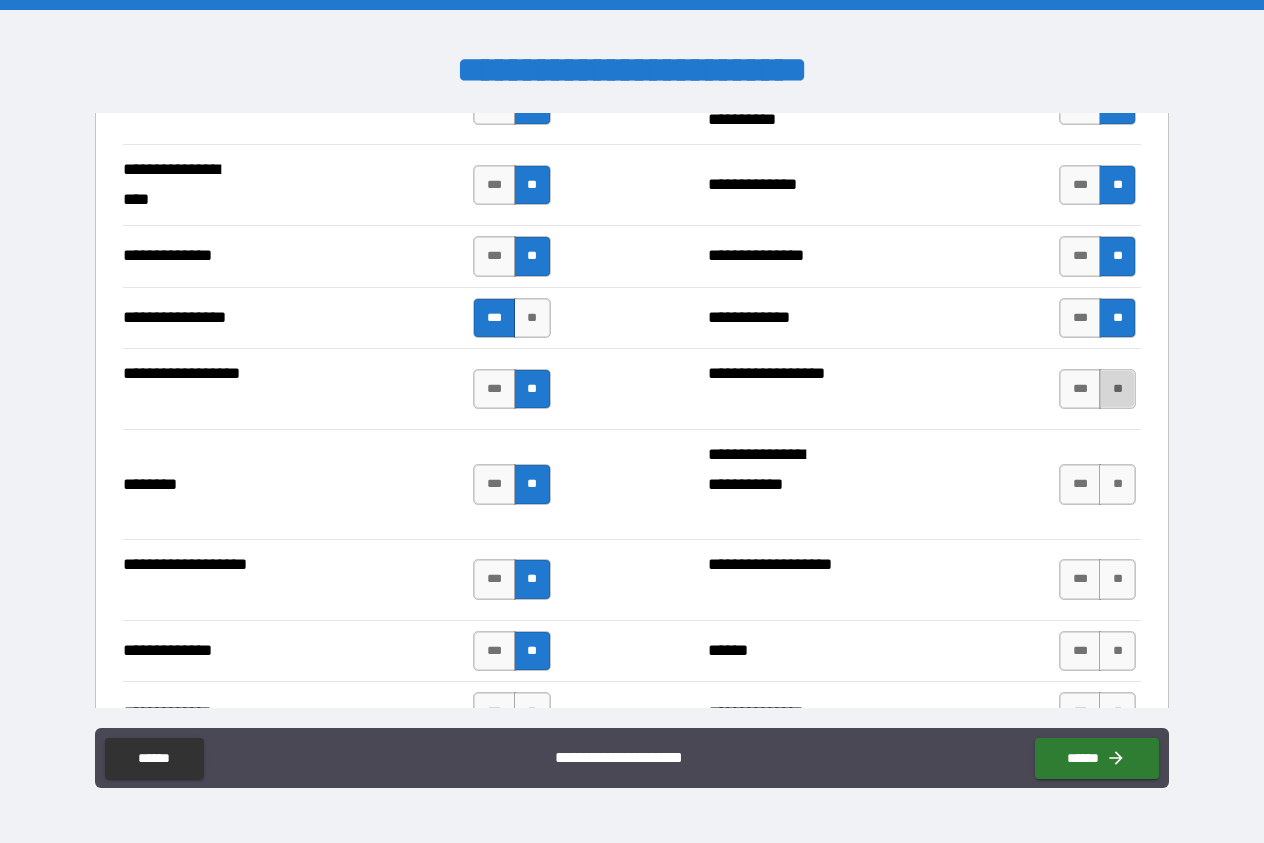 click on "**" at bounding box center (1117, 389) 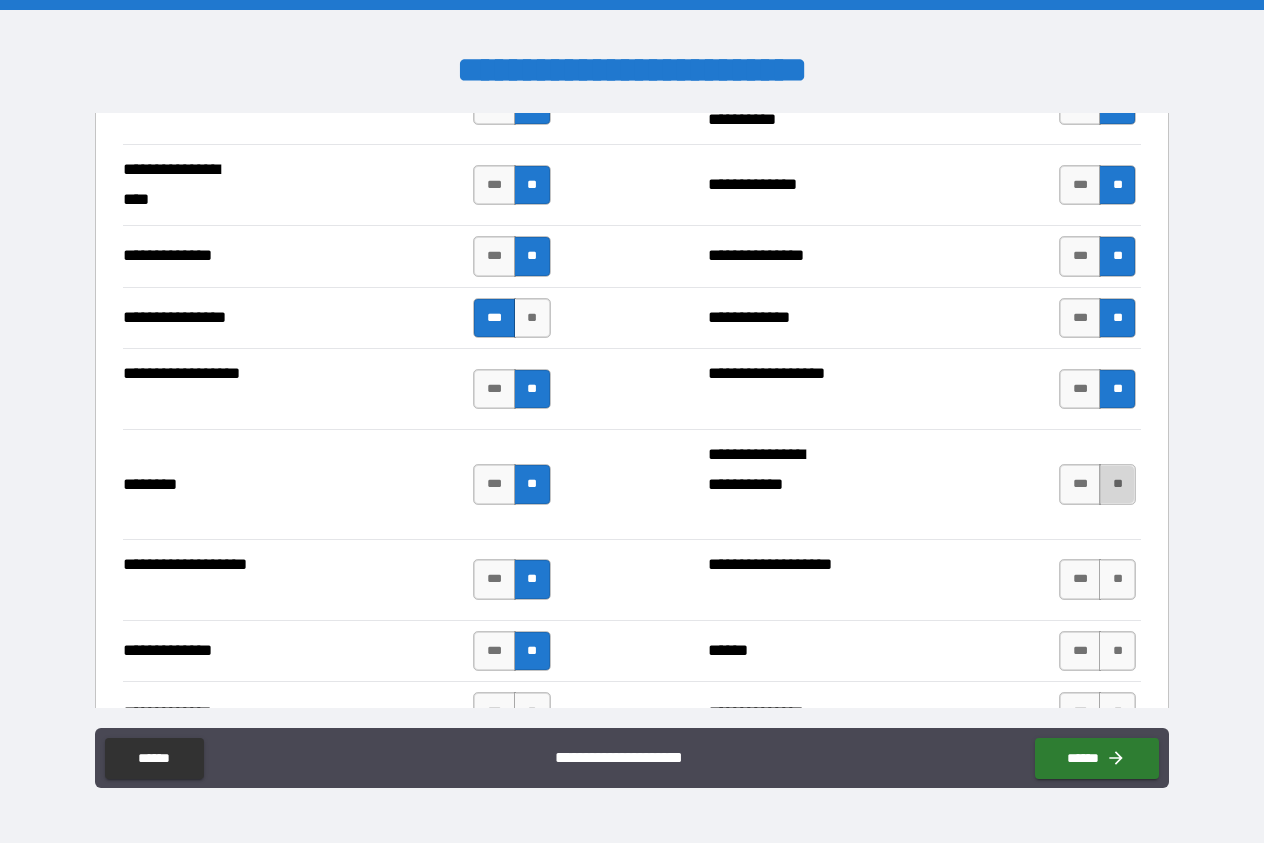 click on "**" at bounding box center [1117, 484] 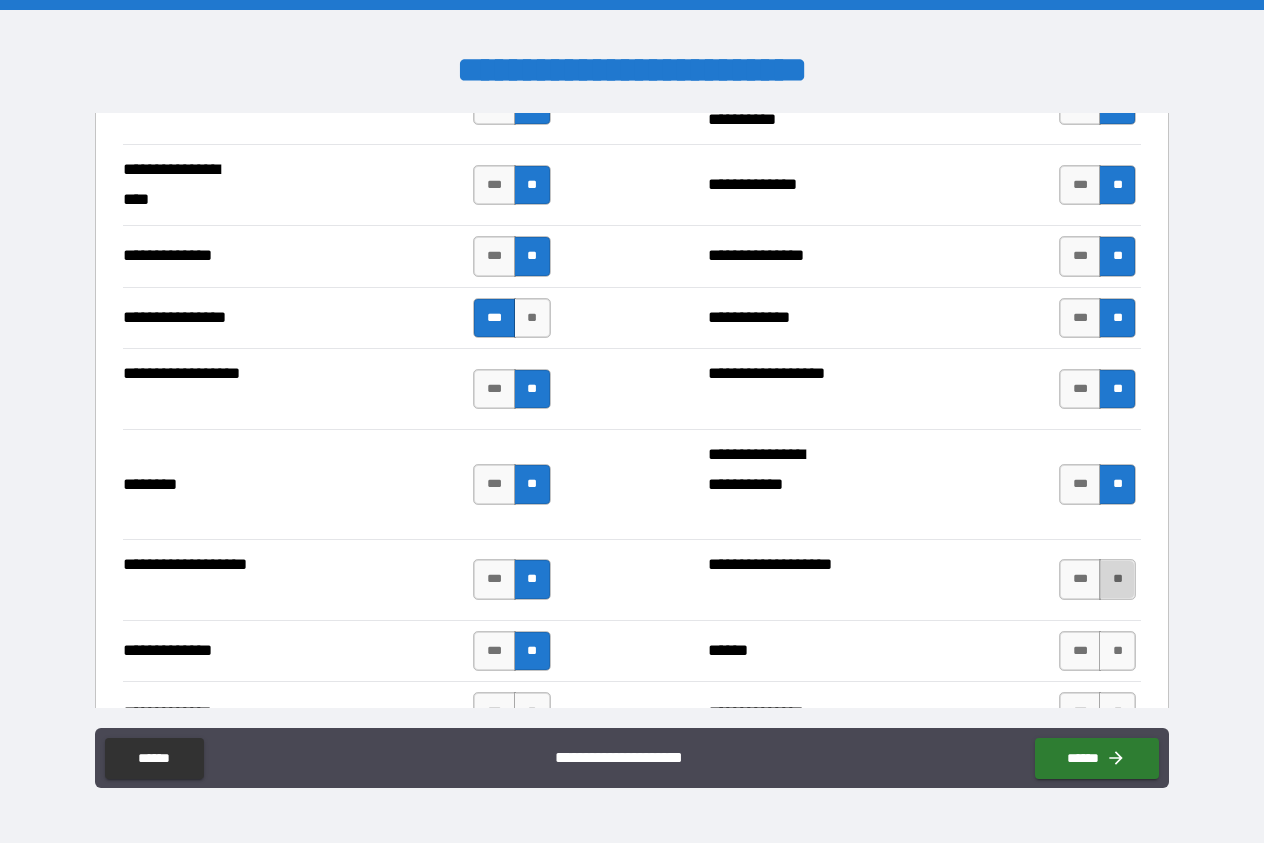 click on "**" at bounding box center (1117, 579) 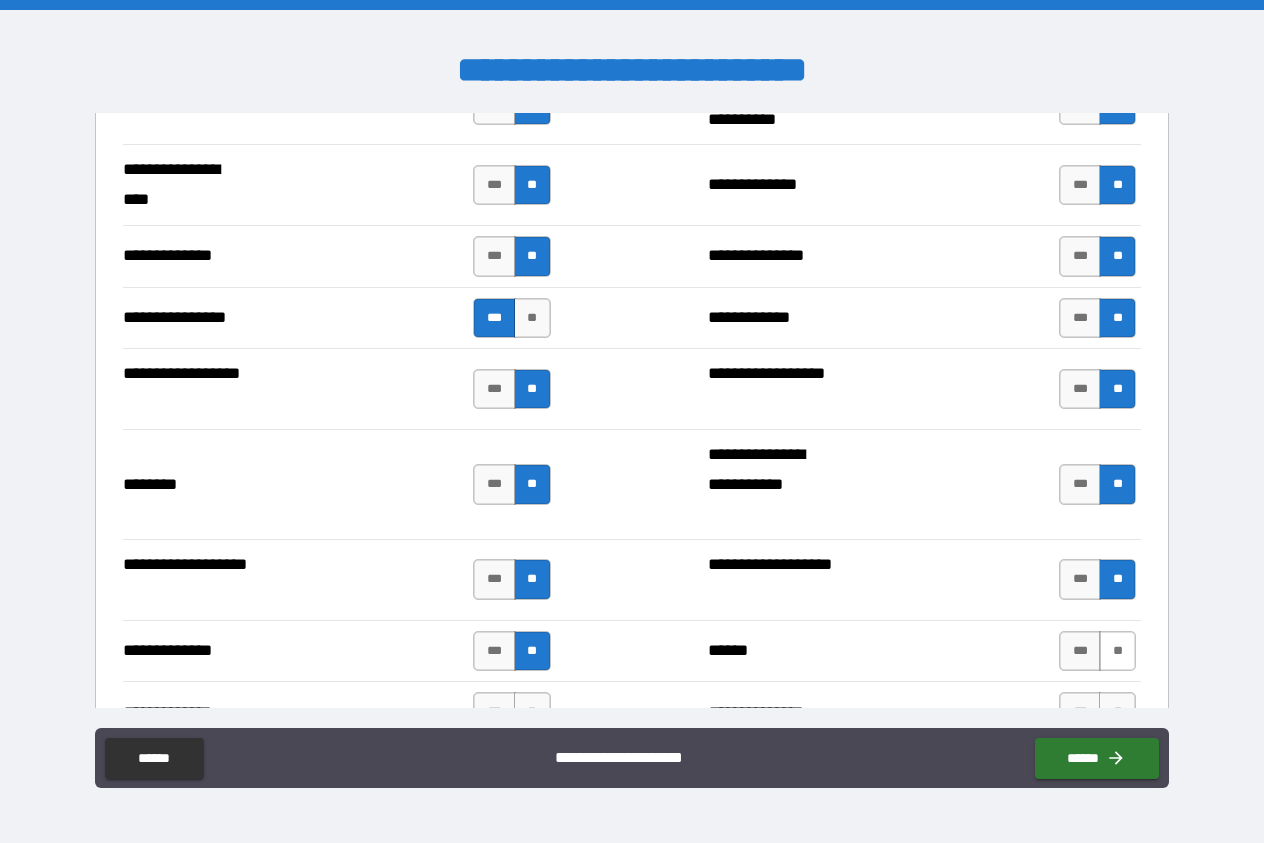click on "**" at bounding box center (1117, 651) 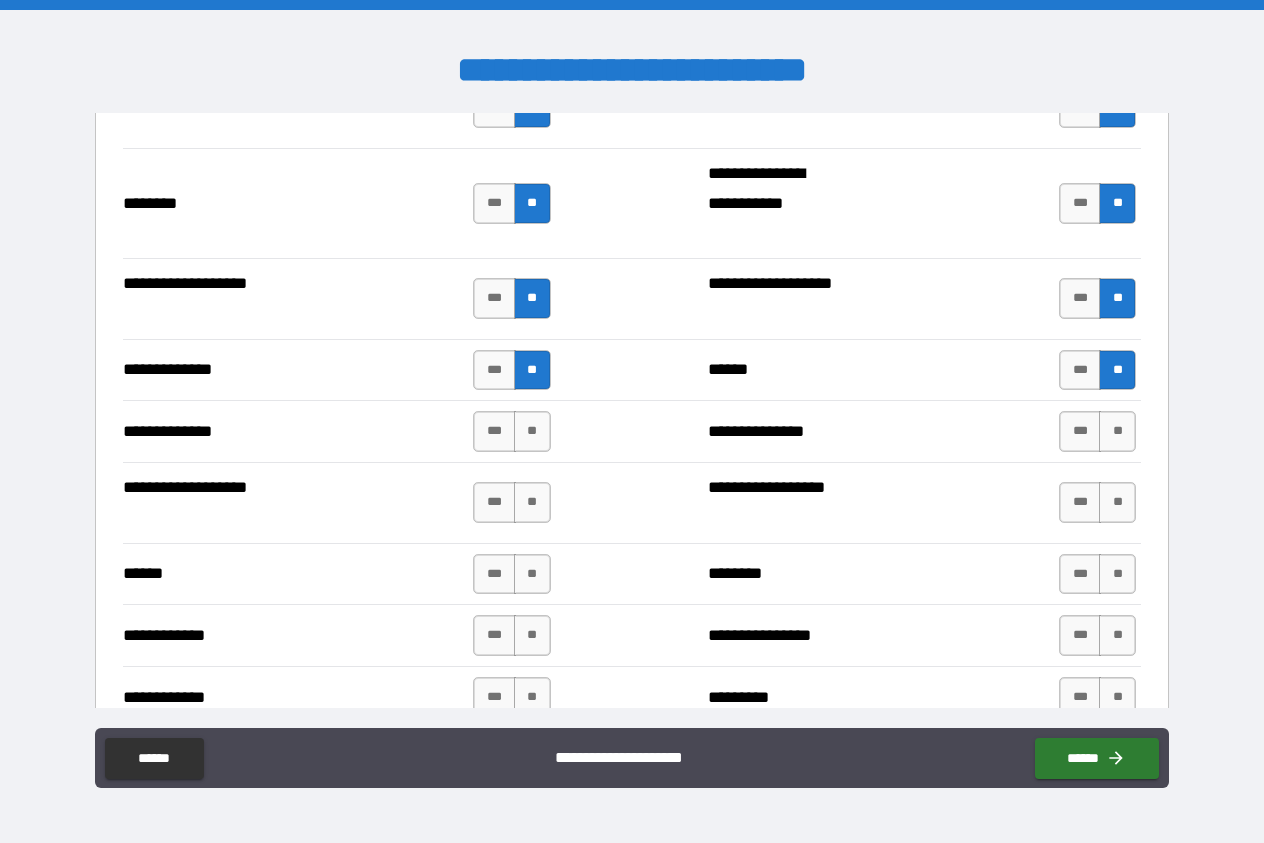 scroll, scrollTop: 3534, scrollLeft: 0, axis: vertical 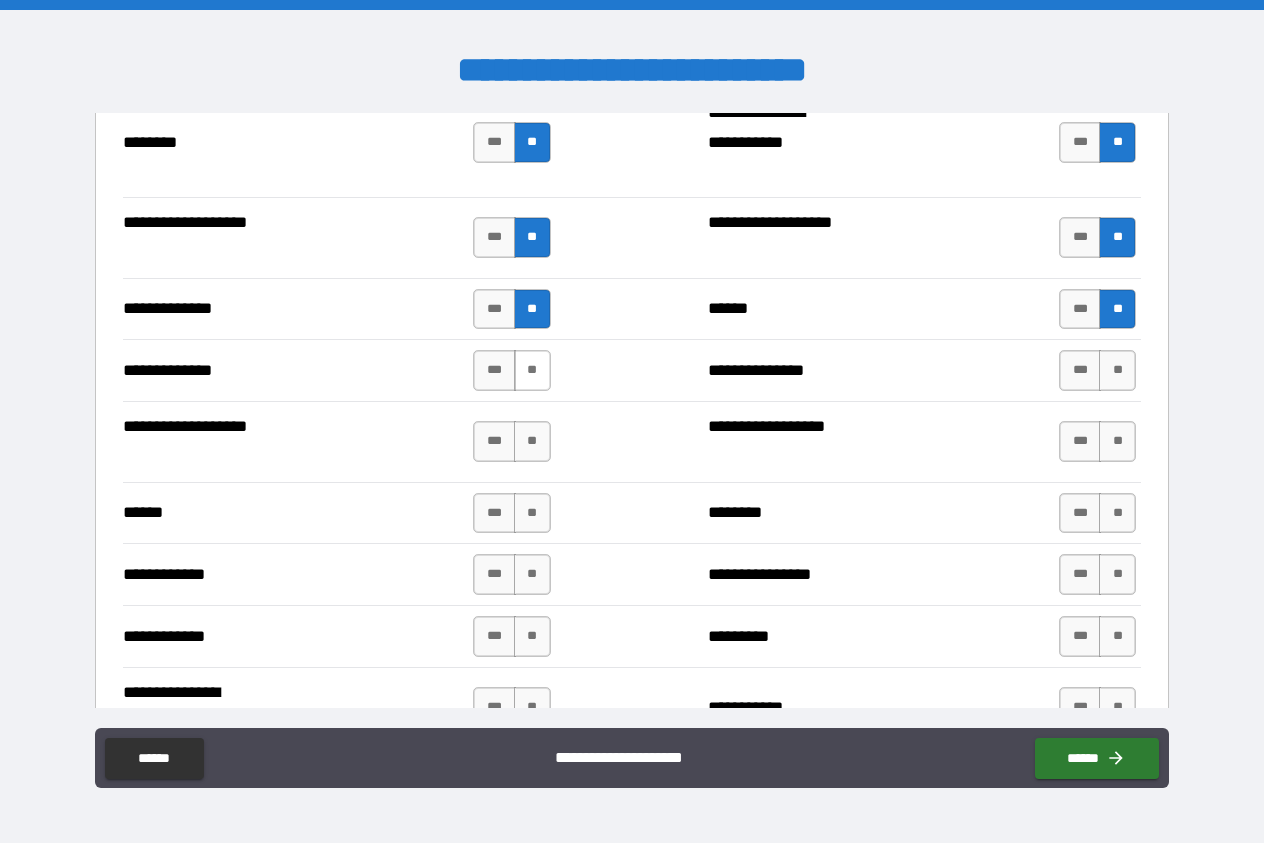 click on "**" at bounding box center [532, 370] 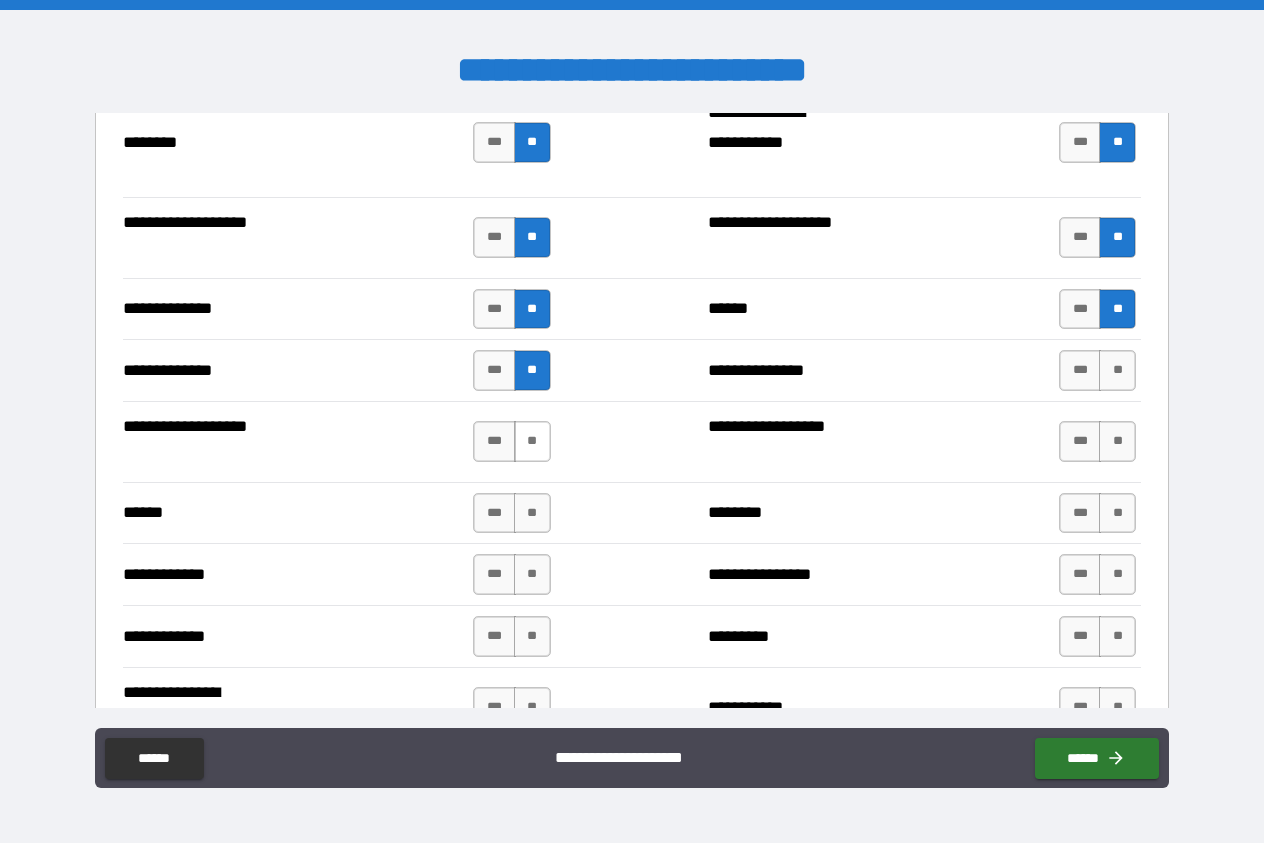 click on "**" at bounding box center (532, 441) 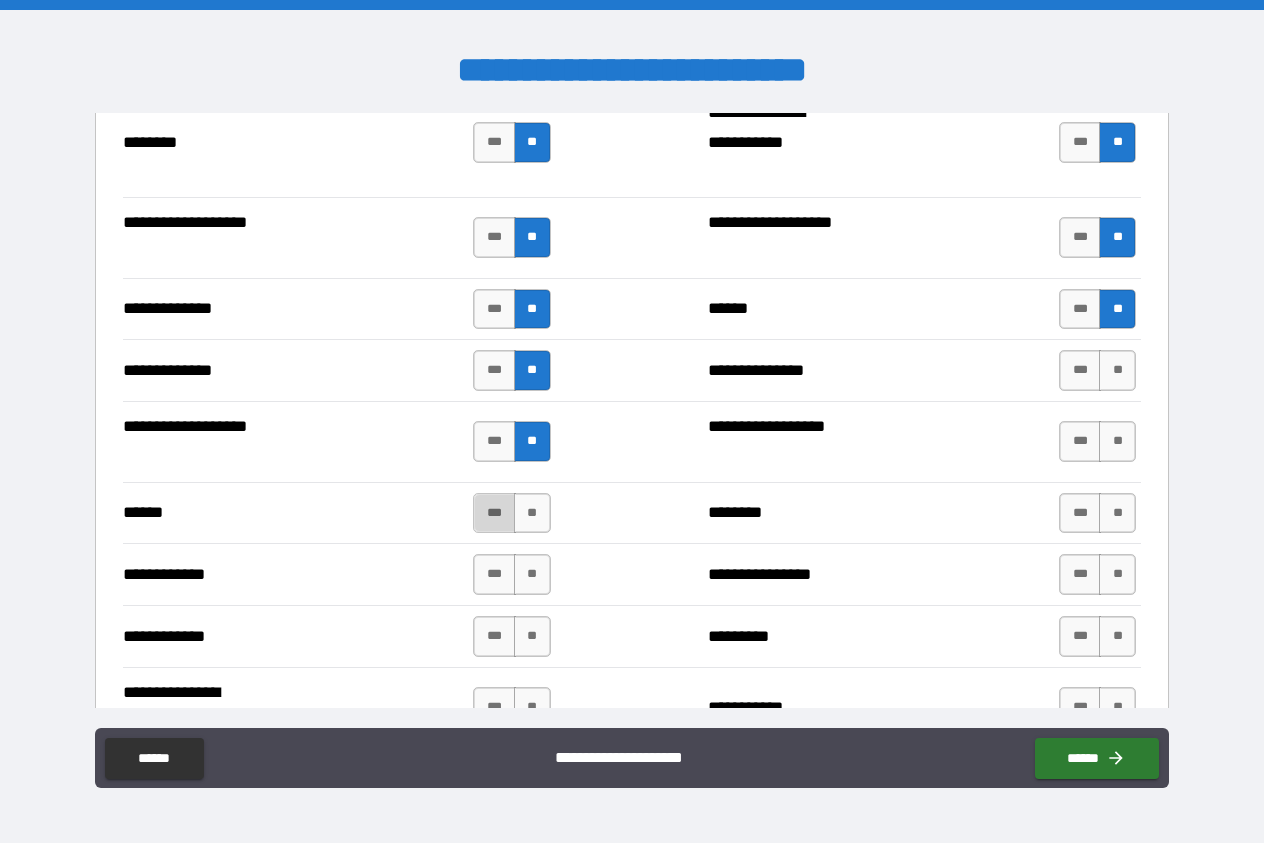 click on "***" at bounding box center [494, 513] 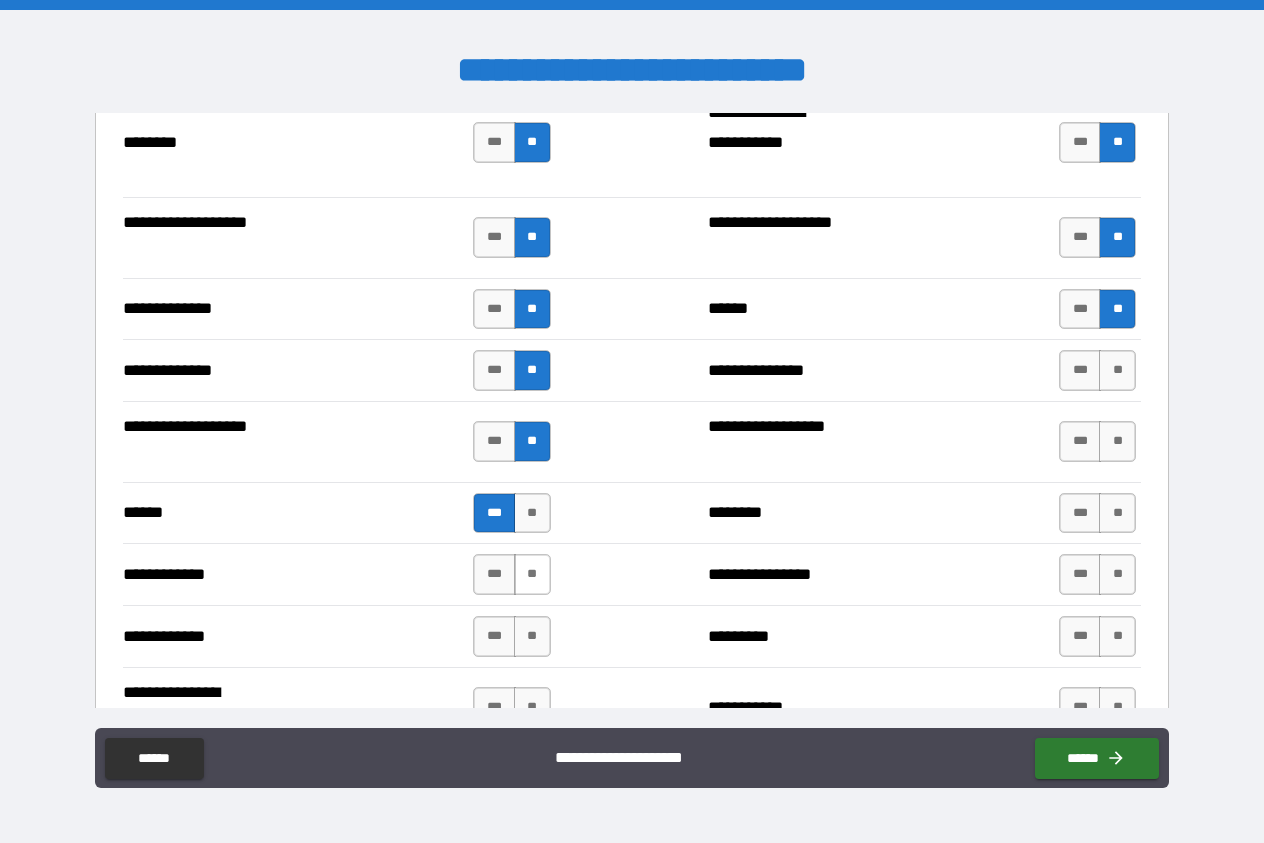 click on "**" at bounding box center (532, 574) 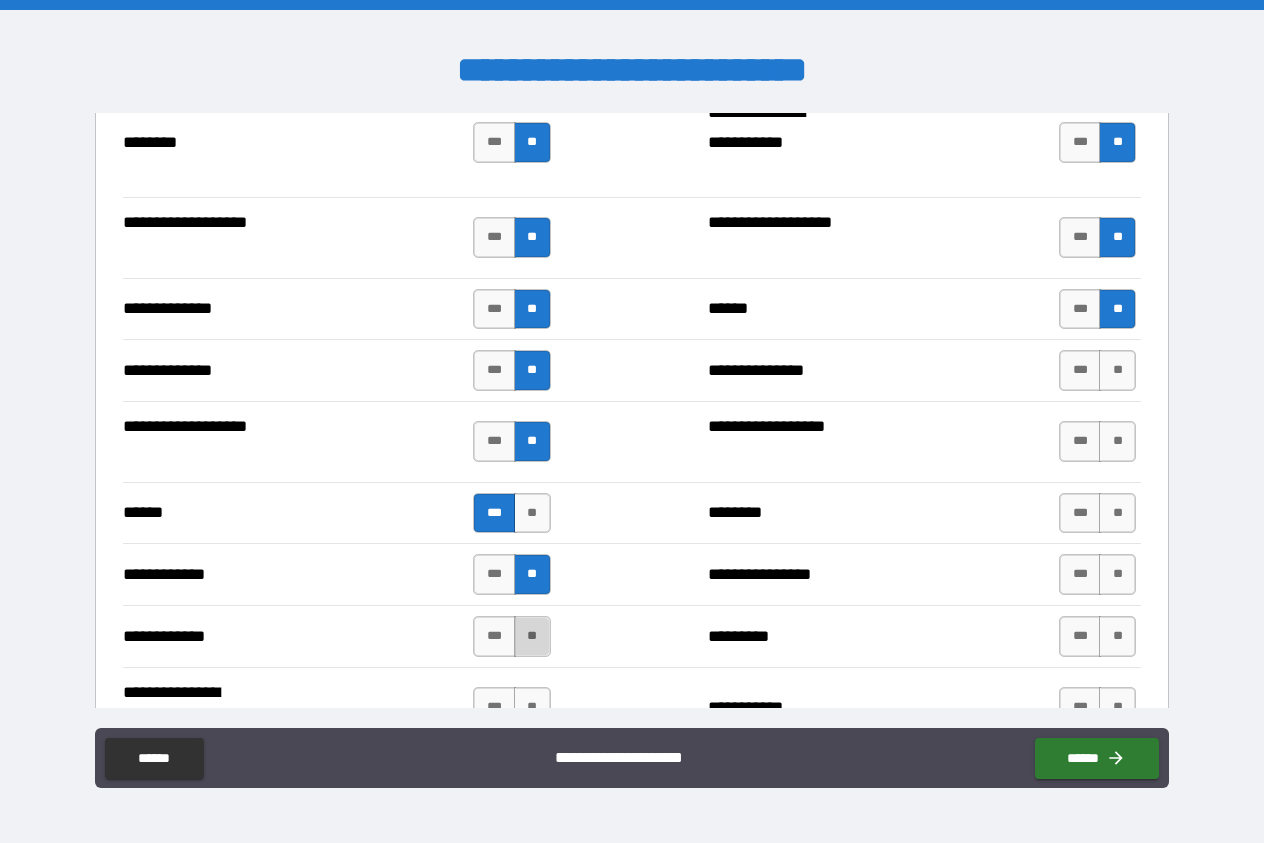 click on "**" at bounding box center [532, 636] 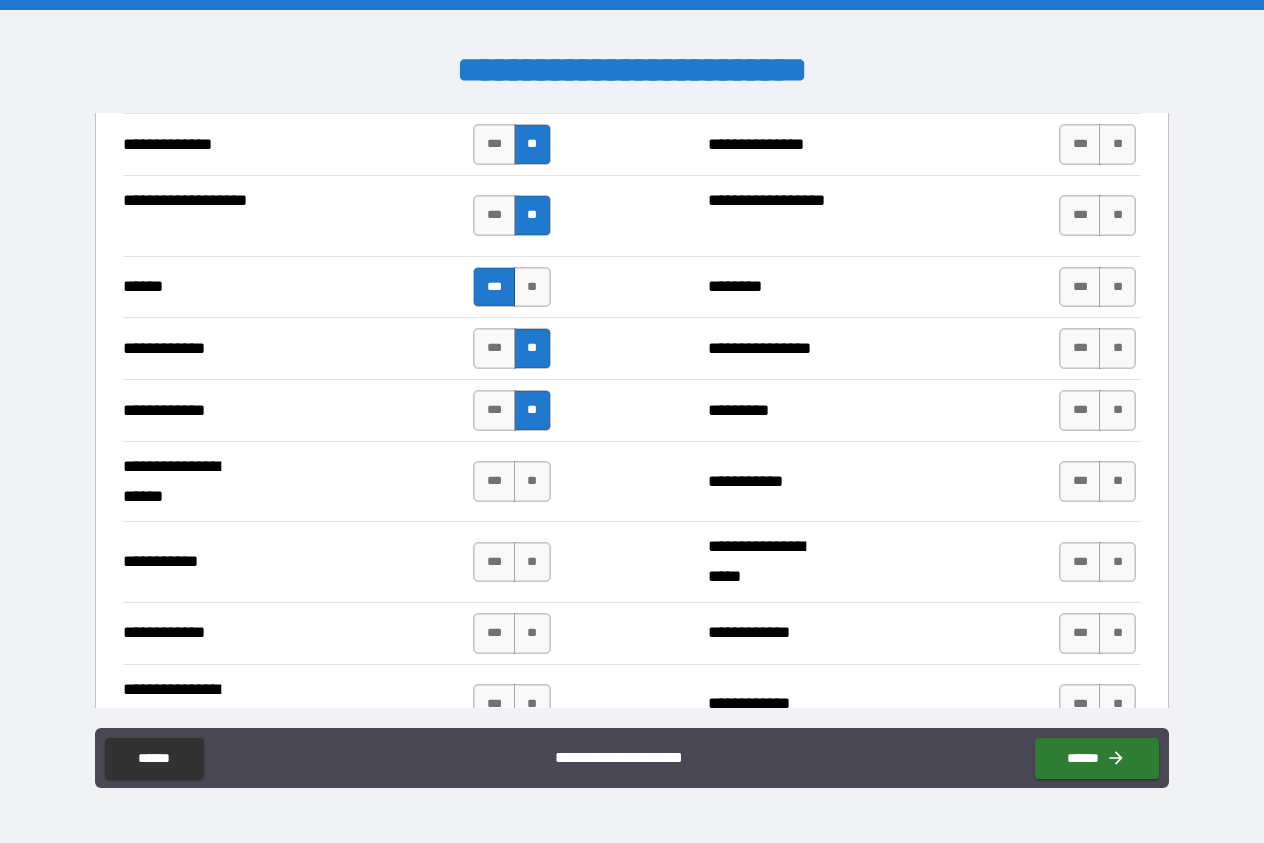scroll, scrollTop: 3762, scrollLeft: 0, axis: vertical 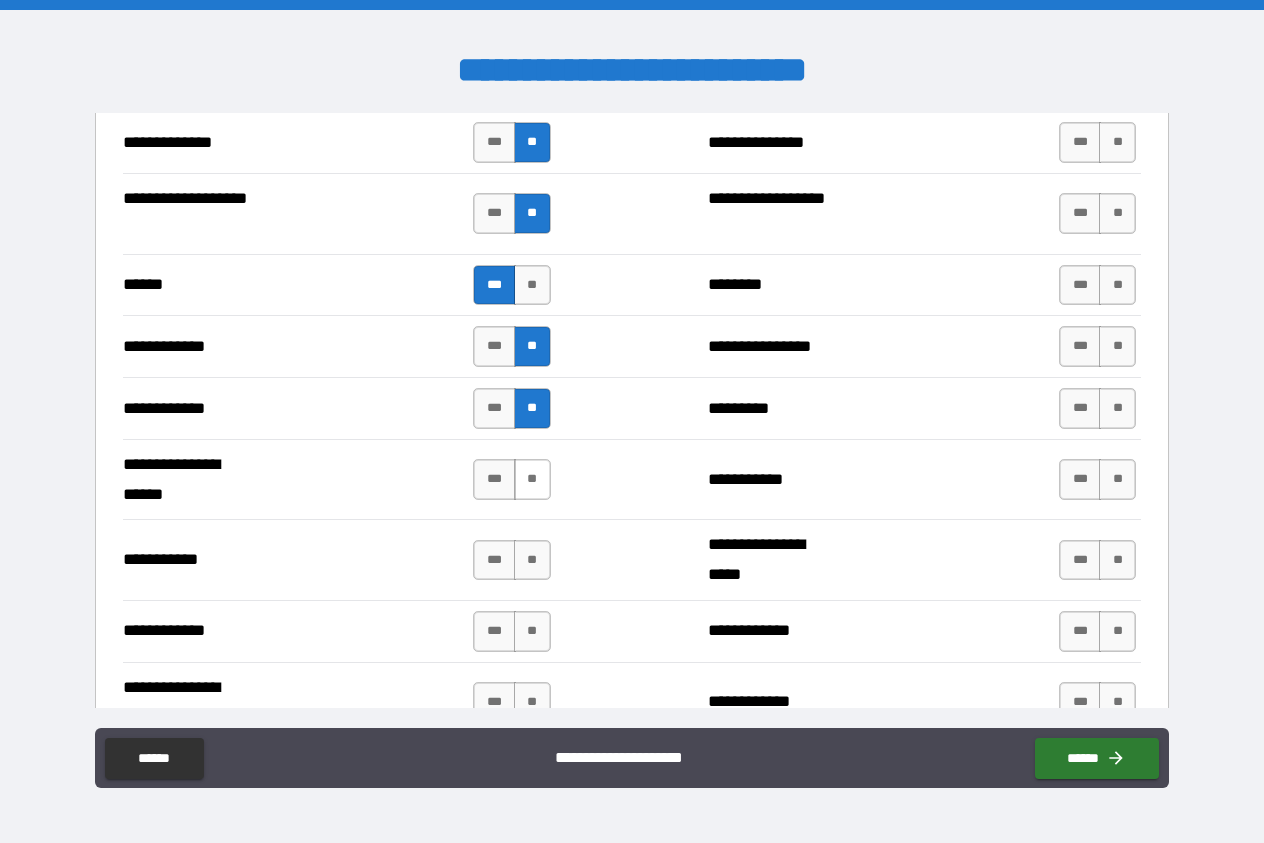 click on "**" at bounding box center (532, 479) 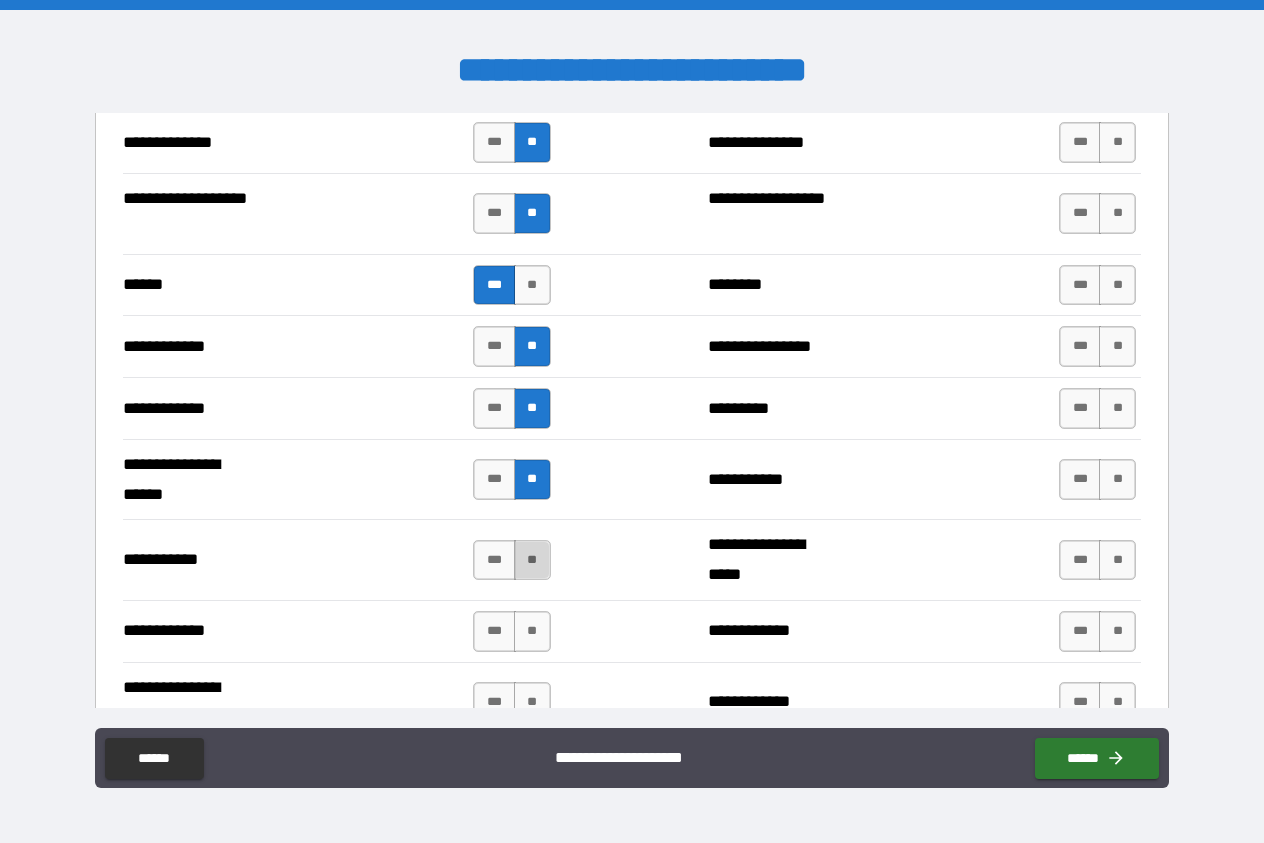 click on "**" at bounding box center (532, 560) 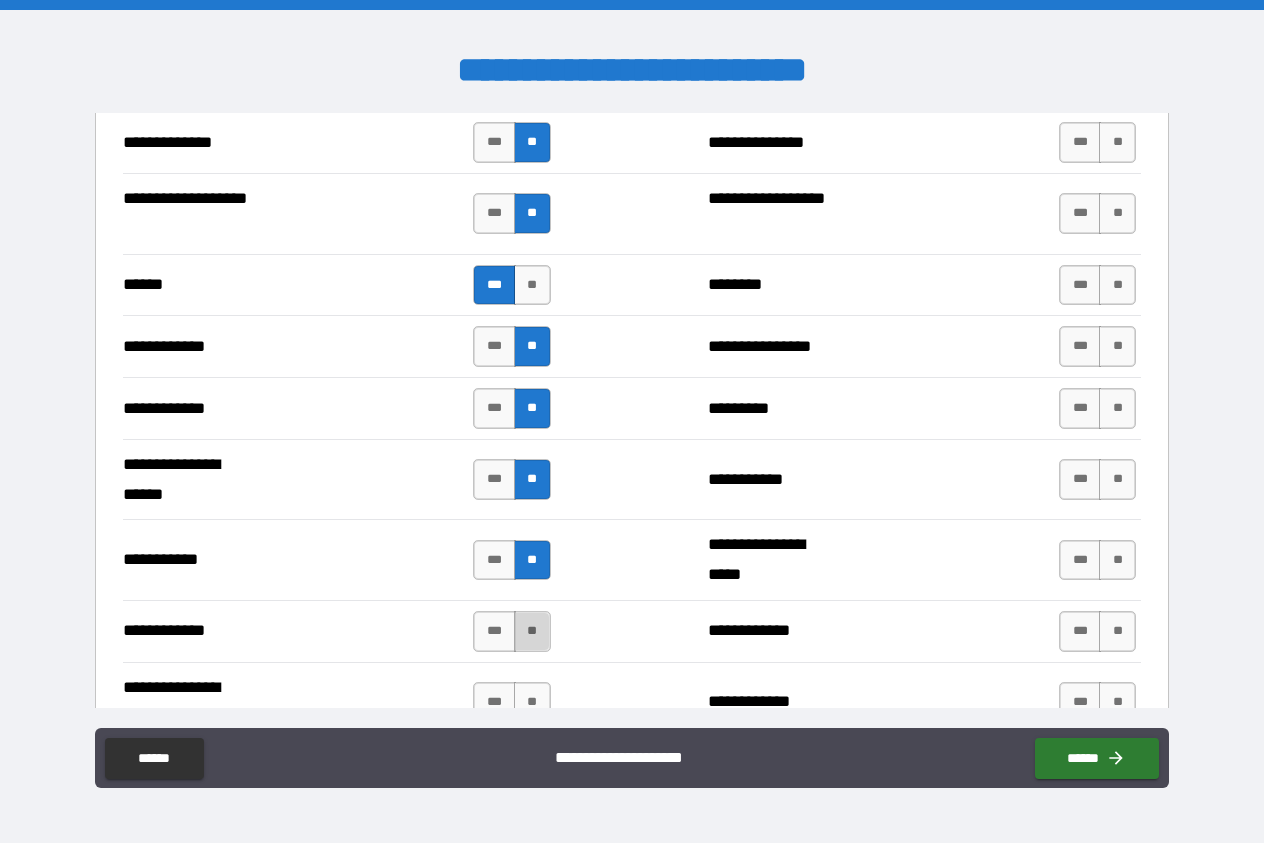click on "**" at bounding box center (532, 631) 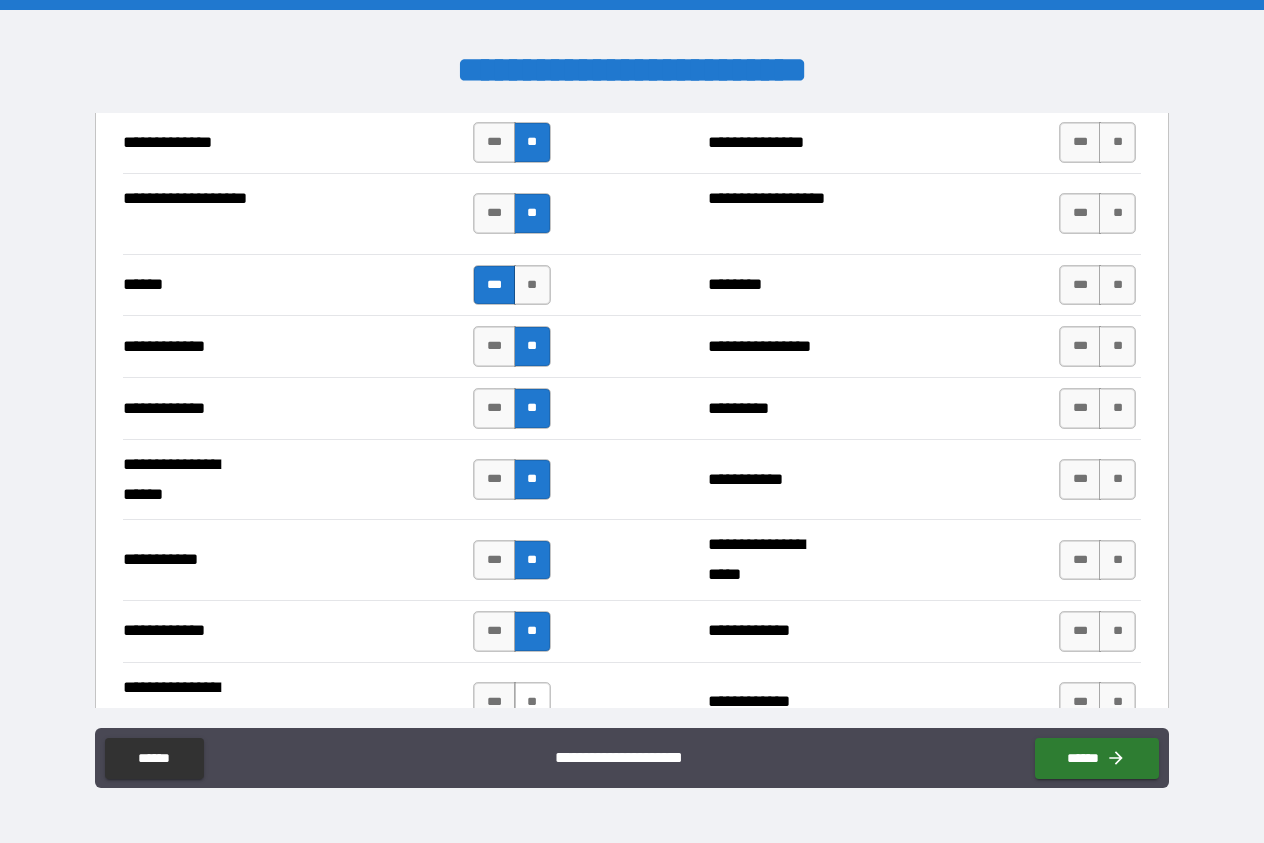 click on "**" at bounding box center [532, 702] 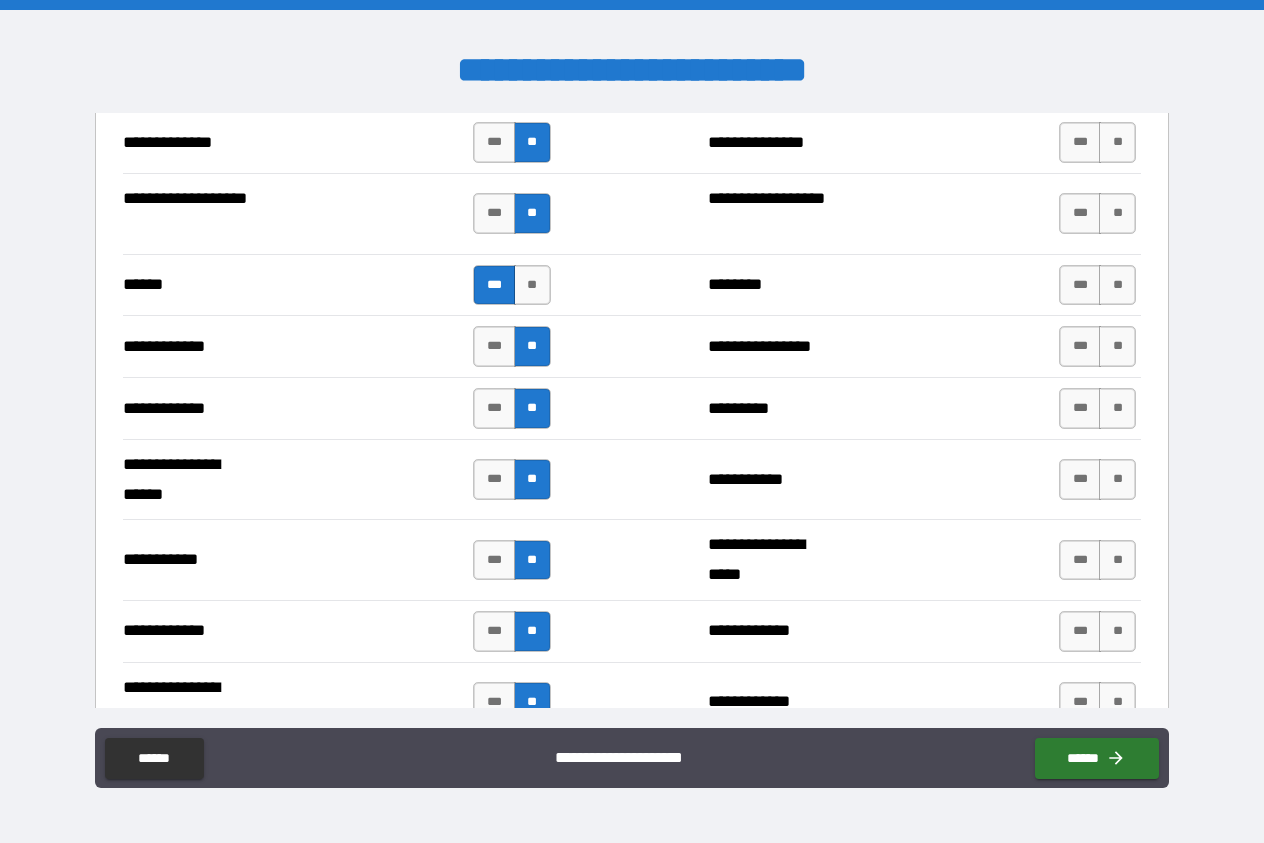 scroll, scrollTop: 3648, scrollLeft: 0, axis: vertical 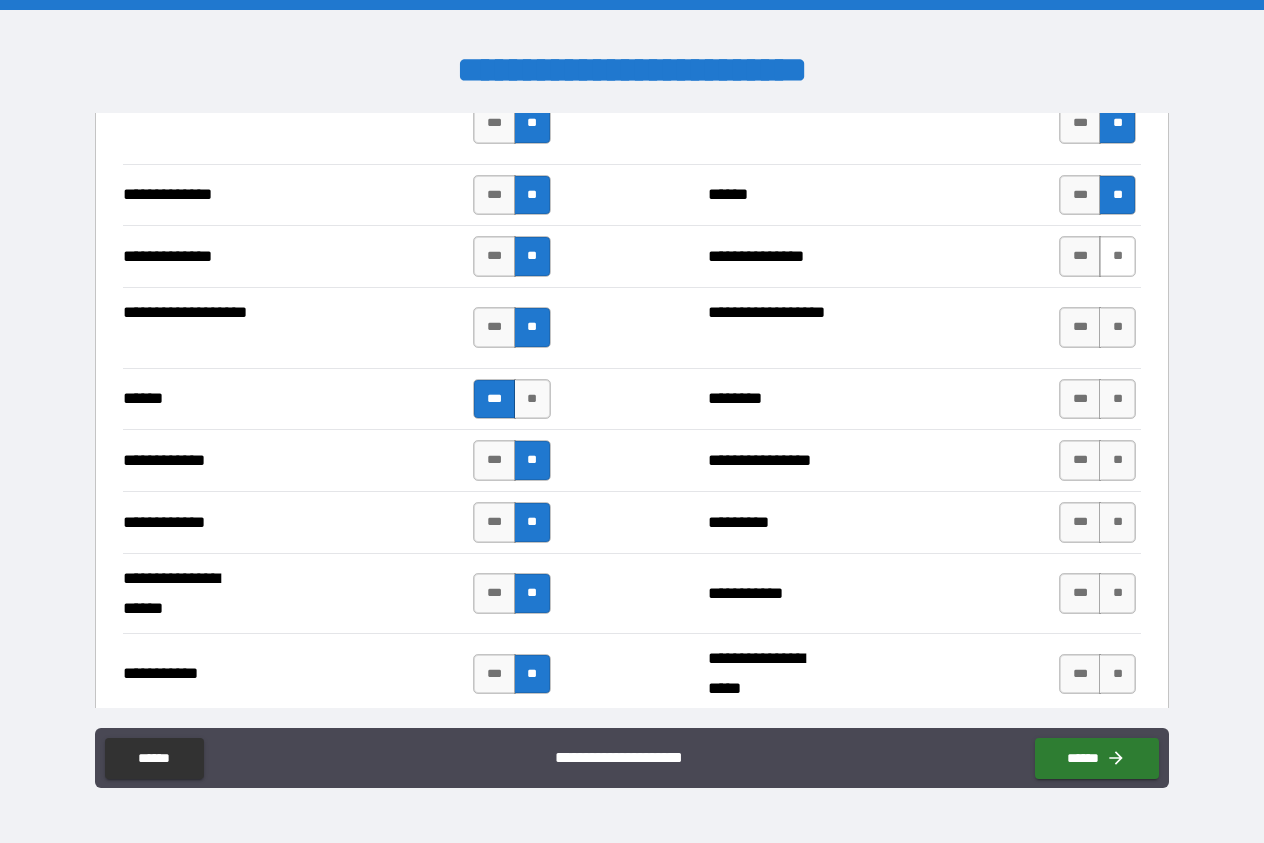 click on "**" at bounding box center [1117, 256] 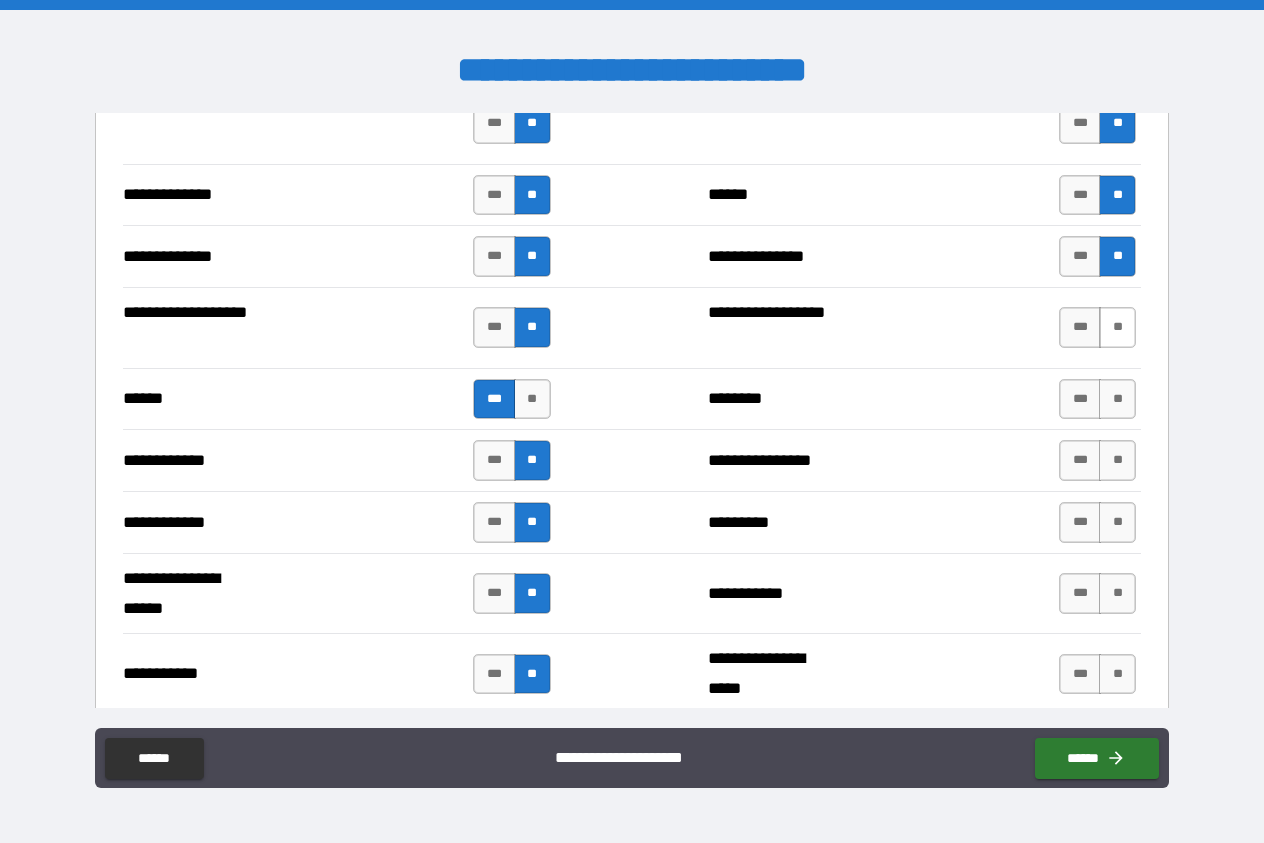 click on "**" at bounding box center [1117, 327] 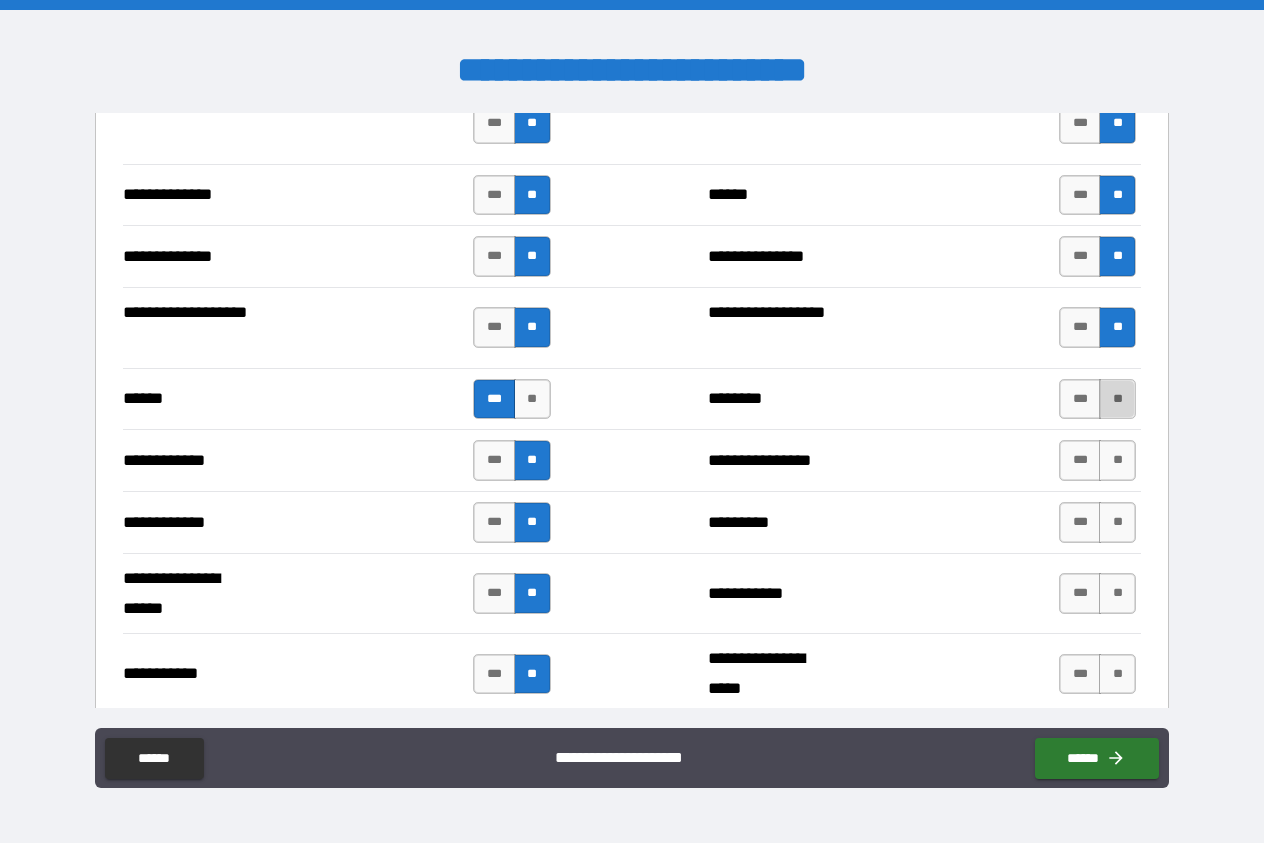 click on "**" at bounding box center [1117, 399] 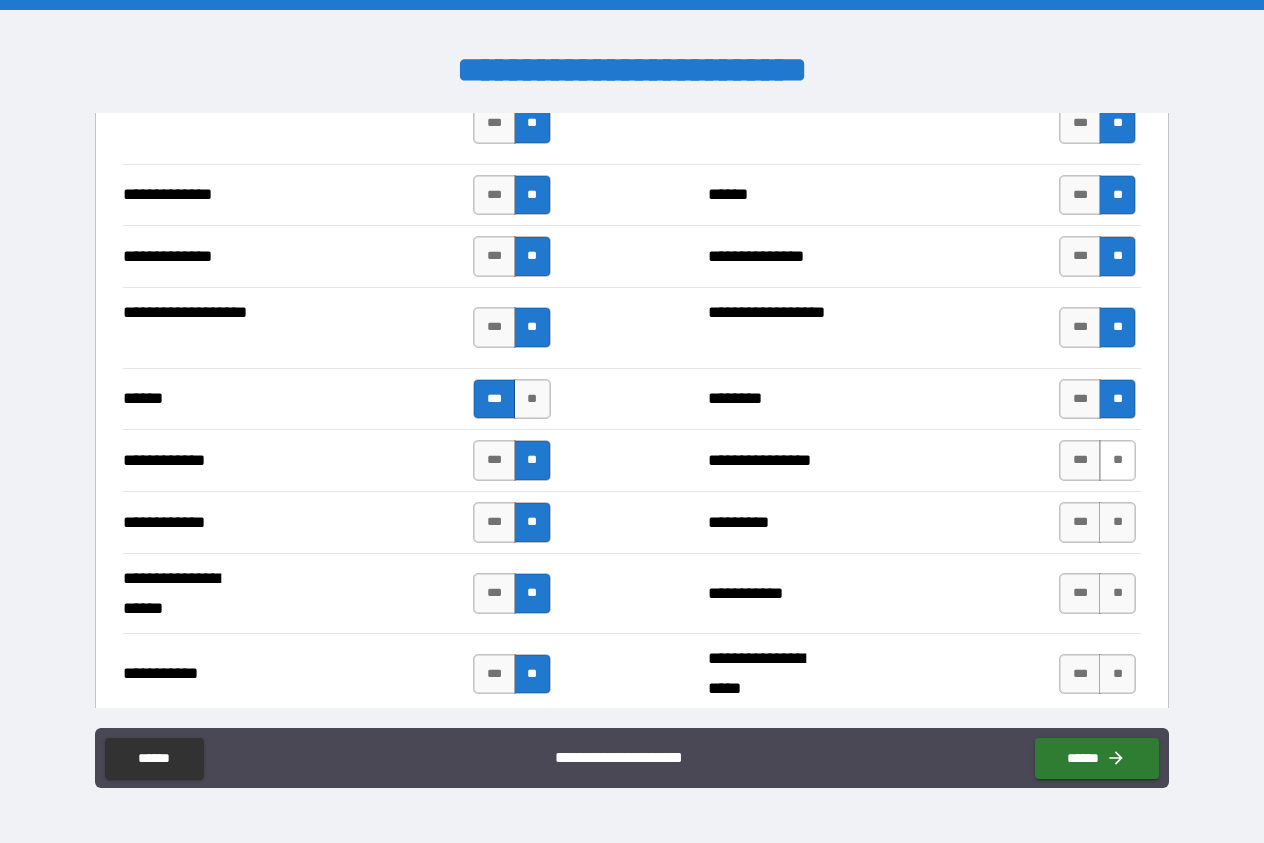 click on "**" at bounding box center [1117, 460] 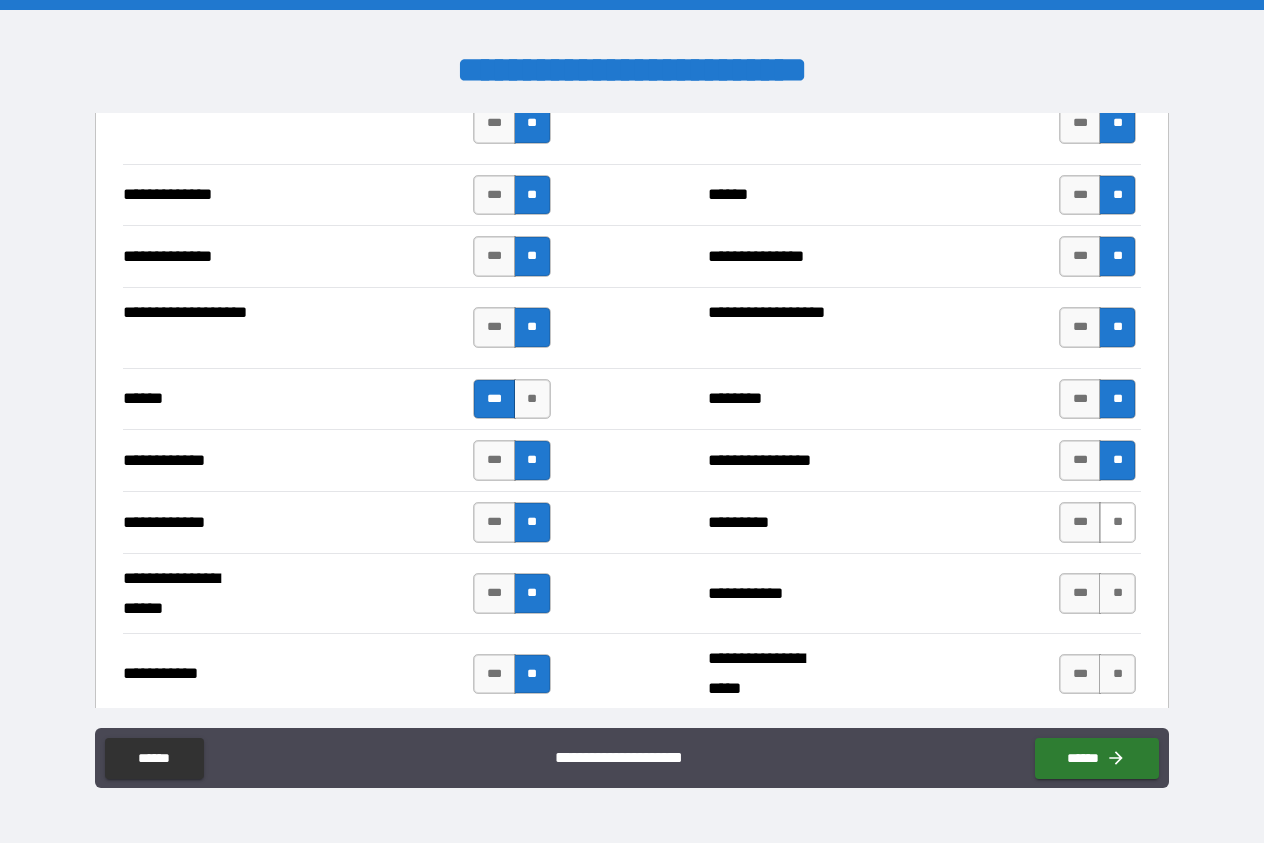 click on "**" at bounding box center [1117, 522] 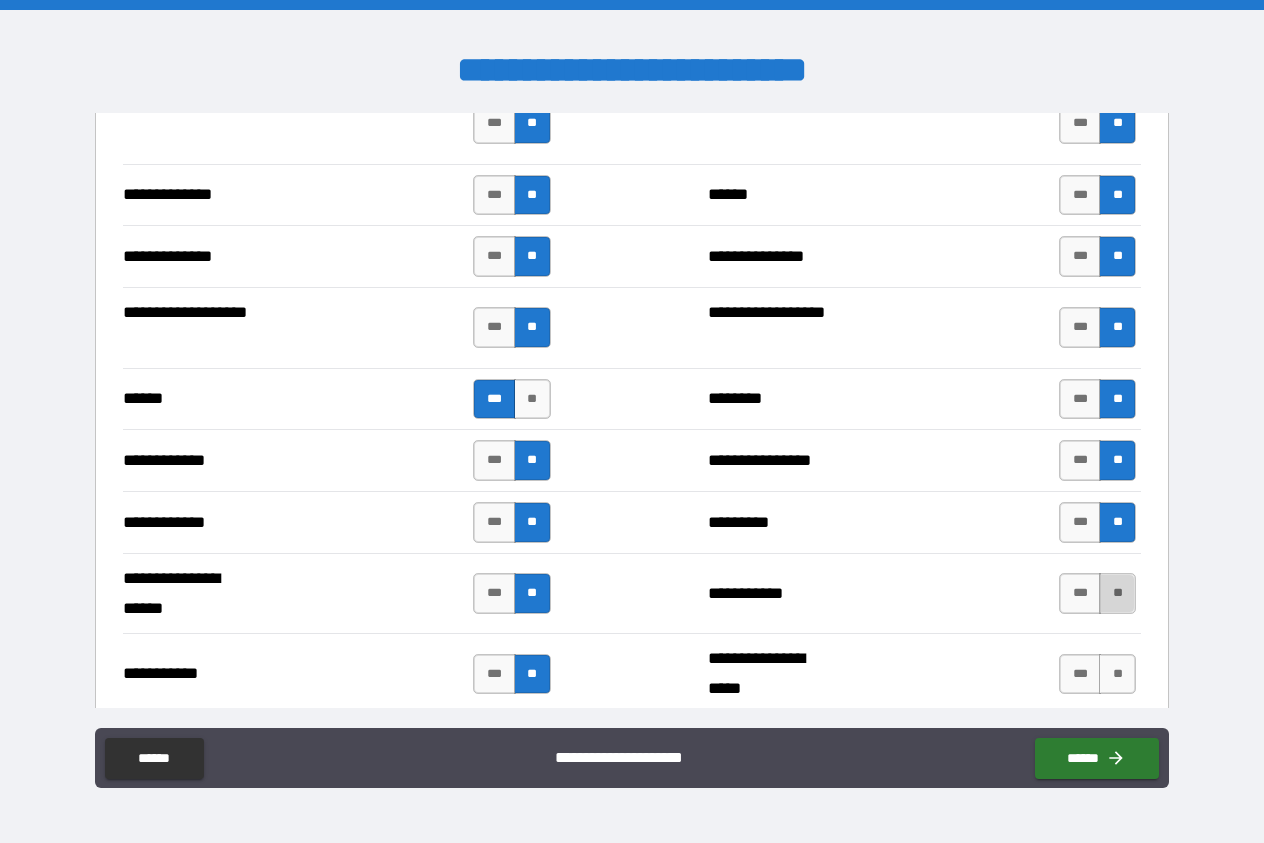 click on "**" at bounding box center (1117, 593) 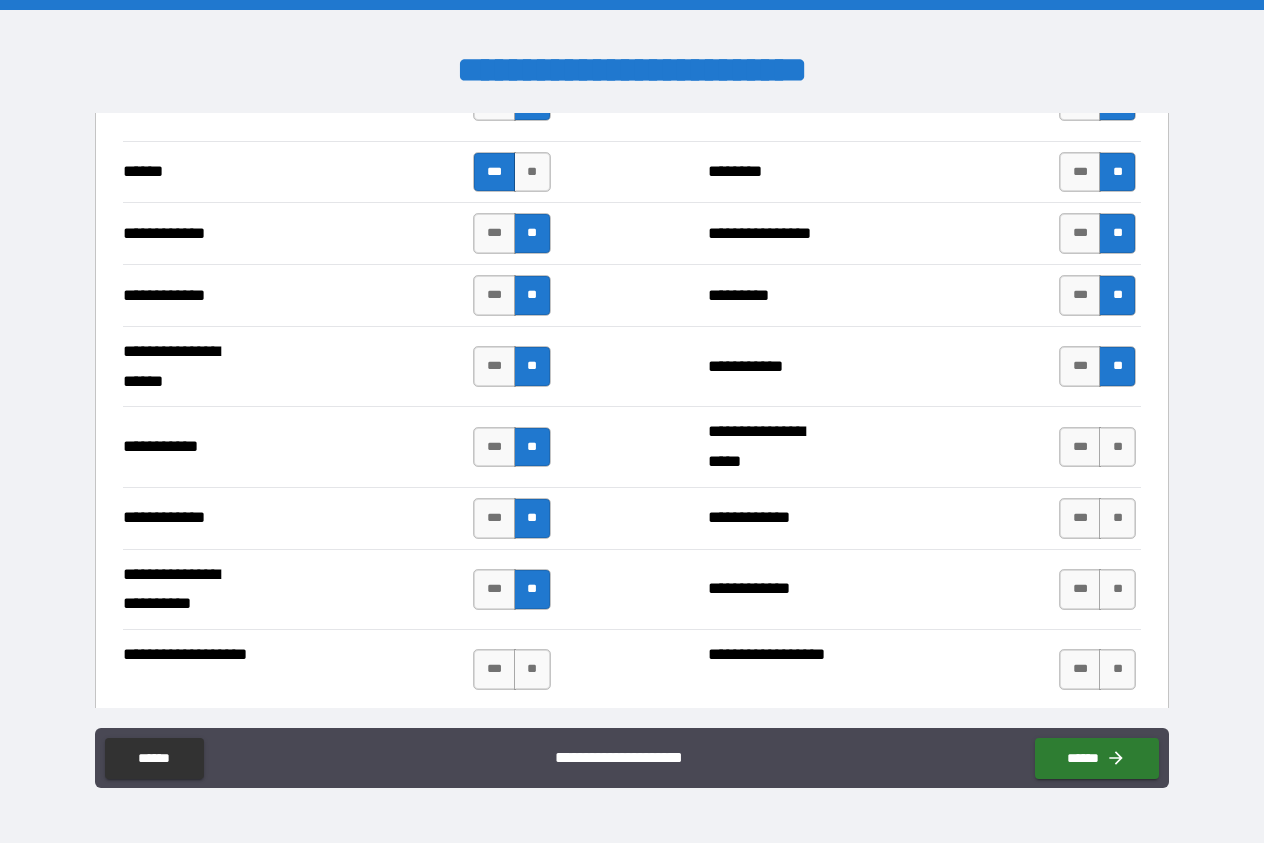 scroll, scrollTop: 3876, scrollLeft: 0, axis: vertical 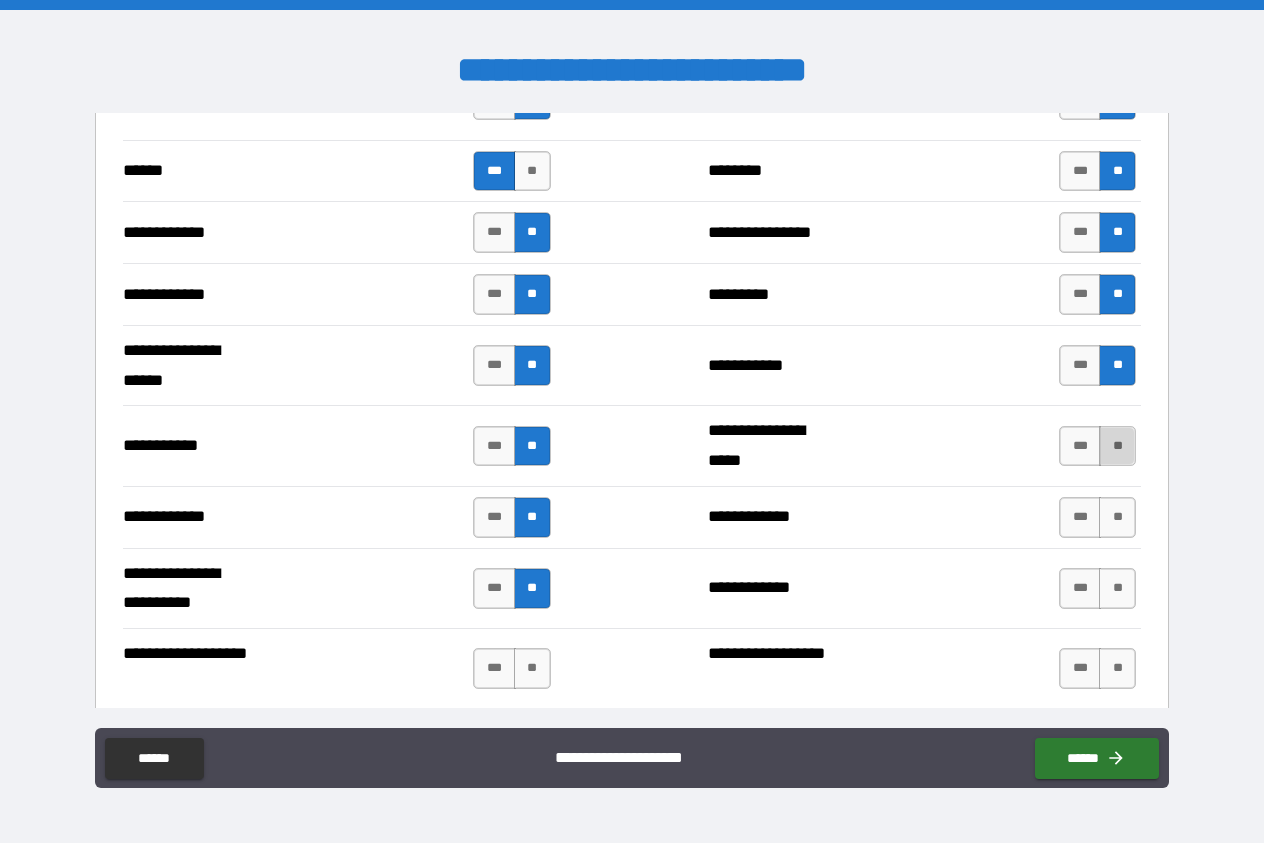 click on "**" at bounding box center (1117, 446) 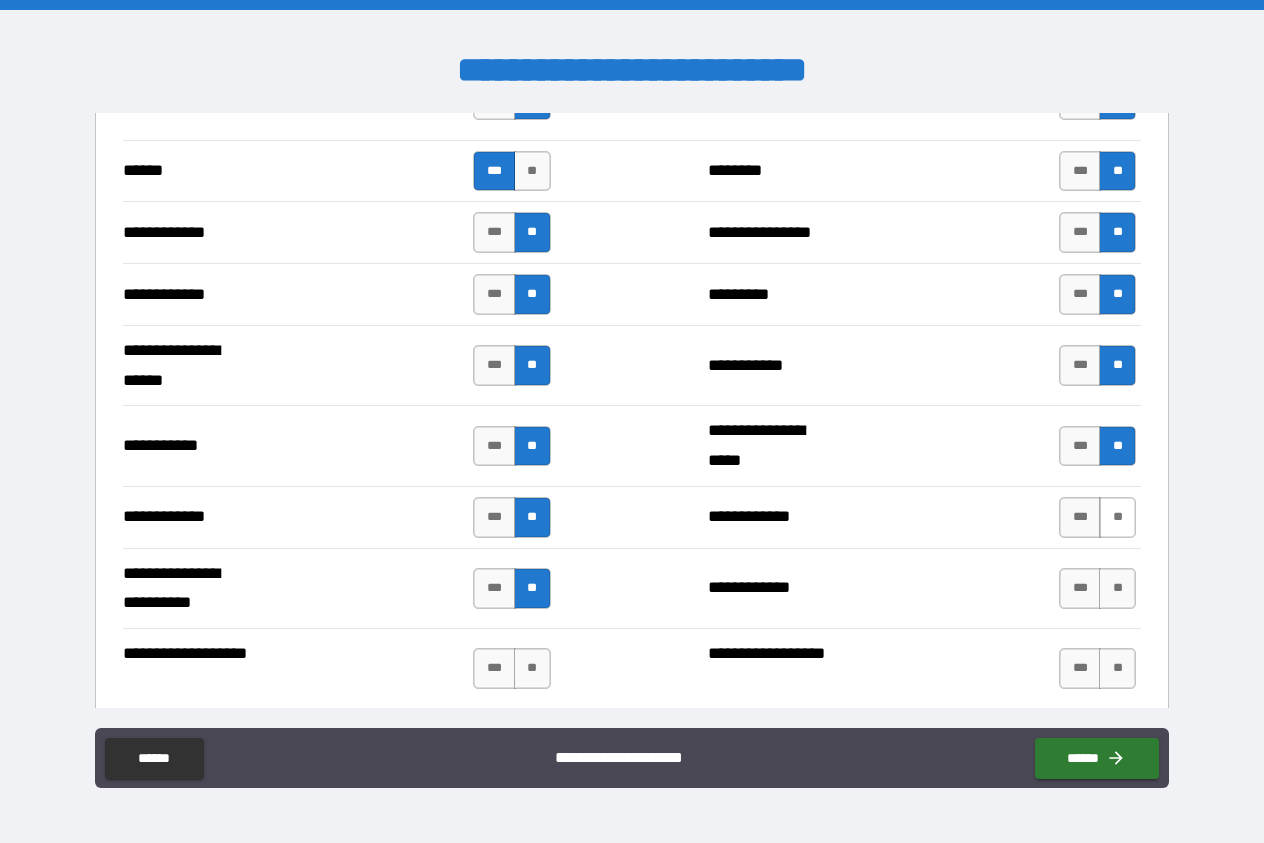 click on "**" at bounding box center (1117, 517) 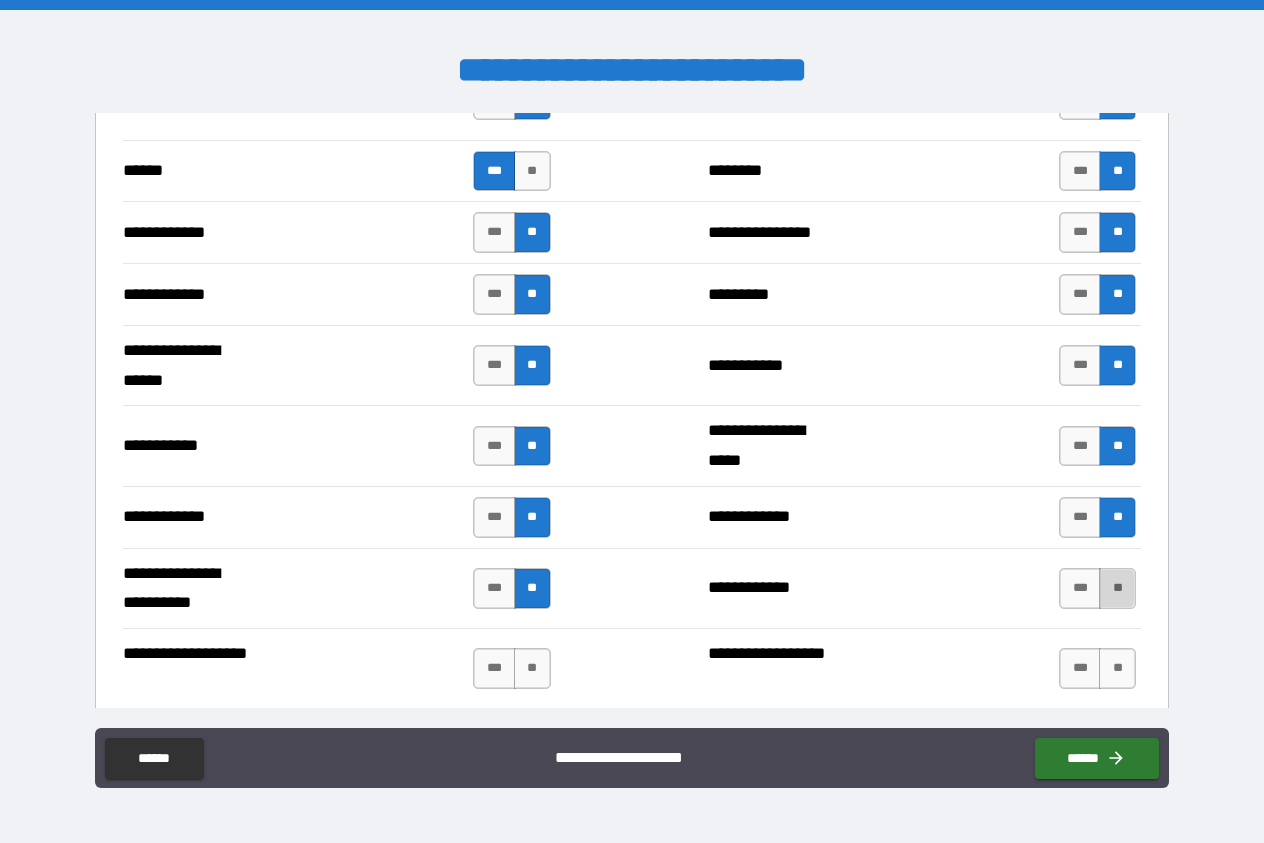 click on "**" at bounding box center [1117, 588] 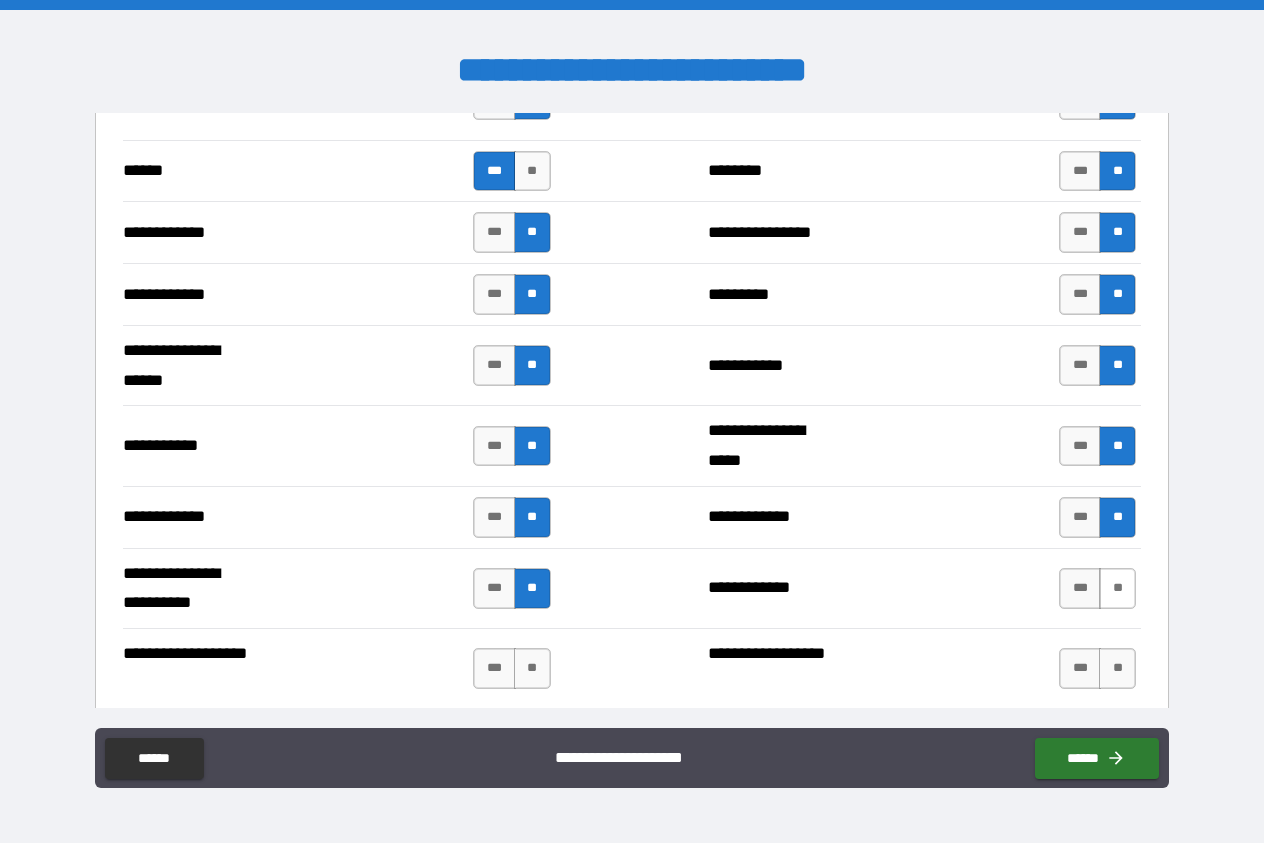 click on "**" at bounding box center (1117, 588) 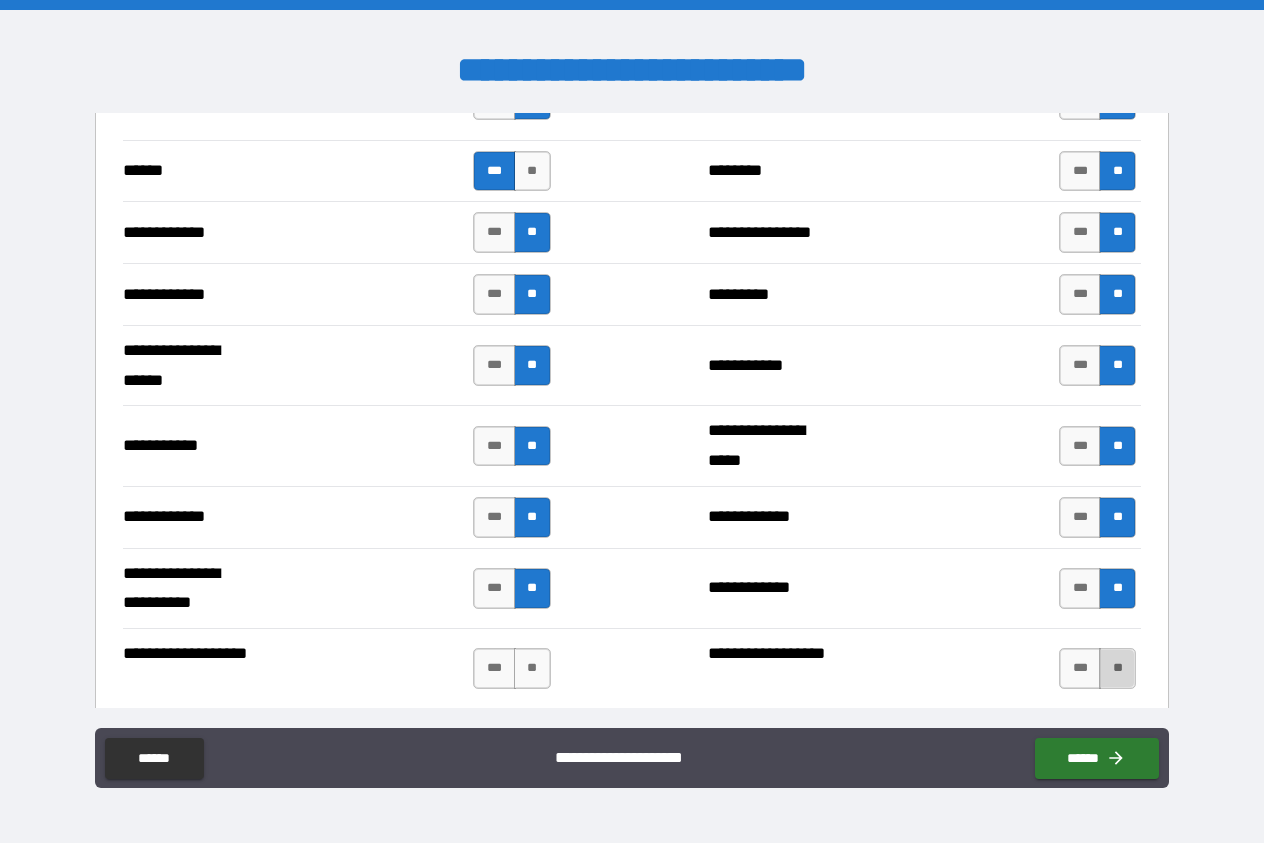 click on "**" at bounding box center [1117, 668] 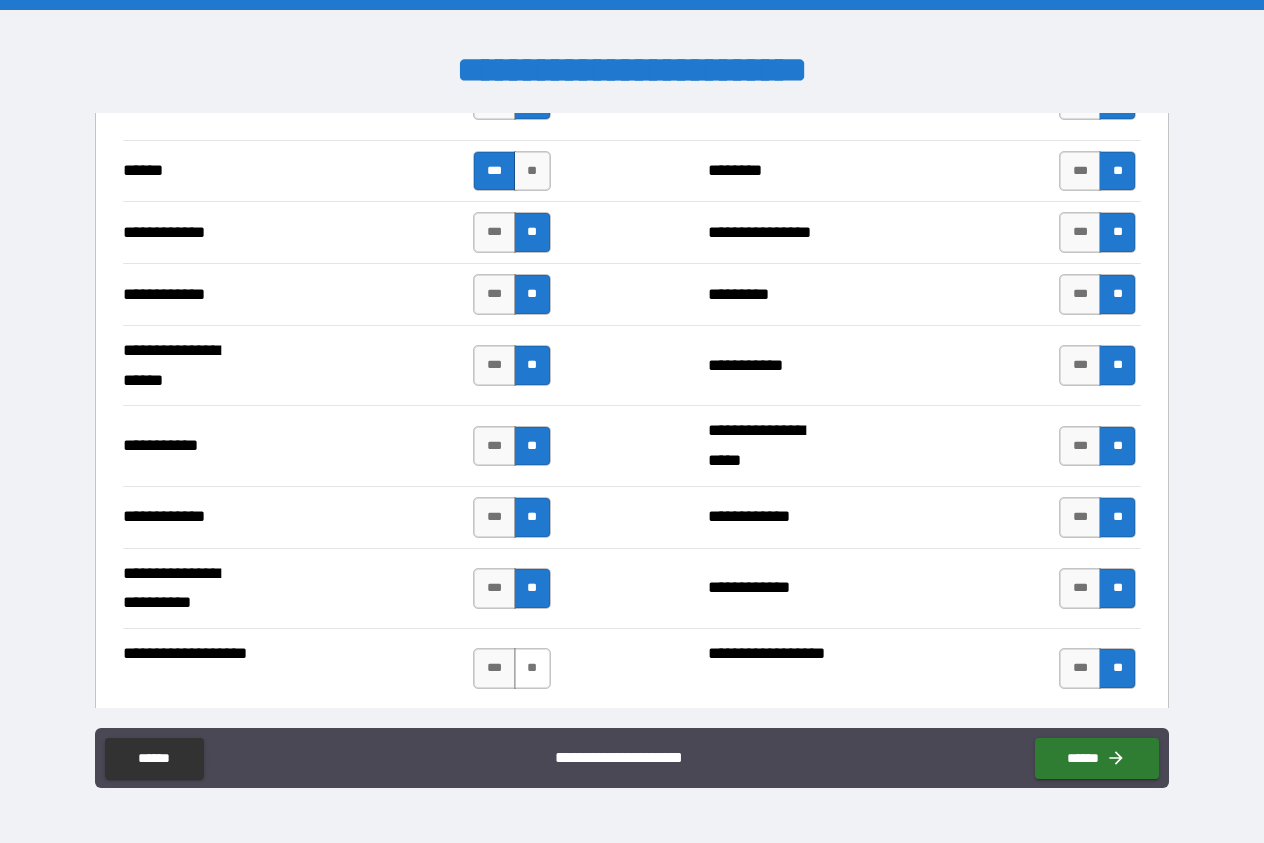 click on "**" at bounding box center [532, 668] 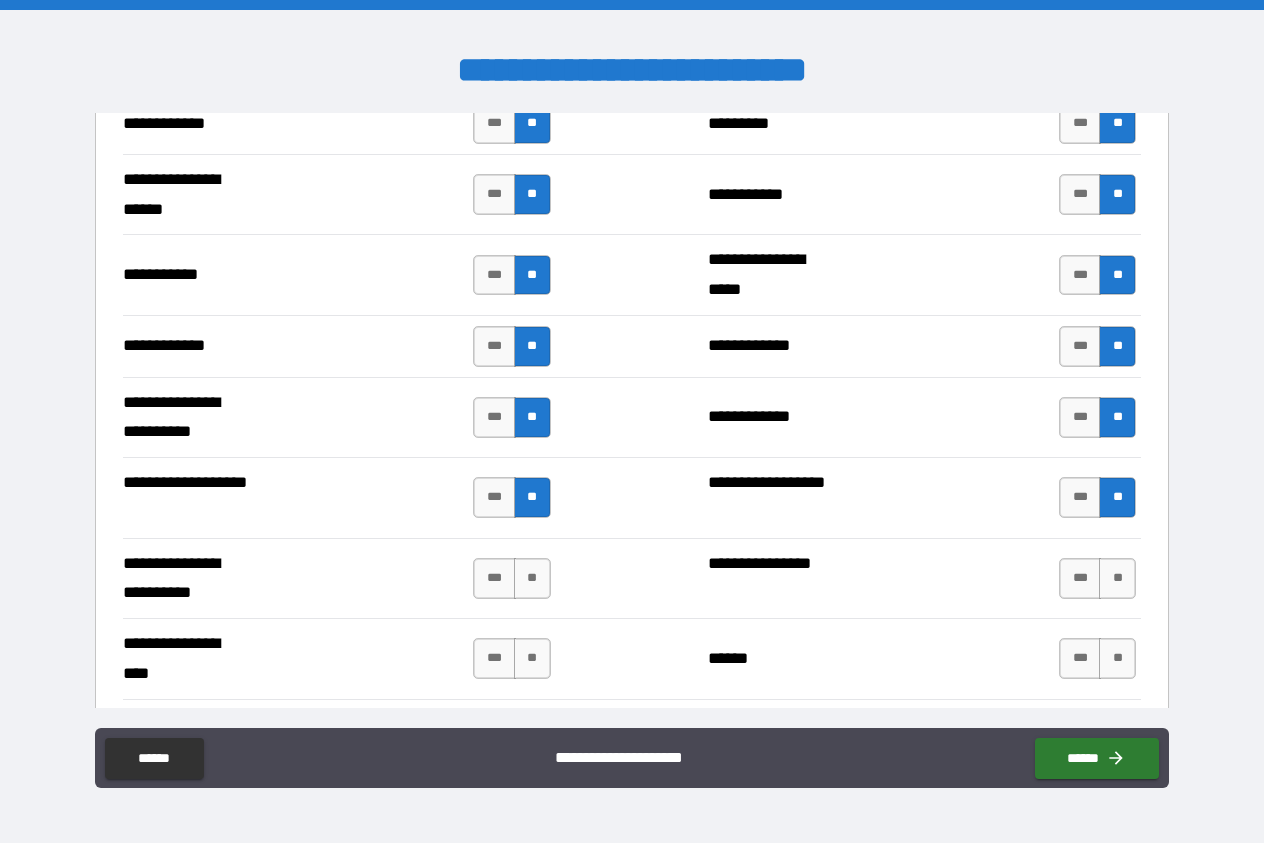 scroll, scrollTop: 4218, scrollLeft: 0, axis: vertical 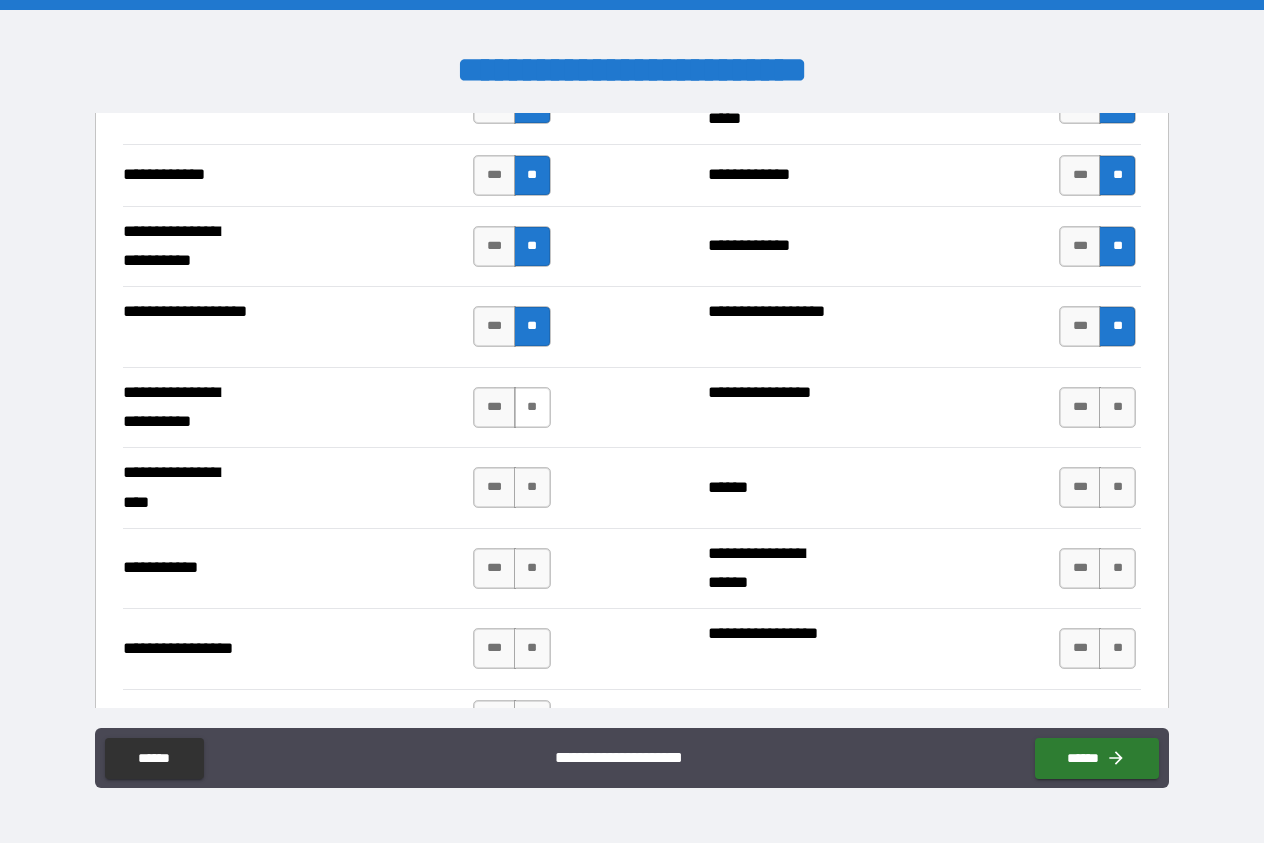 click on "**" at bounding box center [532, 407] 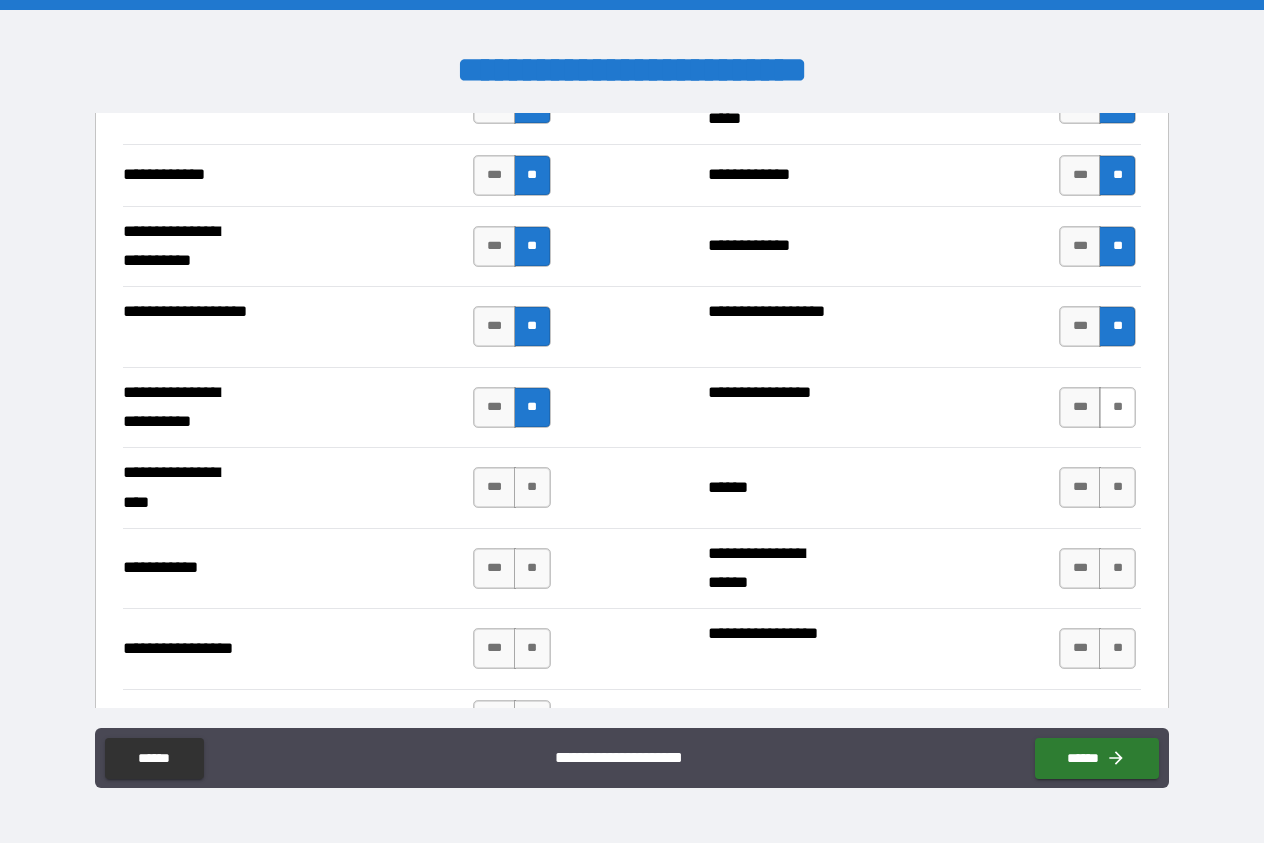 click on "**" at bounding box center (1117, 407) 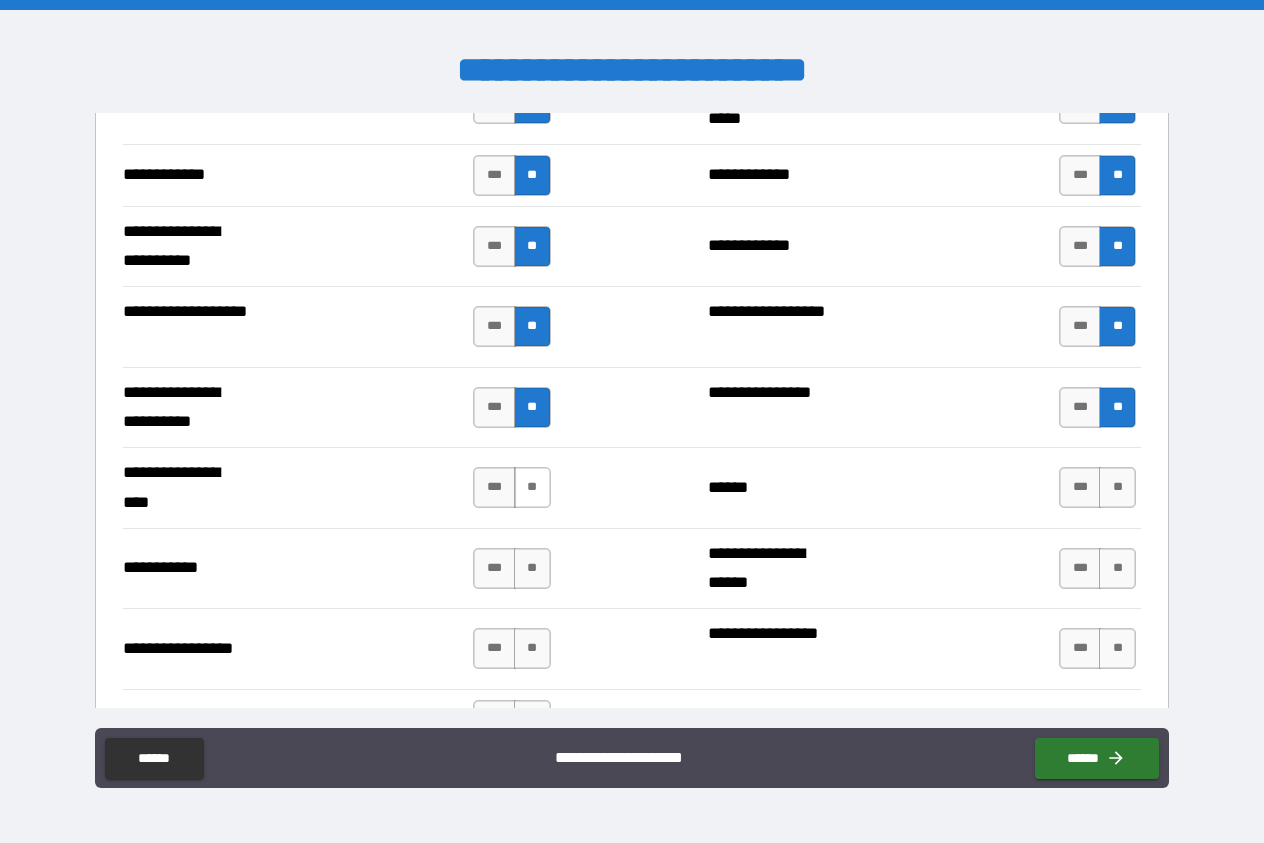 click on "**" at bounding box center [532, 487] 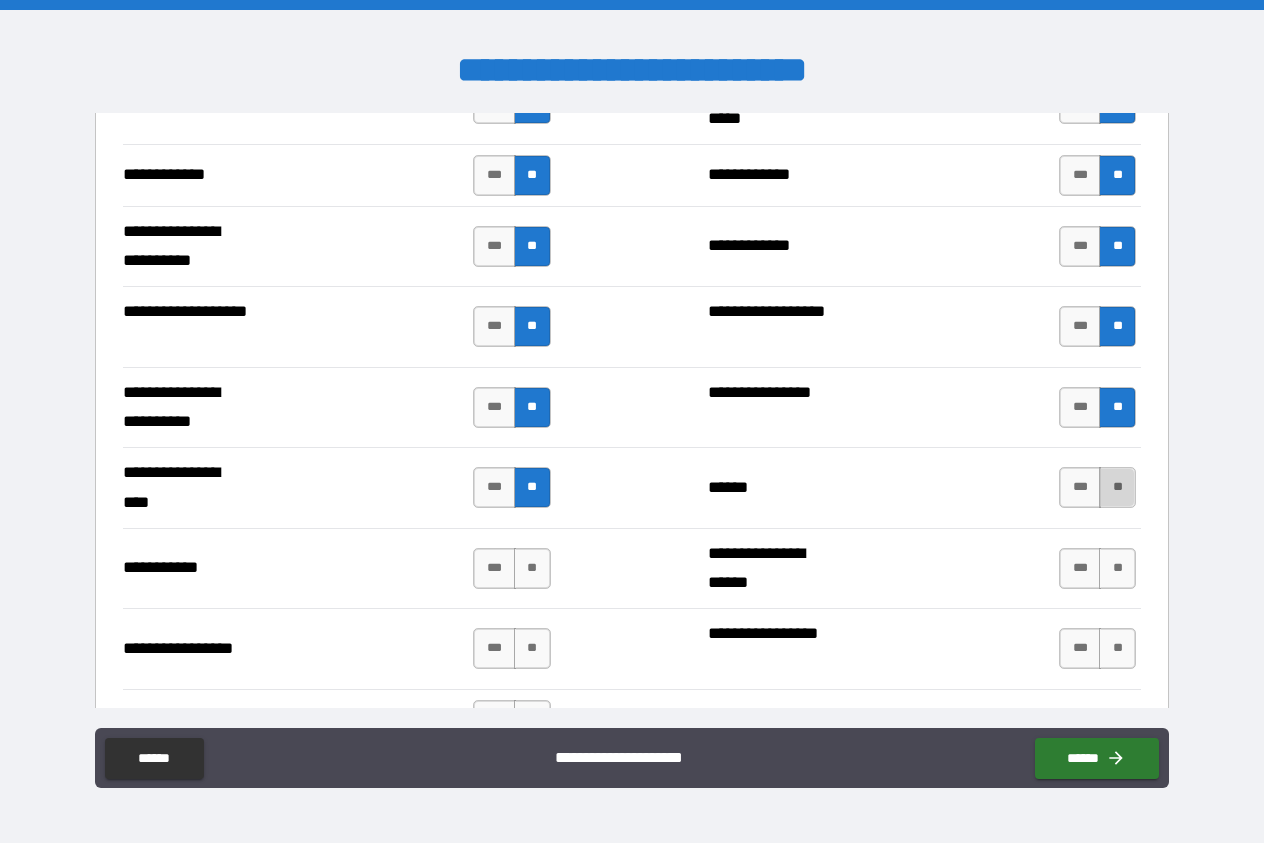 click on "**" at bounding box center (1117, 487) 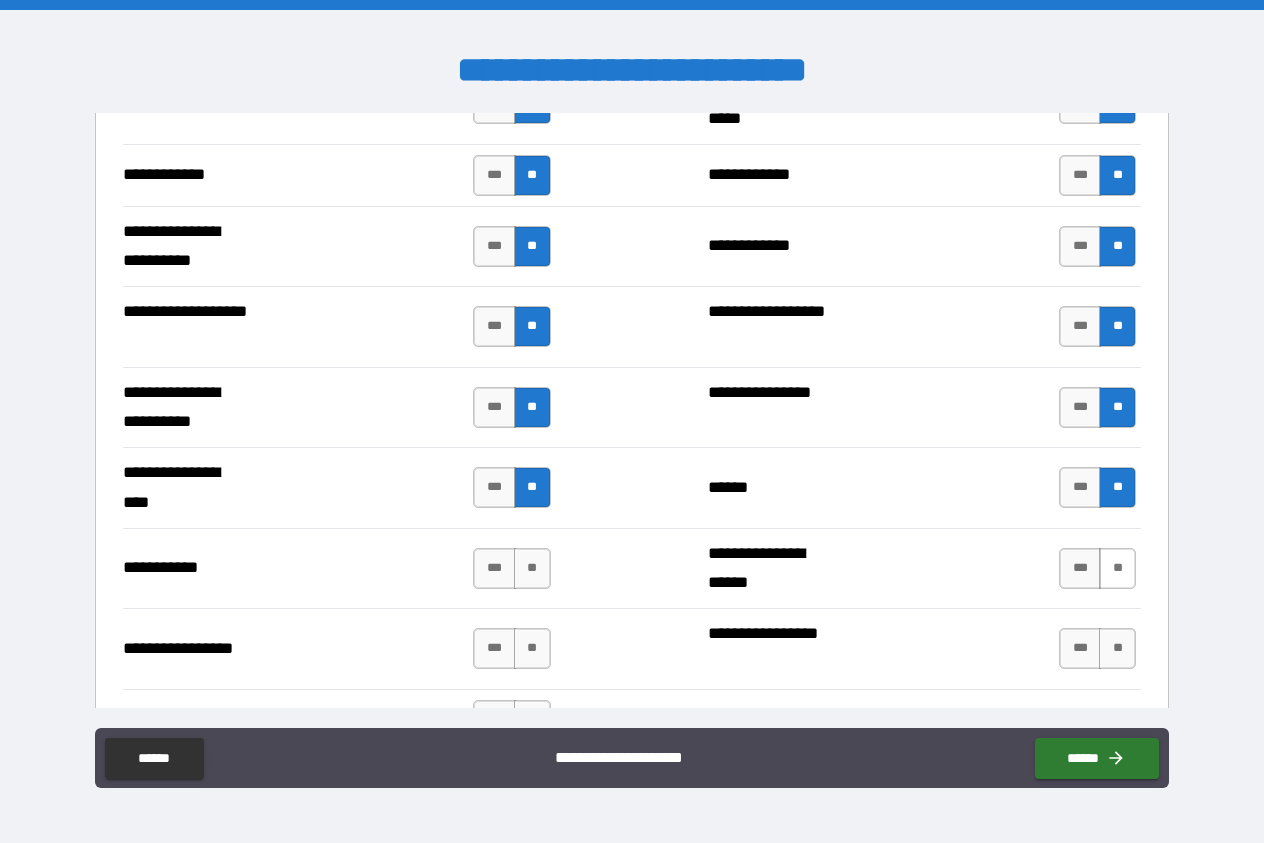 click on "**" at bounding box center (1117, 568) 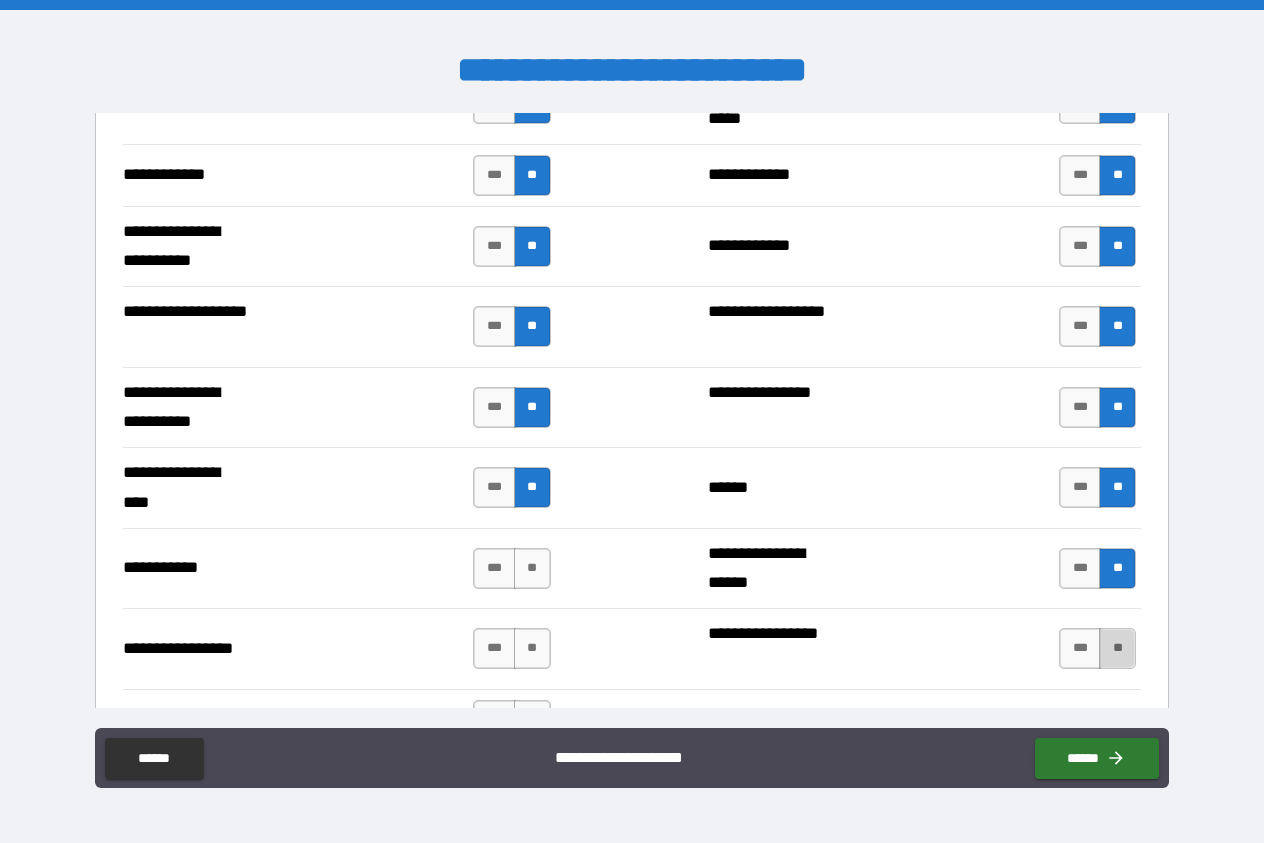 click on "**" at bounding box center [1117, 648] 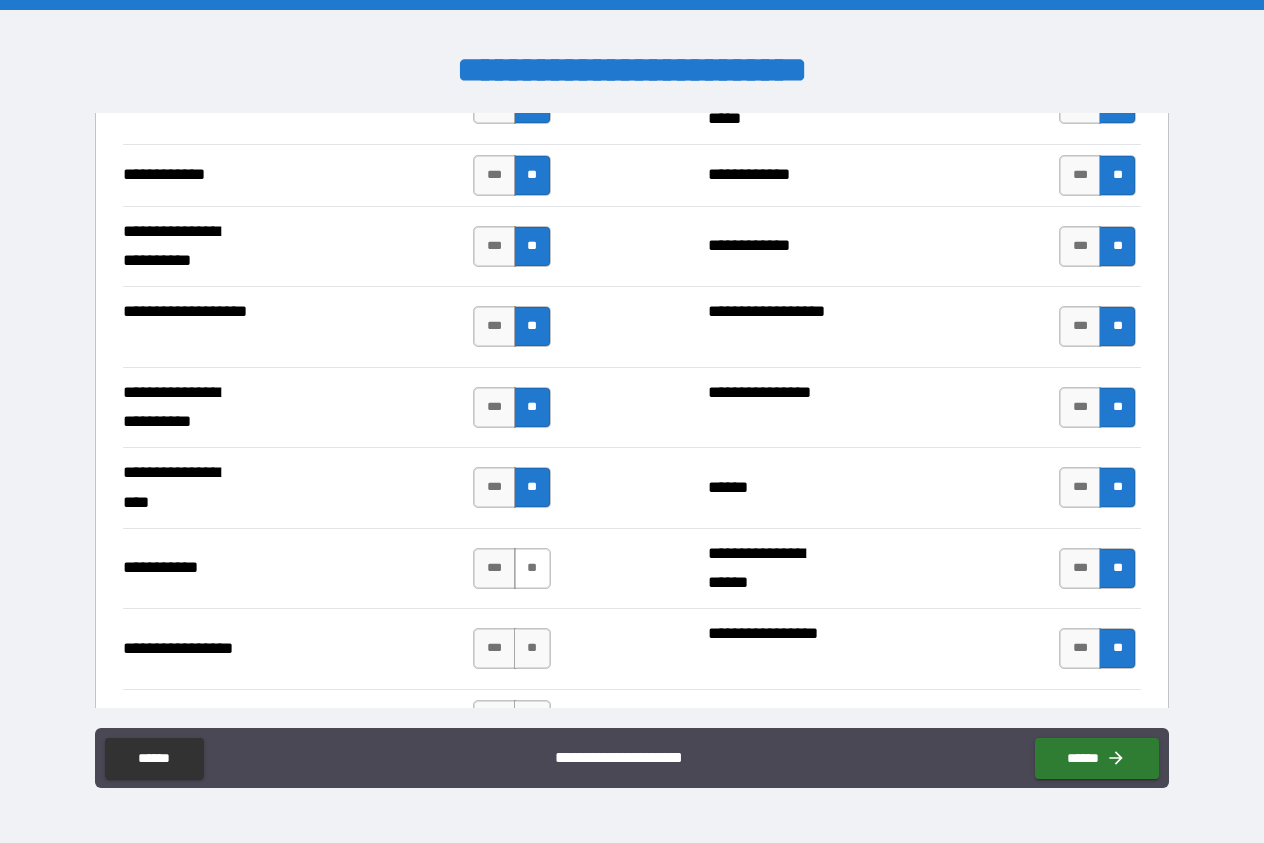 click on "**" at bounding box center [532, 568] 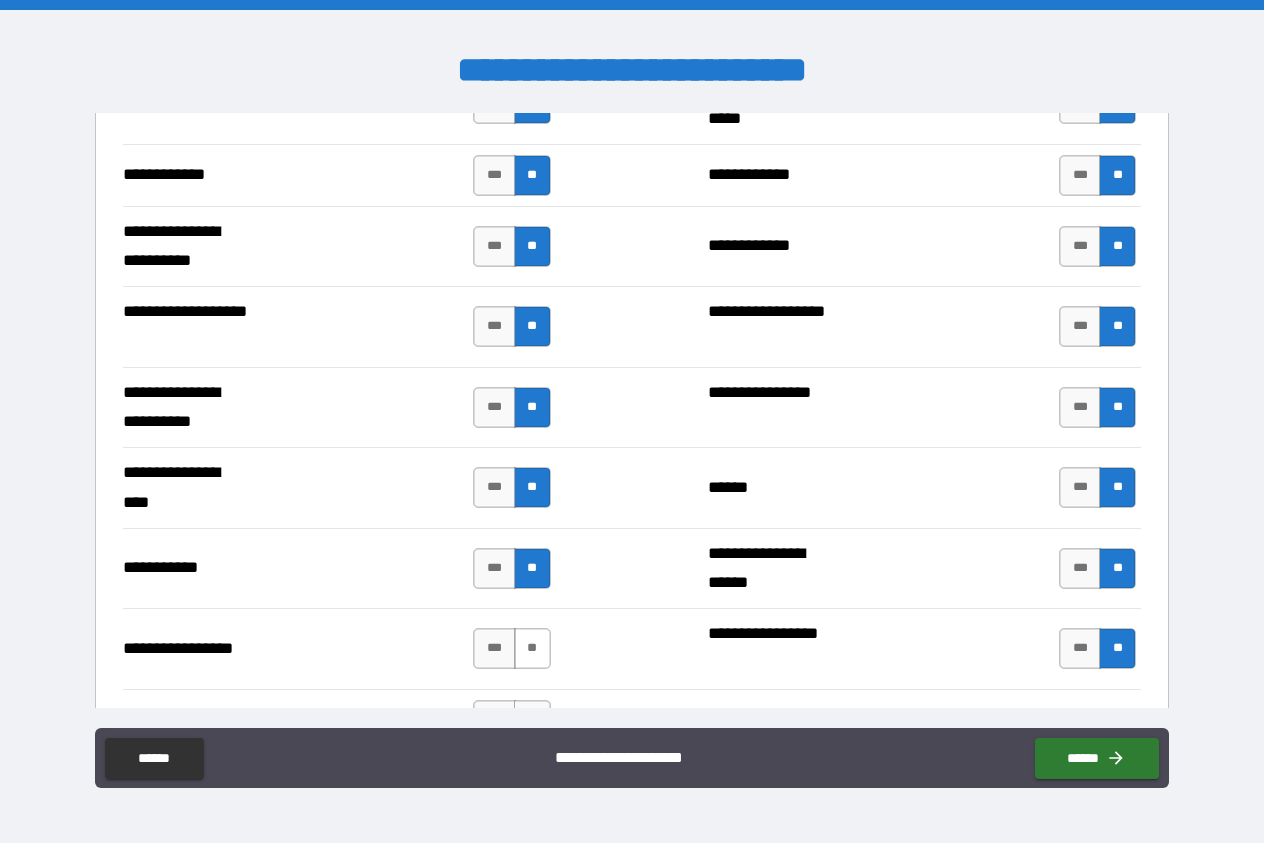 click on "**" at bounding box center [532, 648] 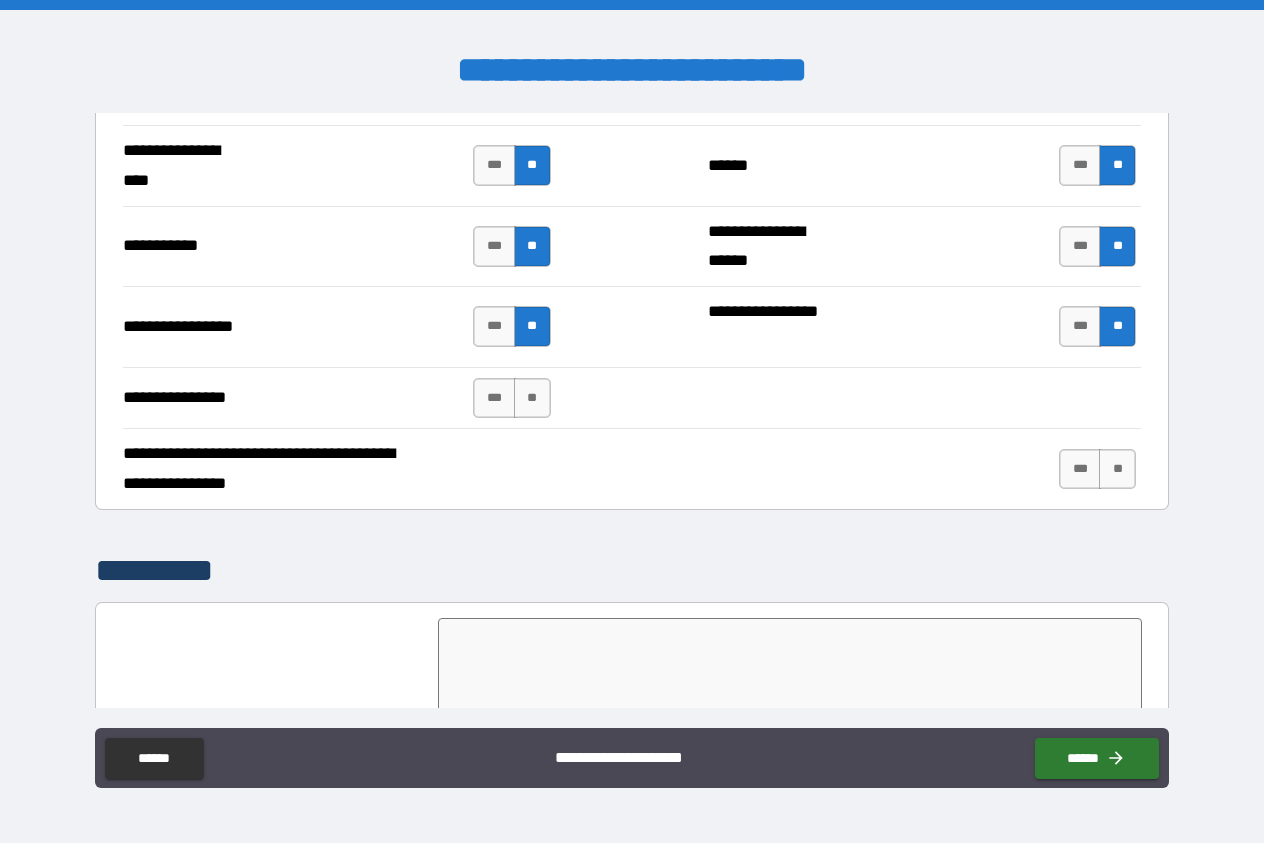 scroll, scrollTop: 4560, scrollLeft: 0, axis: vertical 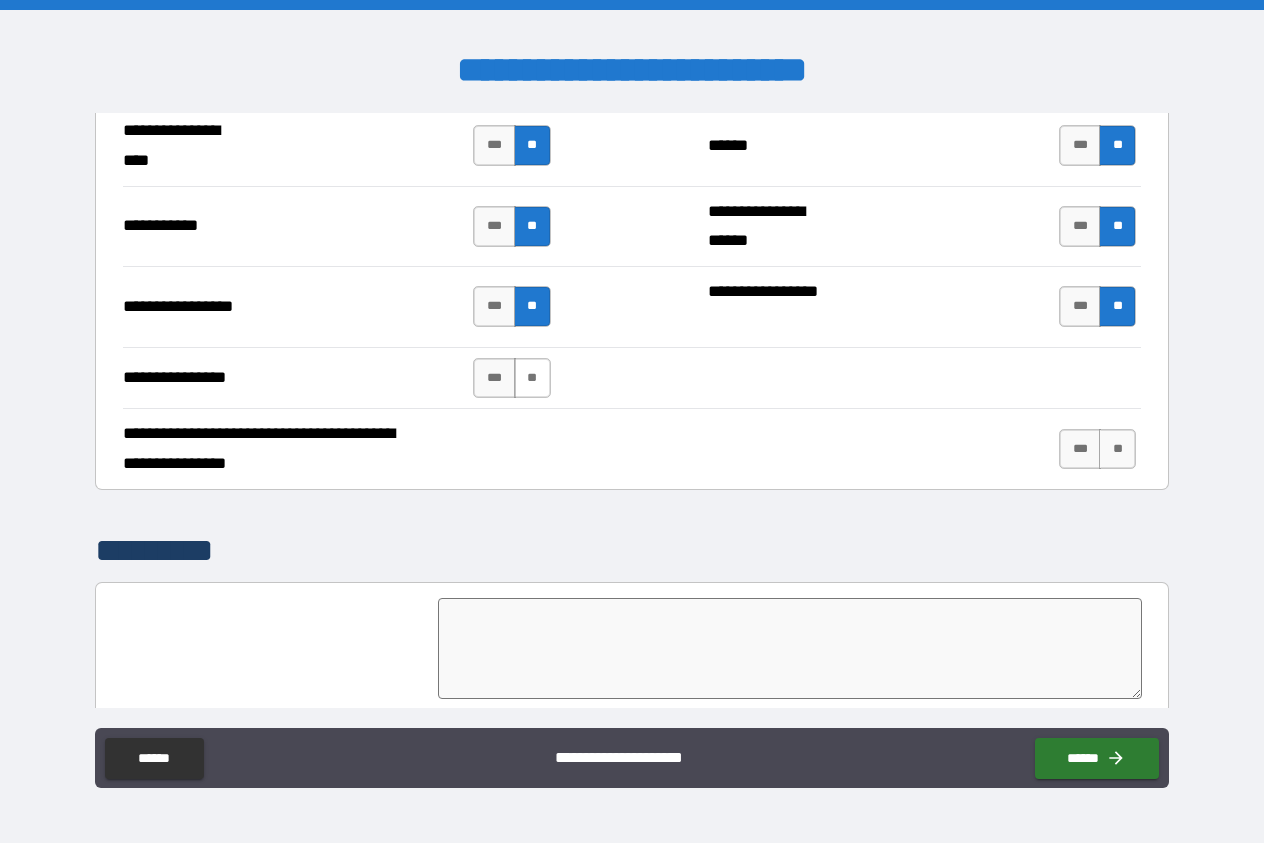 click on "**" at bounding box center [532, 378] 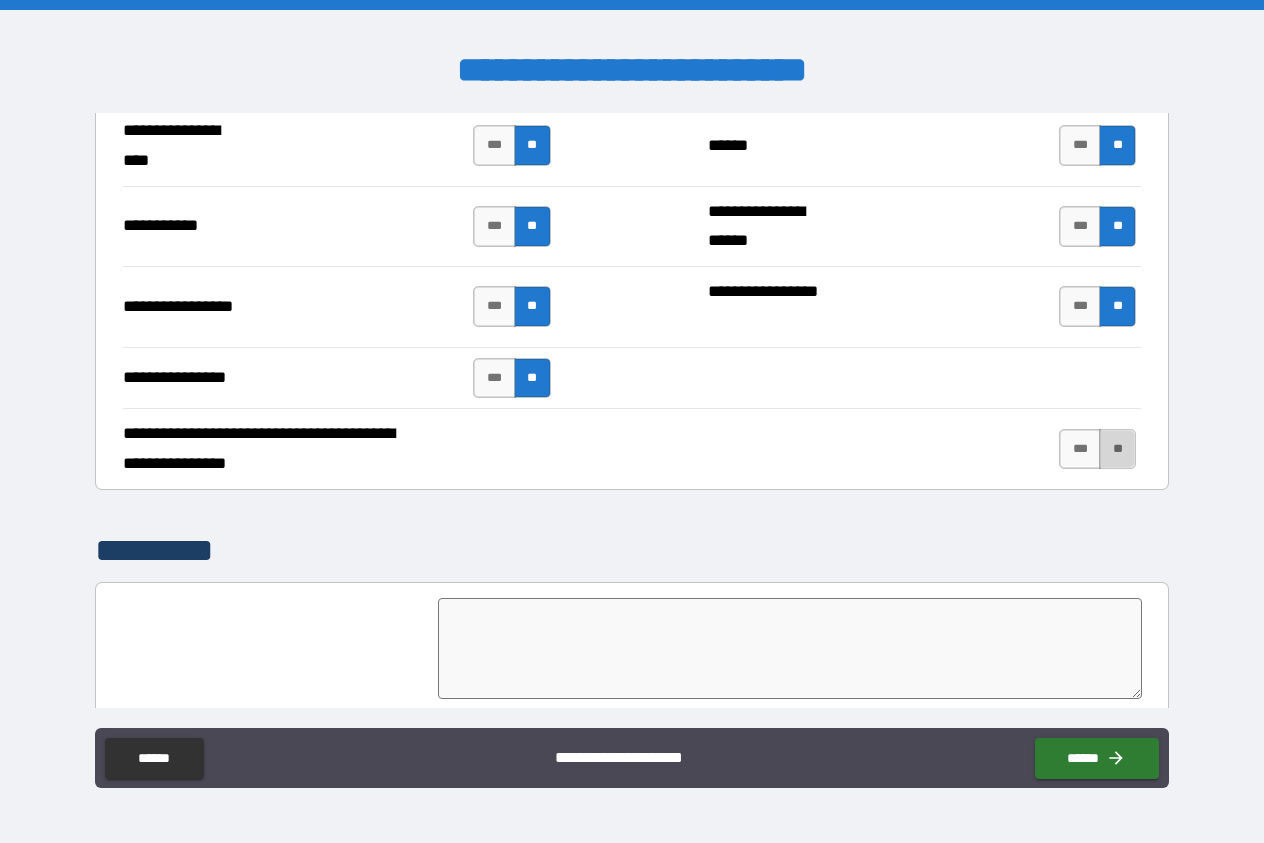 click on "**" at bounding box center [1117, 449] 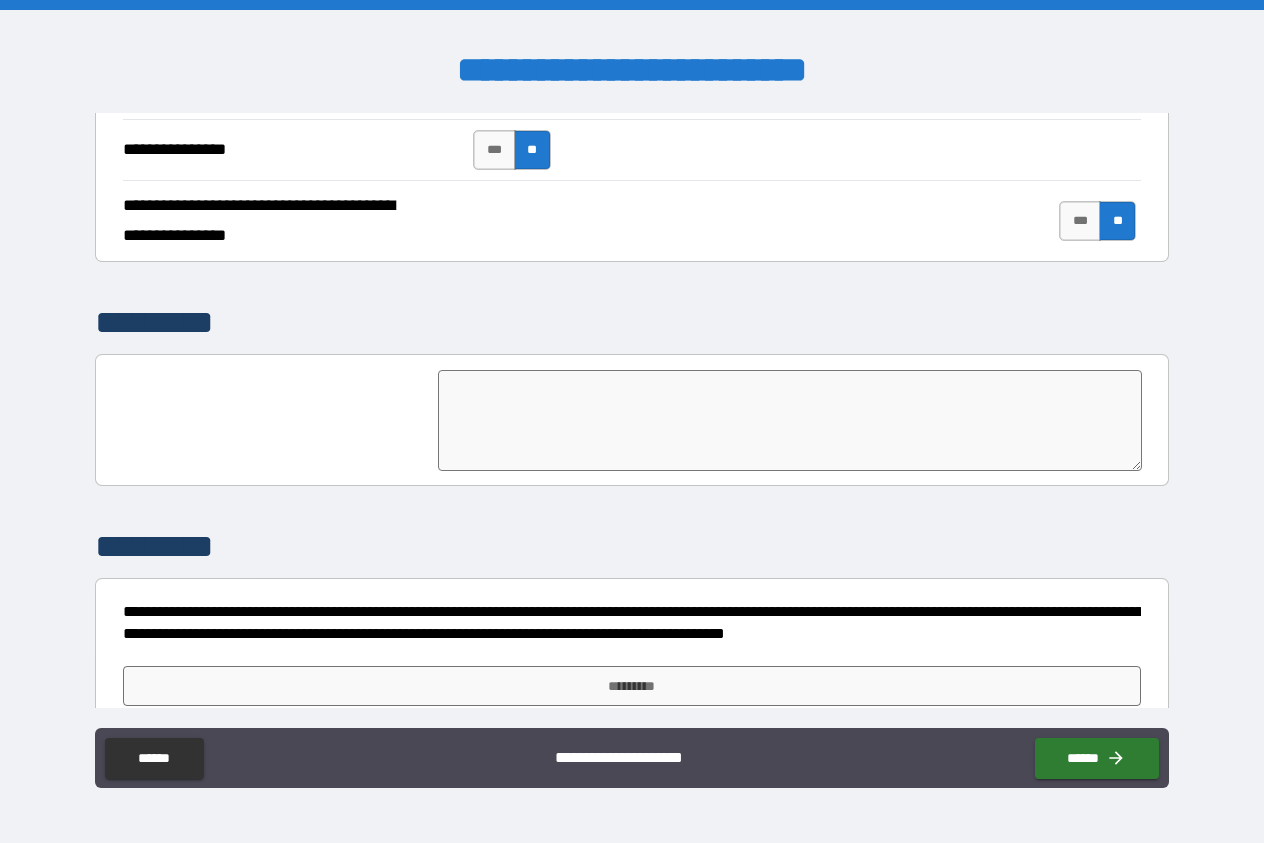 scroll, scrollTop: 4817, scrollLeft: 0, axis: vertical 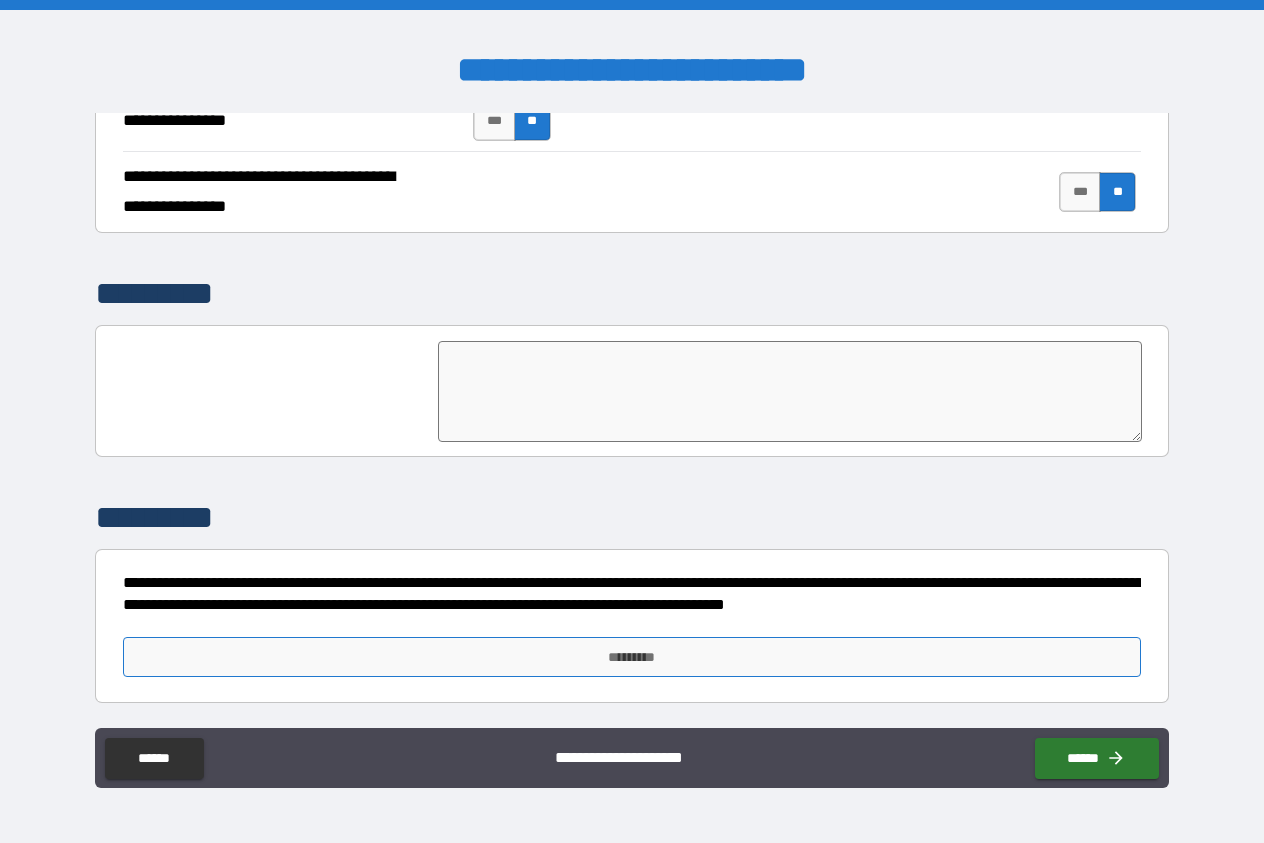 click on "*********" at bounding box center (632, 657) 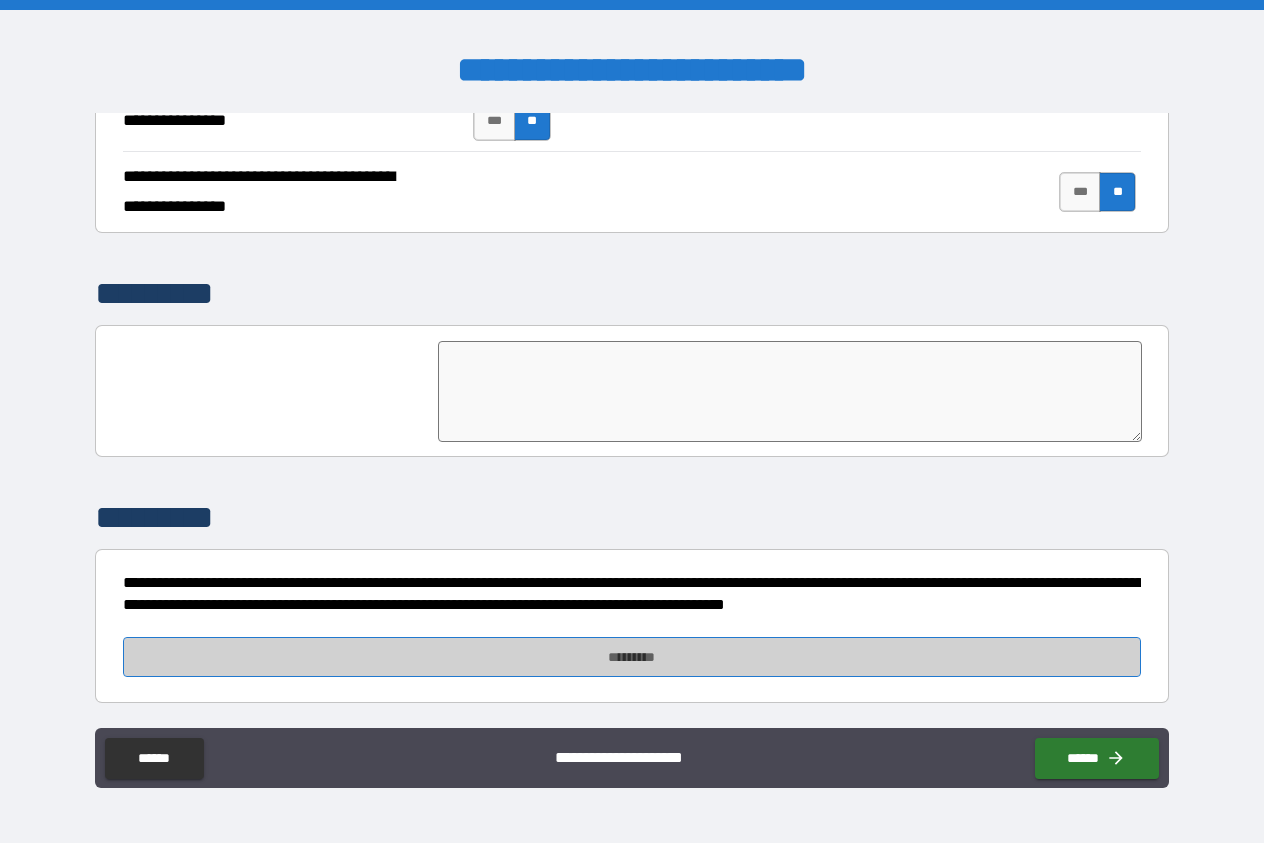 drag, startPoint x: 208, startPoint y: 644, endPoint x: 217, endPoint y: 657, distance: 15.811388 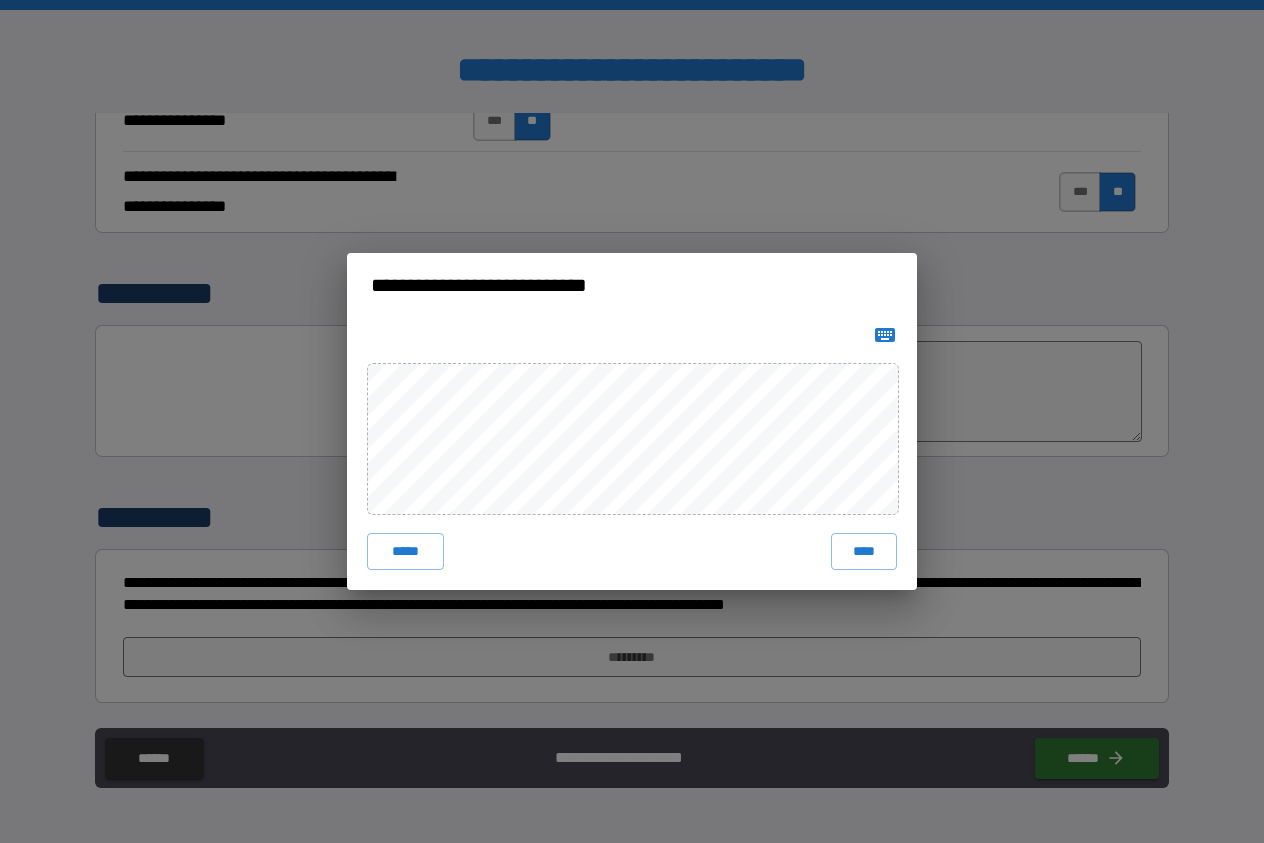 click on "**********" at bounding box center [632, 421] 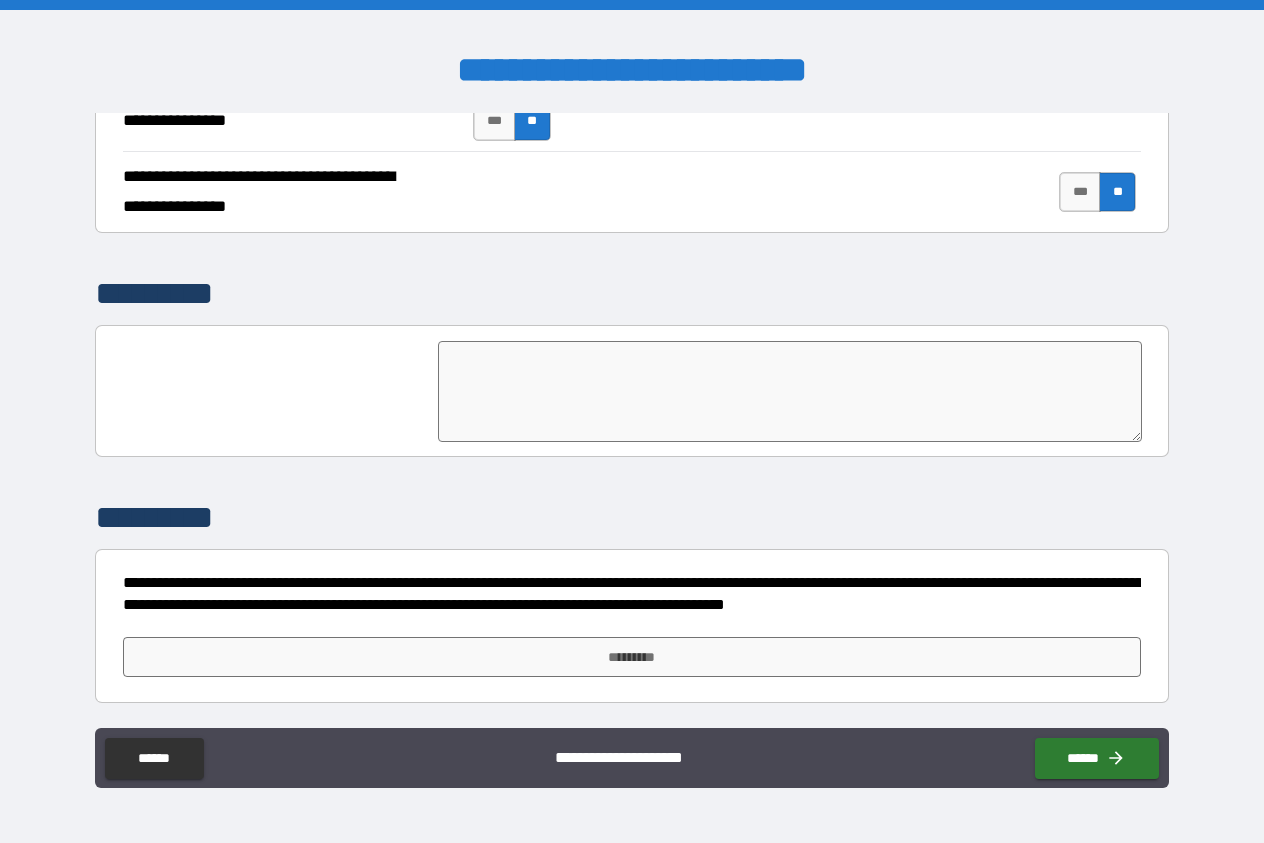 click on "*********" at bounding box center (632, 657) 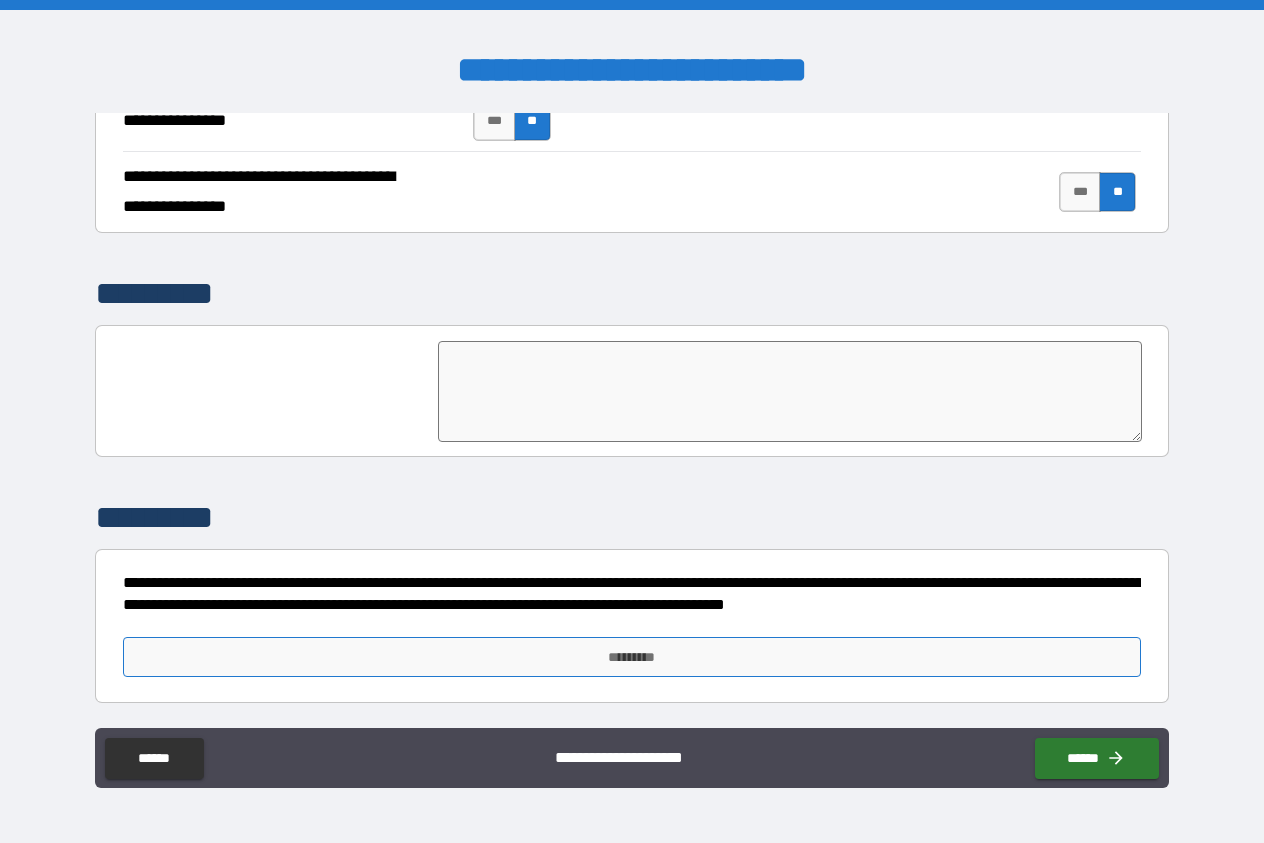 click on "*********" at bounding box center [632, 657] 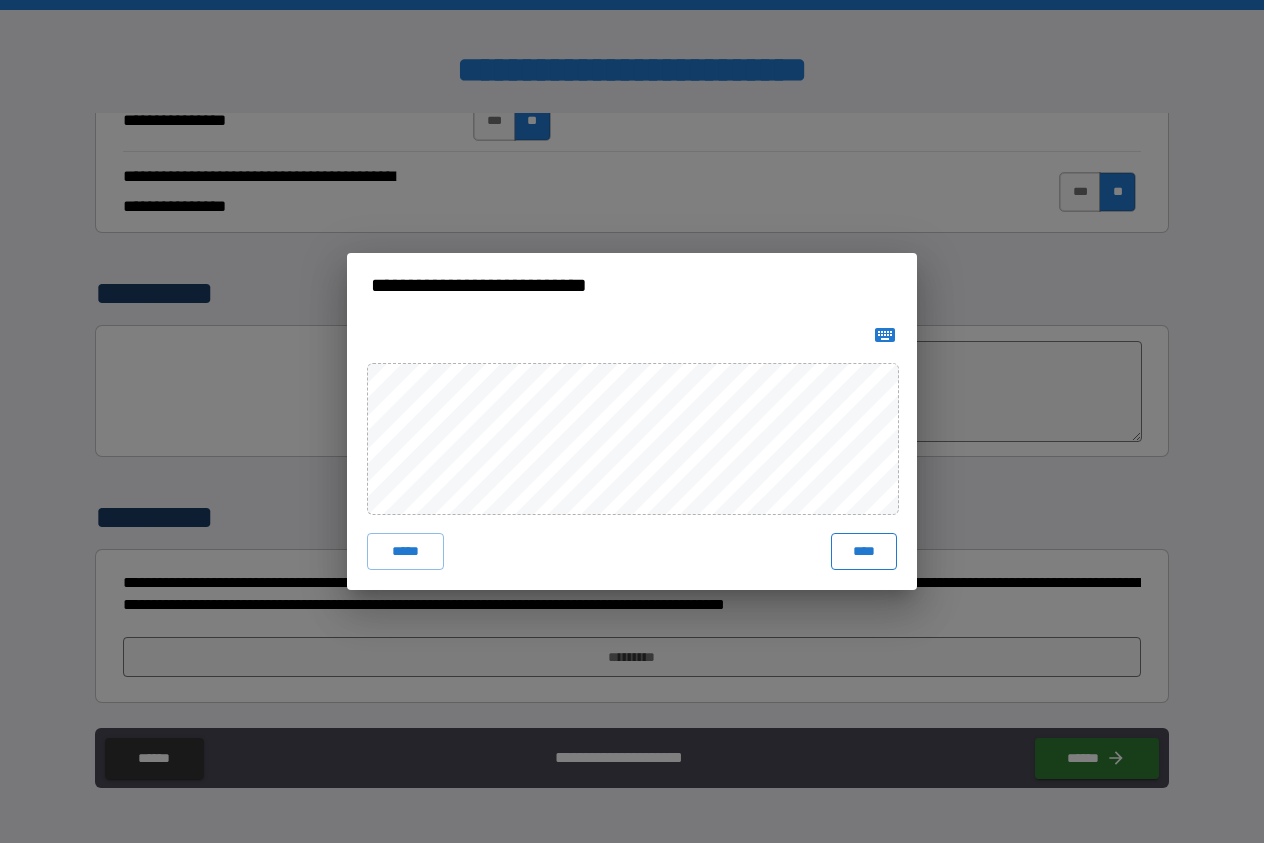 click on "****" at bounding box center (864, 551) 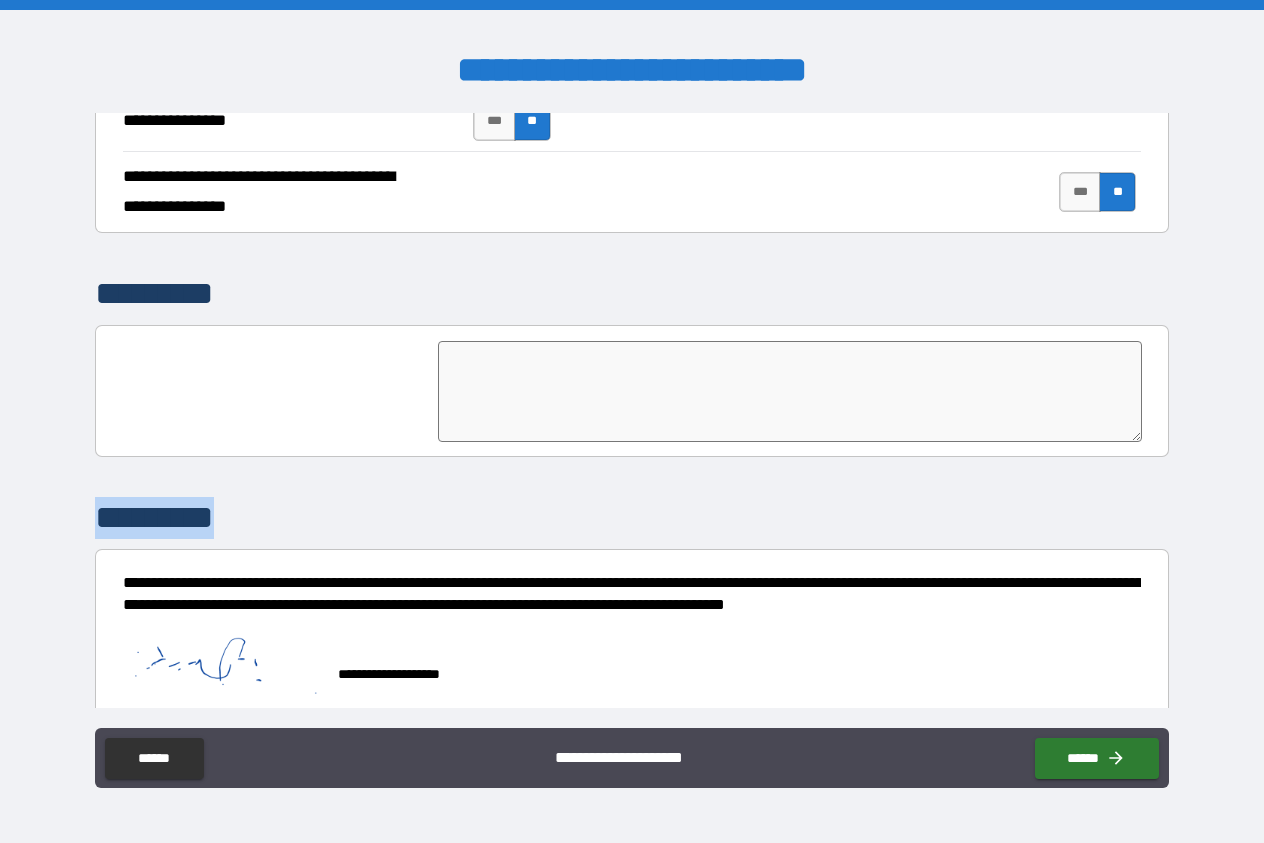 scroll, scrollTop: 4807, scrollLeft: 0, axis: vertical 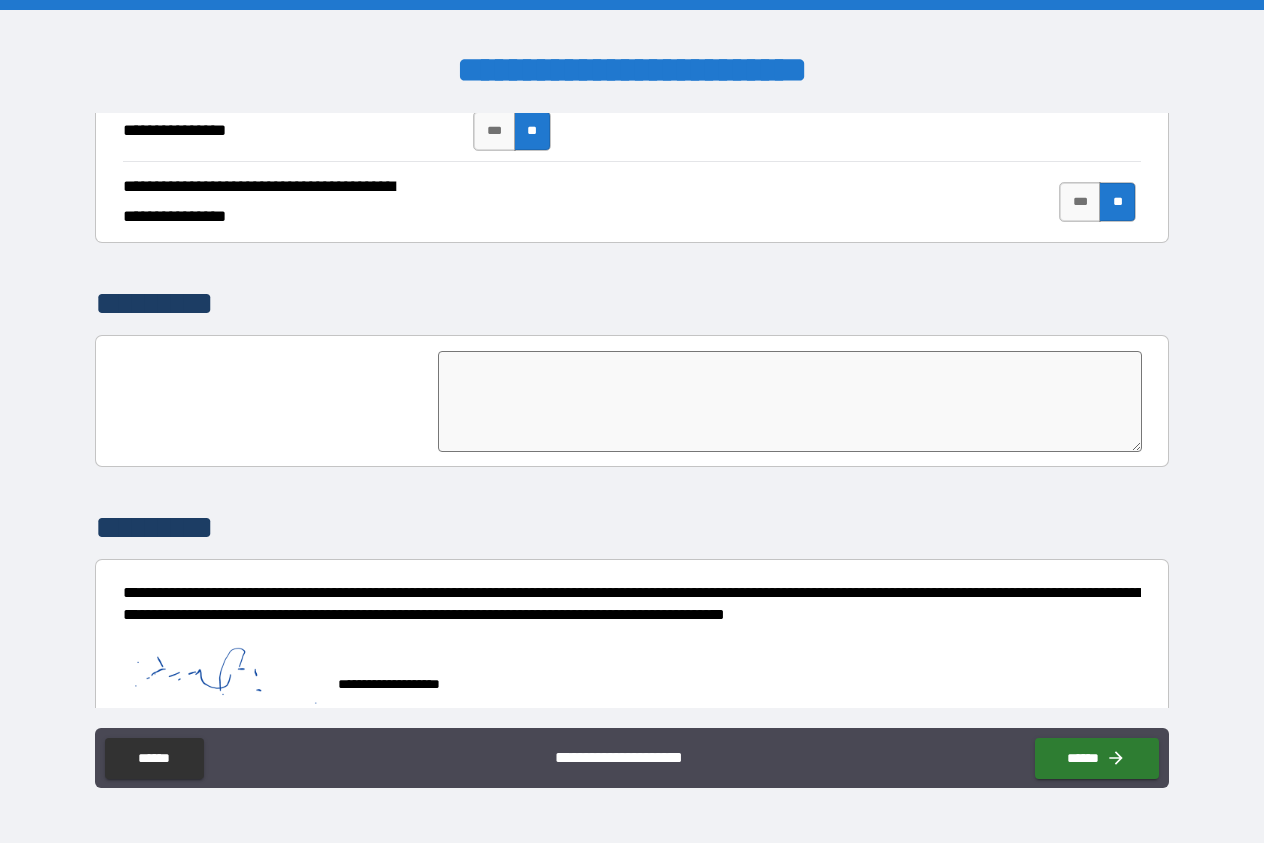 click on "**********" at bounding box center (632, 675) 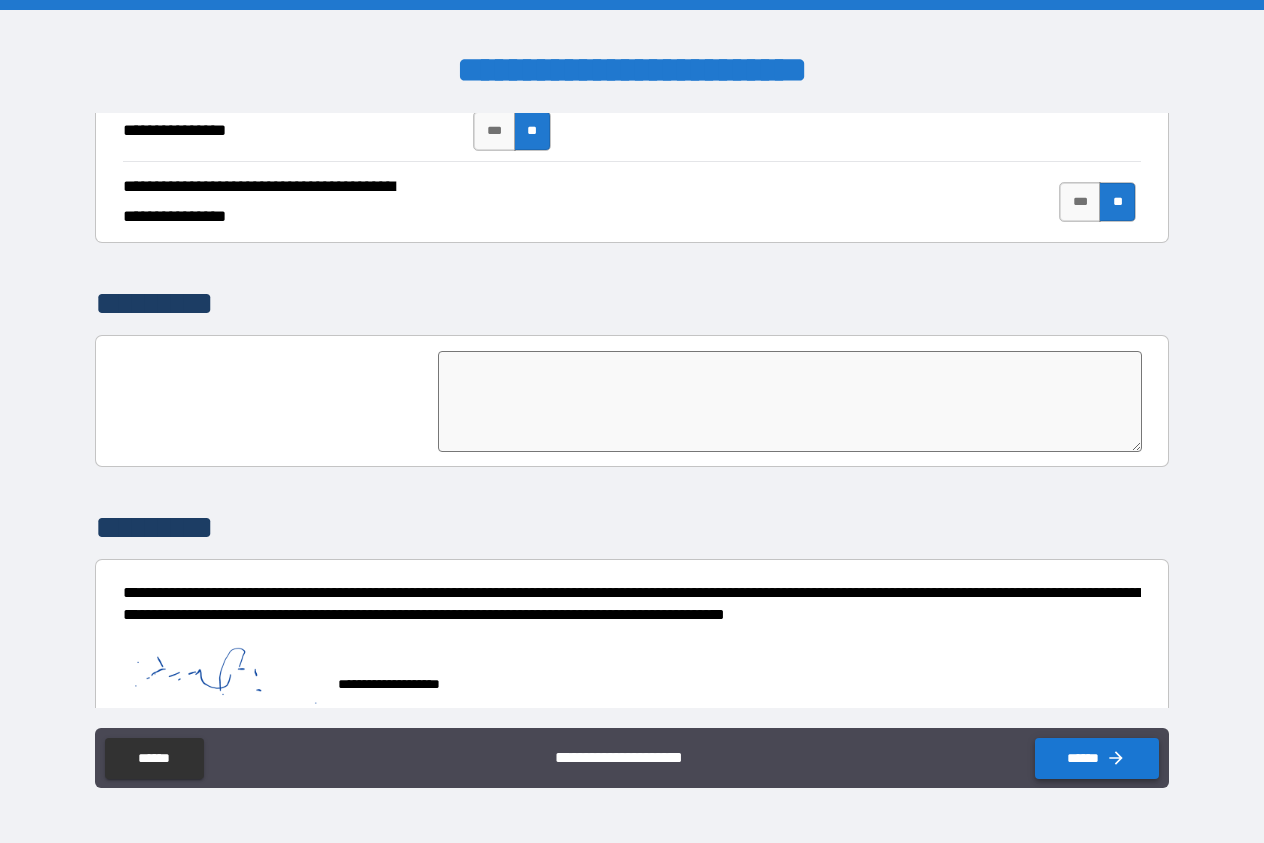 click on "******" at bounding box center (1097, 758) 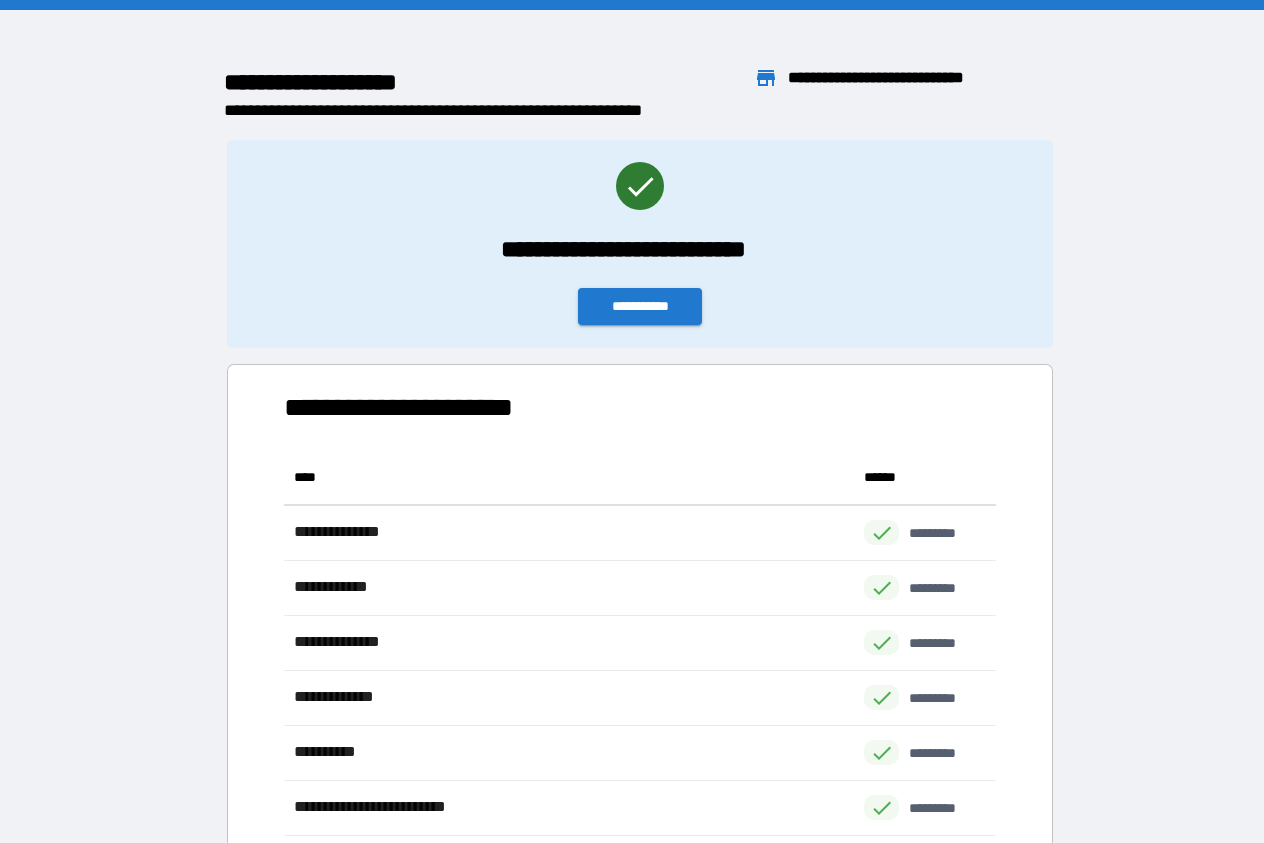 scroll, scrollTop: 1, scrollLeft: 2, axis: both 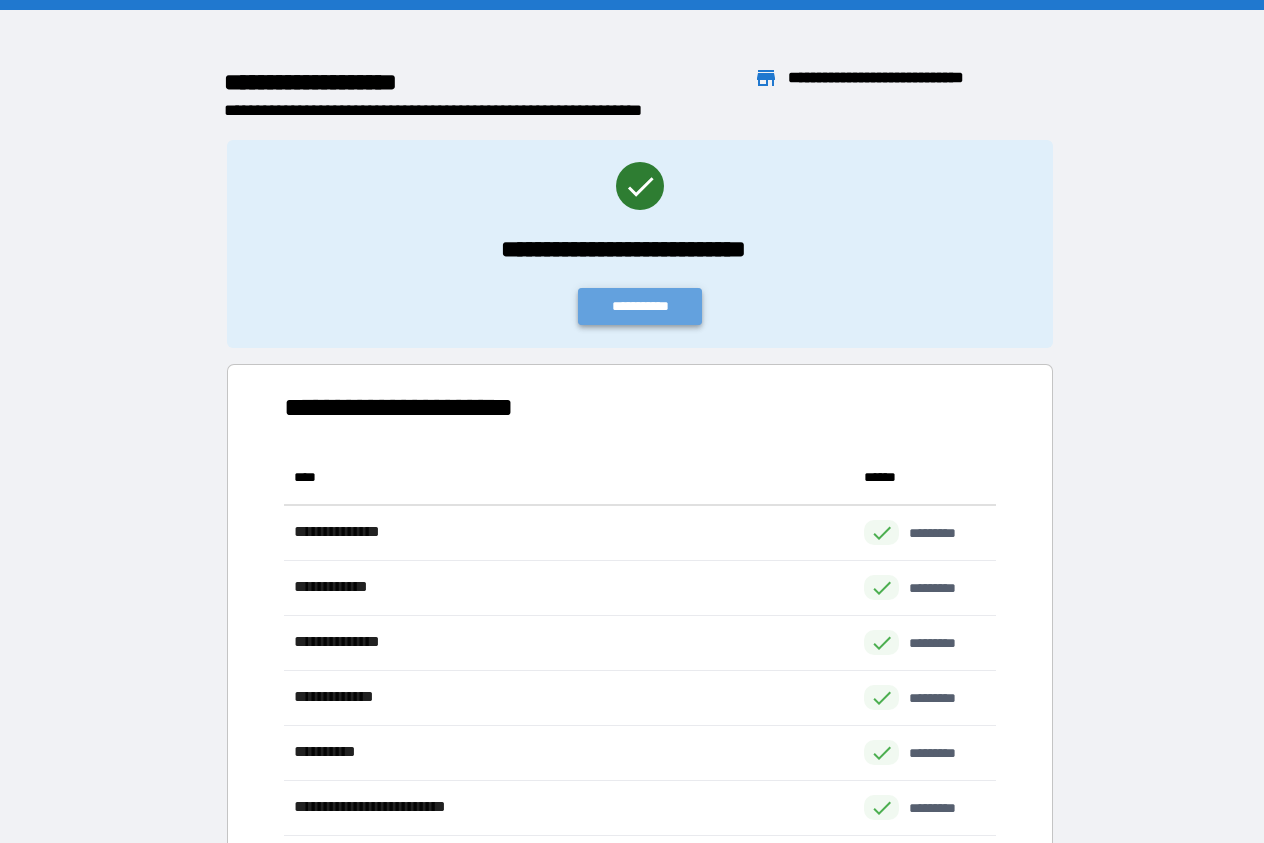 click on "**********" at bounding box center [640, 306] 